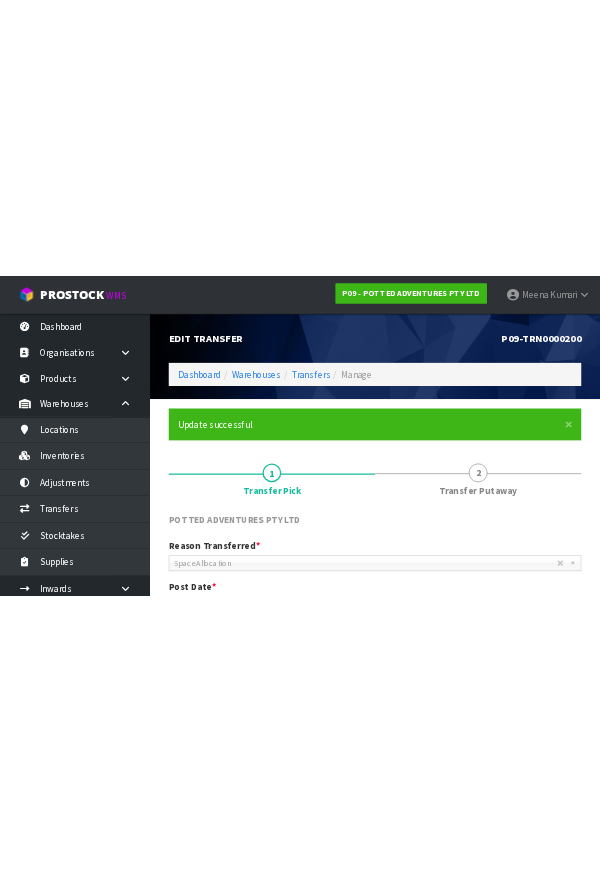 scroll, scrollTop: 0, scrollLeft: 0, axis: both 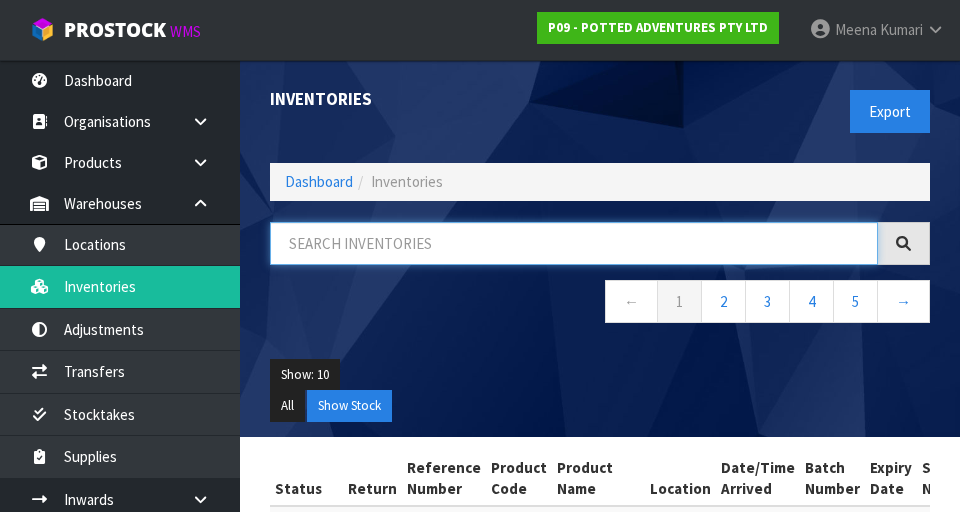 click at bounding box center (574, 243) 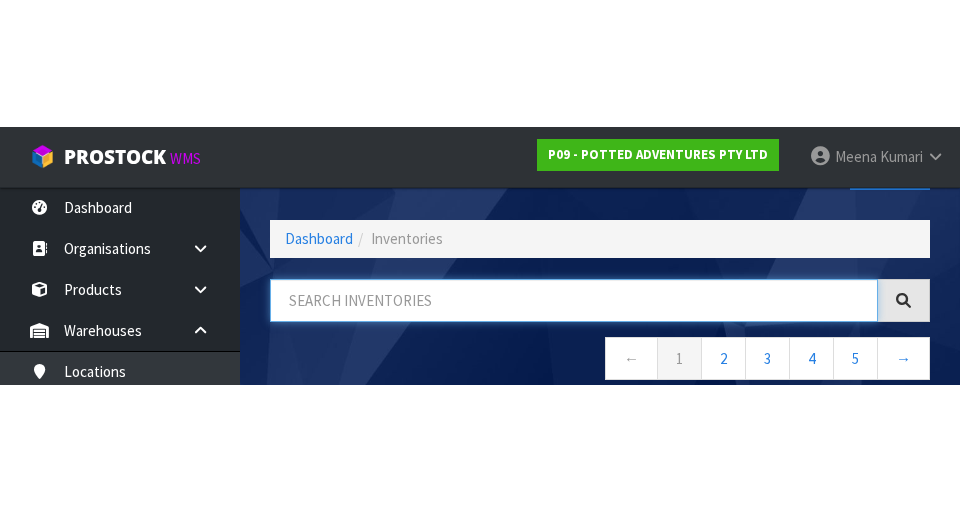 scroll, scrollTop: 114, scrollLeft: 0, axis: vertical 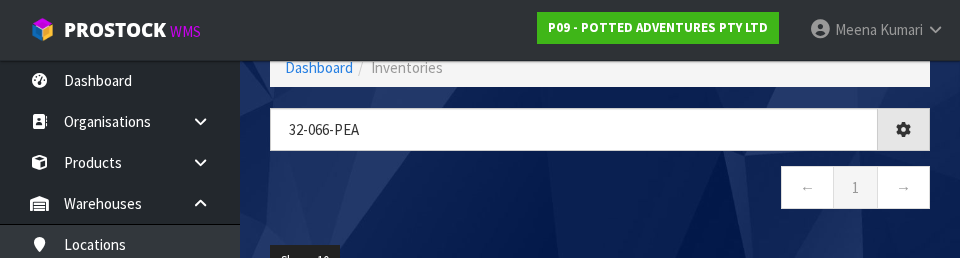 click on "32-066-pea
←
1
→" at bounding box center [600, 169] 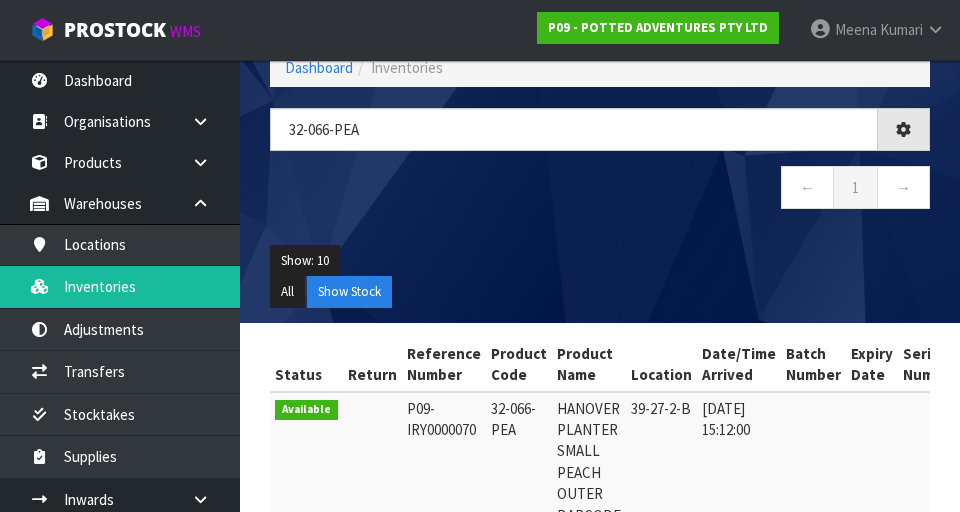 type on "32-066-PEA" 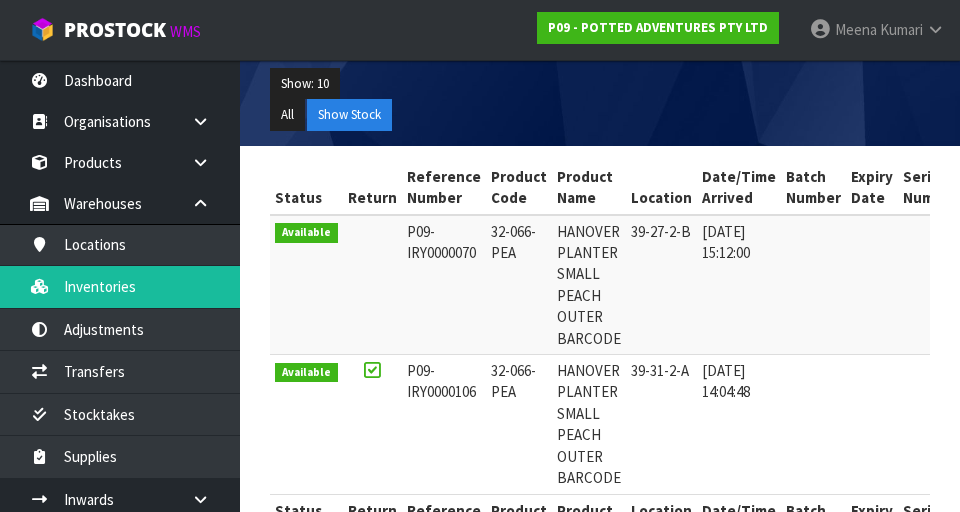 scroll, scrollTop: 292, scrollLeft: 0, axis: vertical 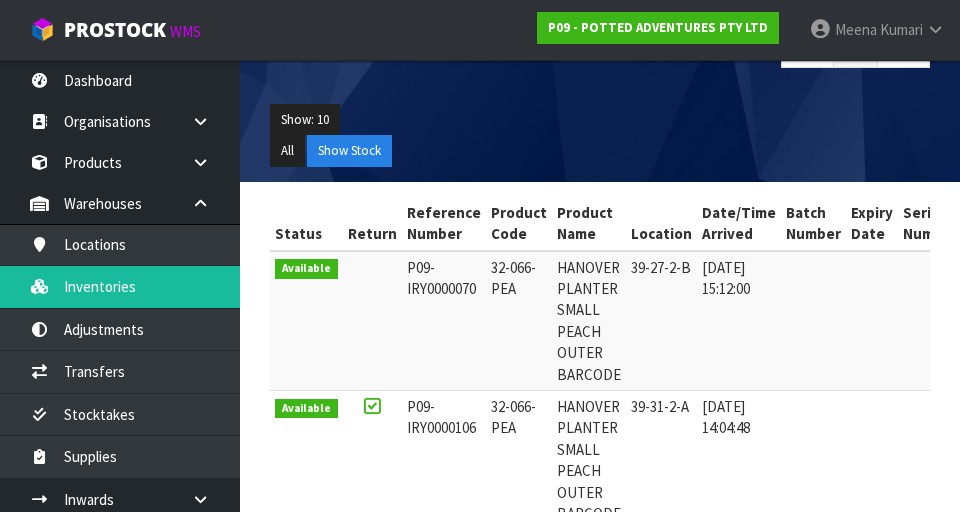 copy on "32-066-PEA" 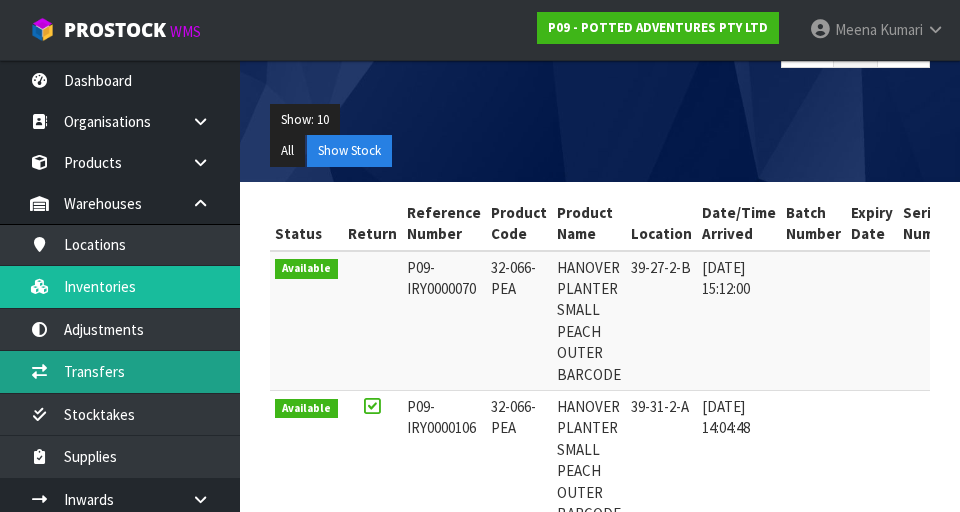 click on "Transfers" at bounding box center (120, 371) 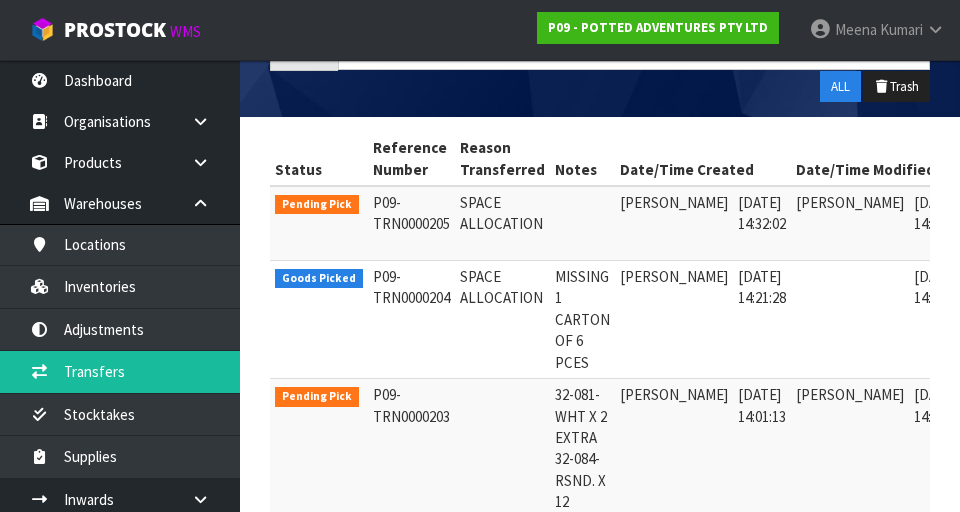 click at bounding box center (994, 207) 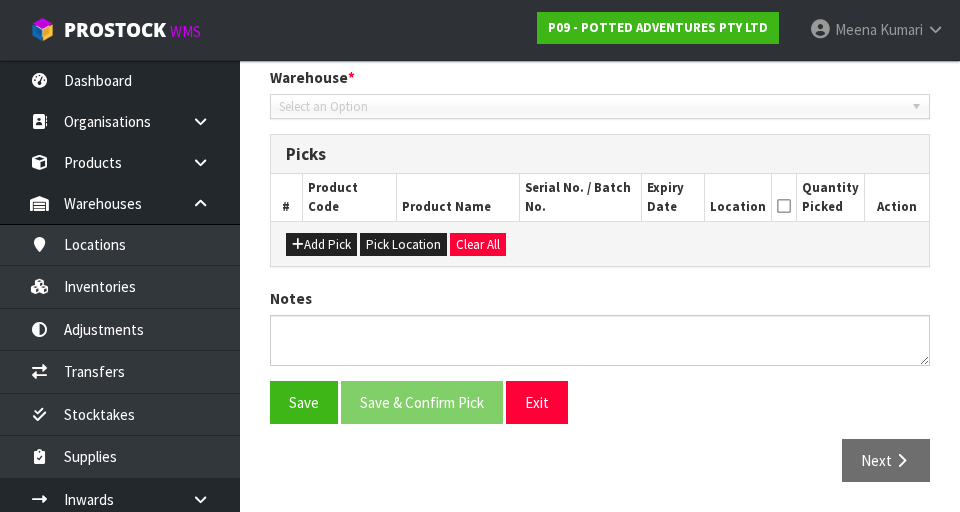 type on "[DATE]" 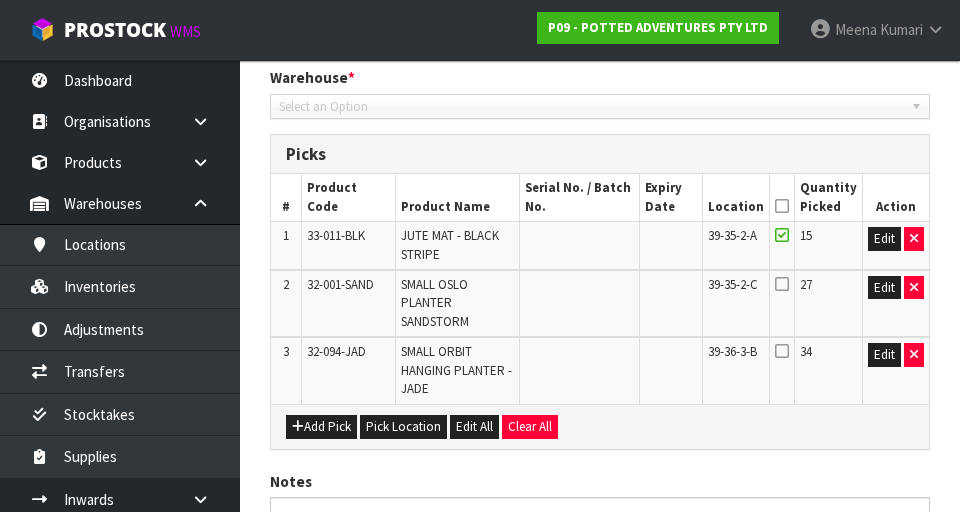 scroll, scrollTop: 602, scrollLeft: 0, axis: vertical 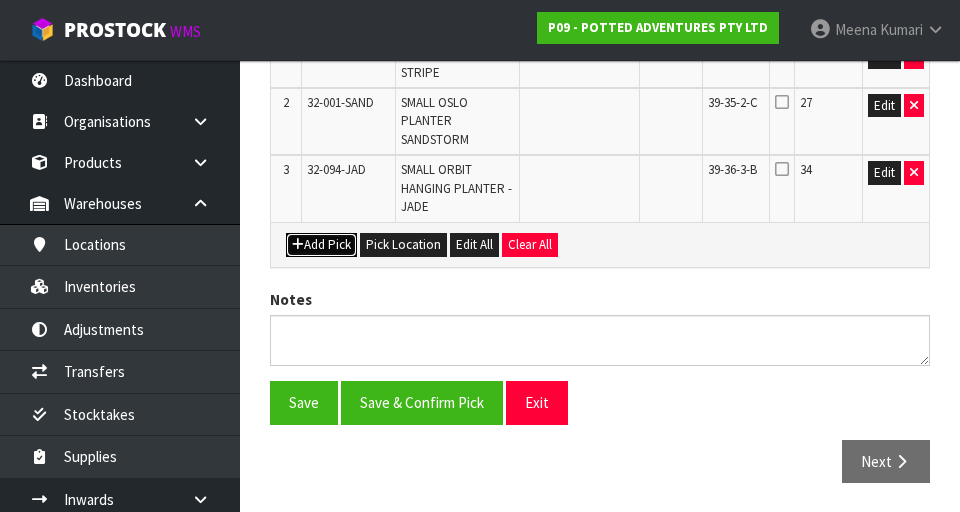 click on "Add Pick" at bounding box center [321, 245] 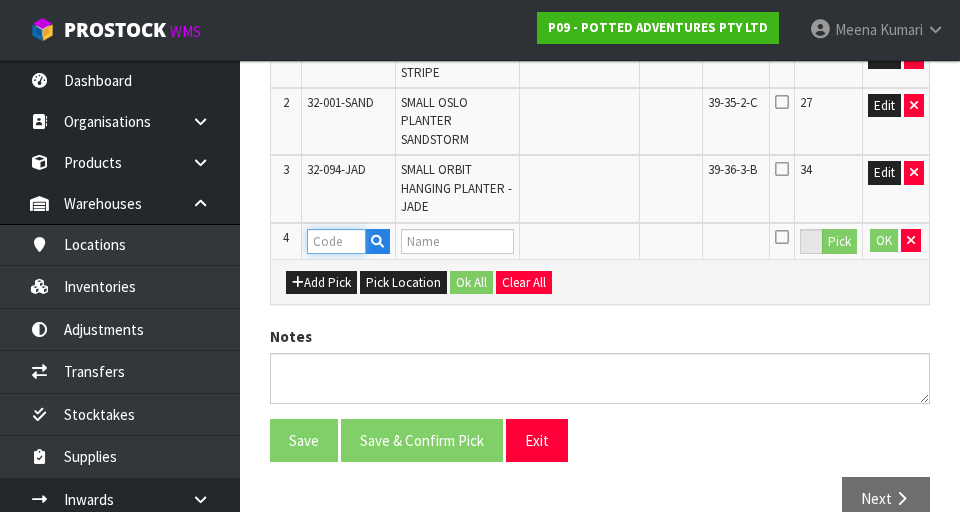 paste on "32-066-PEA" 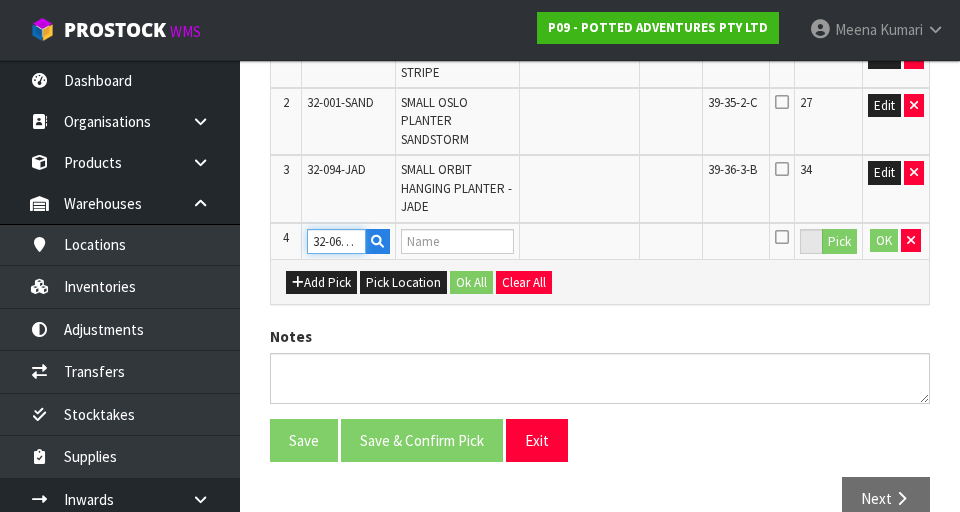 scroll, scrollTop: 0, scrollLeft: 14, axis: horizontal 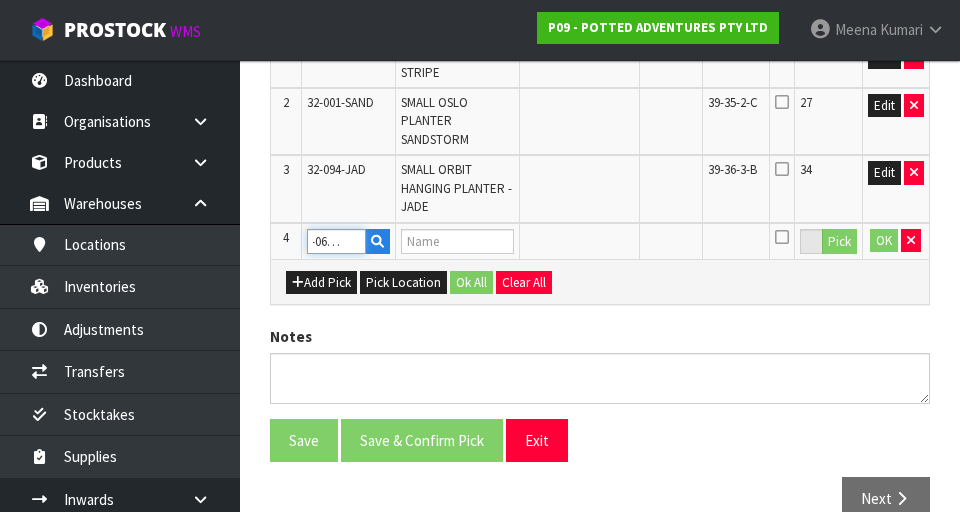type on "HANOVER PLANTER SMALL PEACH OUTER BARCODE" 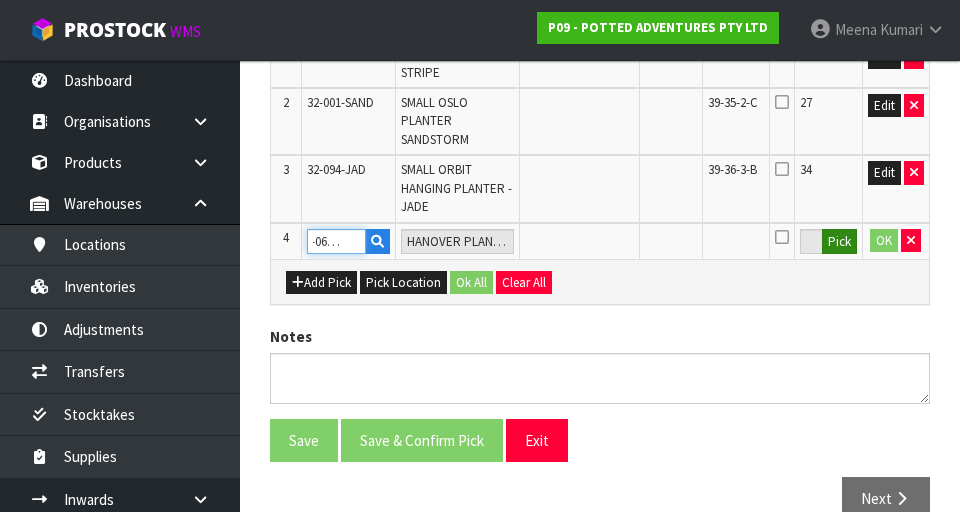 type on "32-066-PEA" 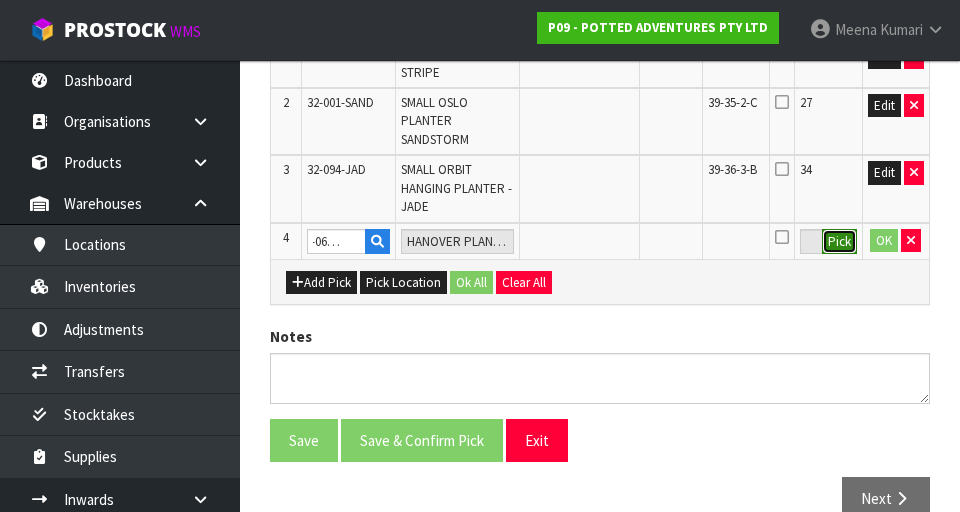 click on "Pick" at bounding box center (839, 242) 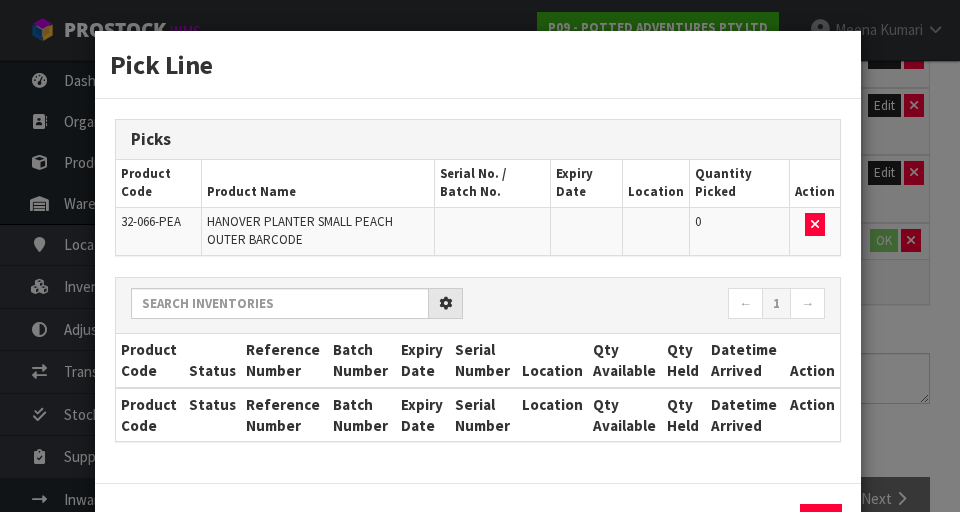 scroll, scrollTop: 0, scrollLeft: 0, axis: both 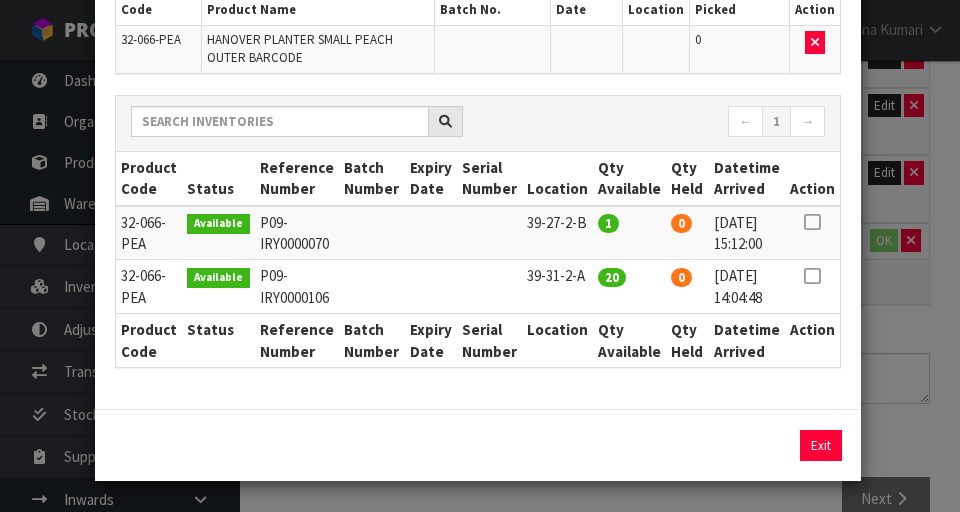 click at bounding box center [812, 276] 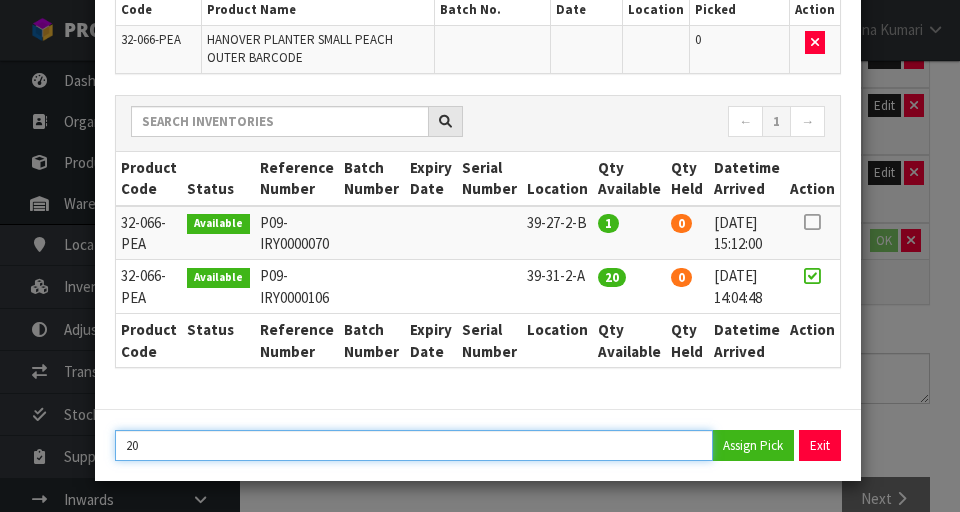 click on "20" at bounding box center (414, 445) 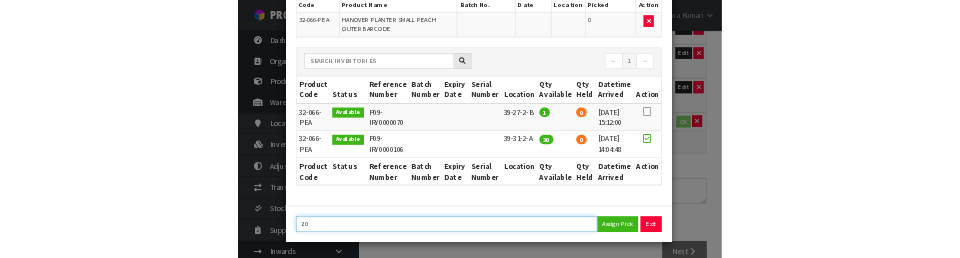 scroll, scrollTop: 593, scrollLeft: 0, axis: vertical 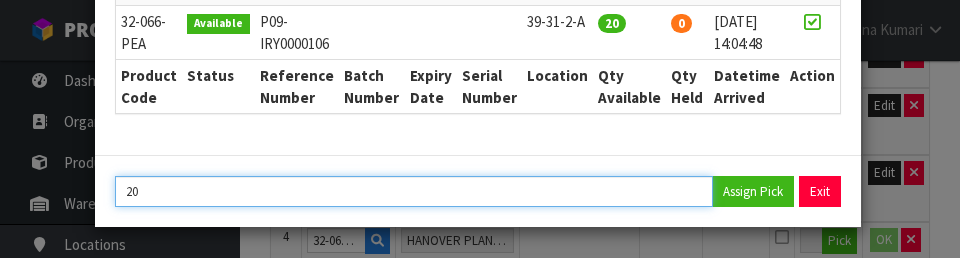 type on "2" 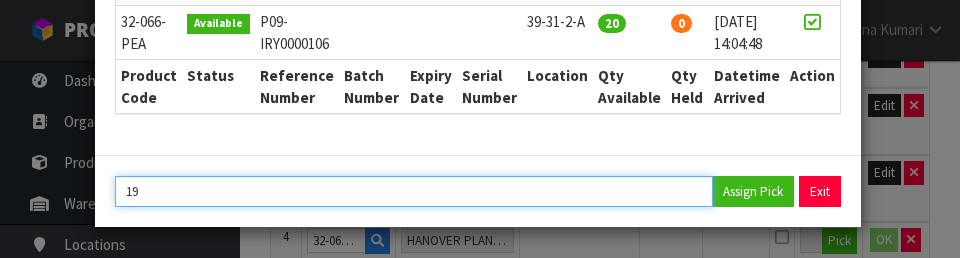type on "19" 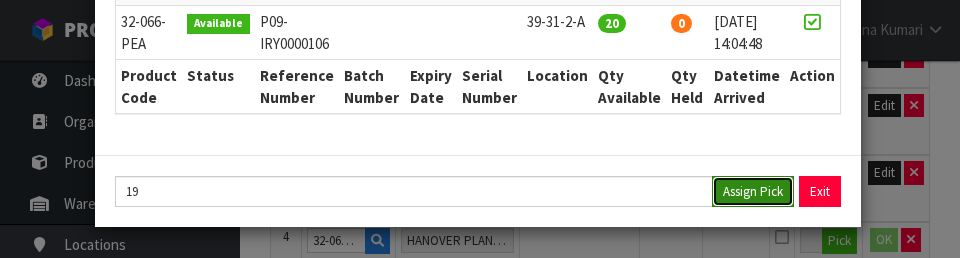 click on "Assign Pick" at bounding box center [753, 191] 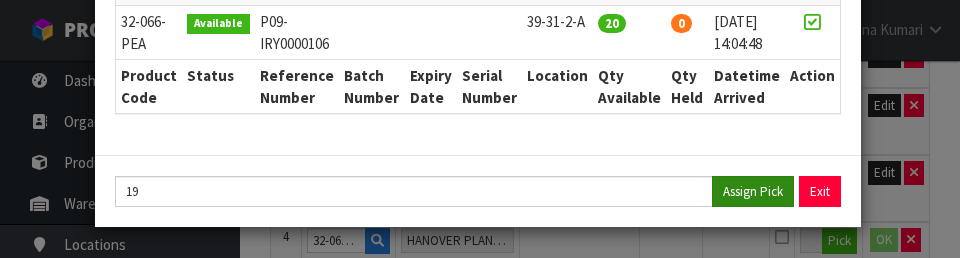 type on "19" 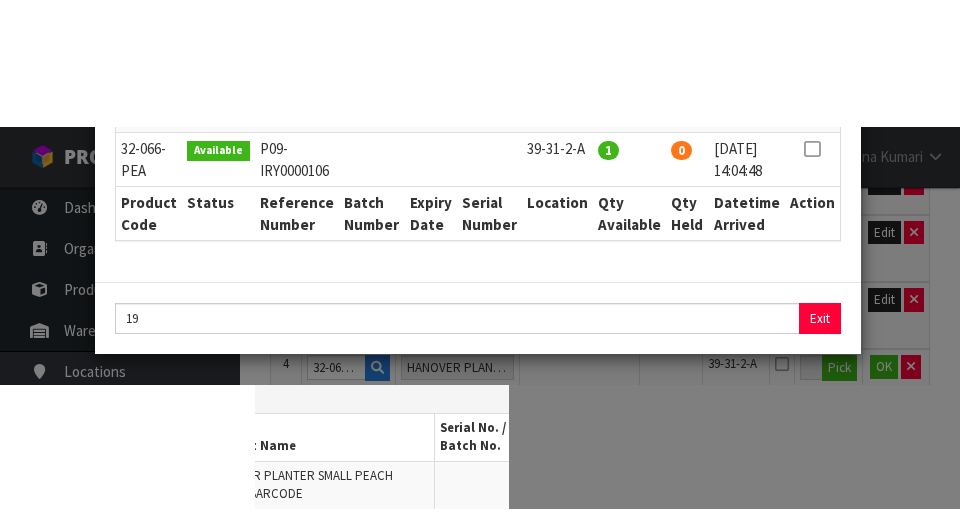scroll, scrollTop: 602, scrollLeft: 0, axis: vertical 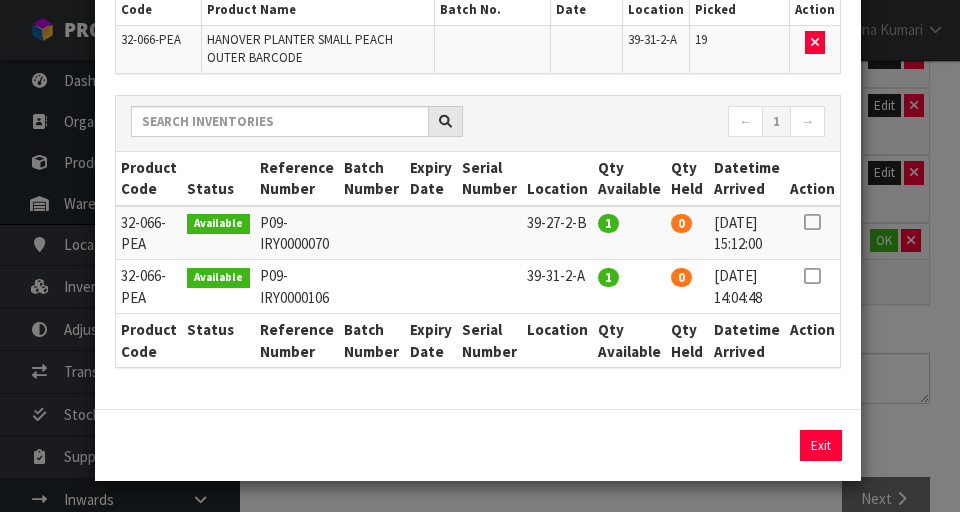 click on "Pick Line
Picks
Product Code
Product Name
Serial No. / Batch No.
Expiry Date
Location
Quantity Picked
Action
32-066-PEA
HANOVER PLANTER SMALL PEACH OUTER BARCODE
39-31-2-A
19
←
1
→
Product Code
Status
Reference Number
Batch Number
Expiry Date
Serial Number
Location
Qty Available
Qty Held
Datetime Arrived
Action
1" at bounding box center [480, 256] 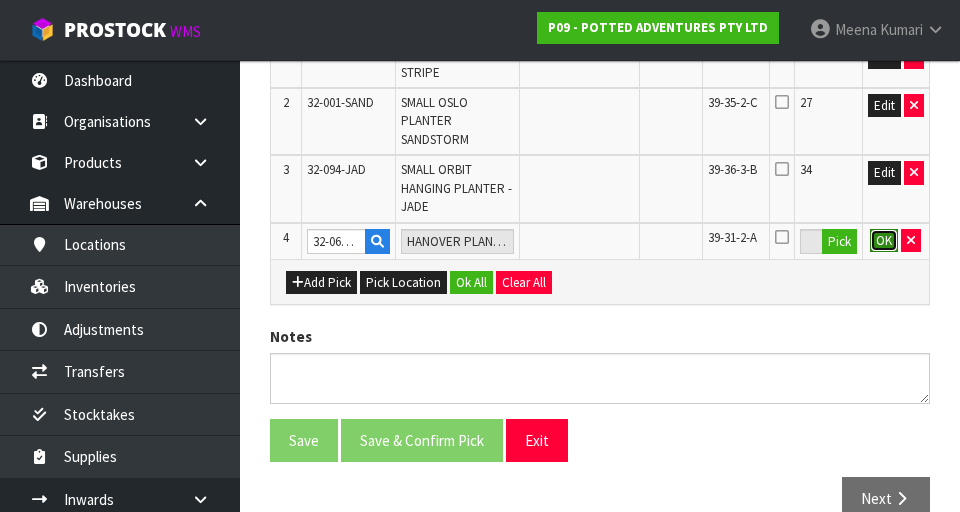 click on "OK" at bounding box center (884, 241) 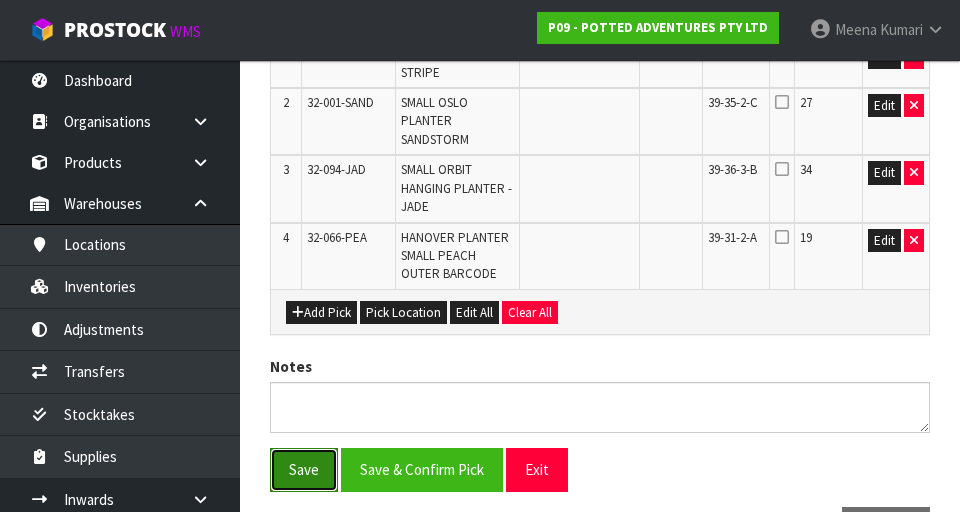 click on "Save" at bounding box center (304, 469) 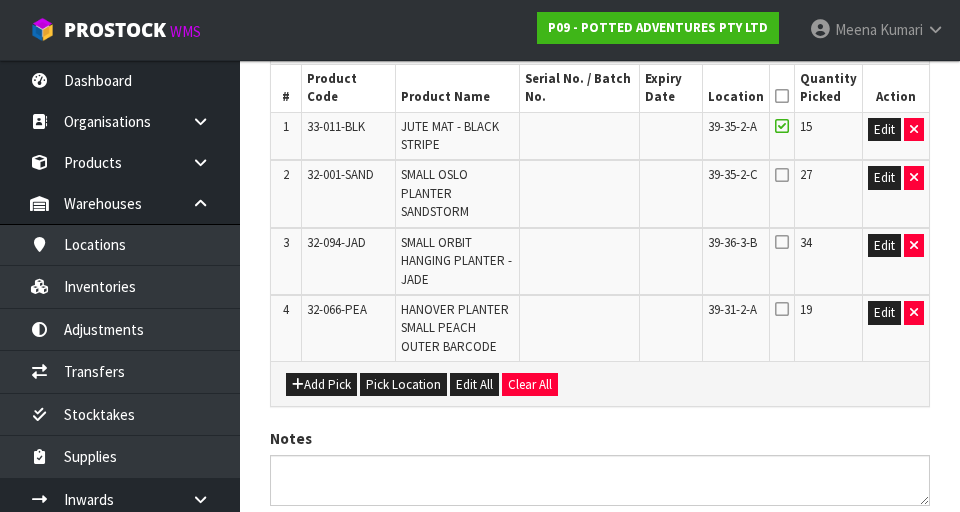 scroll, scrollTop: 0, scrollLeft: 0, axis: both 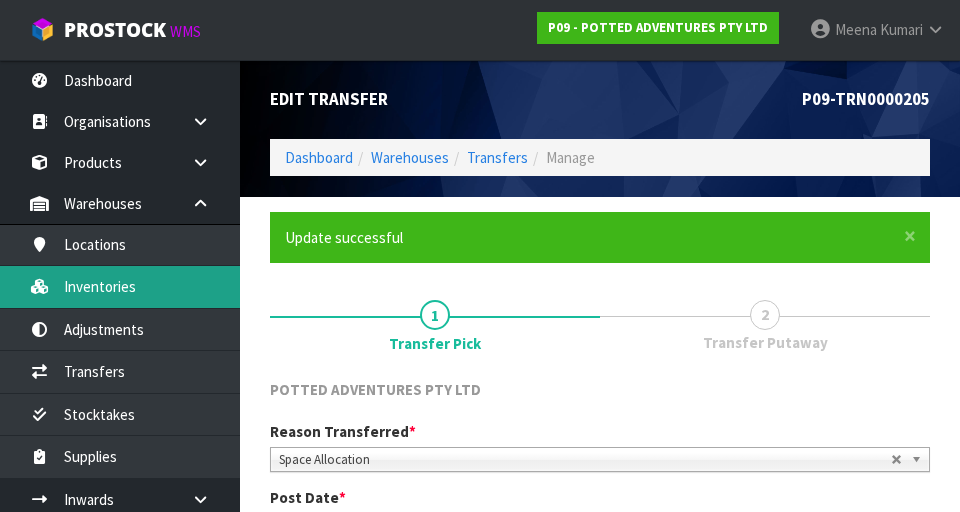 click on "Inventories" at bounding box center (120, 286) 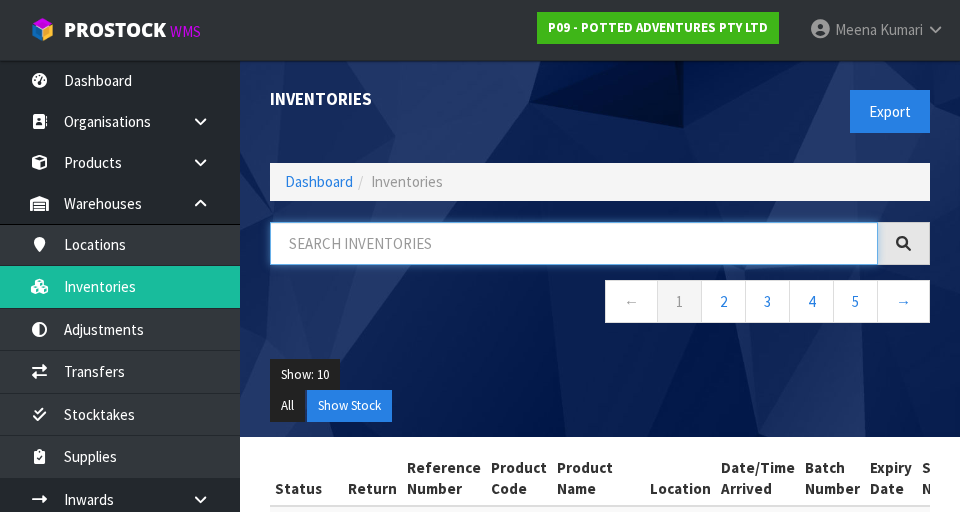 click at bounding box center (574, 243) 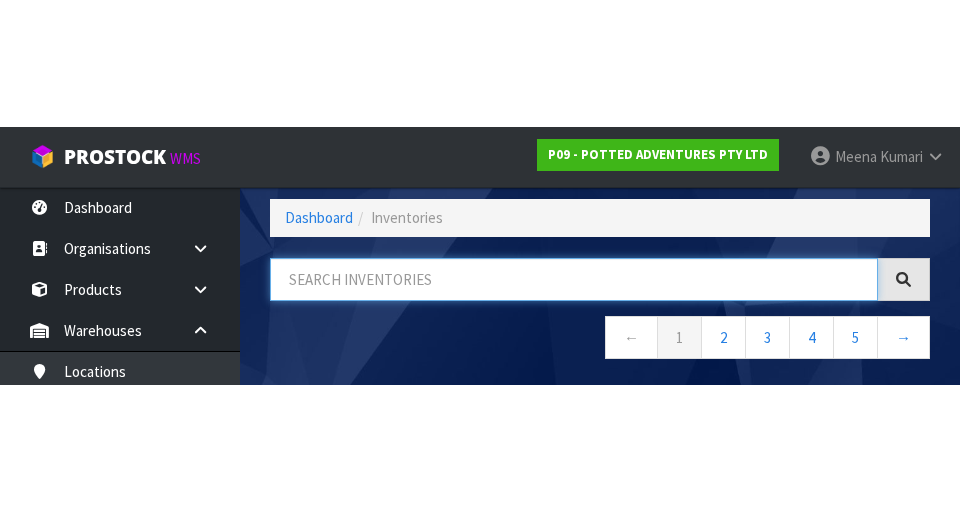 scroll, scrollTop: 114, scrollLeft: 0, axis: vertical 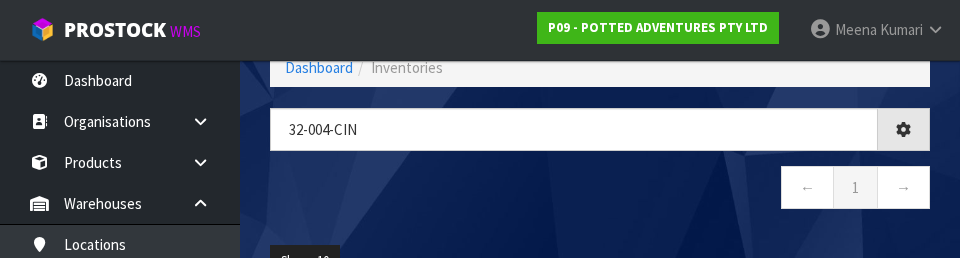 click on "←
1
→" at bounding box center [600, 190] 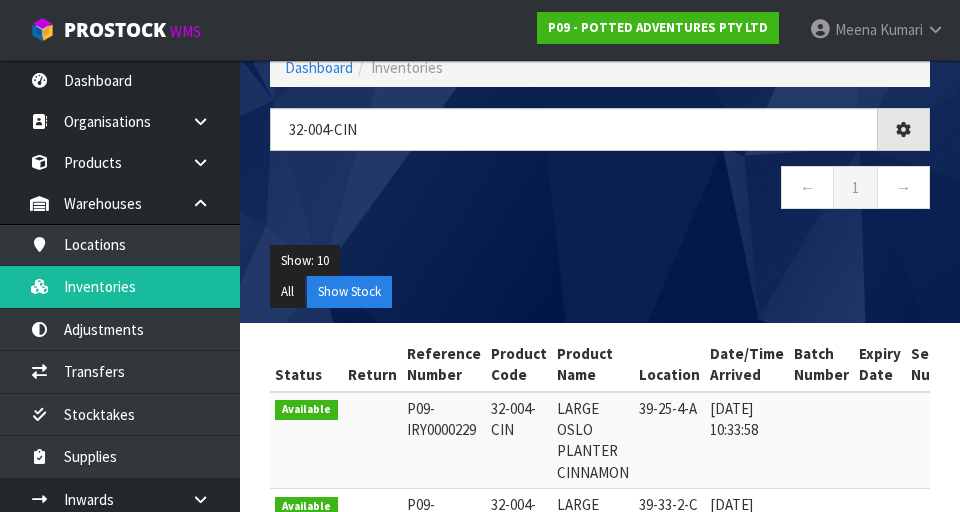 type on "32-004-CIN" 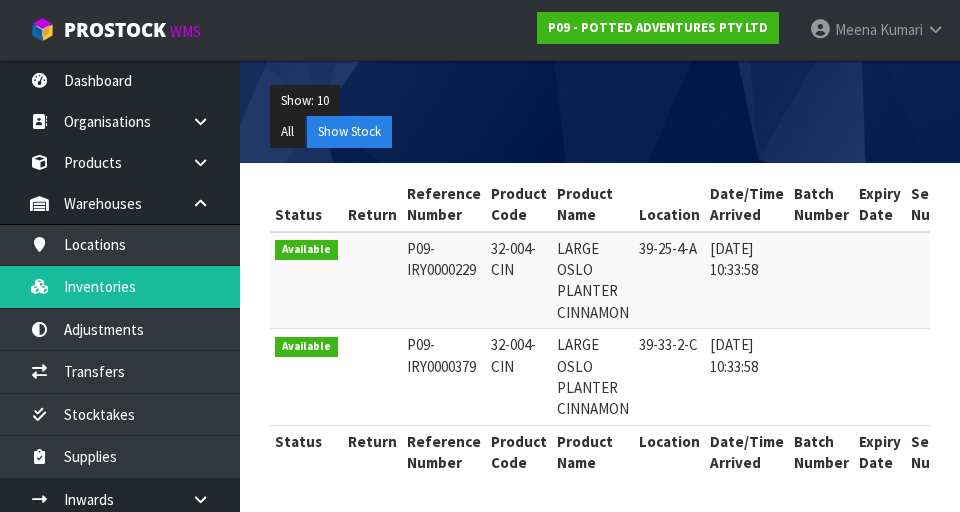 scroll, scrollTop: 273, scrollLeft: 0, axis: vertical 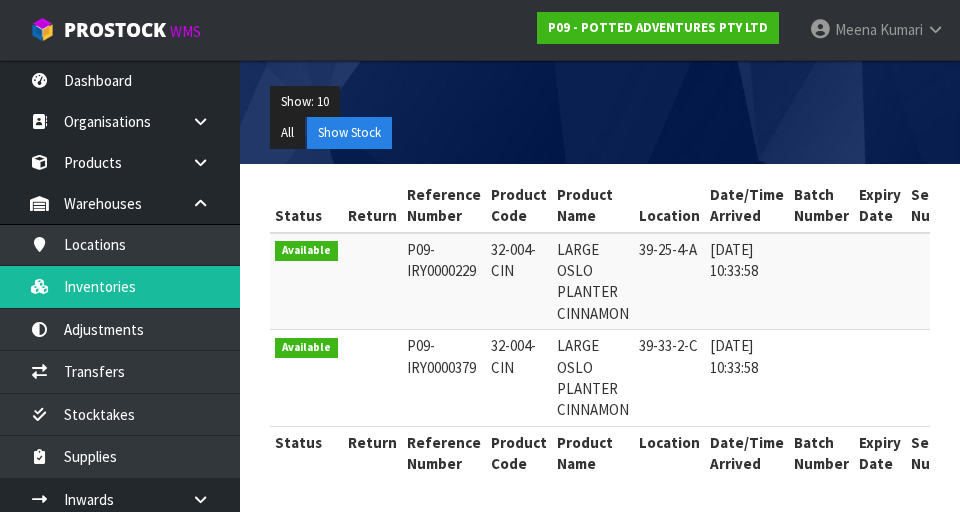 copy on "32-004-CIN" 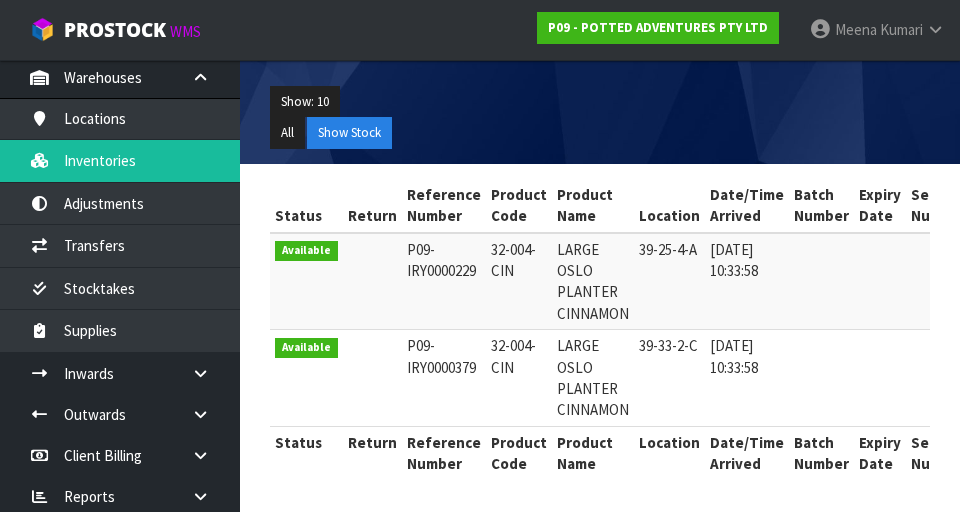 scroll, scrollTop: 153, scrollLeft: 0, axis: vertical 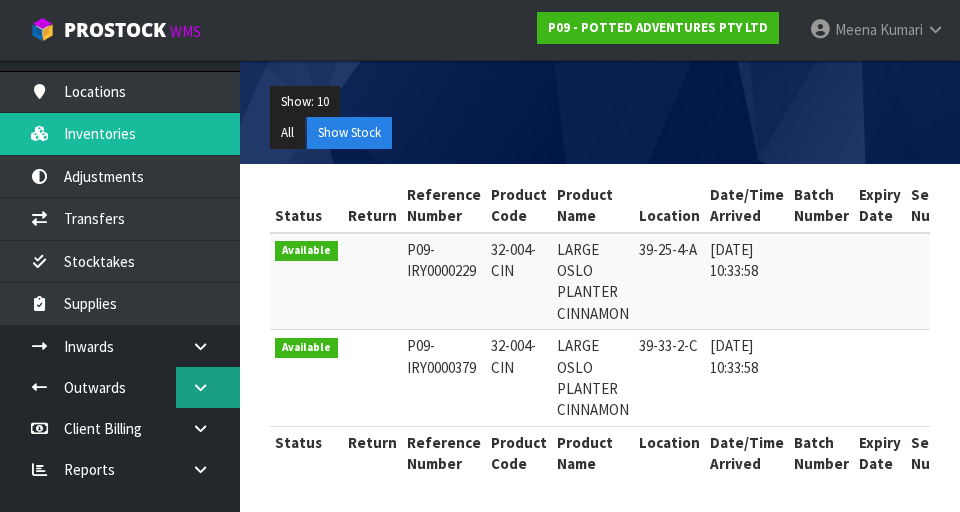 click at bounding box center (208, 387) 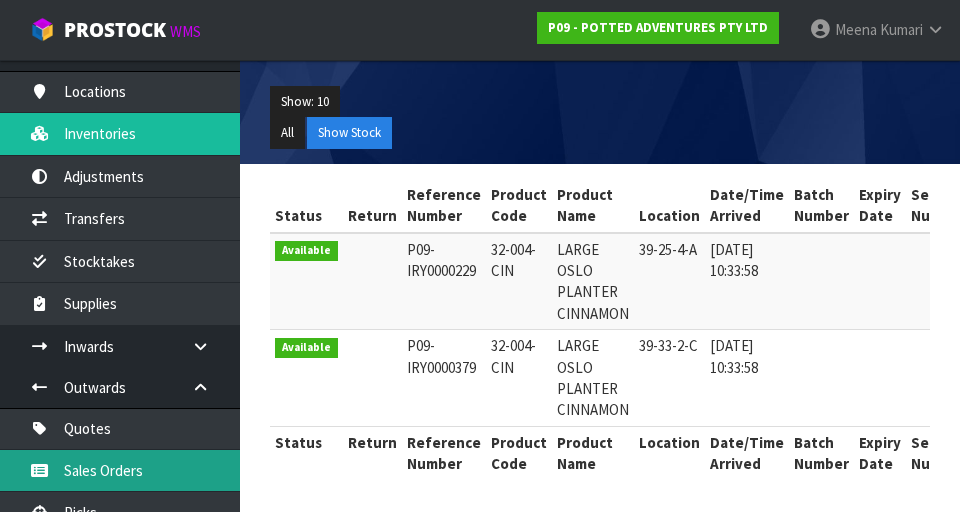 click on "Sales Orders" at bounding box center (120, 470) 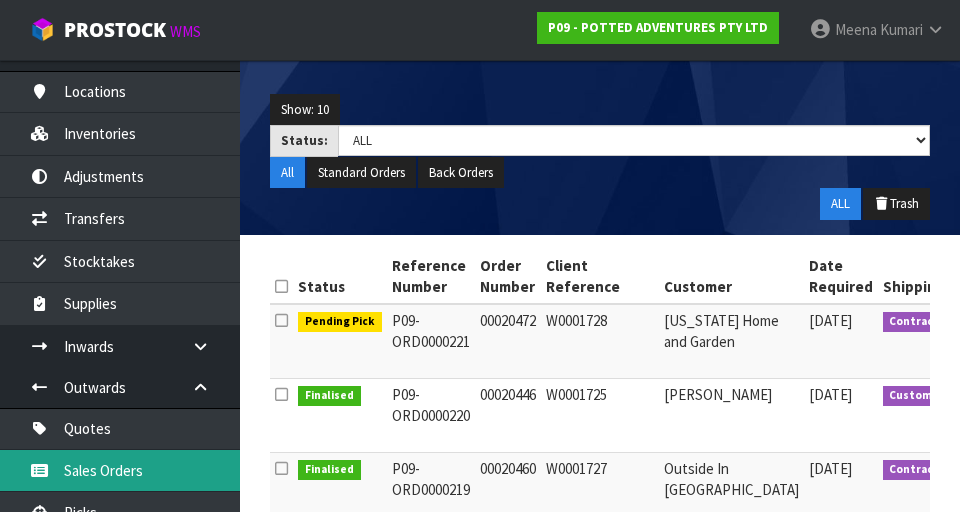 scroll, scrollTop: 0, scrollLeft: 0, axis: both 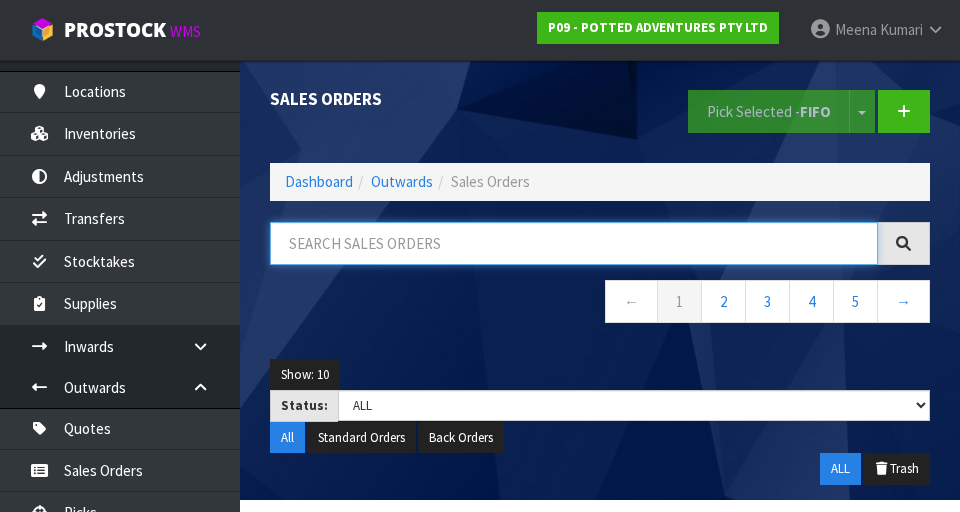 paste on "32-004-CIN" 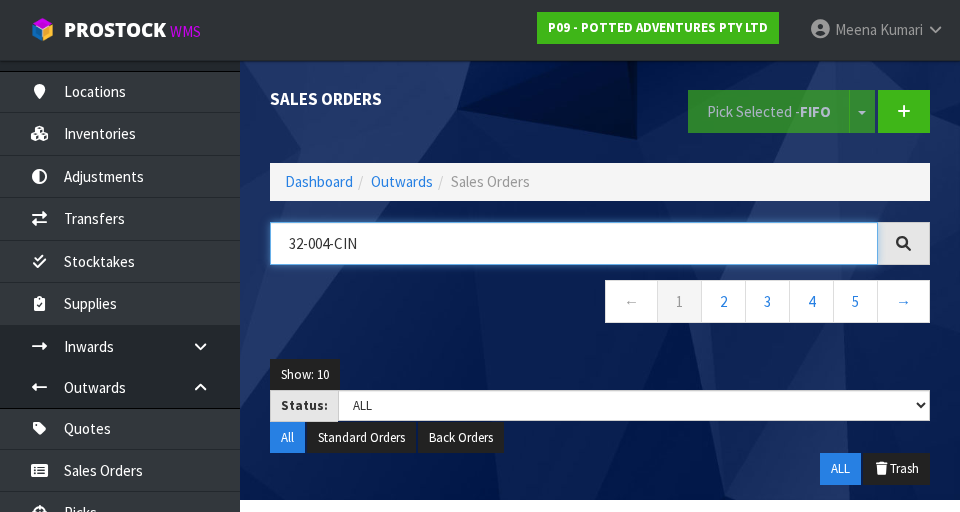 type on "32-004-CIN" 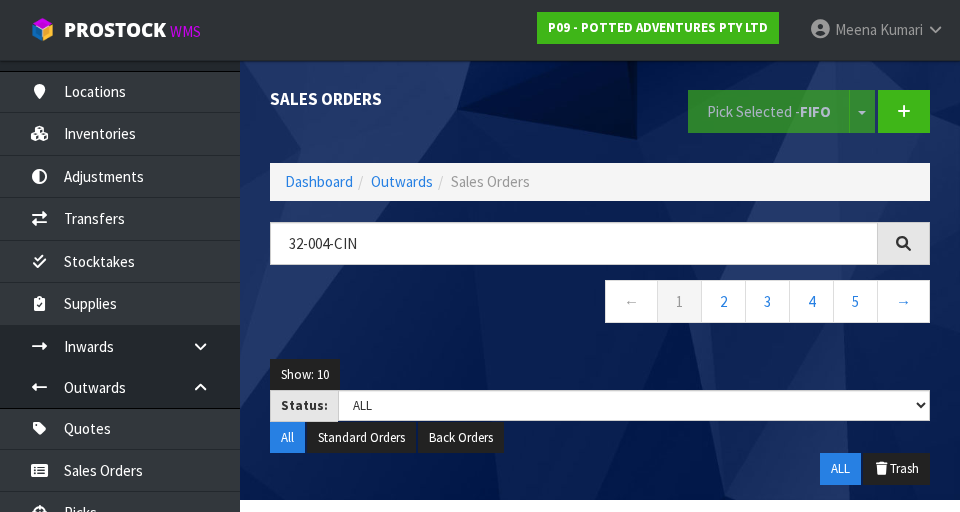 click on "←
1 2 3 4 5
→" at bounding box center (600, 304) 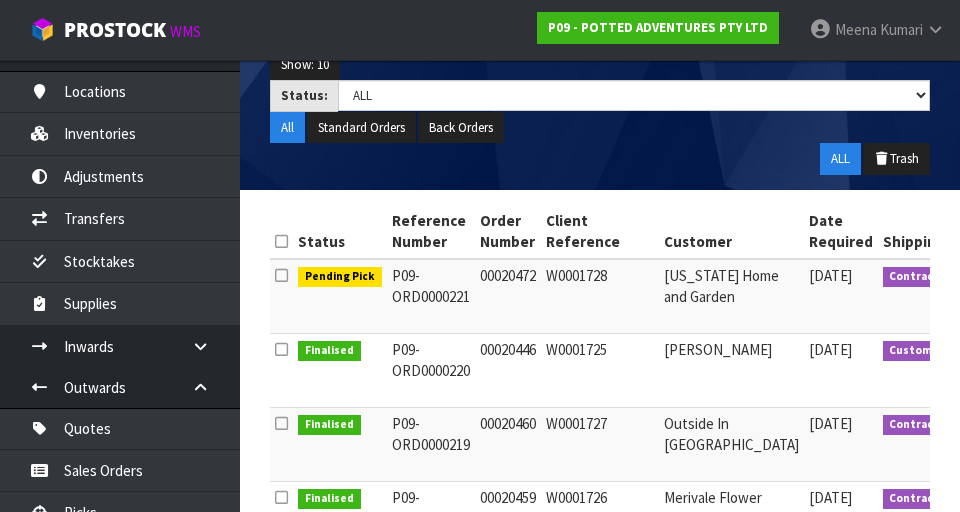 scroll, scrollTop: 311, scrollLeft: 0, axis: vertical 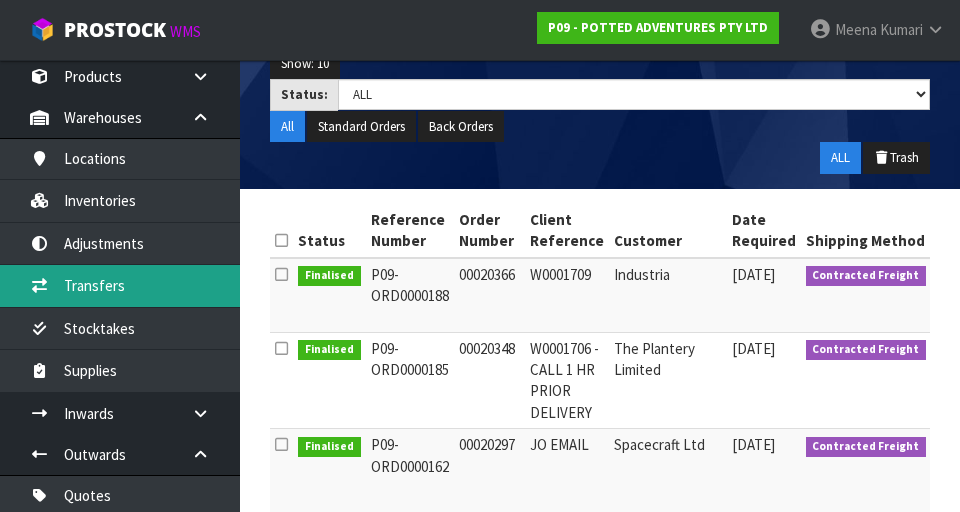 click on "Transfers" at bounding box center (120, 285) 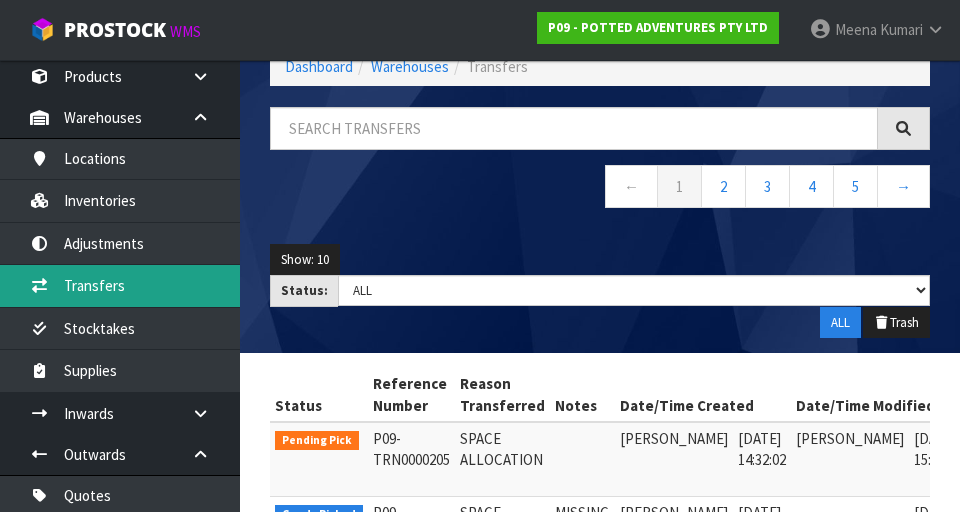 scroll, scrollTop: 311, scrollLeft: 0, axis: vertical 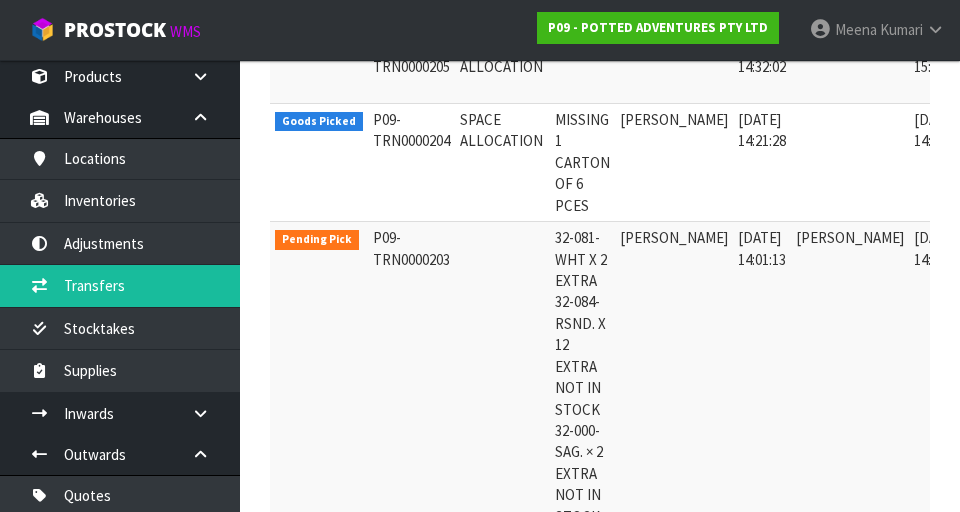 click at bounding box center (994, 242) 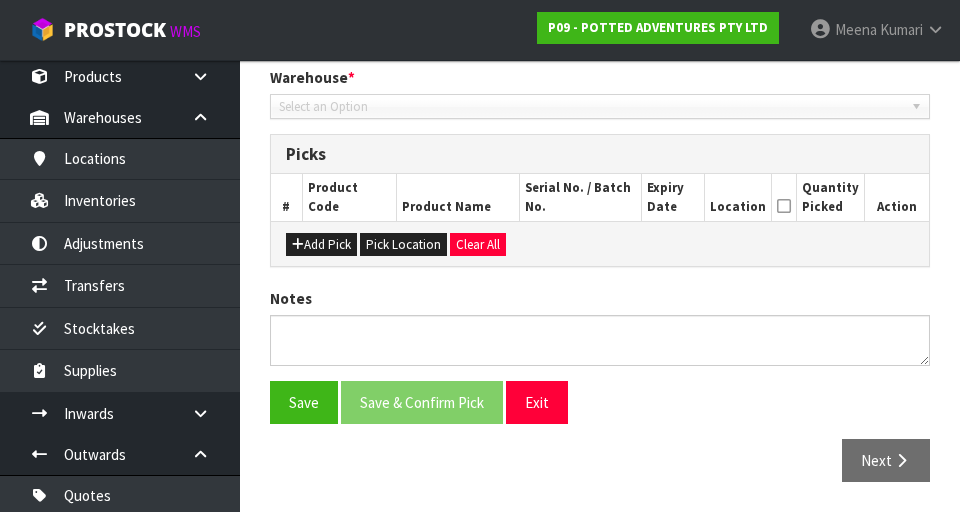 type on "[DATE]" 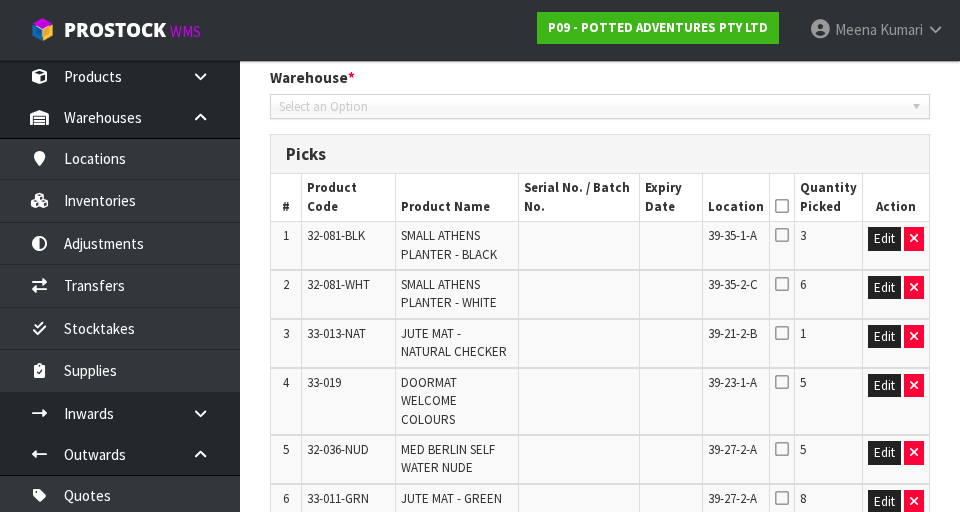 scroll, scrollTop: 712, scrollLeft: 0, axis: vertical 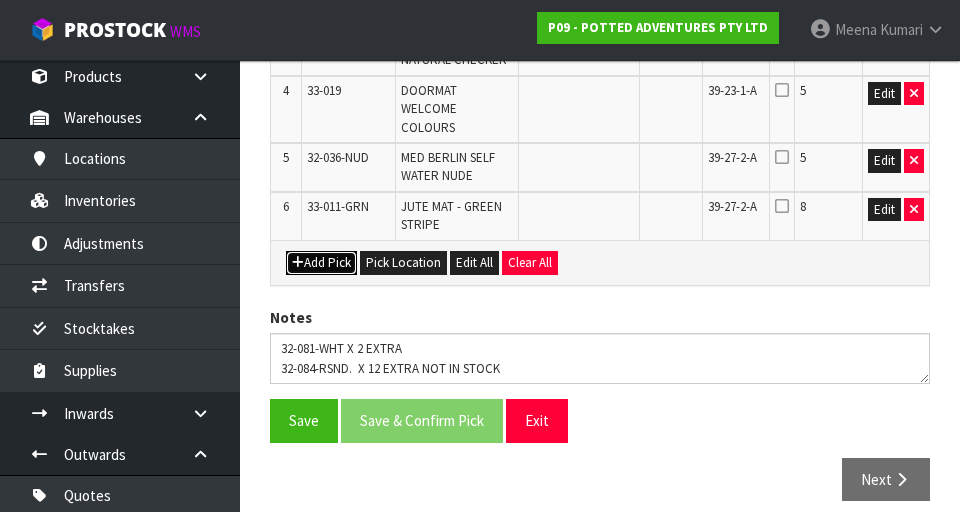 click on "Add Pick" at bounding box center (321, 263) 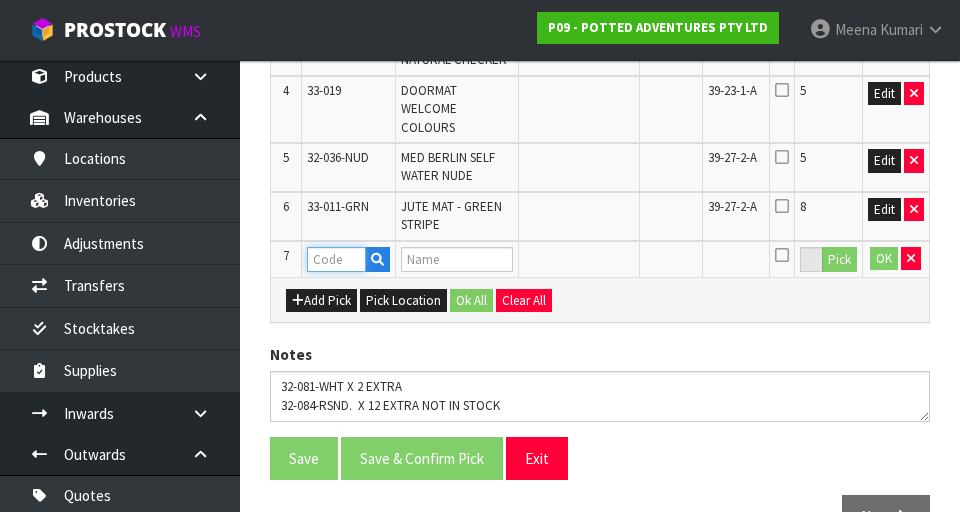 paste on "32-004-CIN" 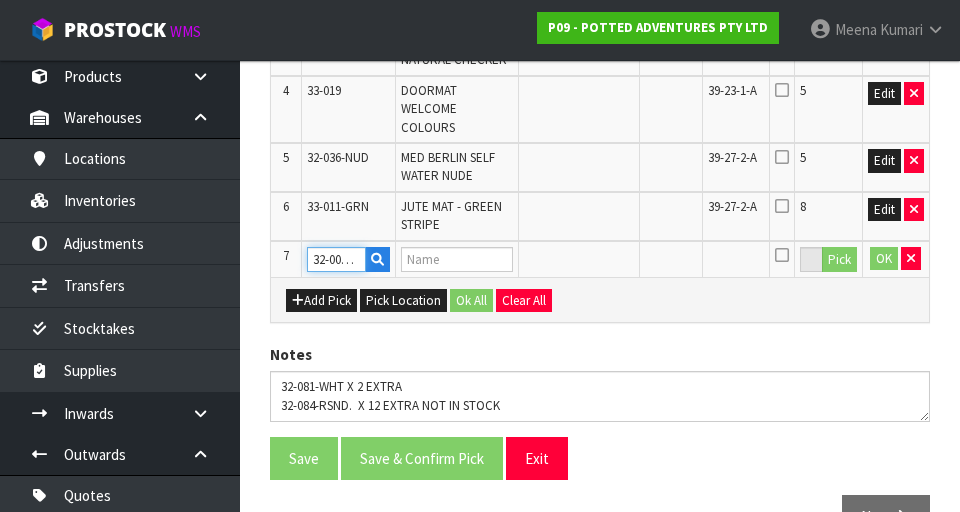 scroll, scrollTop: 0, scrollLeft: 11, axis: horizontal 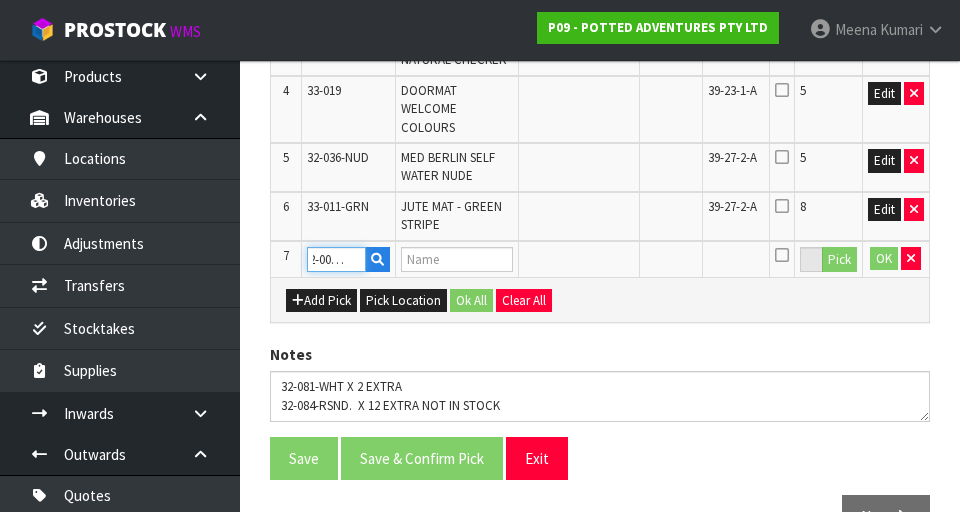 type on "LARGE OSLO PLANTER CINNAMON" 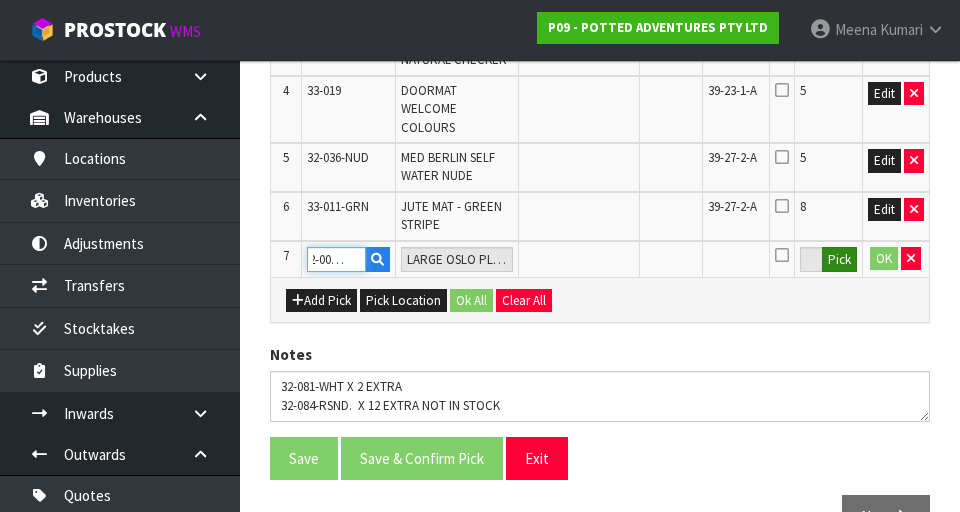 type on "32-004-CIN" 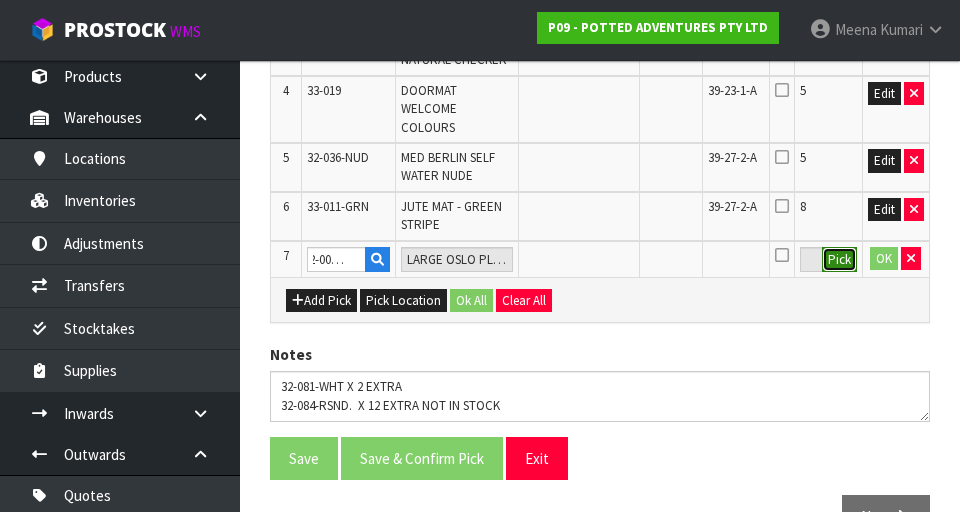 click on "Pick" at bounding box center (839, 260) 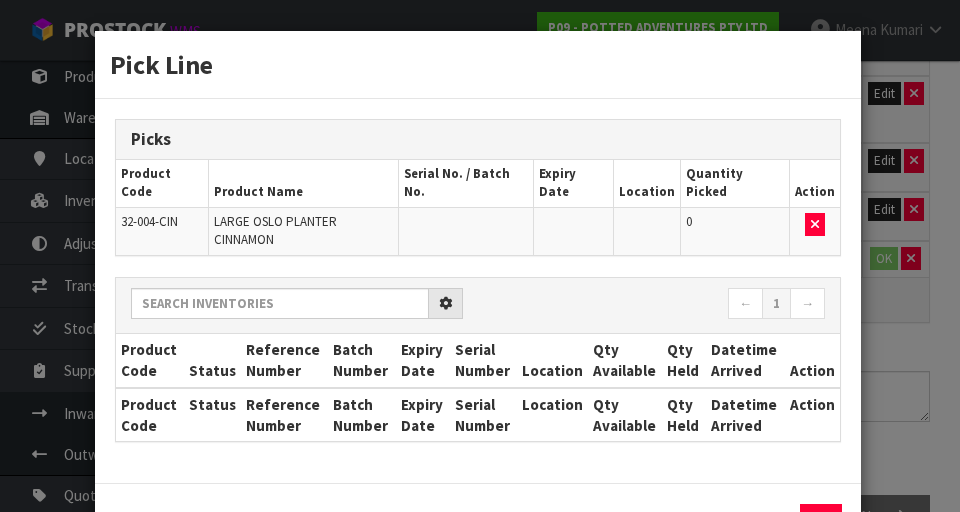 scroll, scrollTop: 0, scrollLeft: 0, axis: both 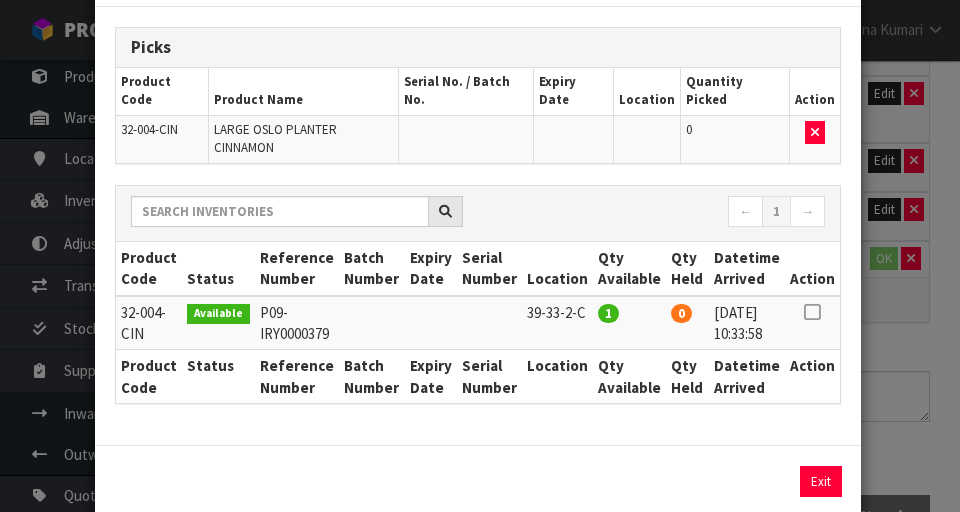 click at bounding box center [812, 312] 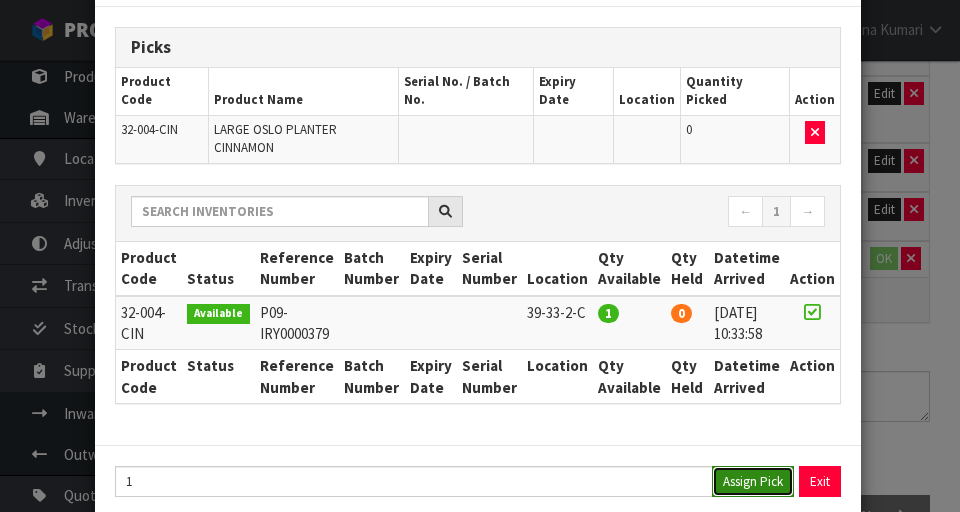 click on "Assign Pick" at bounding box center (753, 481) 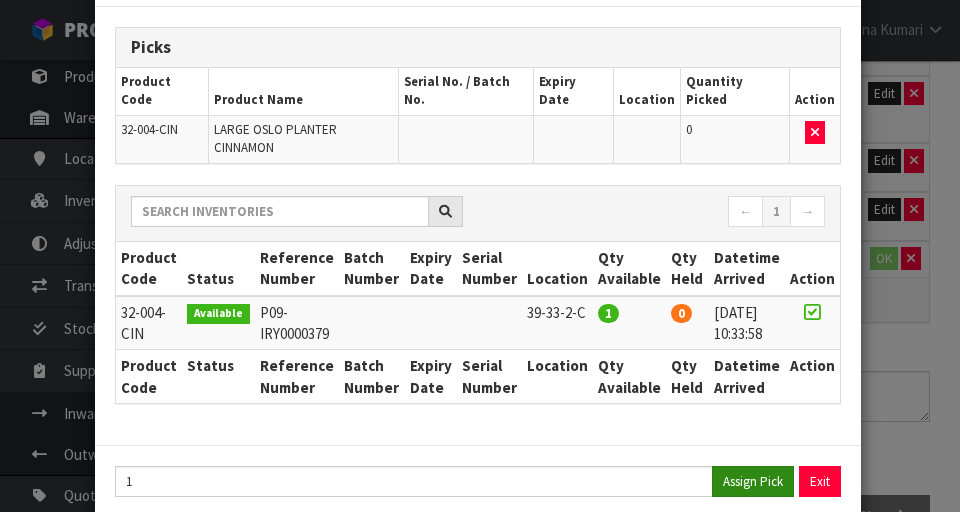 type on "1" 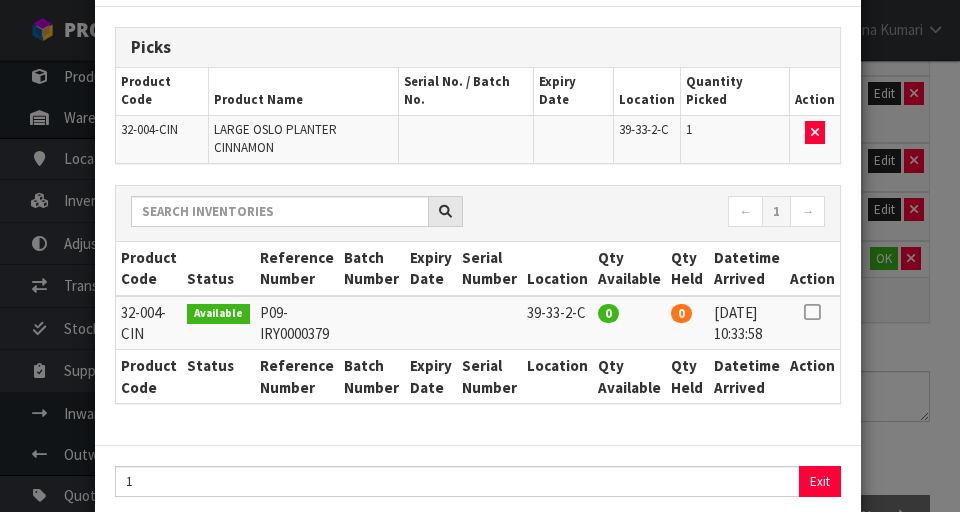 click on "Pick Line
Picks
Product Code
Product Name
Serial No. / Batch No.
Expiry Date
Location
Quantity Picked
Action
32-004-CIN
LARGE OSLO PLANTER CINNAMON
39-33-2-C
1
←
1
→
Product Code
Status
Reference Number
Batch Number
Expiry Date
Serial Number
Location
Qty Available
Qty Held
Datetime Arrived
Action
0 0" at bounding box center (480, 256) 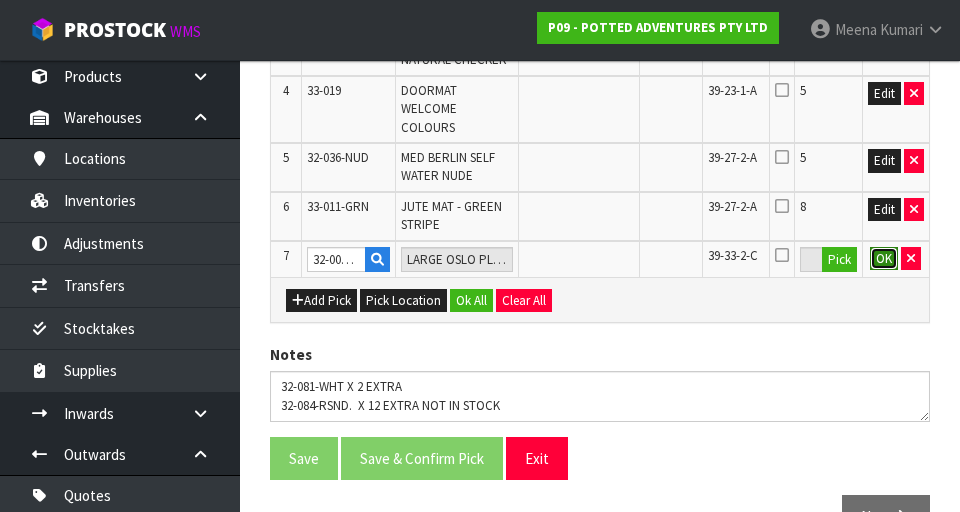 click on "OK" at bounding box center [884, 259] 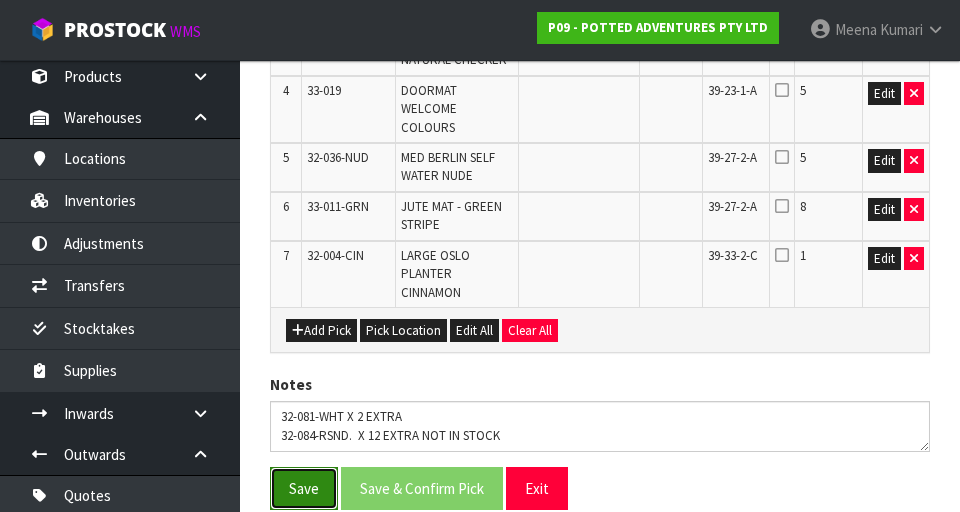 click on "Save" at bounding box center [304, 488] 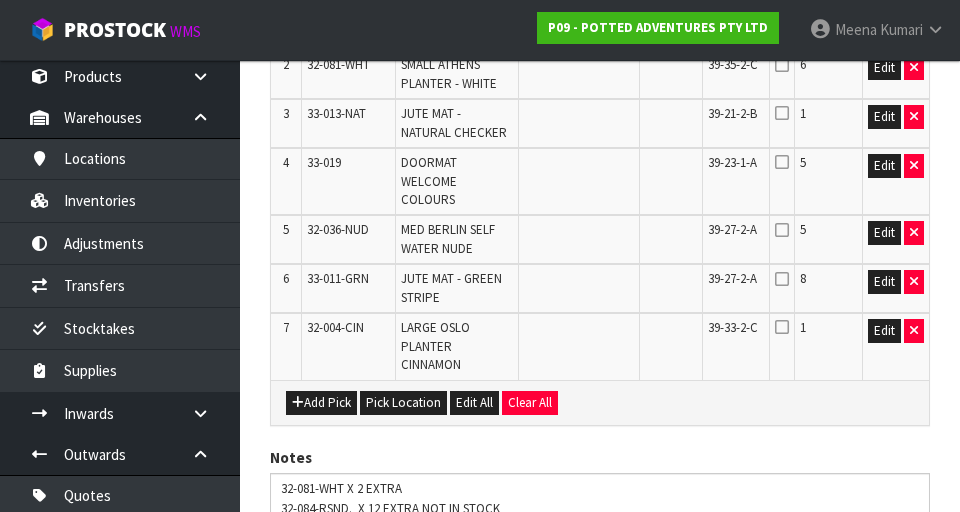 scroll, scrollTop: 0, scrollLeft: 0, axis: both 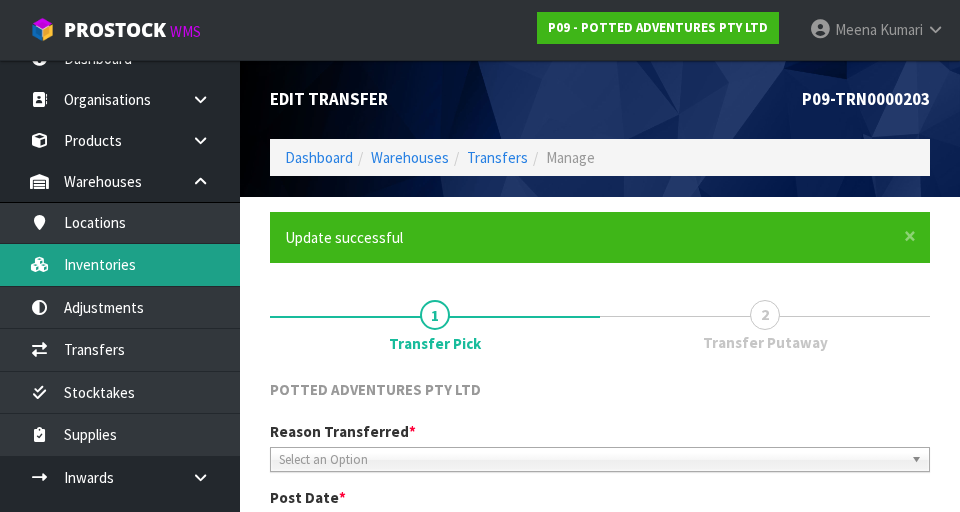 click on "Inventories" at bounding box center (120, 264) 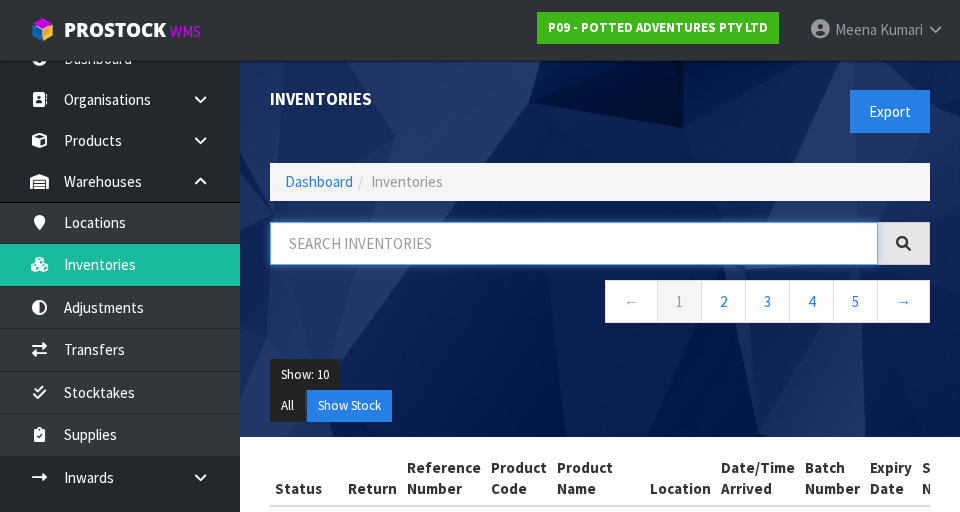 click at bounding box center [574, 243] 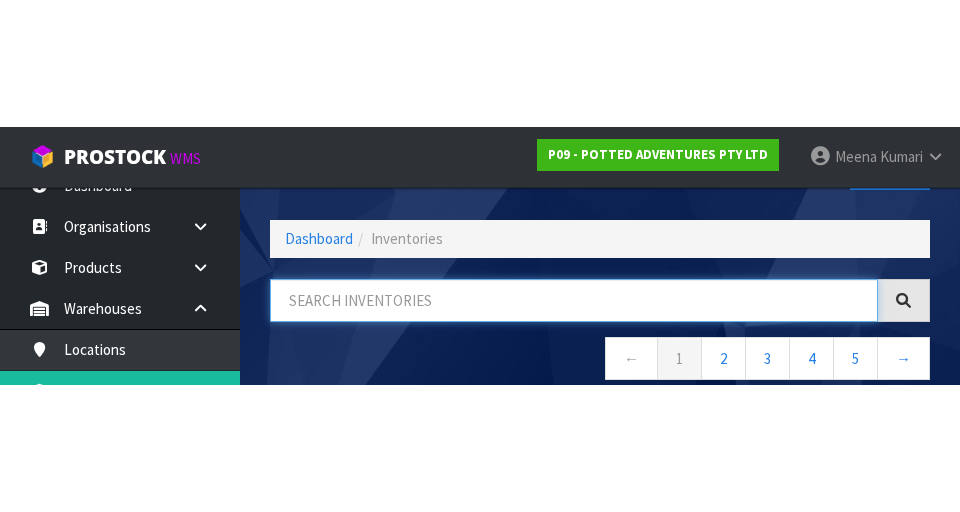 scroll, scrollTop: 114, scrollLeft: 0, axis: vertical 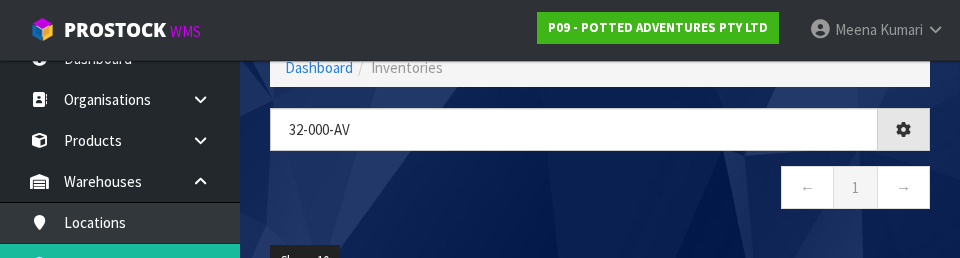 click on "←
1
→" at bounding box center [600, 190] 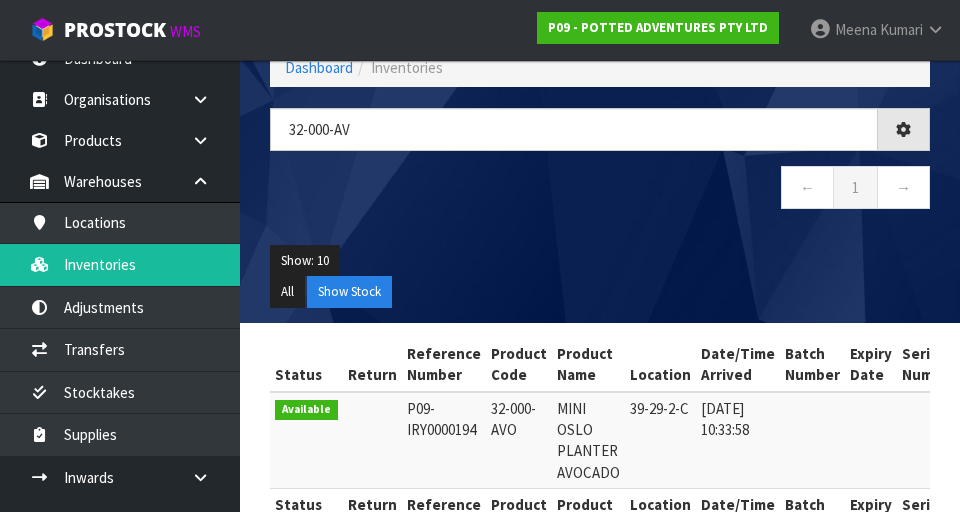 type on "32-000-AV" 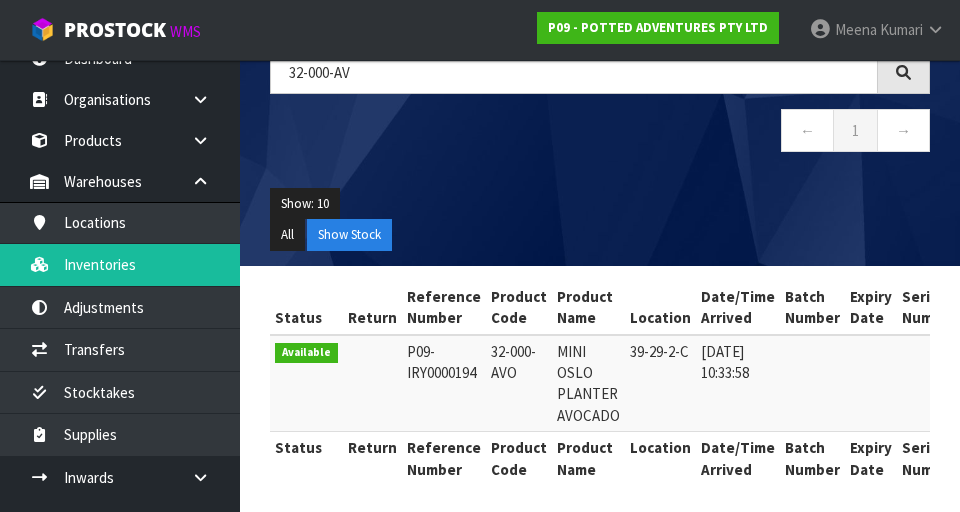 scroll, scrollTop: 179, scrollLeft: 0, axis: vertical 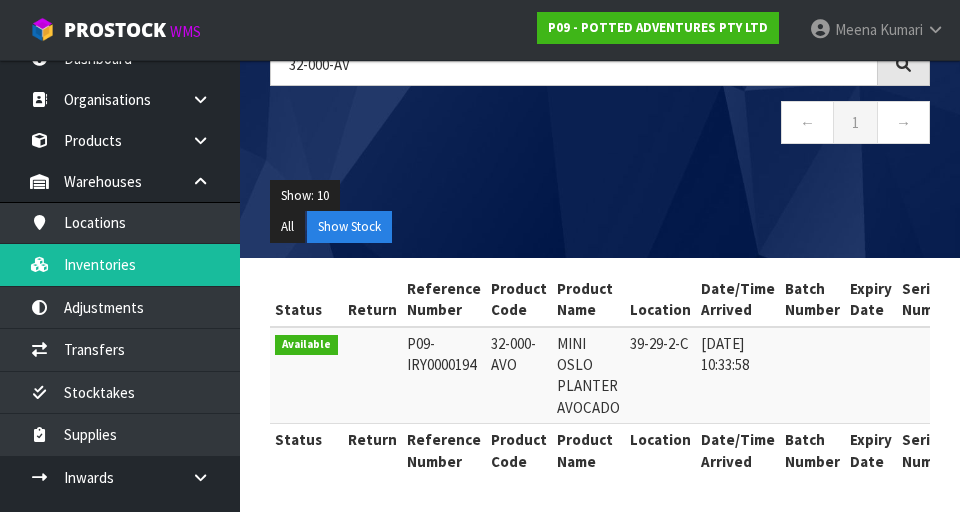 copy on "32-000-AVO" 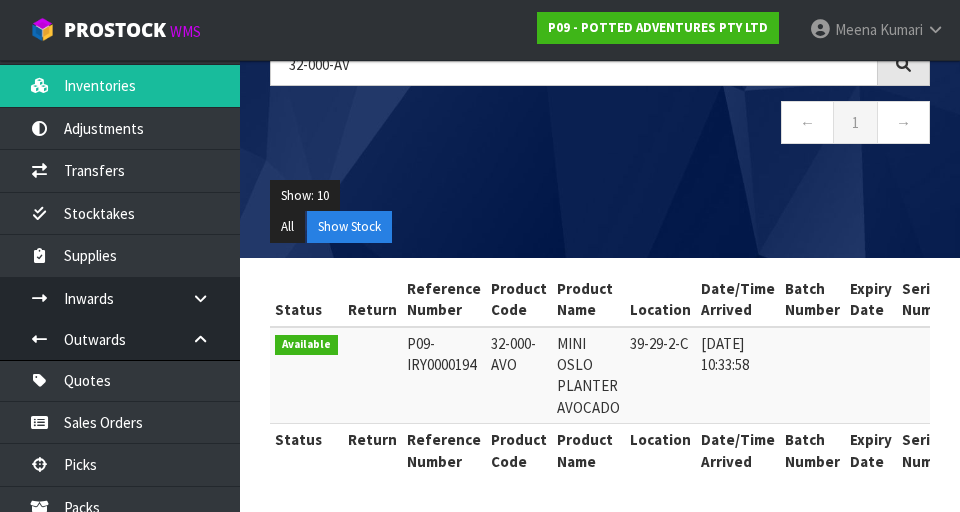 scroll, scrollTop: 200, scrollLeft: 0, axis: vertical 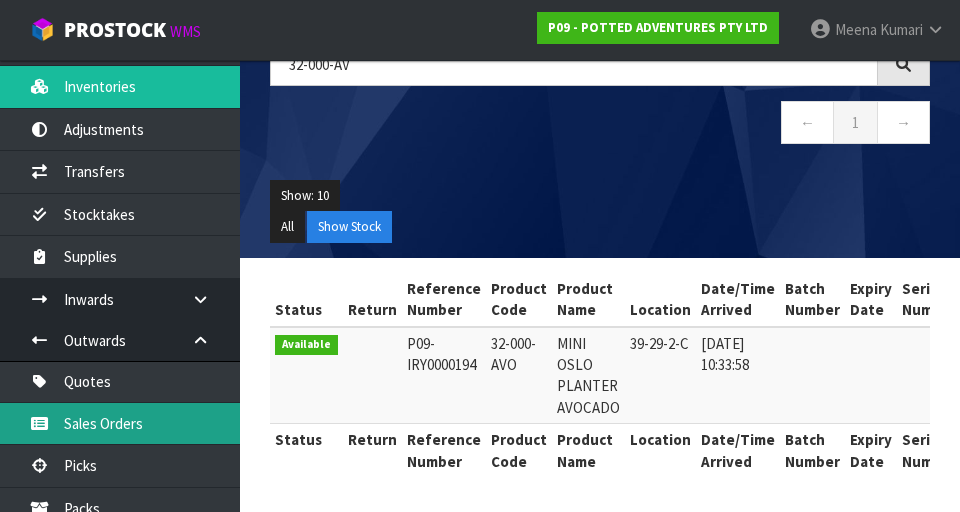 click on "Sales Orders" at bounding box center [120, 423] 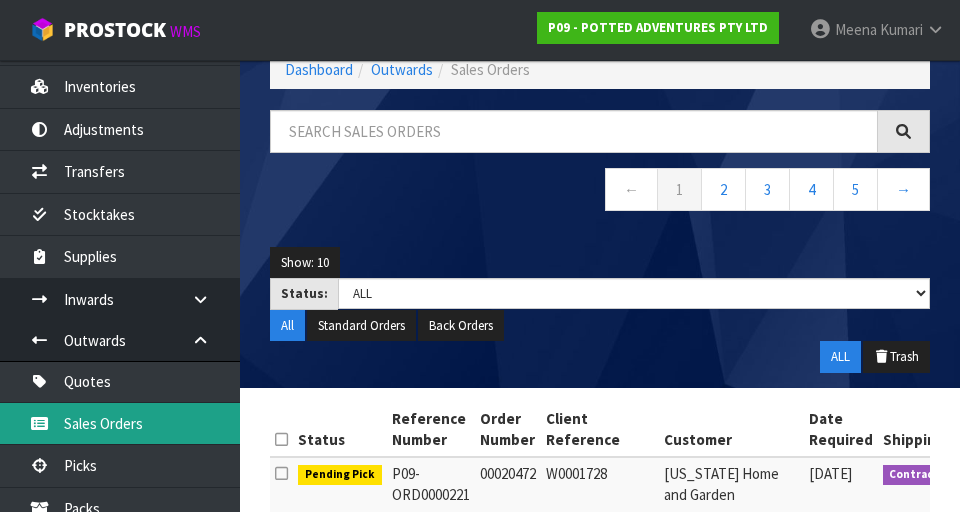 scroll, scrollTop: 0, scrollLeft: 0, axis: both 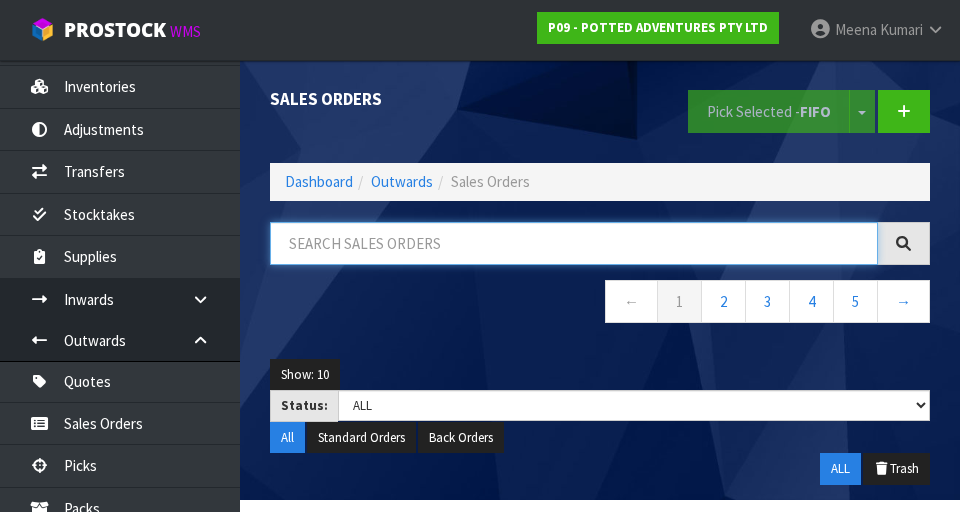 paste on "32-000-AVO" 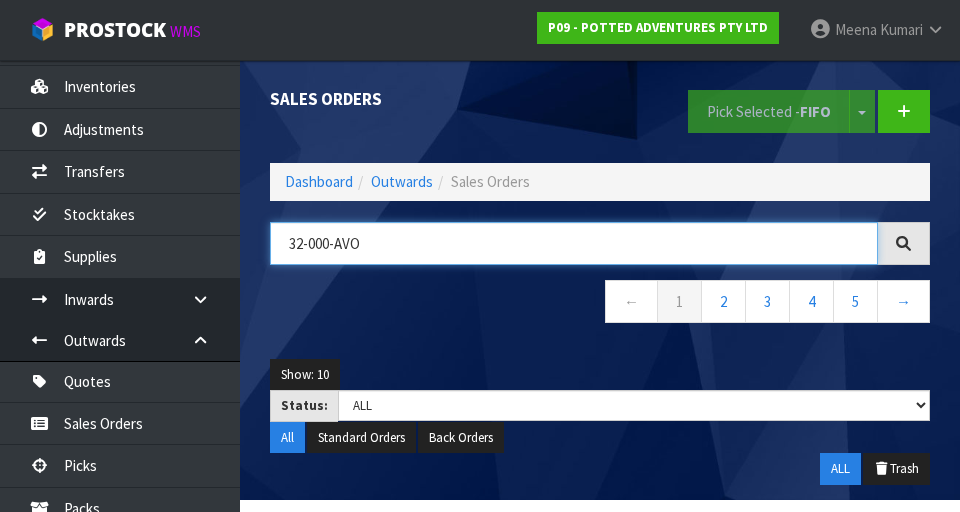 type on "32-000-AVO" 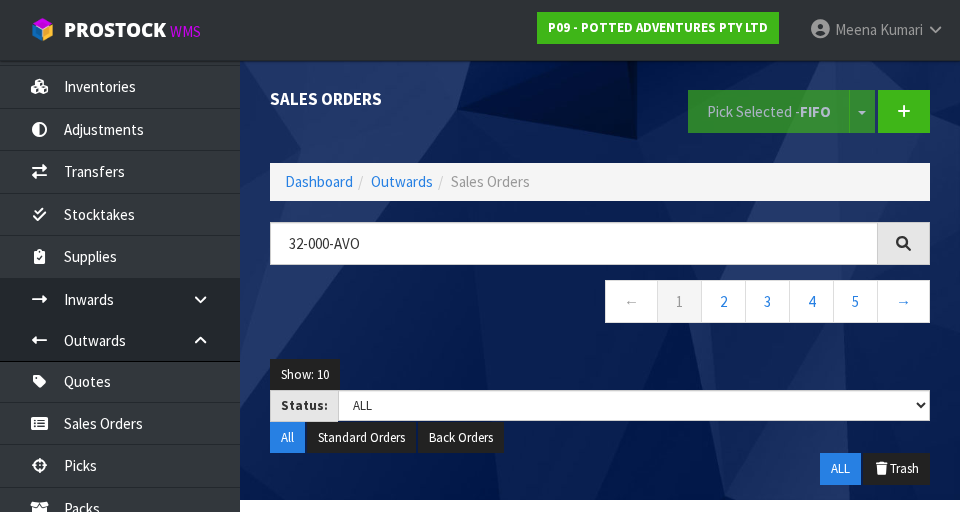 click on "32-000-AVO
←
1 2 3 4 5
→" at bounding box center [600, 283] 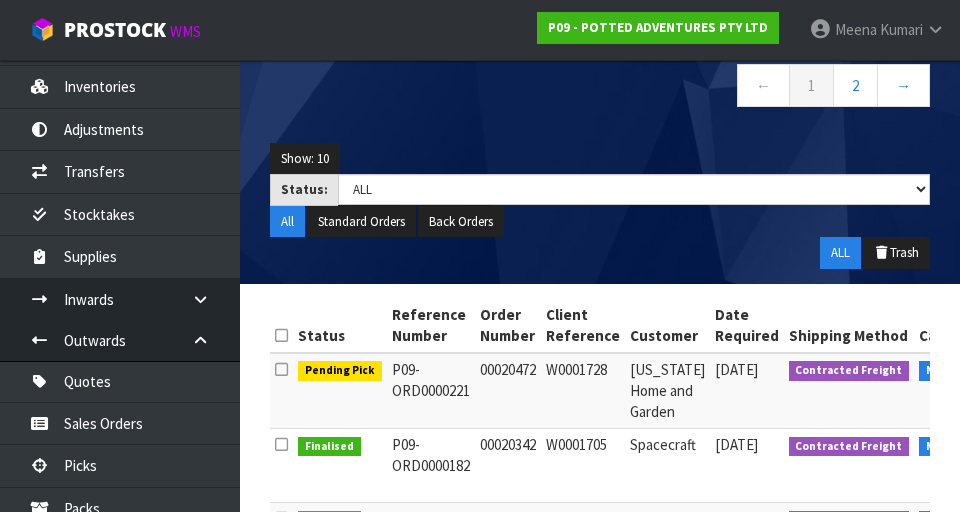 scroll, scrollTop: 222, scrollLeft: 0, axis: vertical 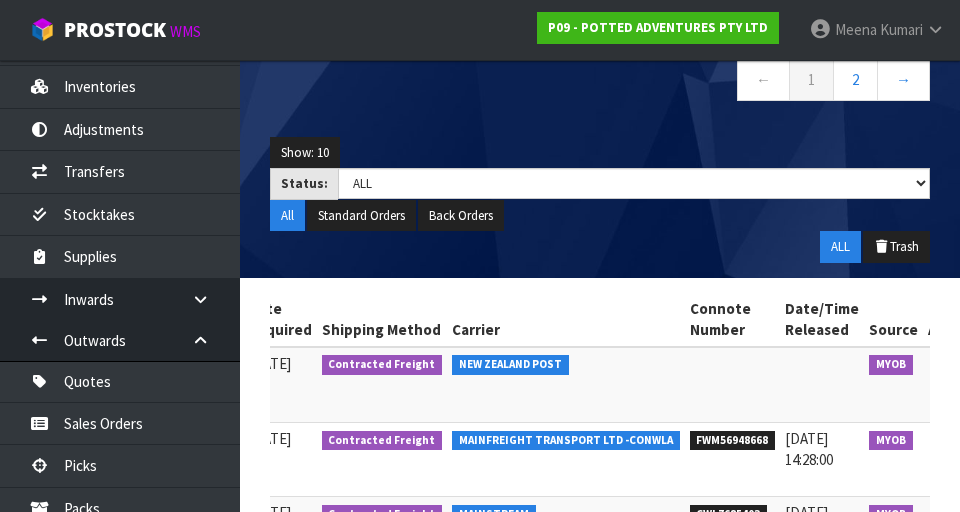 click at bounding box center [950, 368] 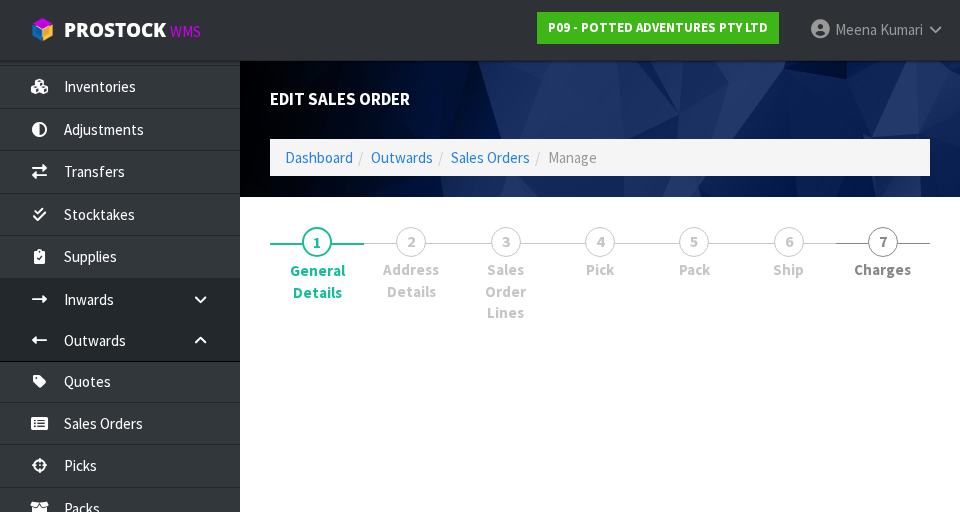 scroll, scrollTop: 0, scrollLeft: 0, axis: both 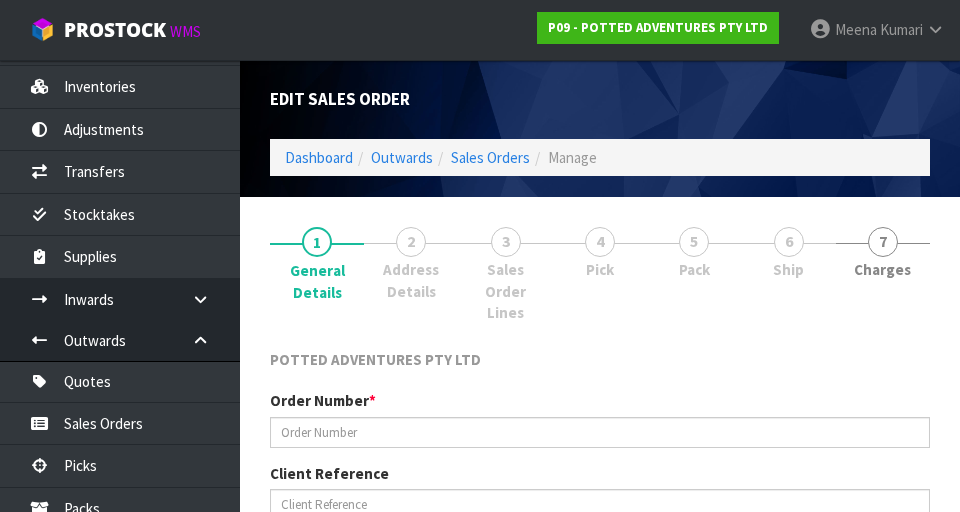 type on "00020472" 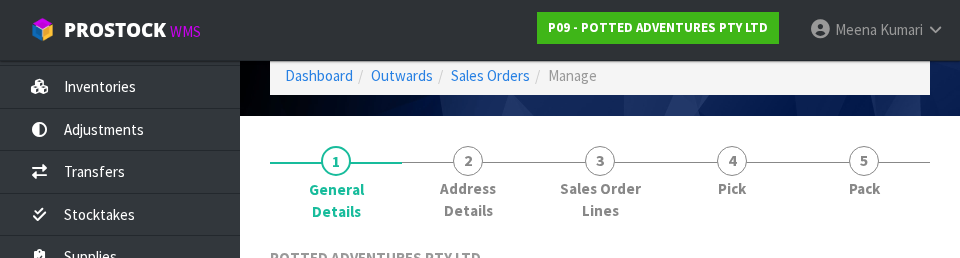 scroll, scrollTop: 442, scrollLeft: 0, axis: vertical 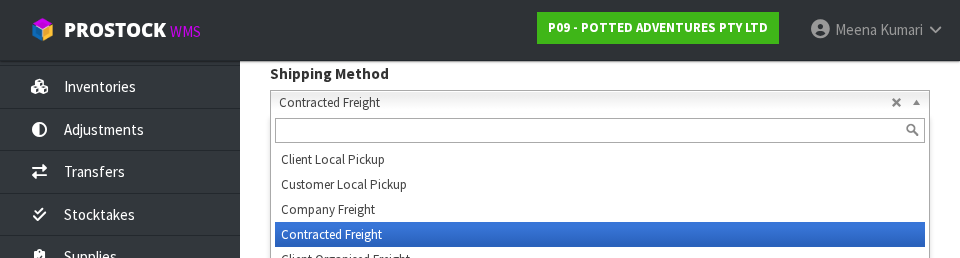 click on "1
General Details
2
Address Details
3
Sales Order Lines
4
Pick
5
Pack
POTTED ADVENTURES PTY LTD
Order Number  *
00020472
Client Reference
W0001728
Shipping Method
Client Local Pickup Customer Local Pickup Company Freight Contracted Freight Client Organised Freight
Contracted Freight
Client Local Pickup Customer Local Pickup Company Freight Contracted Freight Client Organised Freight
Order Type
Standard Order Back Order
Post Date/Time  *
[DATE]
12:00:37.000
*" at bounding box center (600, 561) 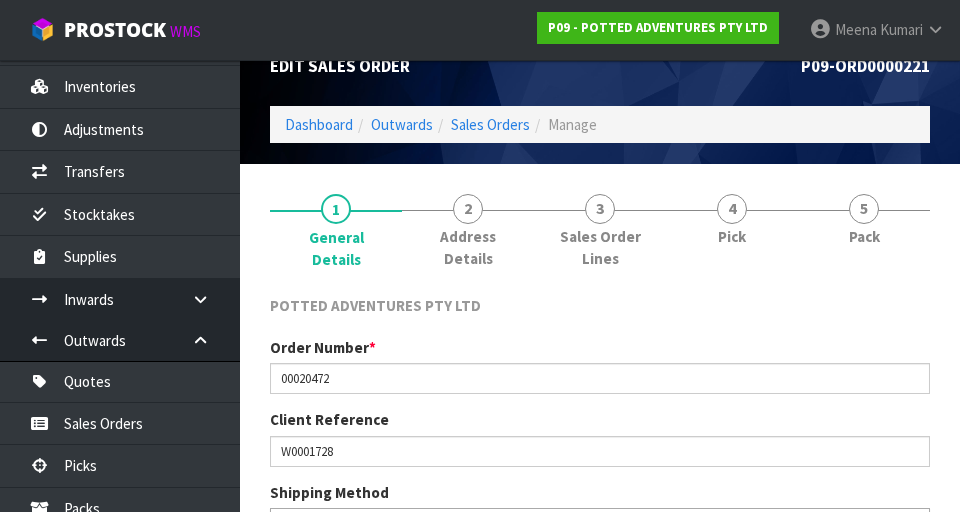 scroll, scrollTop: 0, scrollLeft: 0, axis: both 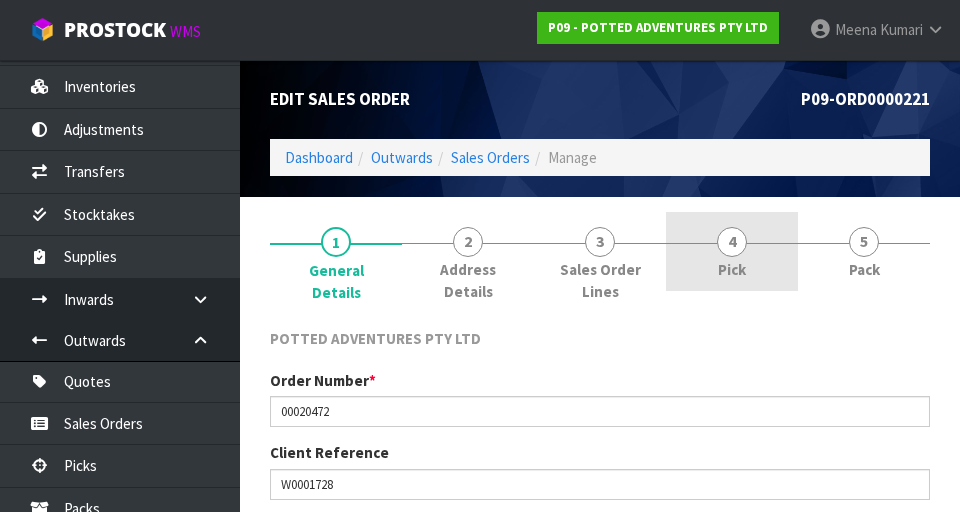 click on "4
Pick" at bounding box center [732, 251] 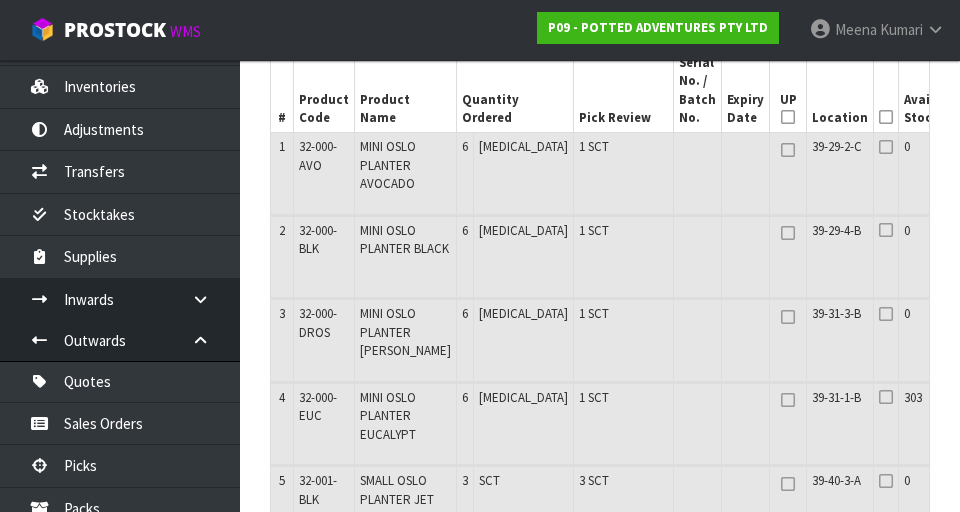 scroll, scrollTop: 528, scrollLeft: 0, axis: vertical 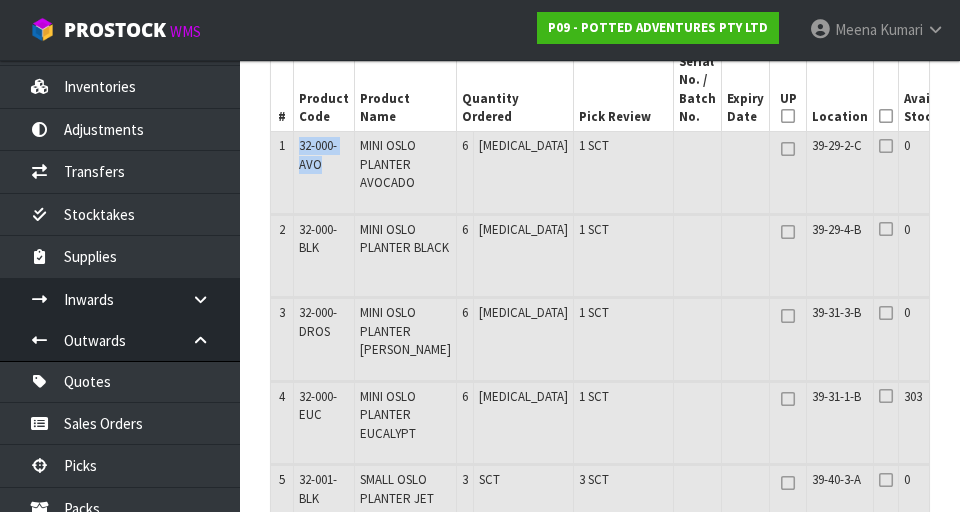 copy on "32-000-AVO" 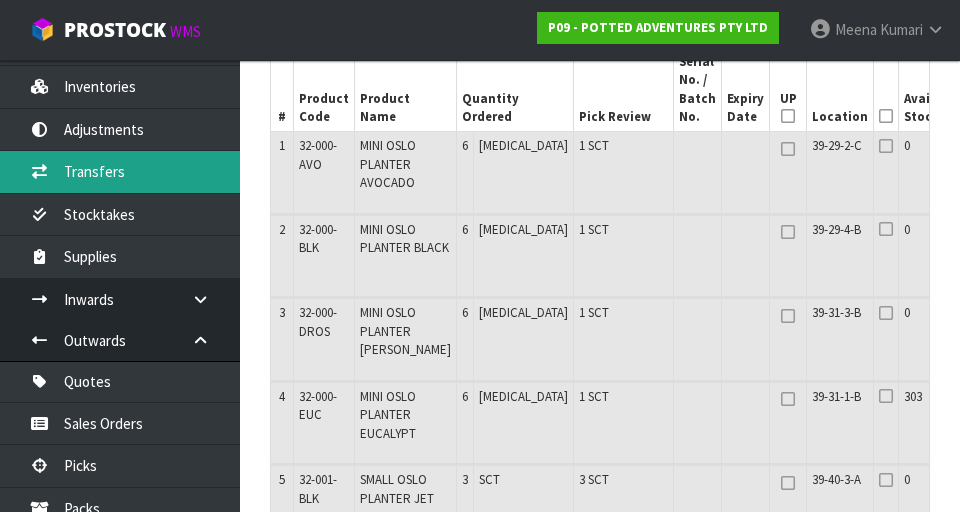 click on "Transfers" at bounding box center (120, 171) 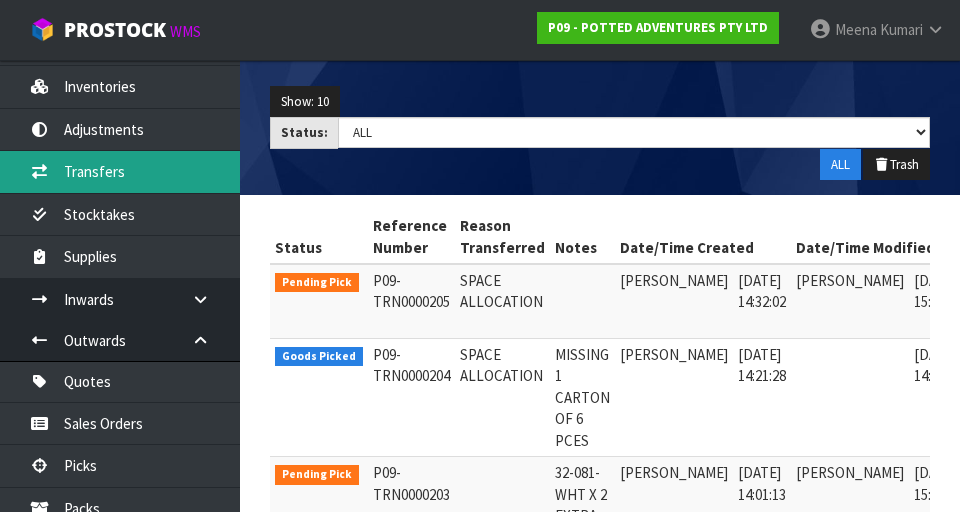 scroll, scrollTop: 0, scrollLeft: 0, axis: both 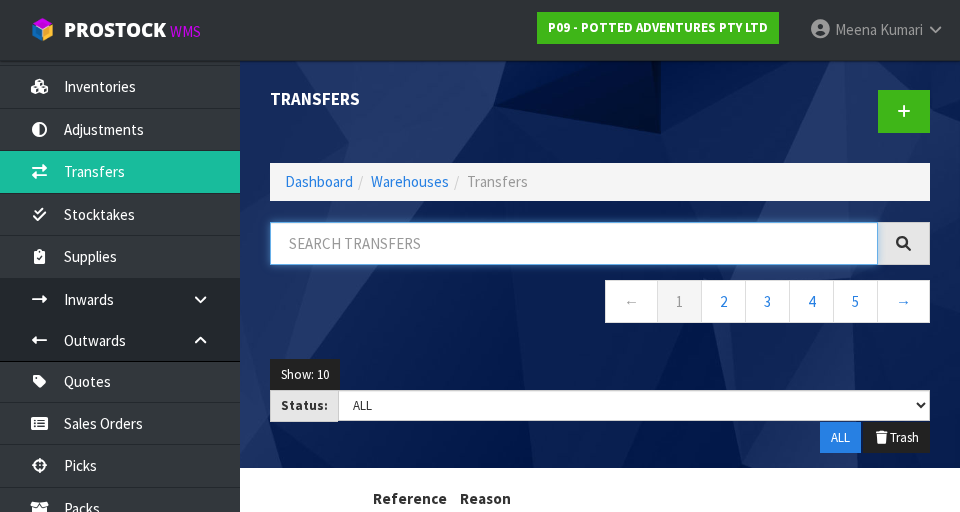 paste on "32-000-AVO" 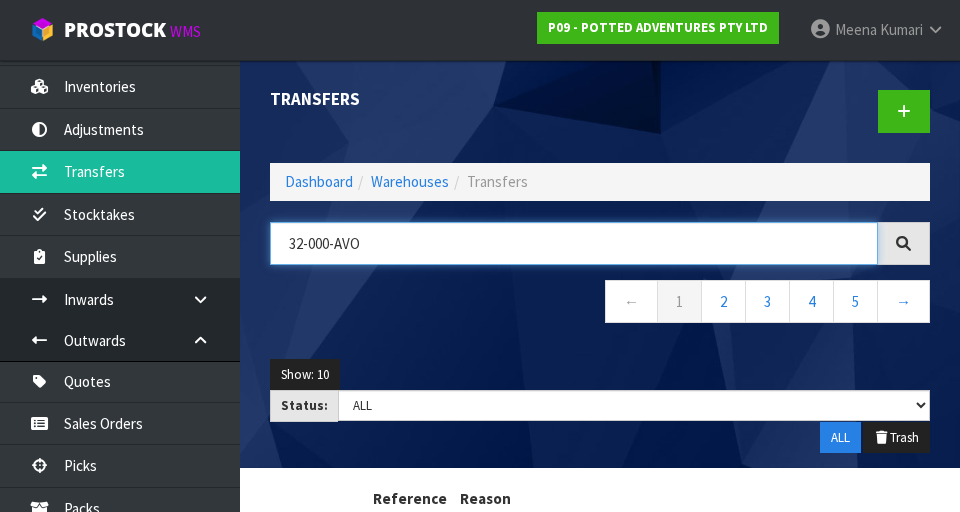 type on "32-000-AVO" 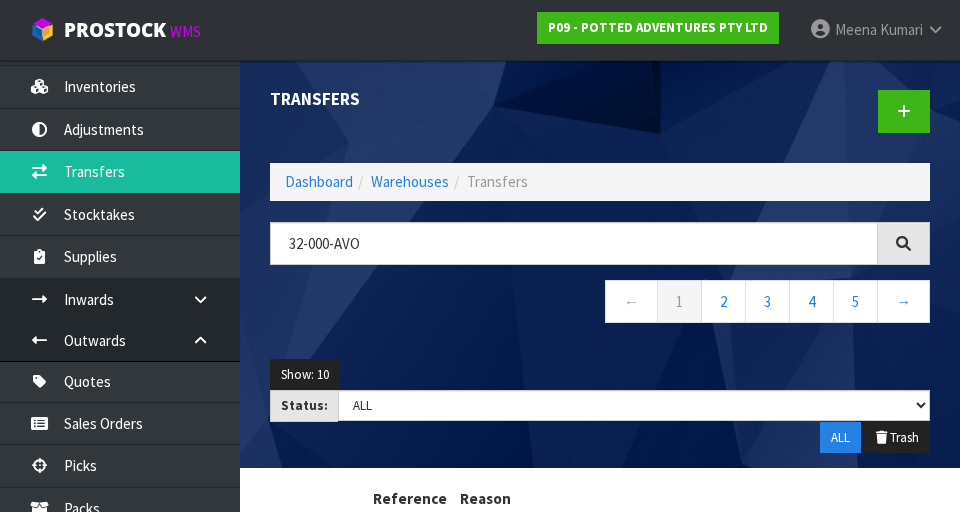 click on "←
1 2 3 4 5
→" at bounding box center [600, 304] 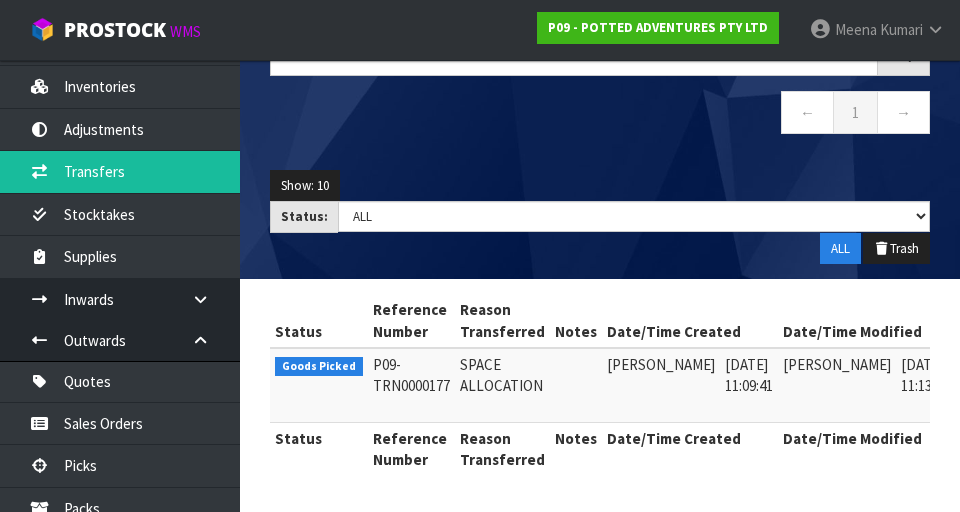 scroll, scrollTop: 0, scrollLeft: 0, axis: both 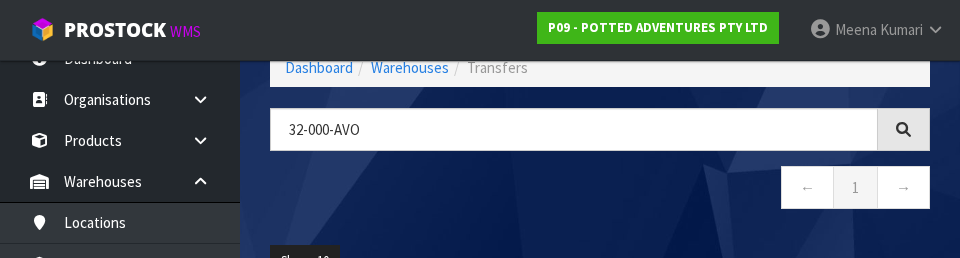 click on "←
1
→" at bounding box center [600, 190] 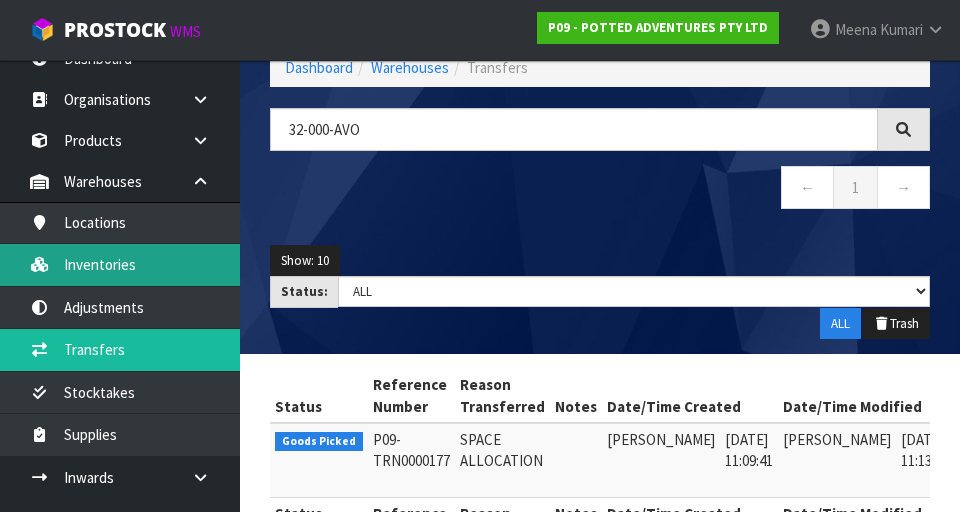 click on "Inventories" at bounding box center (120, 264) 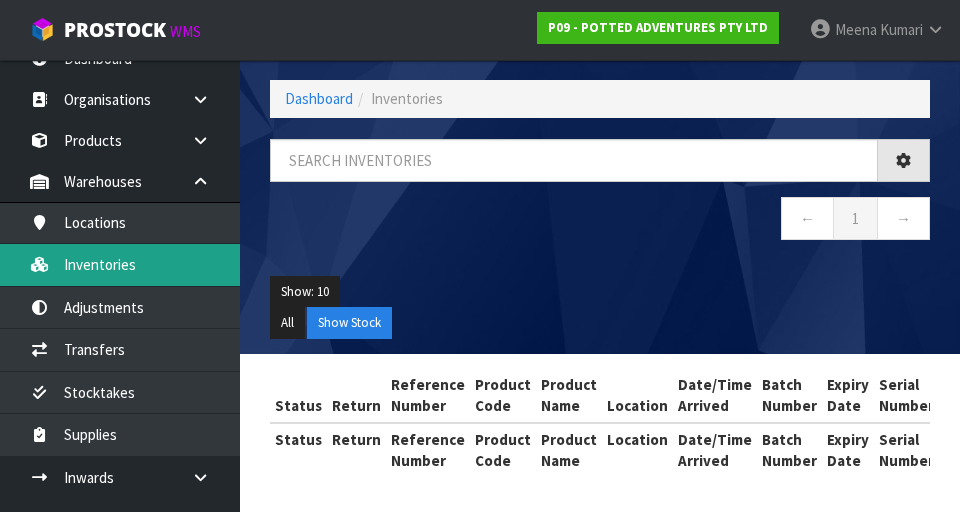 scroll, scrollTop: 114, scrollLeft: 0, axis: vertical 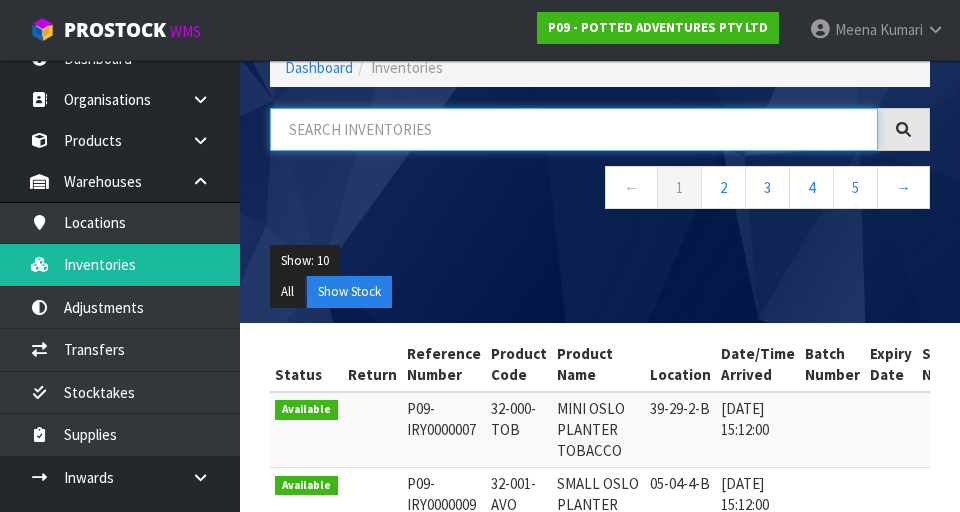 paste on "32-000-AVO" 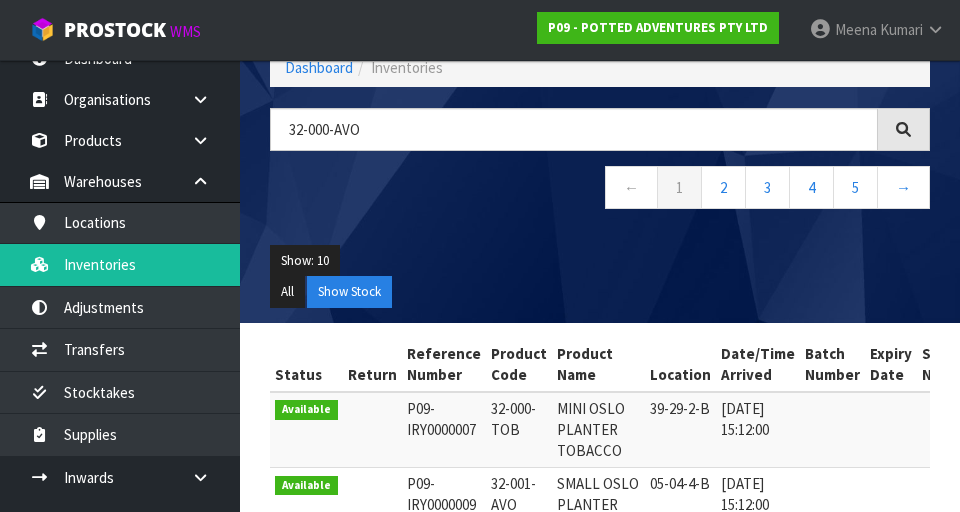 click on "Show: 10
5
10
25
50" at bounding box center (600, 261) 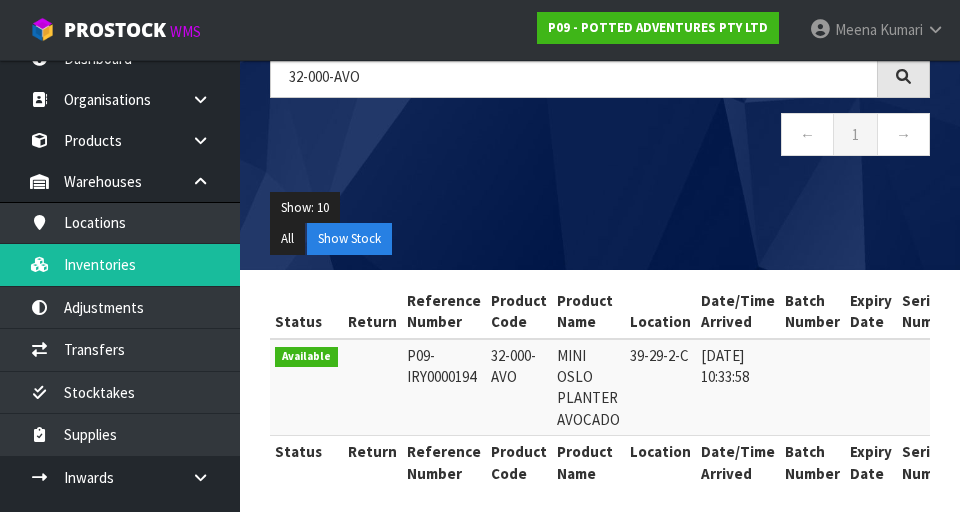 scroll, scrollTop: 0, scrollLeft: 0, axis: both 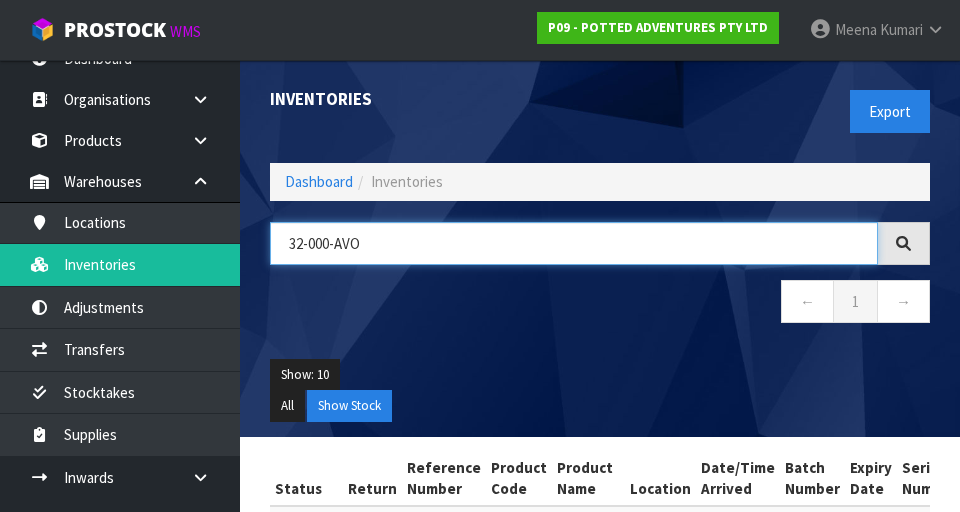 click on "32-000-AVO" at bounding box center [574, 243] 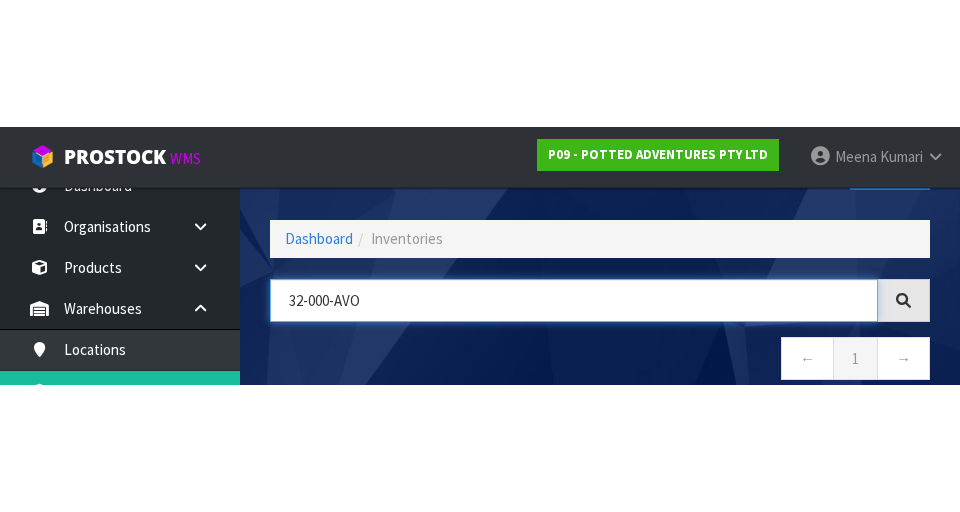 scroll, scrollTop: 114, scrollLeft: 0, axis: vertical 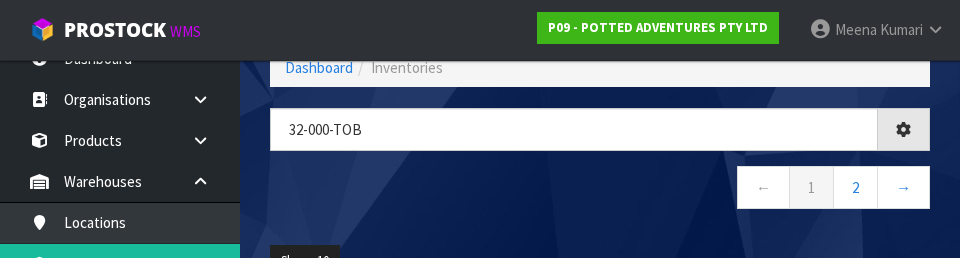click on "←
1 2
→" at bounding box center (600, 190) 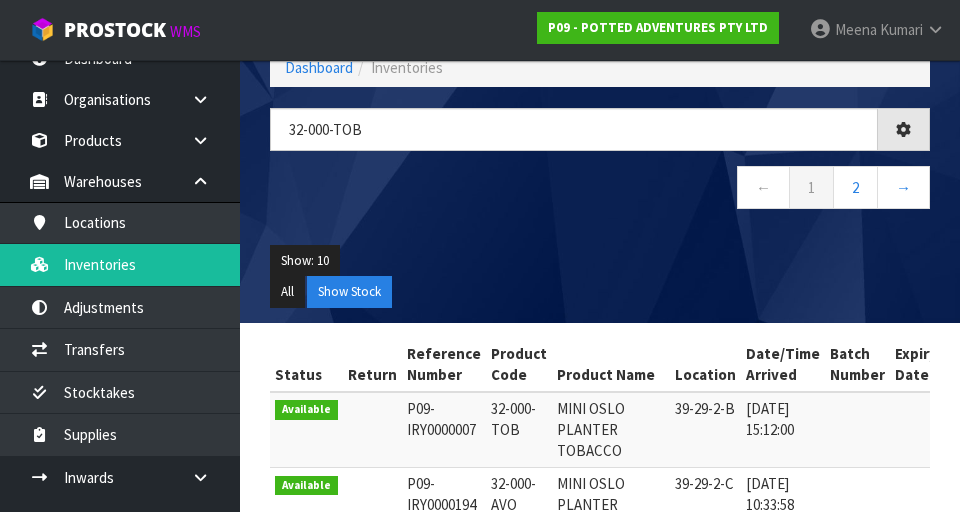 type on "32-000-TOB" 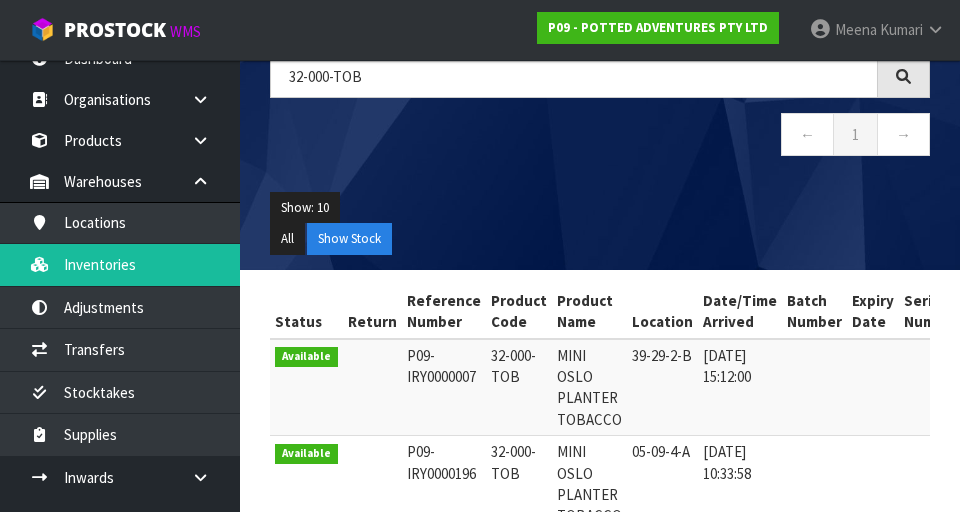 scroll, scrollTop: 277, scrollLeft: 0, axis: vertical 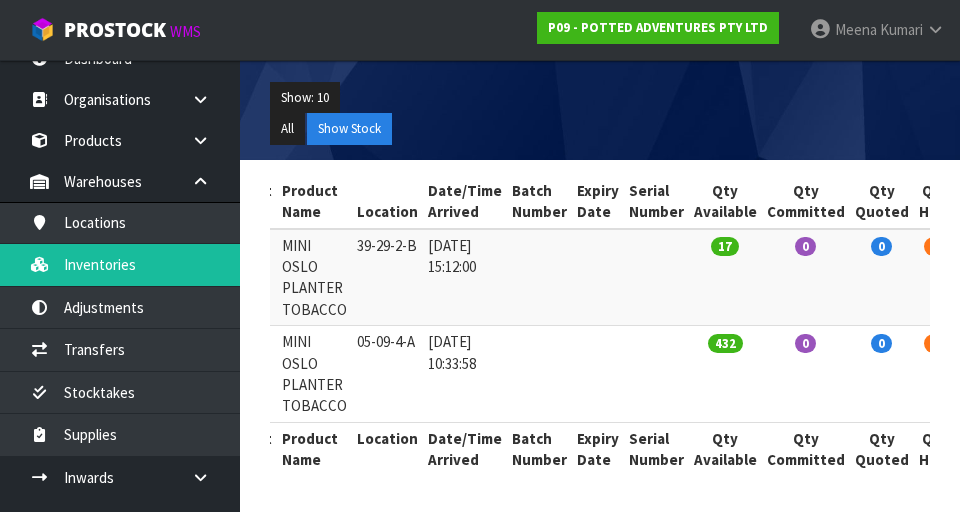 click on "17" at bounding box center (725, 277) 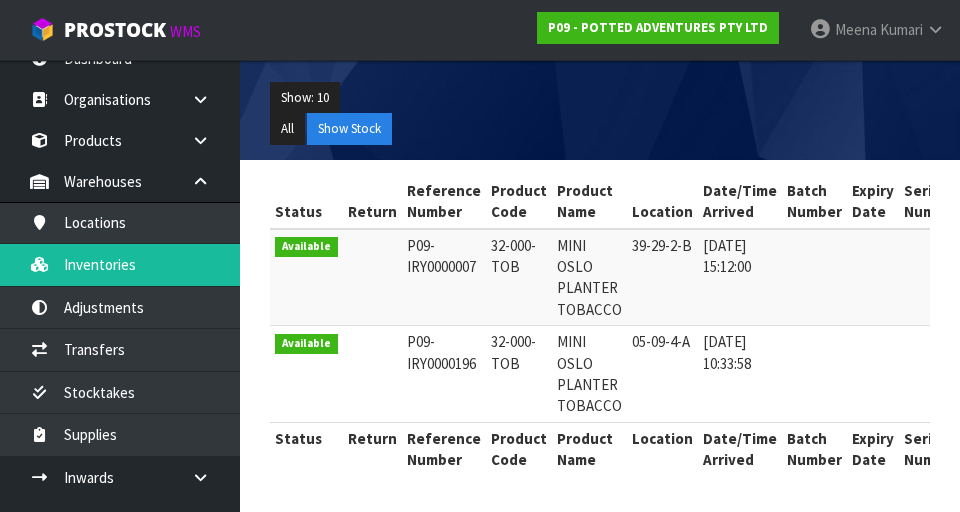 copy on "32-000-TOB" 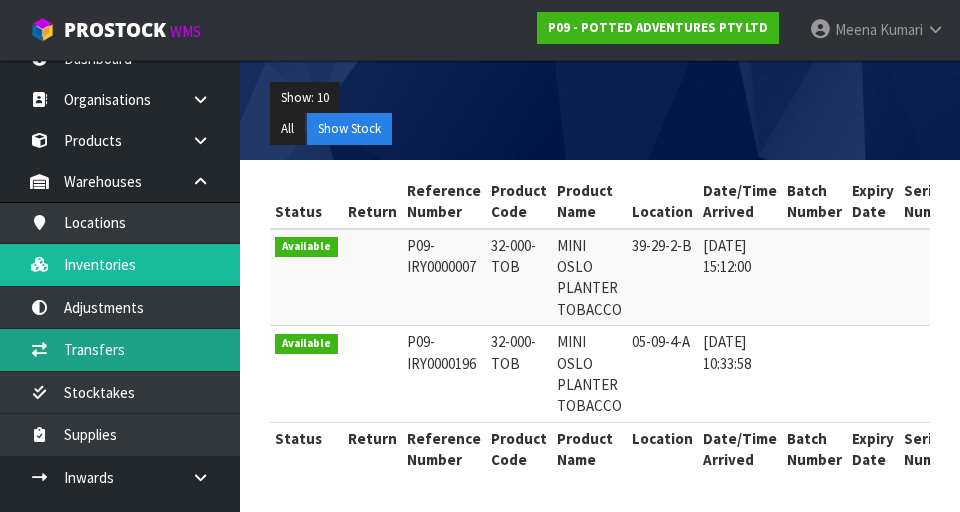click on "Transfers" at bounding box center [120, 349] 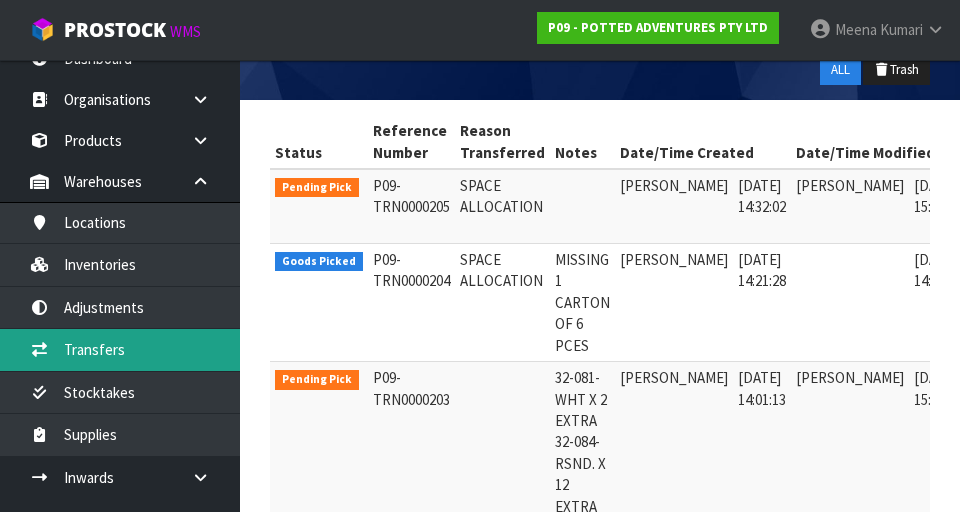 scroll, scrollTop: 469, scrollLeft: 0, axis: vertical 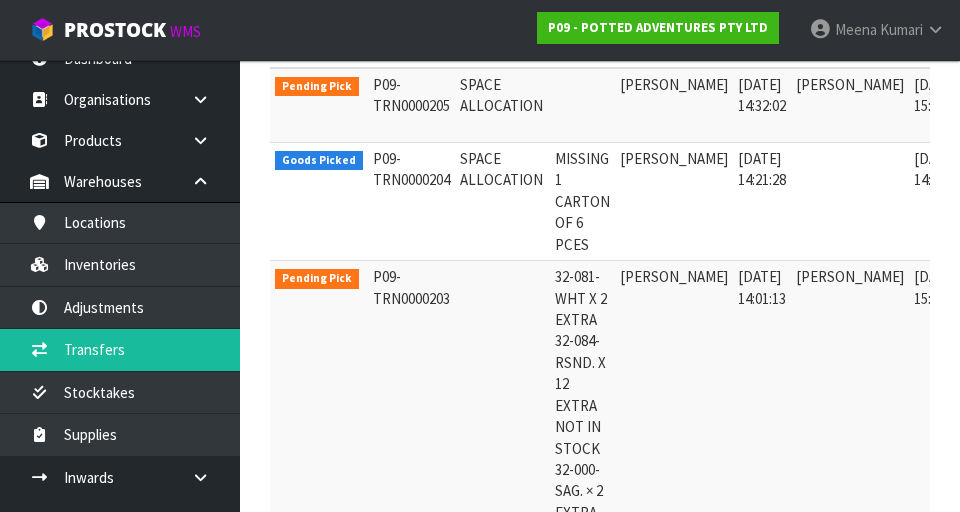 click at bounding box center [994, 89] 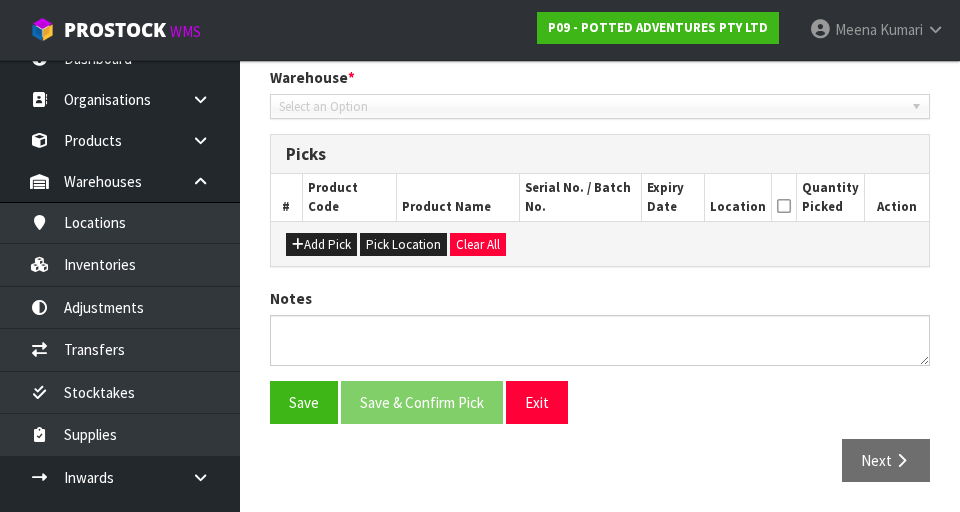type on "[DATE]" 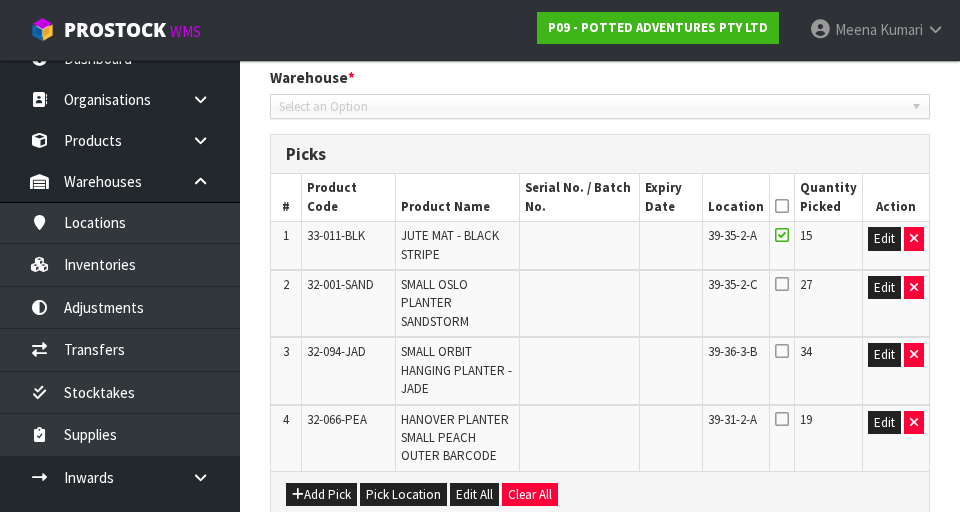 scroll, scrollTop: 669, scrollLeft: 0, axis: vertical 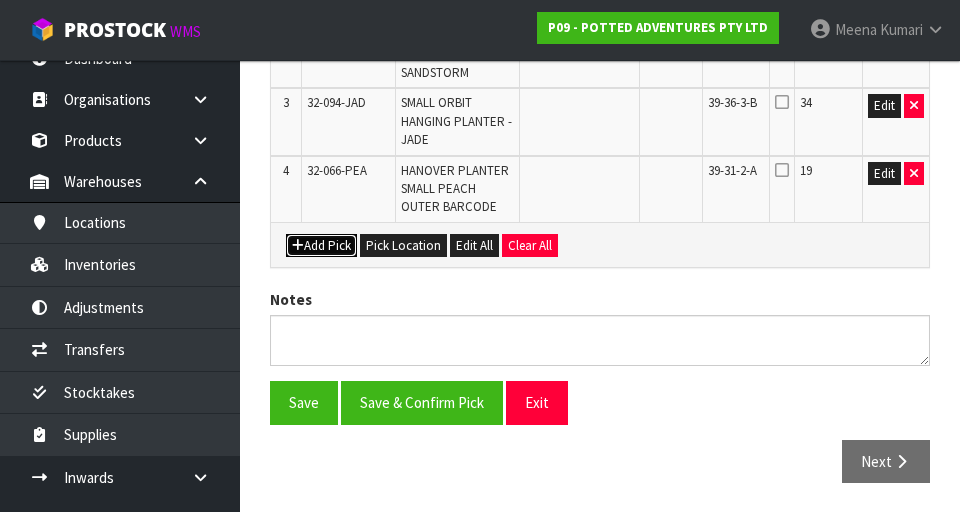 click on "Add Pick" at bounding box center [321, 246] 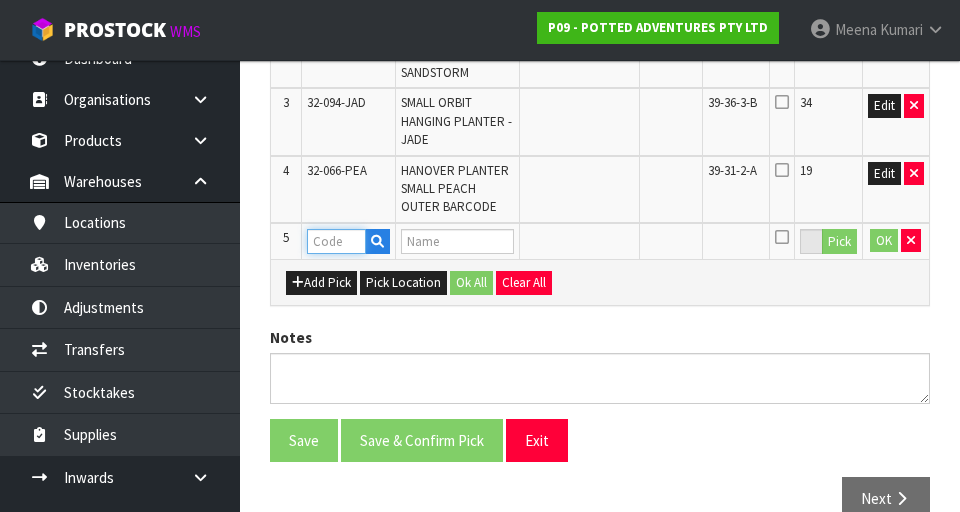 paste on "32-000-TOB" 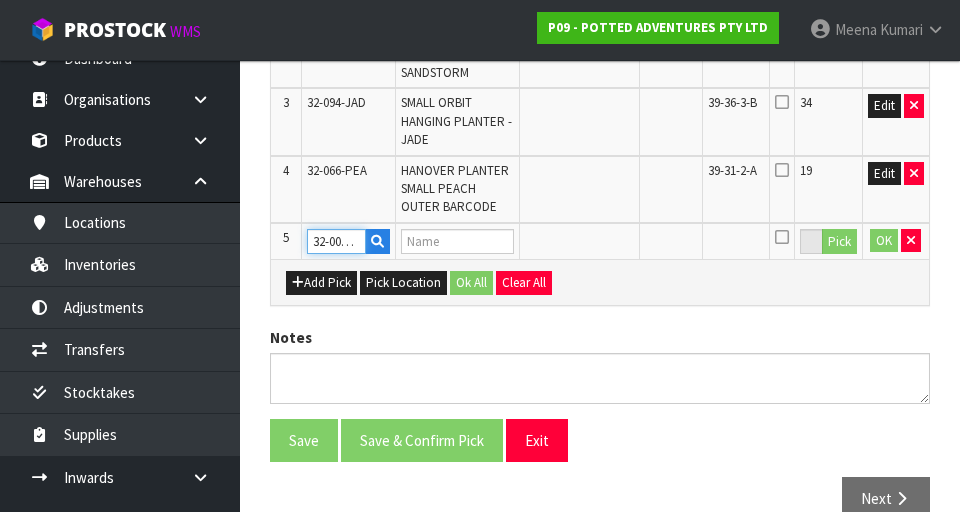 scroll, scrollTop: 0, scrollLeft: 15, axis: horizontal 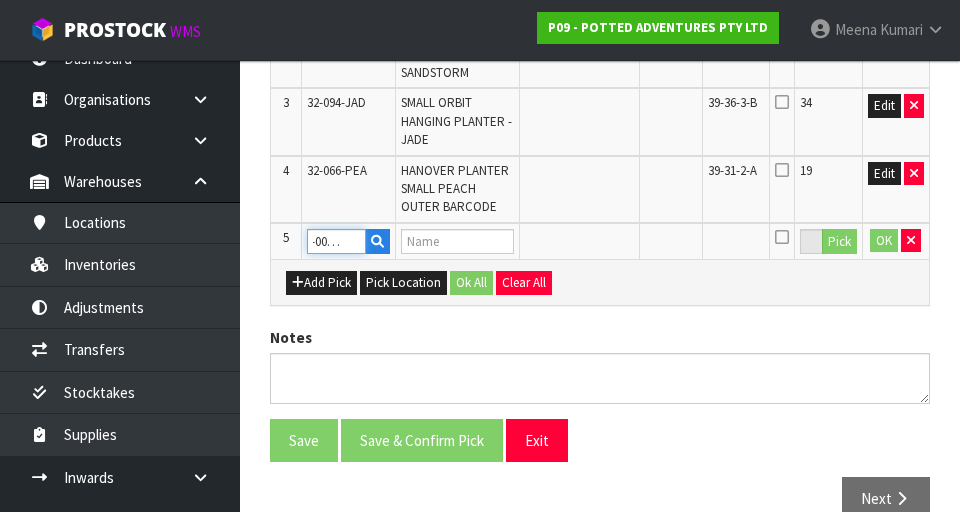 type on "MINI OSLO PLANTER TOBACCO" 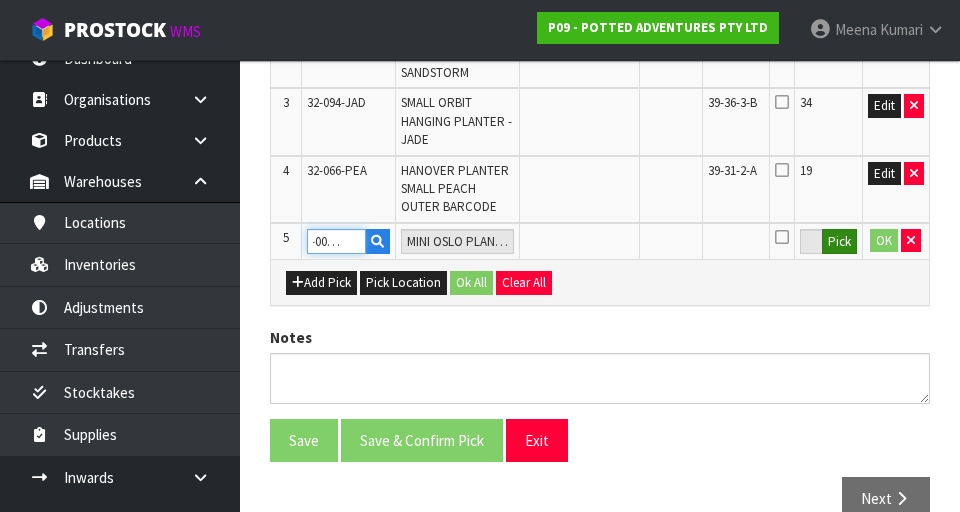 type on "32-000-TOB" 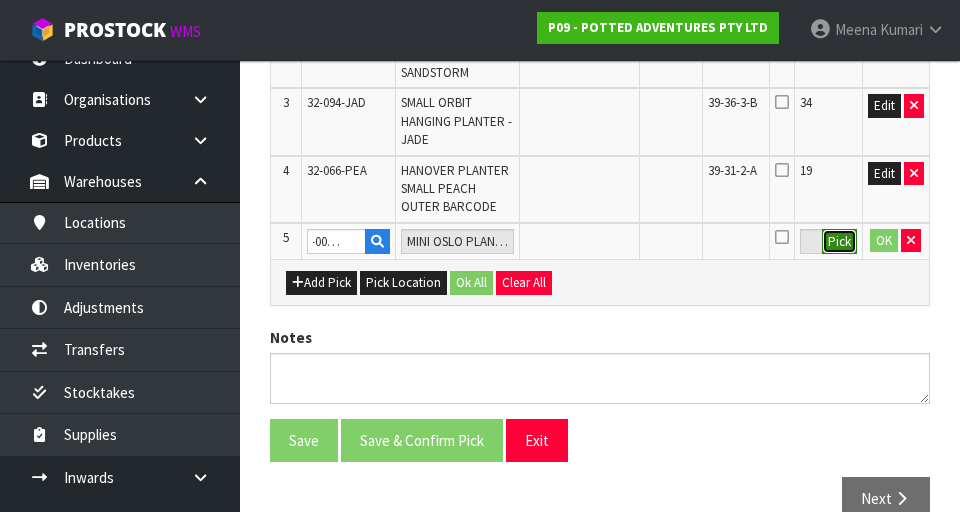 click on "Pick" at bounding box center (839, 242) 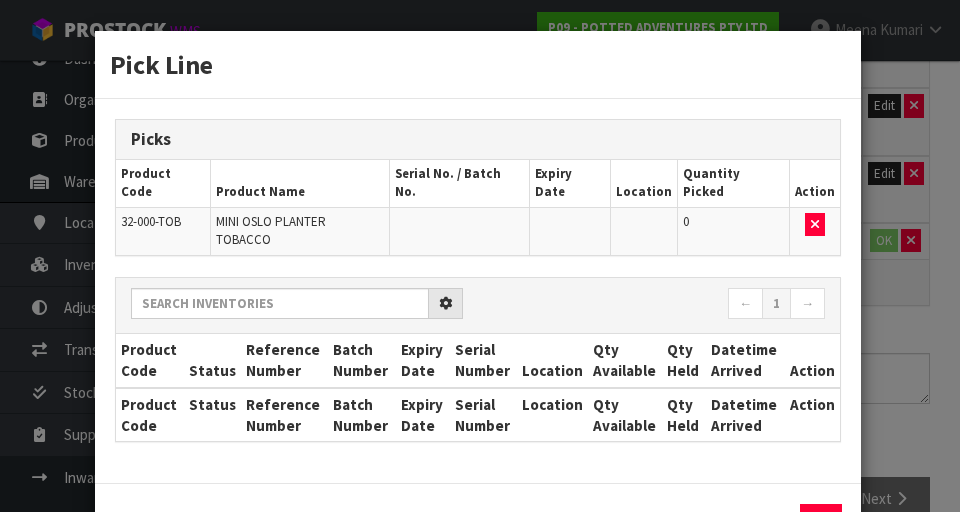 scroll, scrollTop: 0, scrollLeft: 0, axis: both 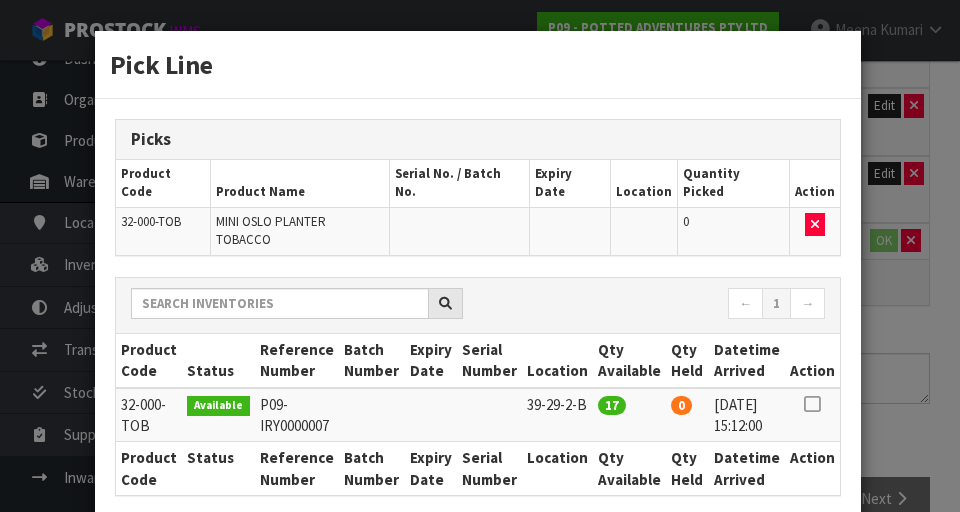 click at bounding box center (812, 404) 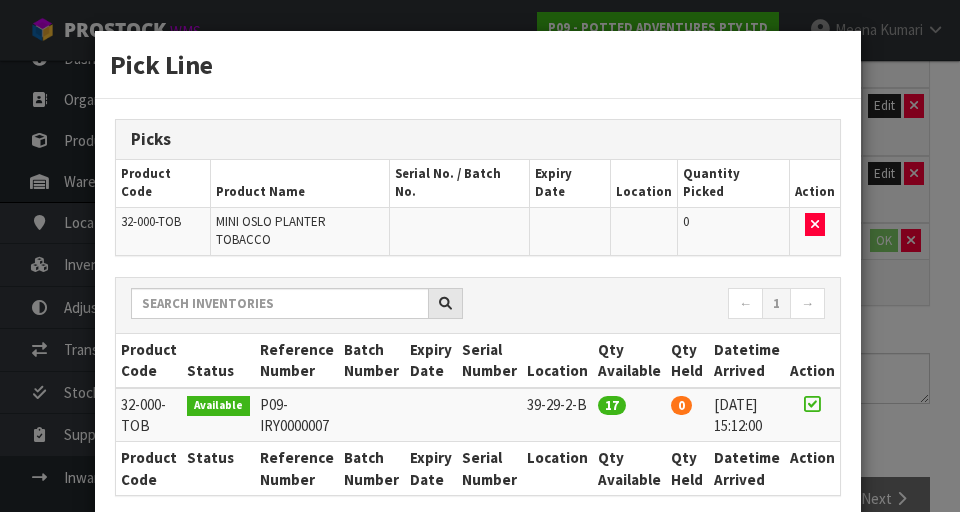 scroll, scrollTop: 97, scrollLeft: 0, axis: vertical 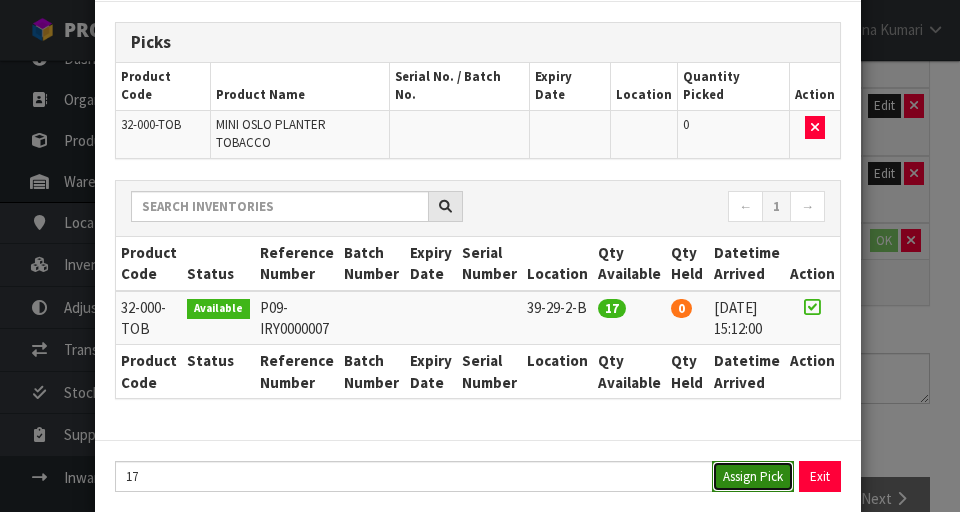 click on "Assign Pick" at bounding box center (753, 476) 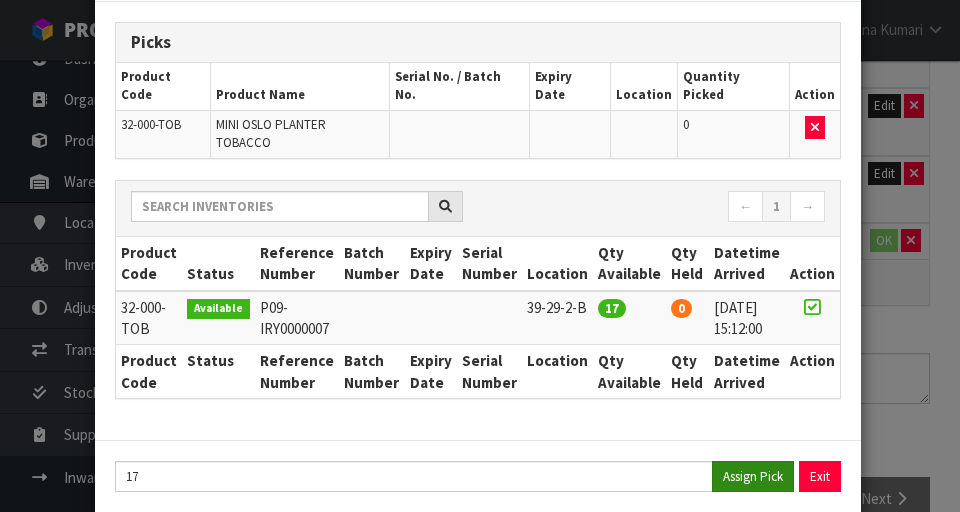 type on "17" 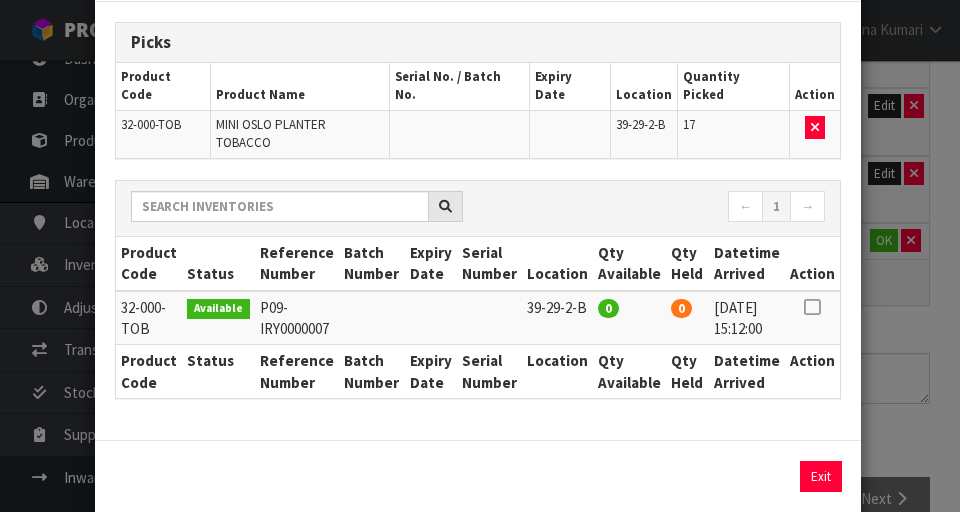 click on "Pick Line
Picks
Product Code
Product Name
Serial No. / Batch No.
Expiry Date
Location
Quantity Picked
Action
32-000-TOB
MINI OSLO PLANTER TOBACCO
39-29-2-B
17
←
1
→
Product Code
Status
Reference Number
Batch Number
Expiry Date
Serial Number
Location
Qty Available
Qty Held
Datetime Arrived
Action
0 0" at bounding box center [480, 256] 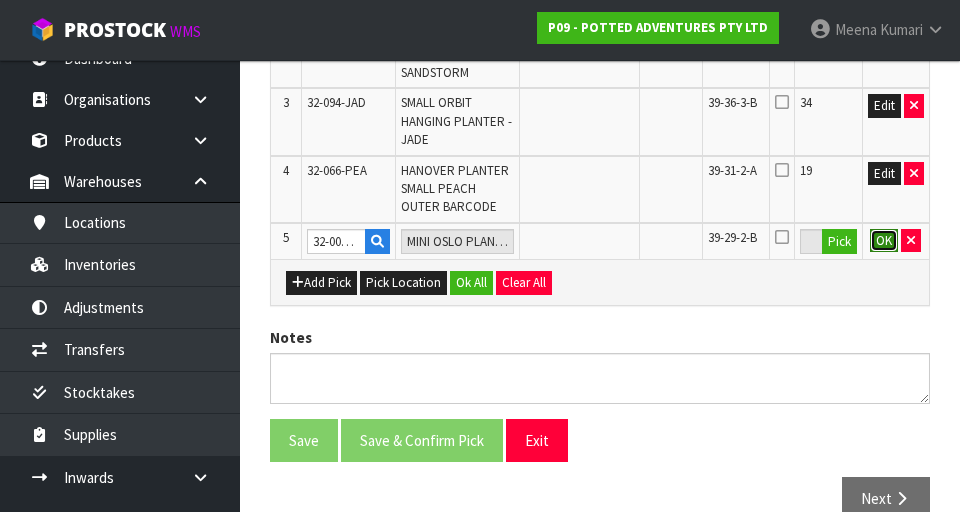click on "OK" at bounding box center (884, 241) 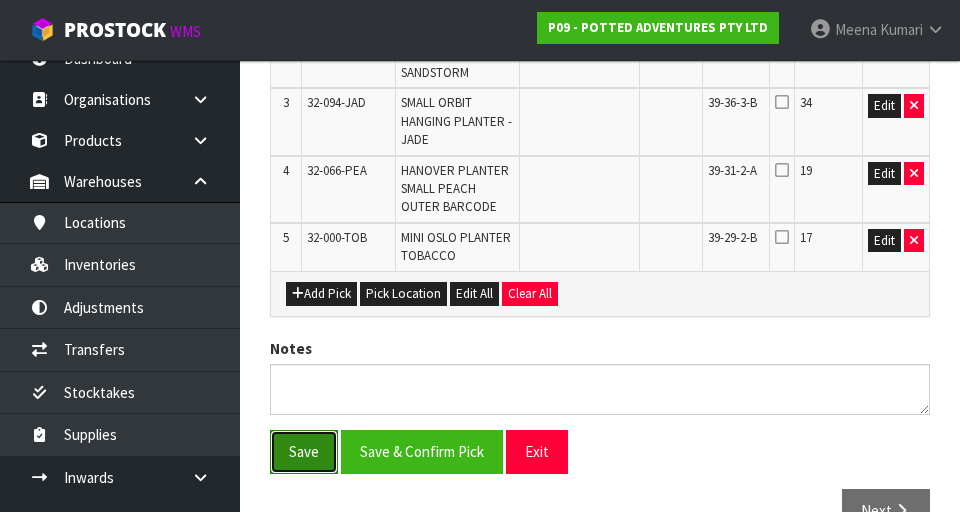 click on "Save" at bounding box center (304, 451) 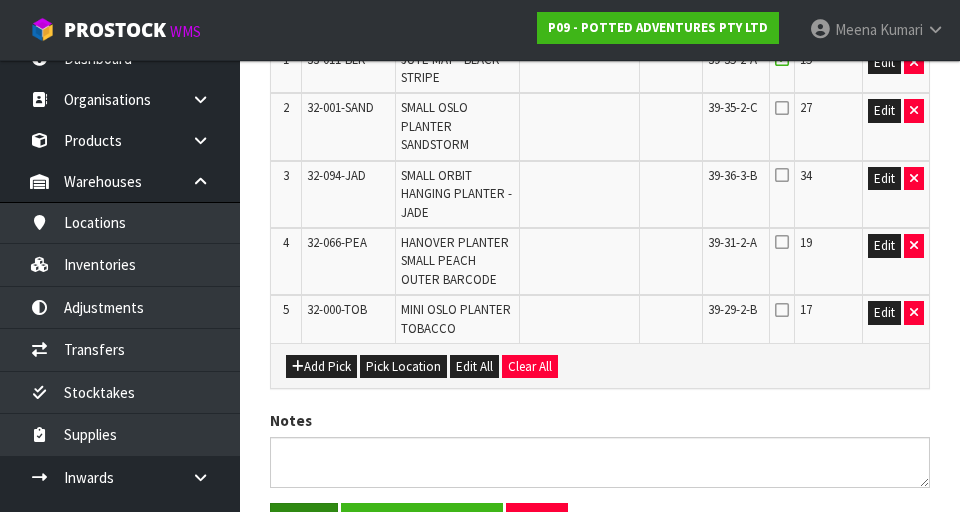 scroll, scrollTop: 0, scrollLeft: 0, axis: both 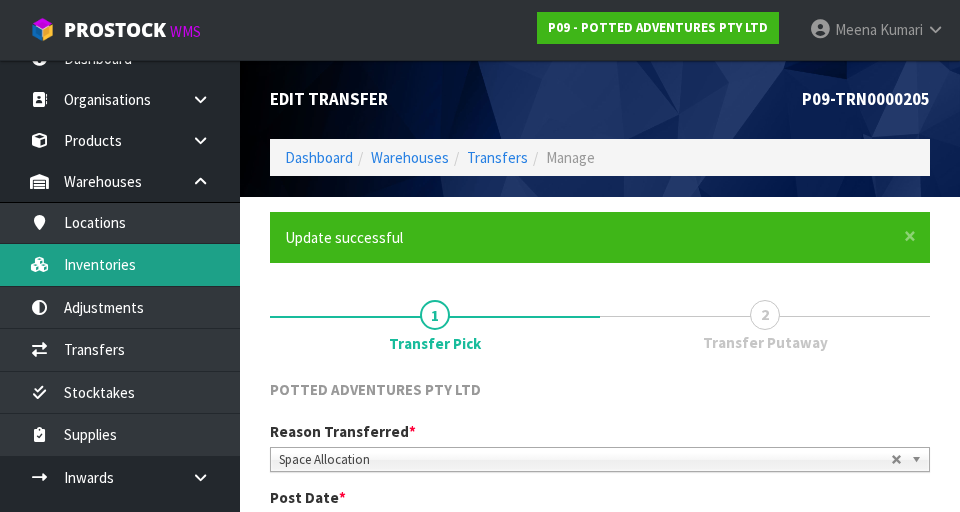 click on "Inventories" at bounding box center (120, 264) 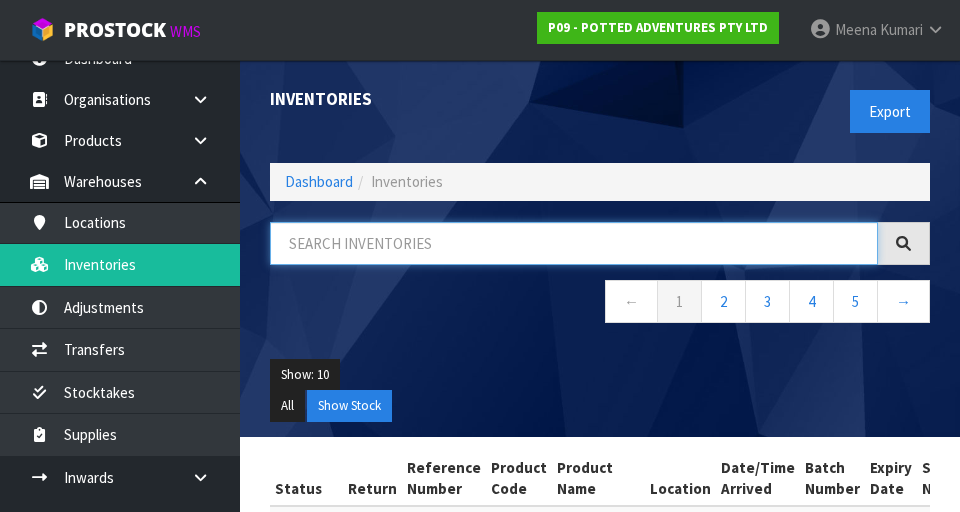 click at bounding box center (574, 243) 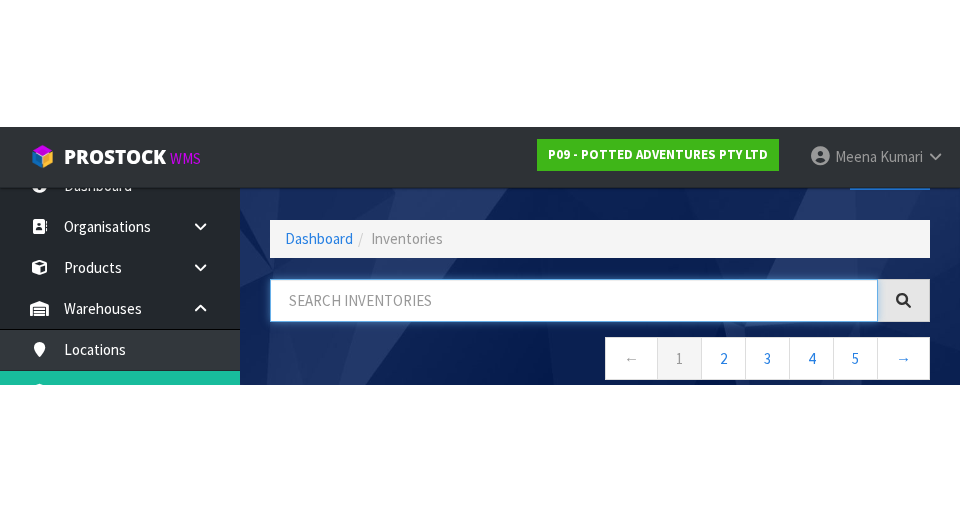 scroll, scrollTop: 114, scrollLeft: 0, axis: vertical 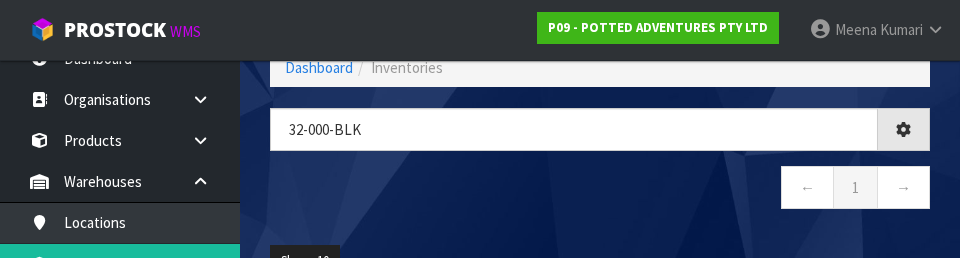 click on "←
1
→" at bounding box center [600, 190] 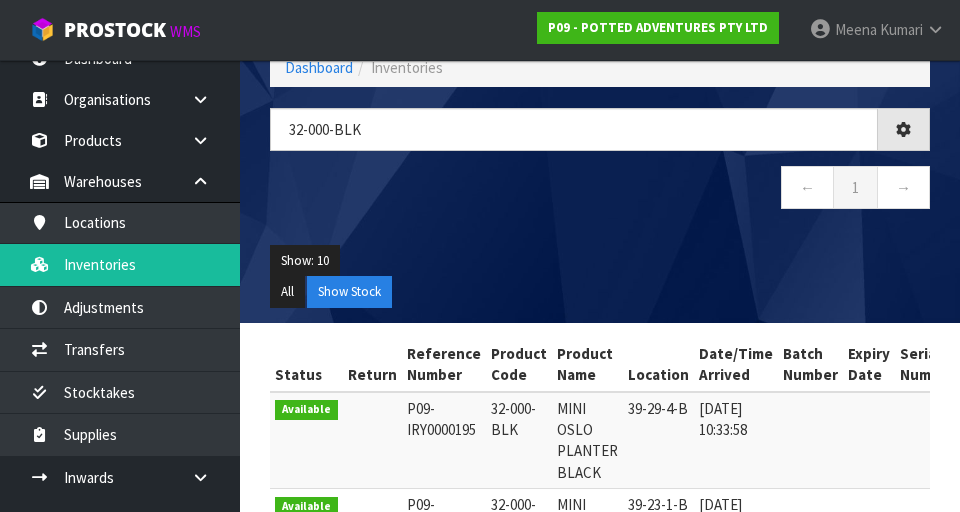 type on "32-000-BLK" 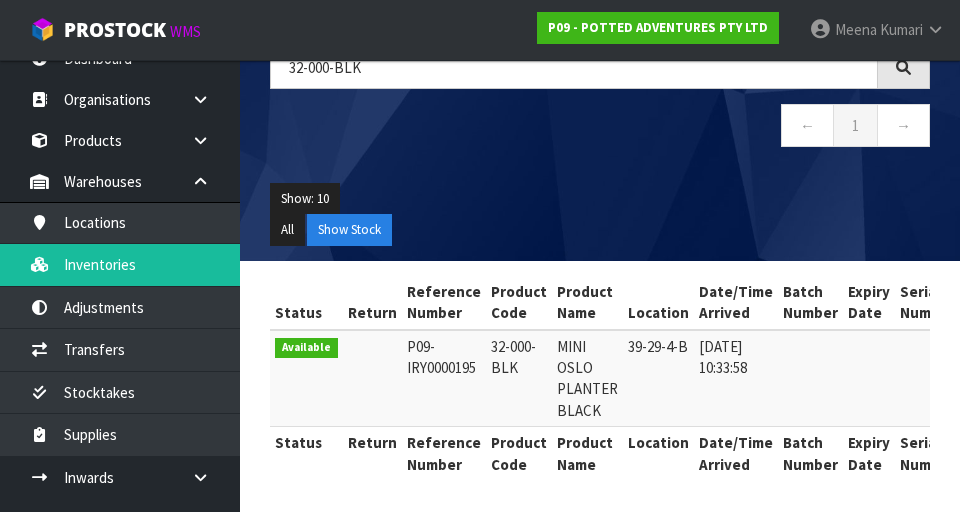 scroll, scrollTop: 180, scrollLeft: 0, axis: vertical 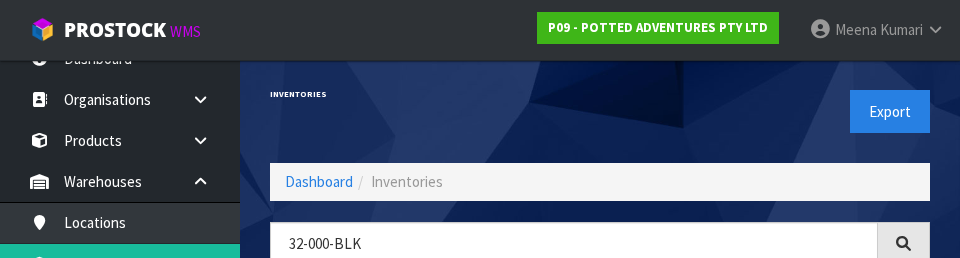 click on "Export" at bounding box center (772, 111) 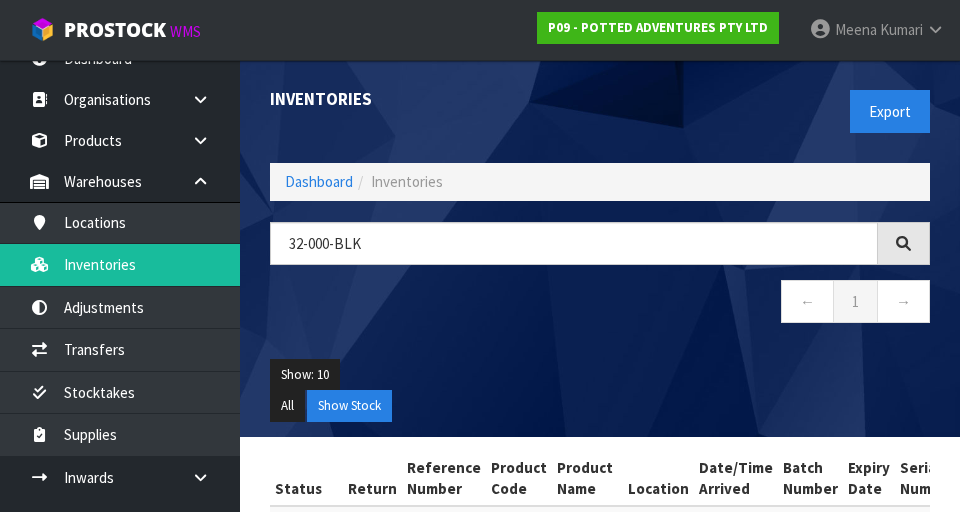 click on "Show: 10
5
10
25
50
All
Show Stock" at bounding box center (600, 390) 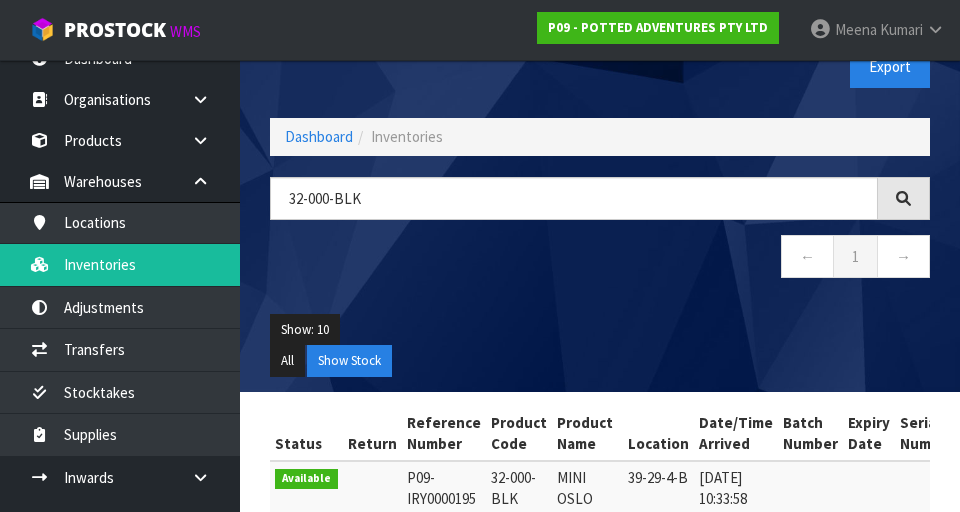 scroll, scrollTop: 180, scrollLeft: 0, axis: vertical 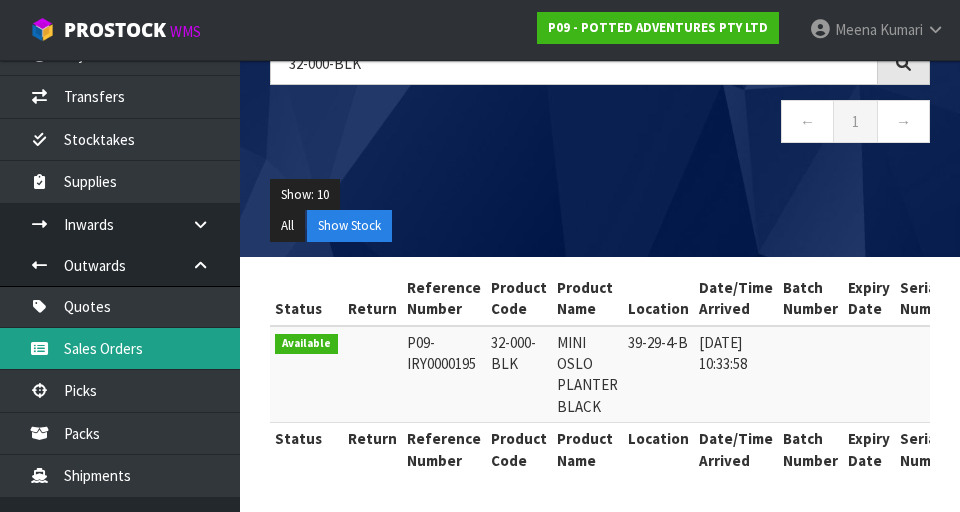 click on "Sales Orders" at bounding box center [120, 348] 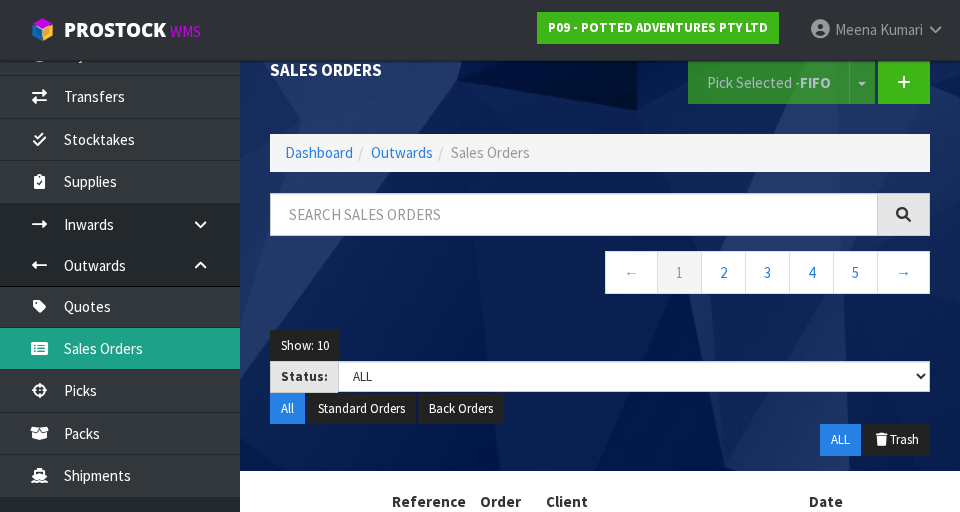 scroll, scrollTop: 0, scrollLeft: 0, axis: both 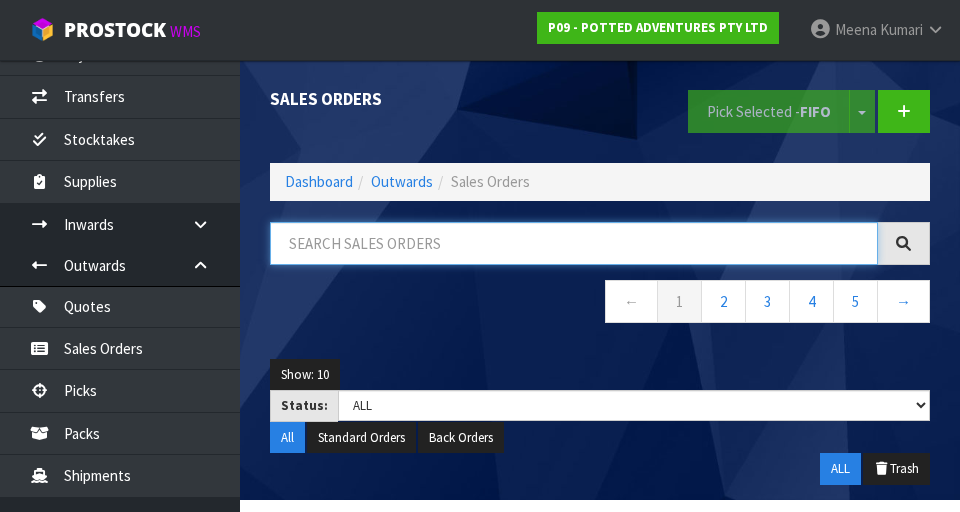 paste on "32-000-TOB" 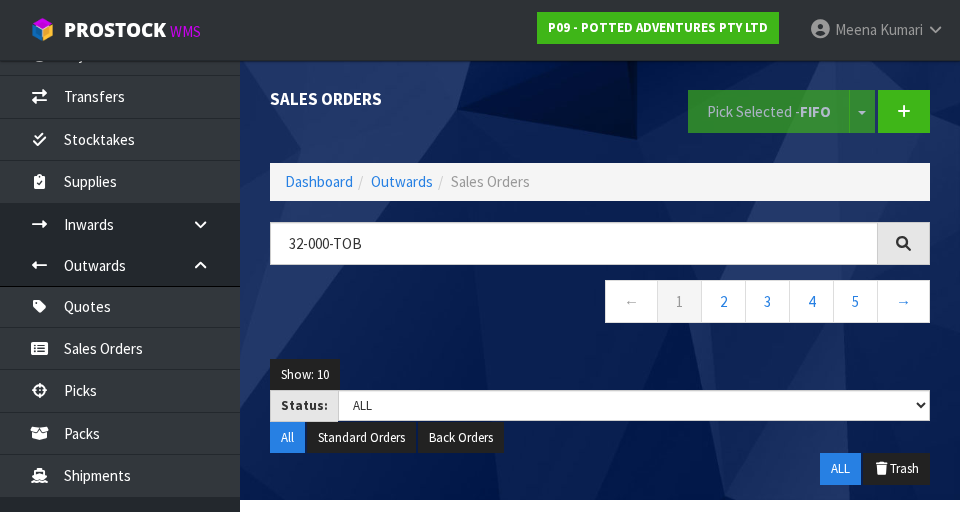 click on "←
1 2 3 4 5
→" at bounding box center (600, 304) 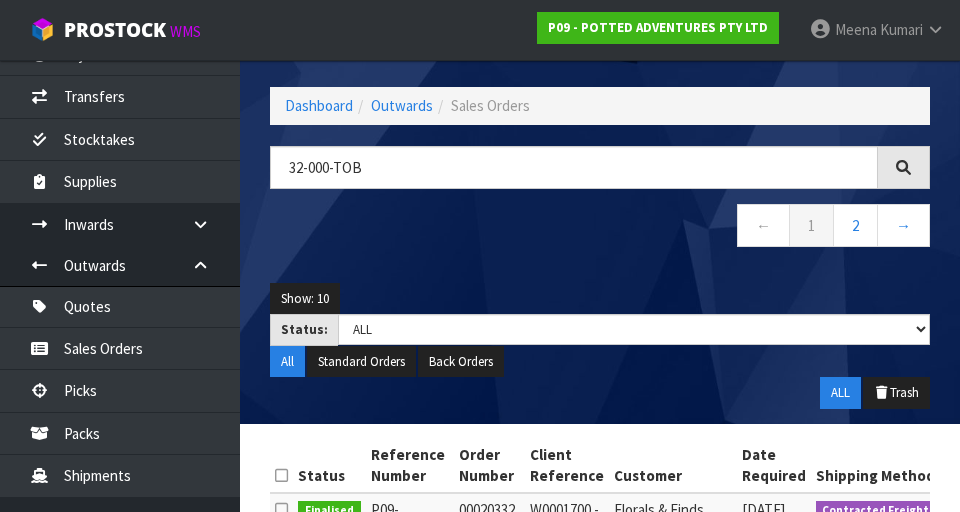 scroll, scrollTop: 0, scrollLeft: 0, axis: both 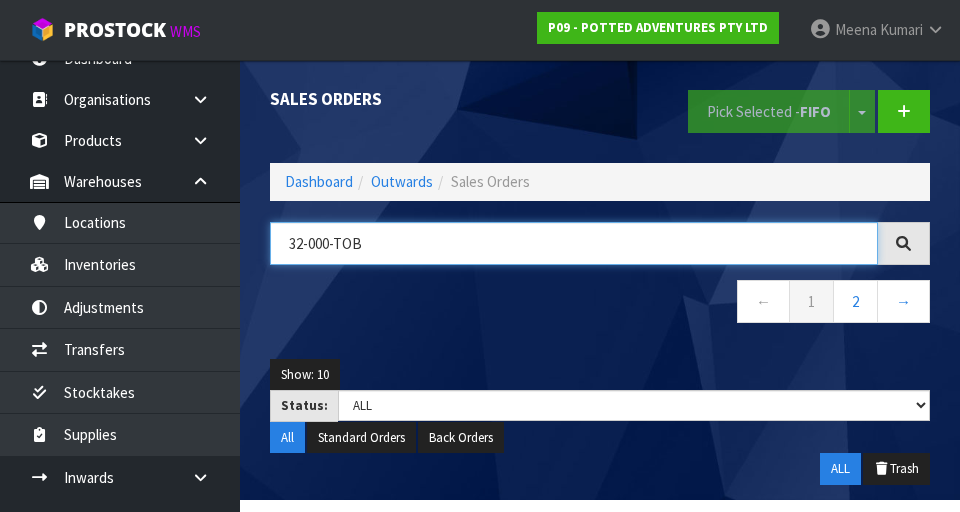 click on "32-000-TOB" at bounding box center (574, 243) 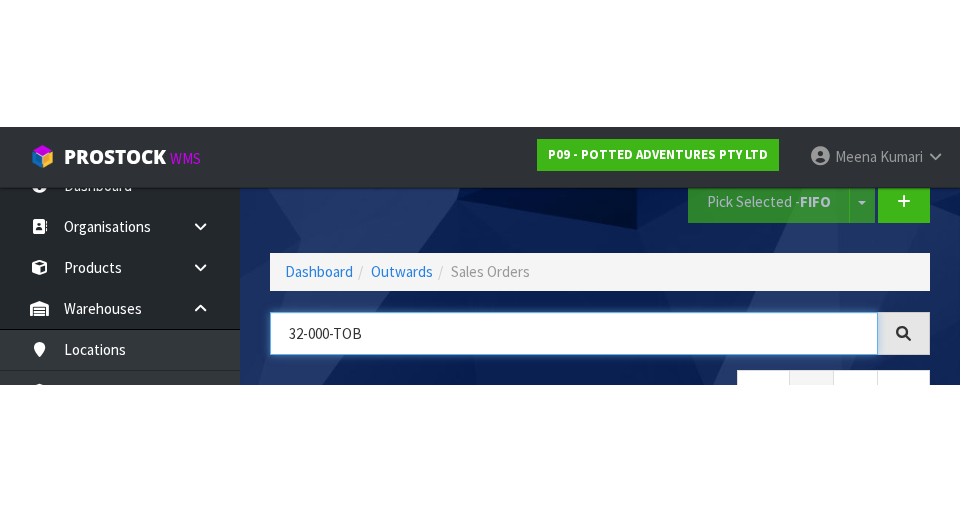 scroll, scrollTop: 114, scrollLeft: 0, axis: vertical 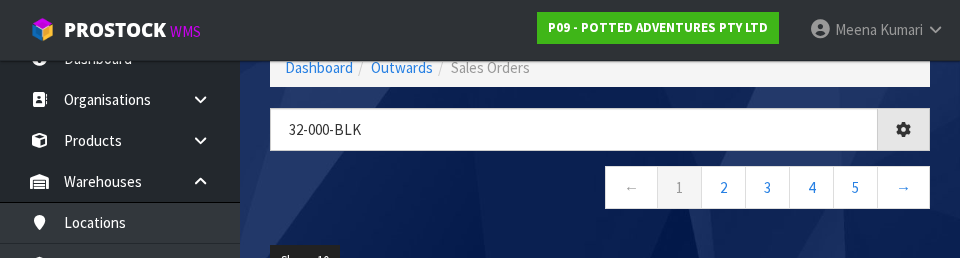 click on "←
1 2 3 4 5
→" at bounding box center [600, 190] 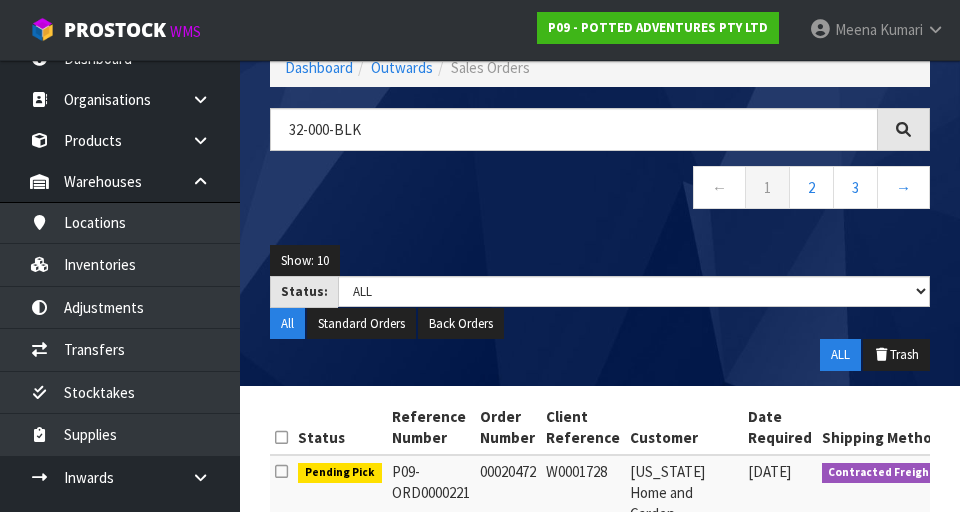 type on "32-000-BLK" 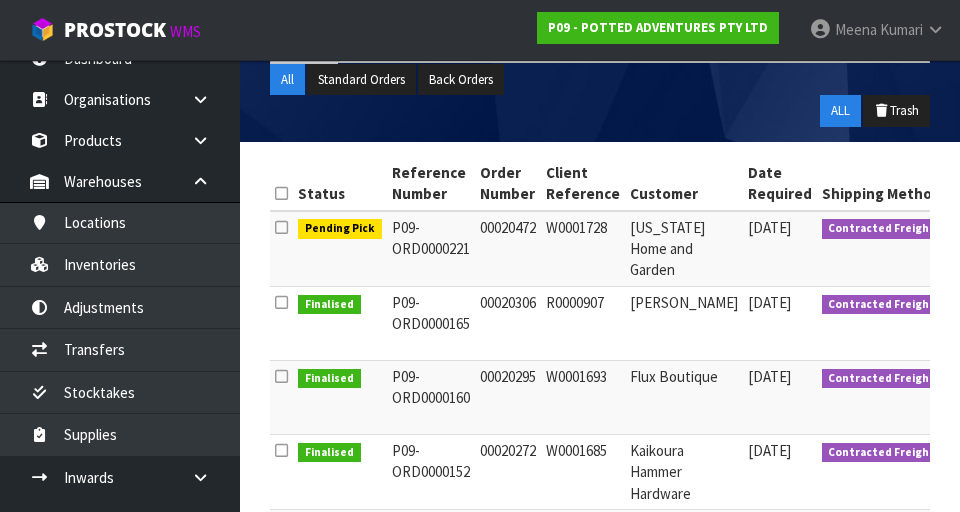 scroll, scrollTop: 362, scrollLeft: 0, axis: vertical 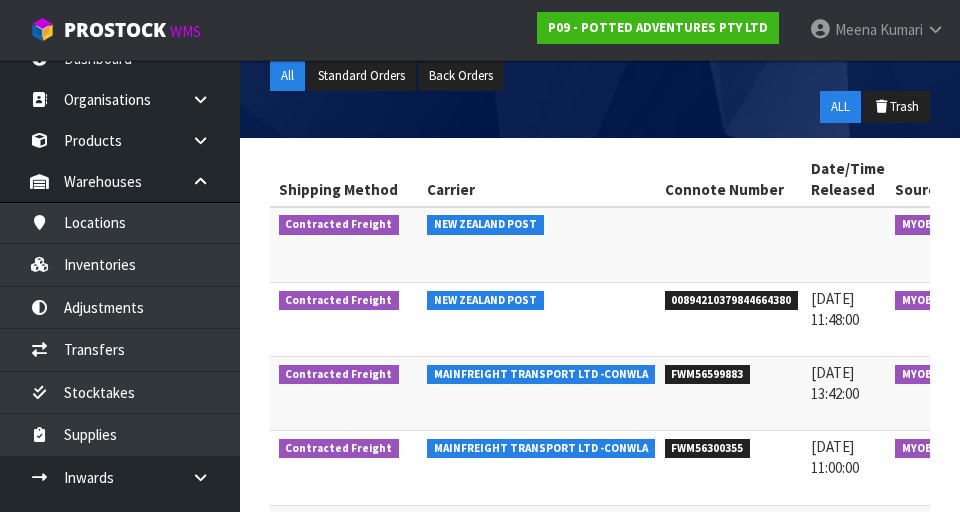 click at bounding box center [976, 228] 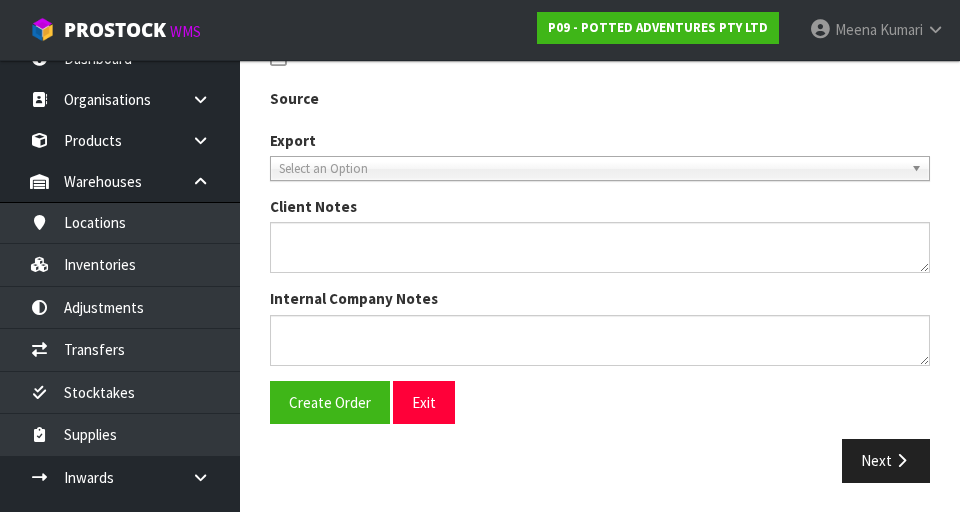type on "00020472" 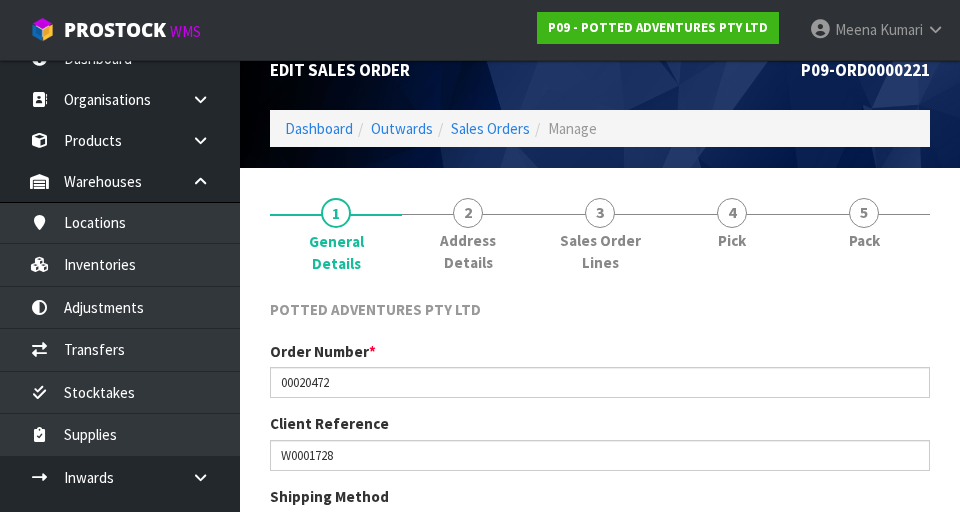 scroll, scrollTop: 0, scrollLeft: 0, axis: both 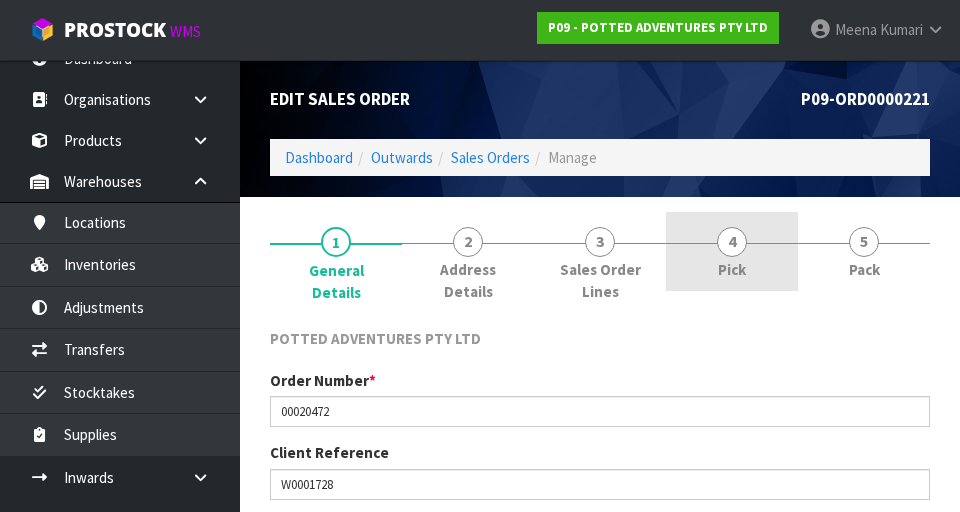 click on "4" at bounding box center (732, 242) 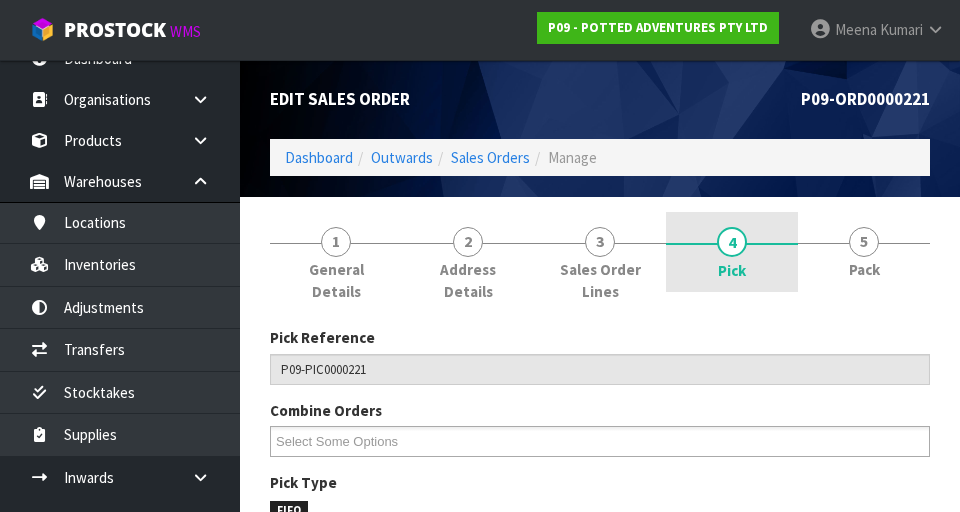 click on "4" at bounding box center (732, 242) 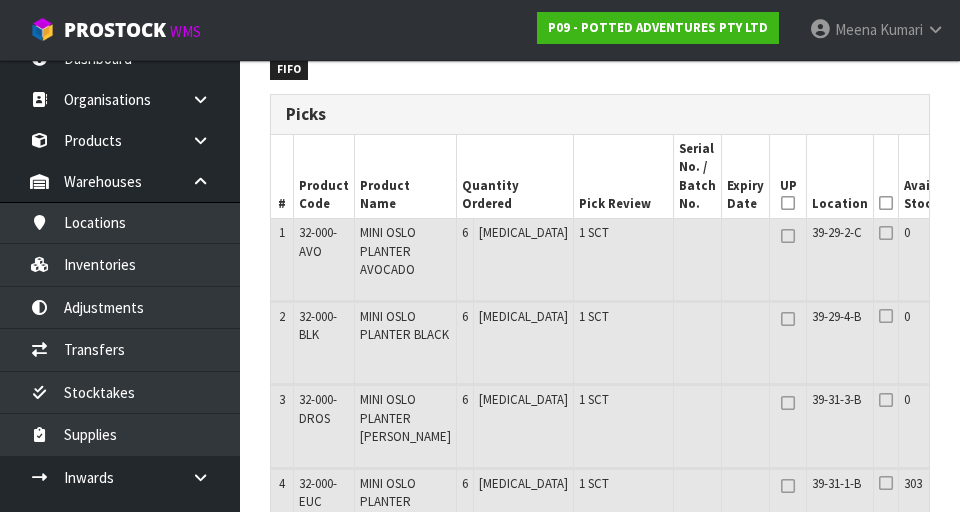 scroll, scrollTop: 0, scrollLeft: 0, axis: both 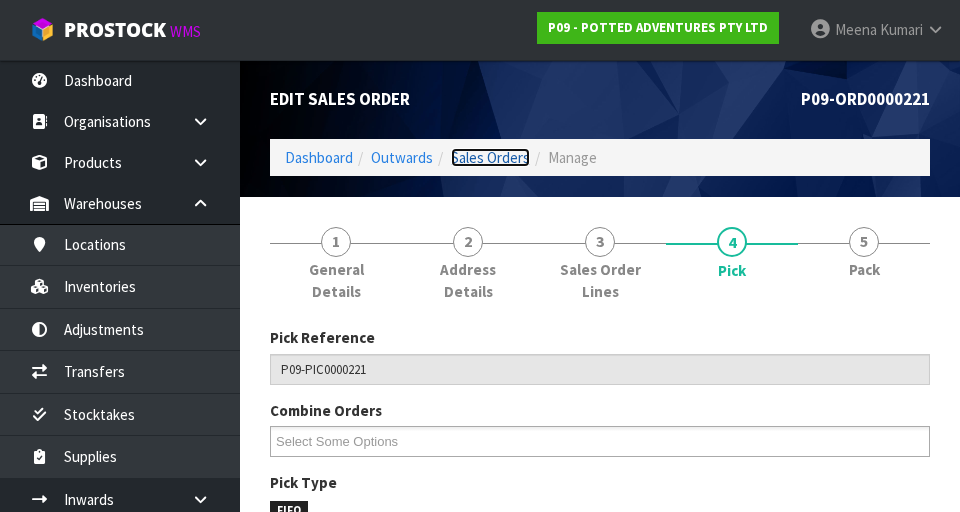 click on "Sales Orders" at bounding box center [490, 157] 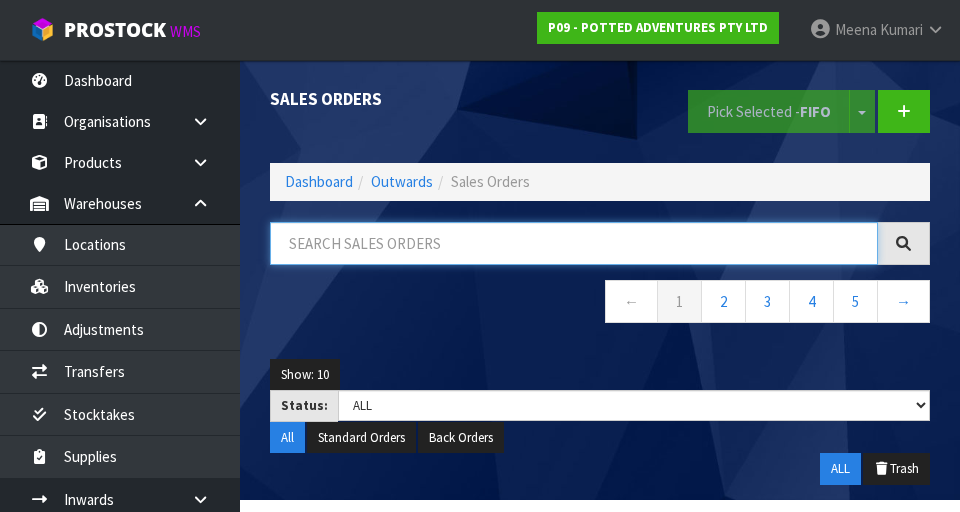 click at bounding box center [574, 243] 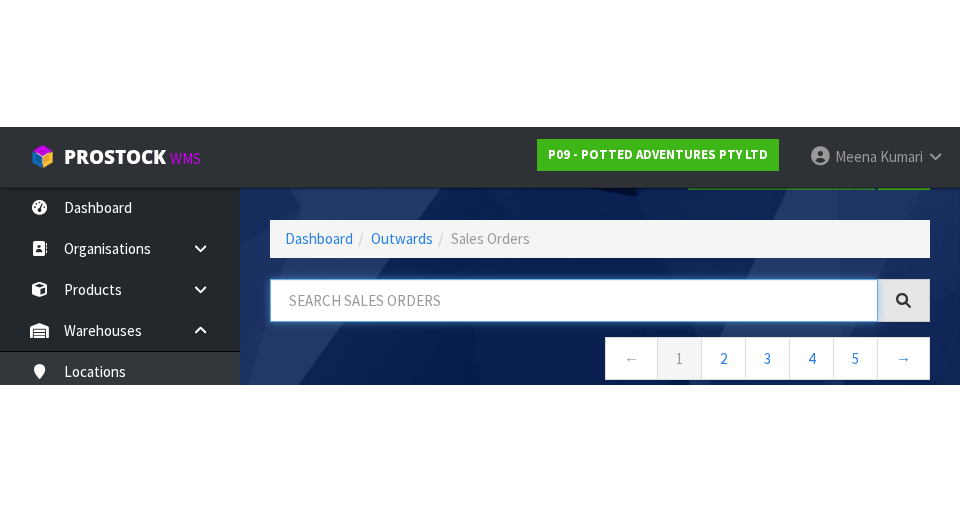 scroll, scrollTop: 114, scrollLeft: 0, axis: vertical 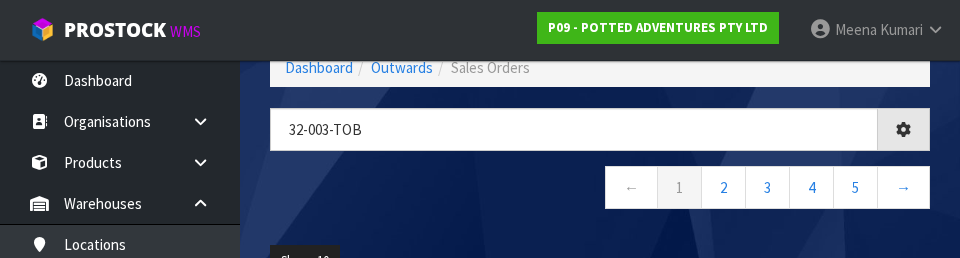 click on "←
1 2 3 4 5
→" at bounding box center [600, 190] 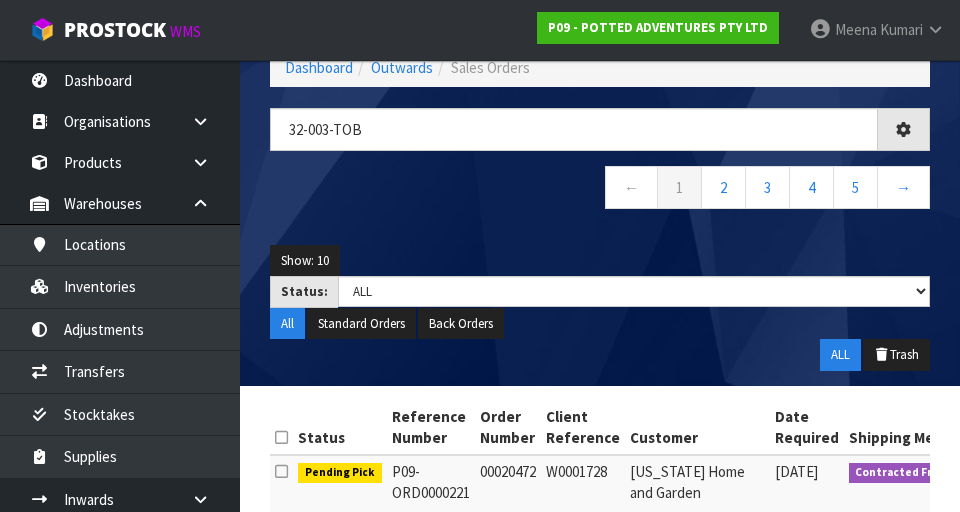 type on "32-003-TOB" 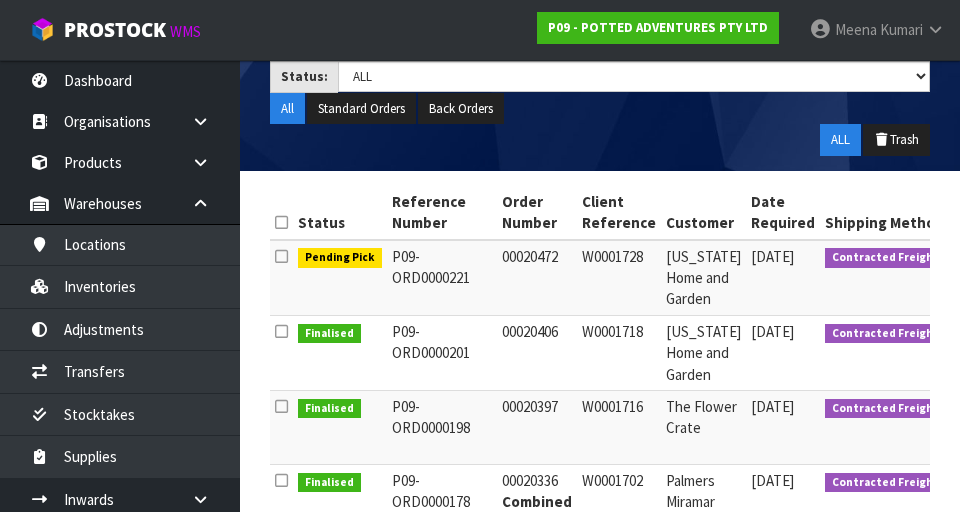 scroll, scrollTop: 332, scrollLeft: 0, axis: vertical 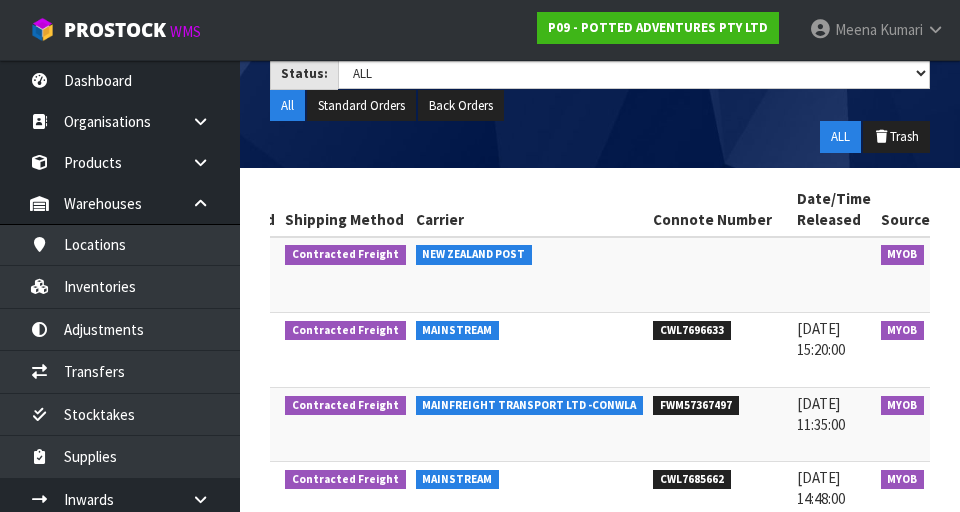click at bounding box center [962, 259] 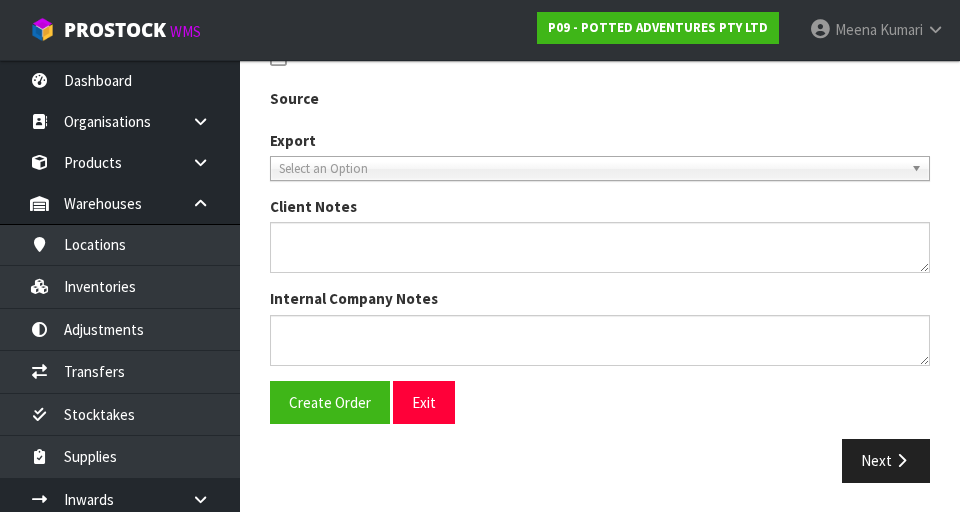 type on "00020472" 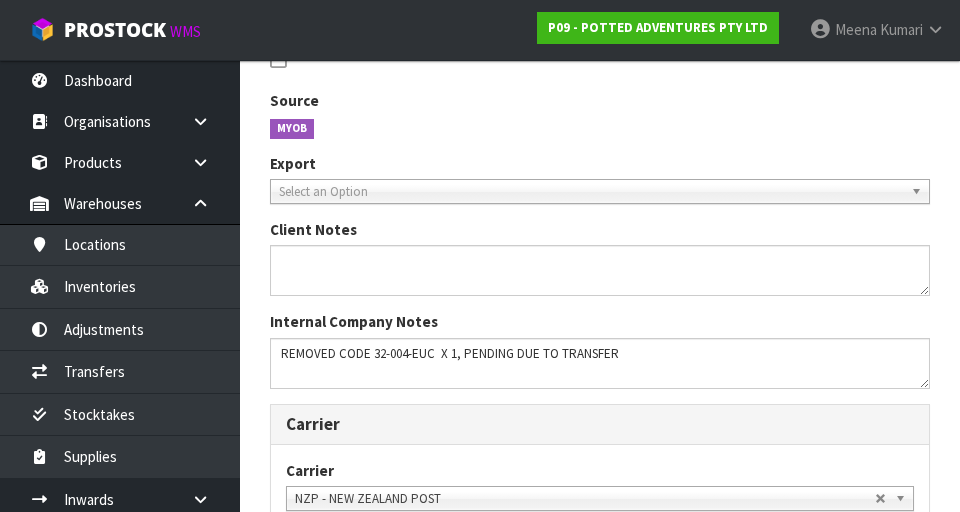 scroll, scrollTop: 0, scrollLeft: 0, axis: both 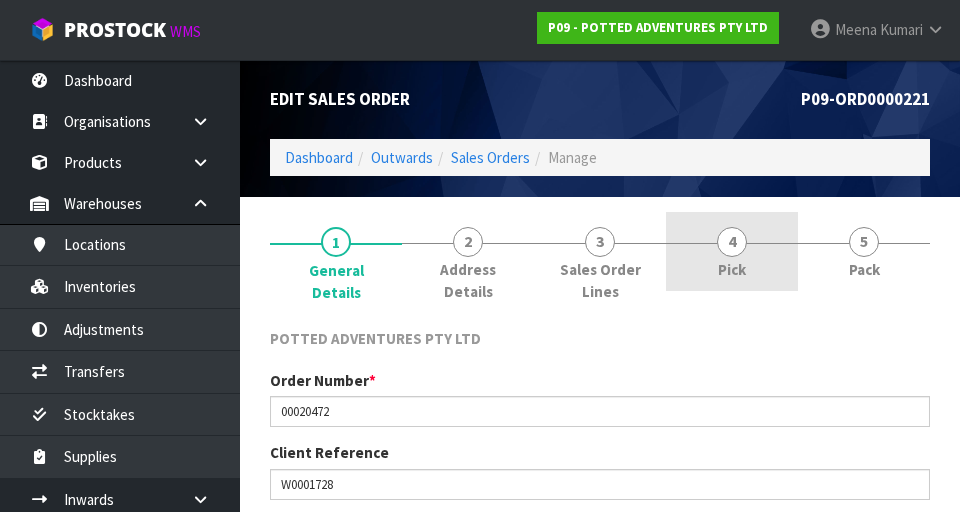 click on "4
Pick" at bounding box center (732, 251) 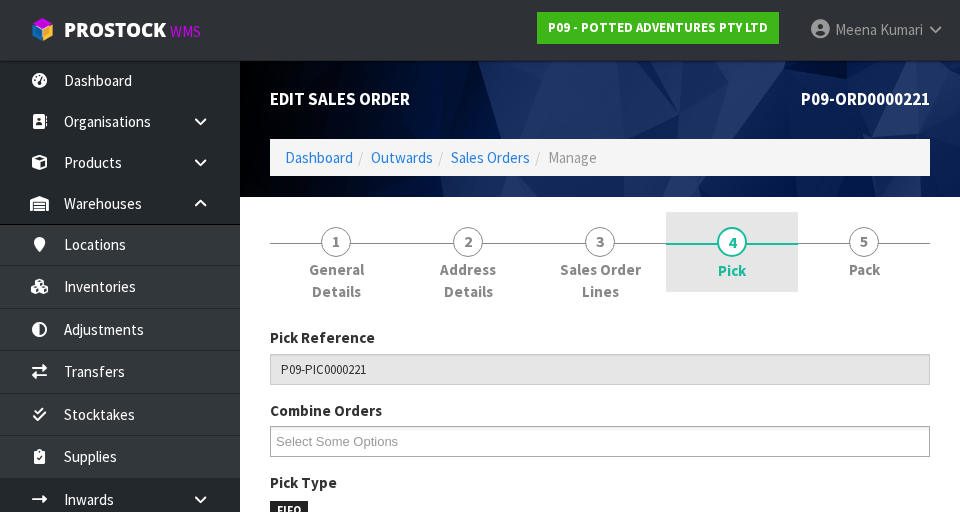 click on "4" at bounding box center (732, 242) 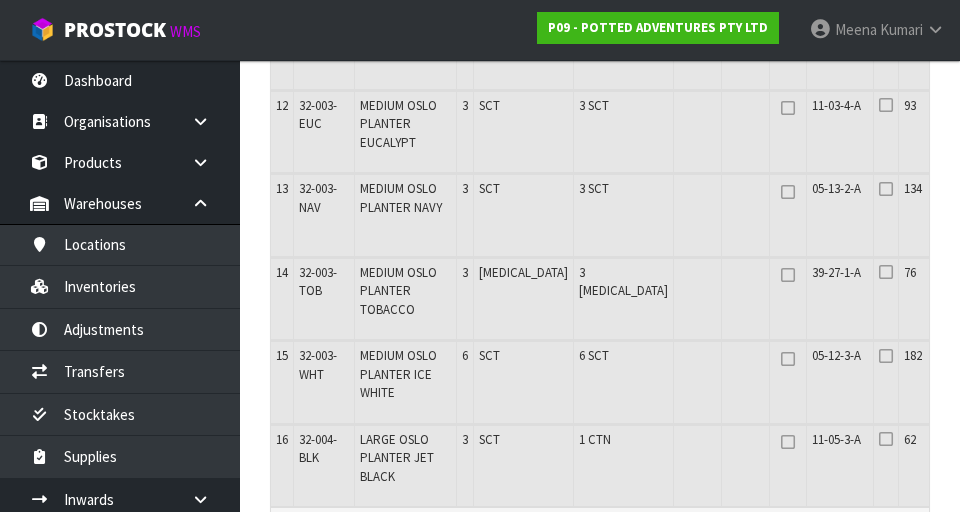 scroll, scrollTop: 1489, scrollLeft: 0, axis: vertical 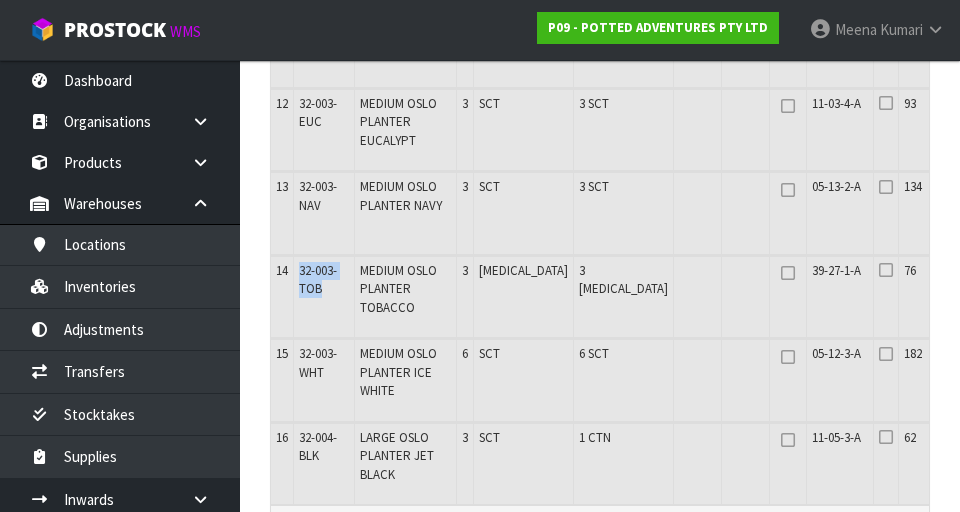 copy on "32-003-TOB" 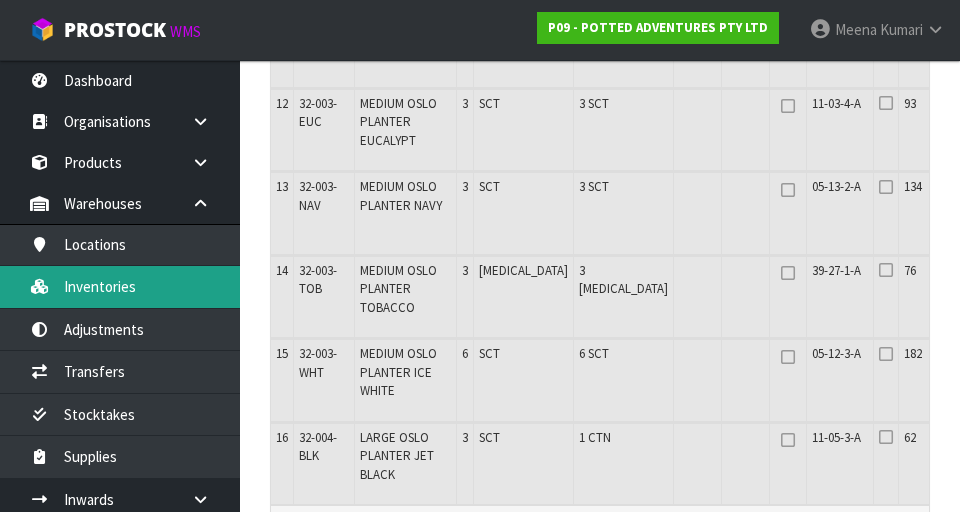 click on "Inventories" at bounding box center [120, 286] 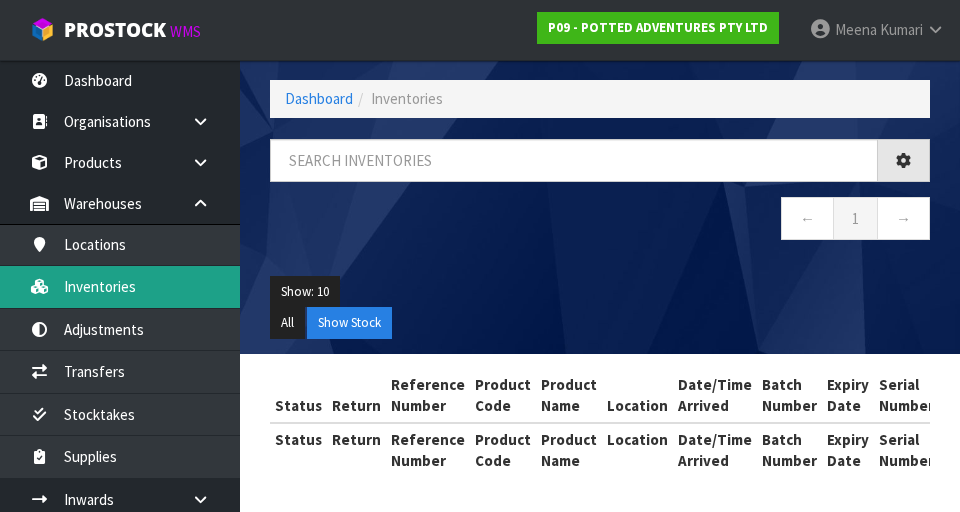 scroll, scrollTop: 858, scrollLeft: 0, axis: vertical 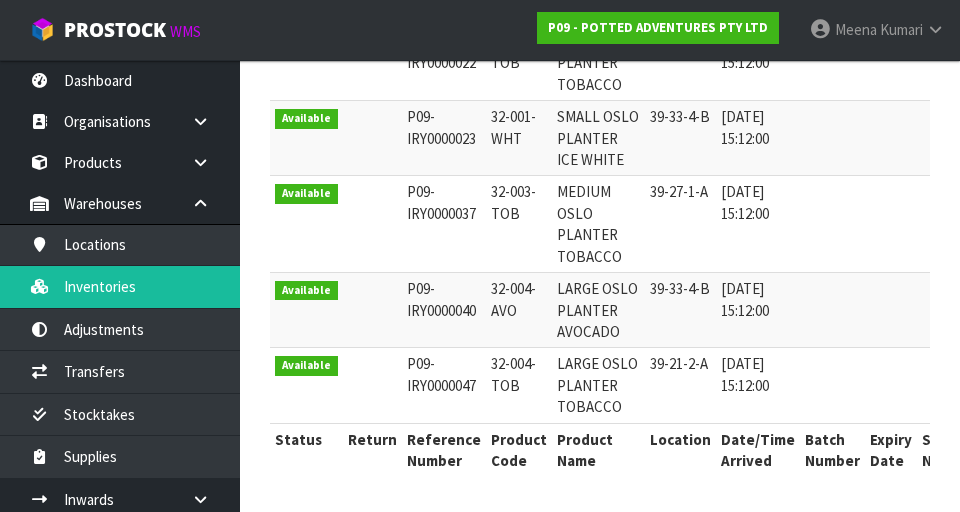 click on "P09-IRY0000037" at bounding box center [444, 224] 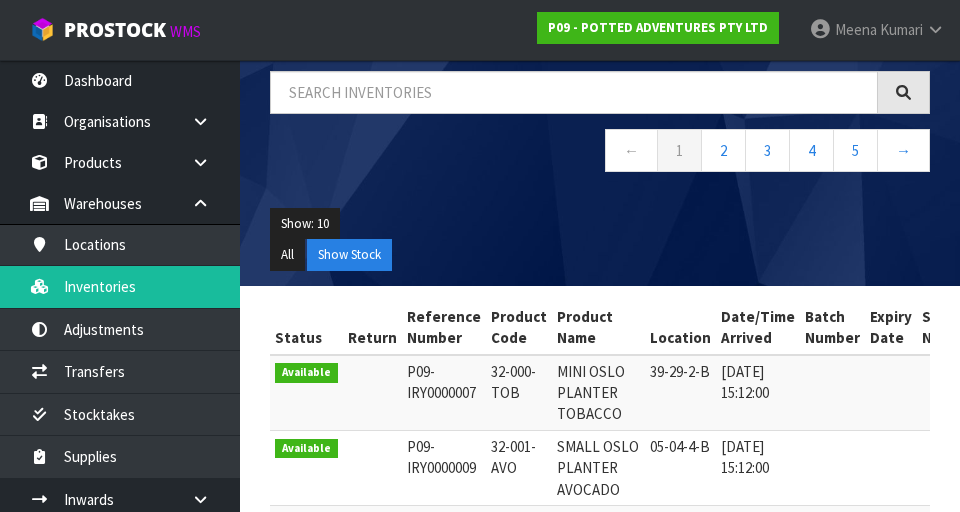 scroll, scrollTop: 0, scrollLeft: 0, axis: both 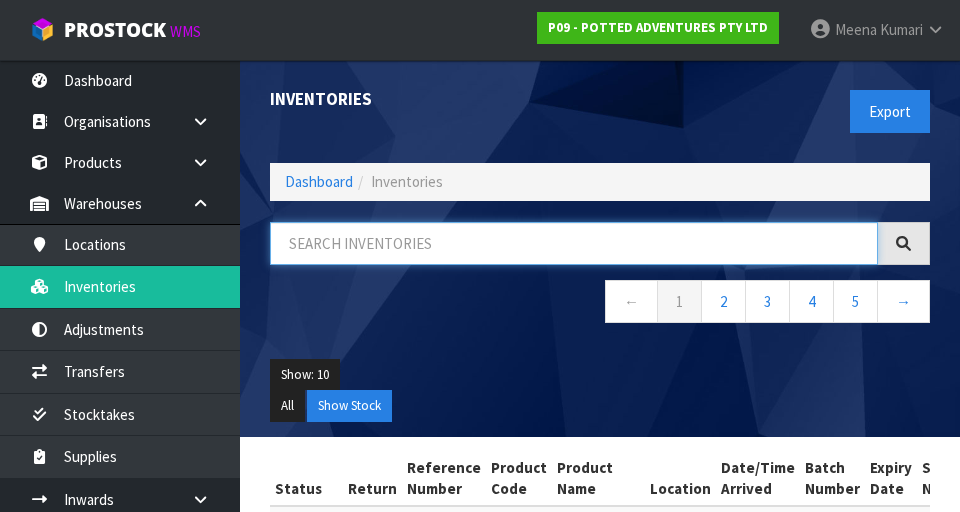 paste on "32-003-TOB" 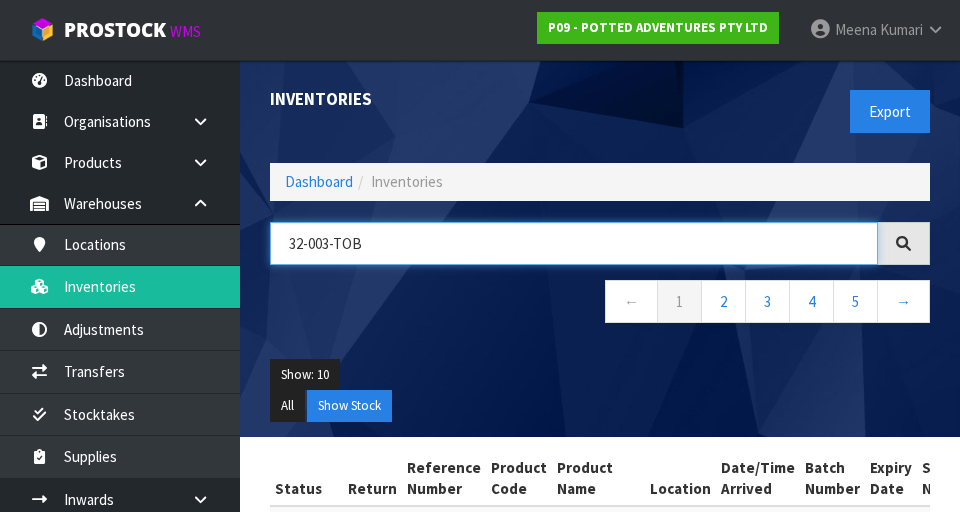 type on "32-003-TOB" 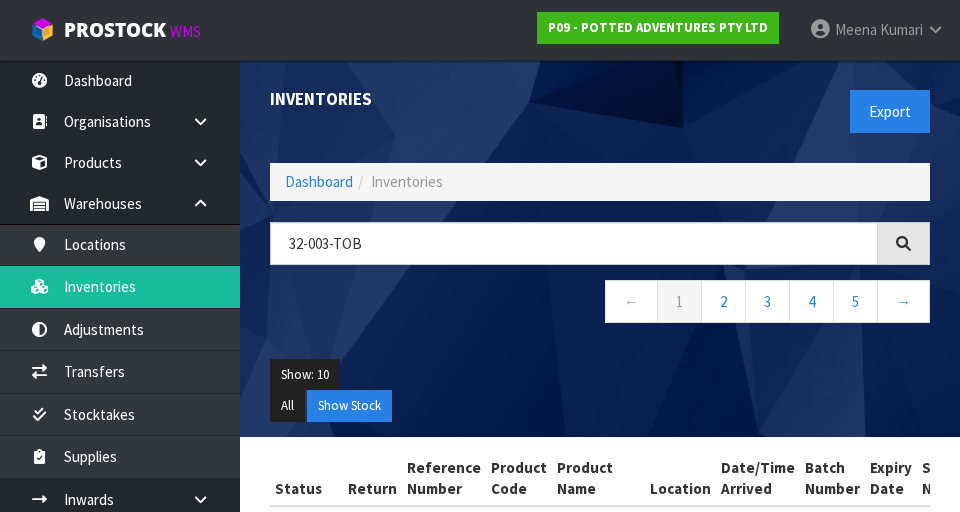 click on "←
1 2 3 4 5
→" at bounding box center (600, 304) 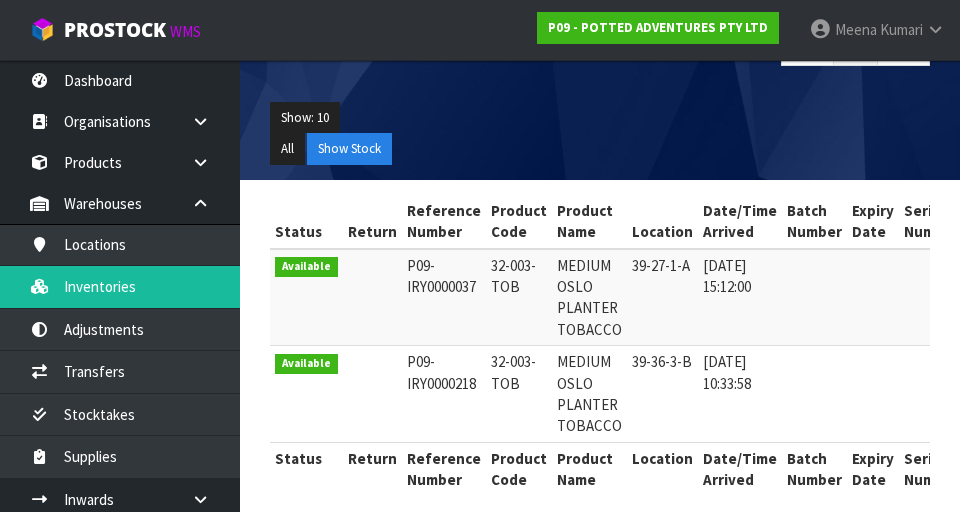 scroll, scrollTop: 258, scrollLeft: 0, axis: vertical 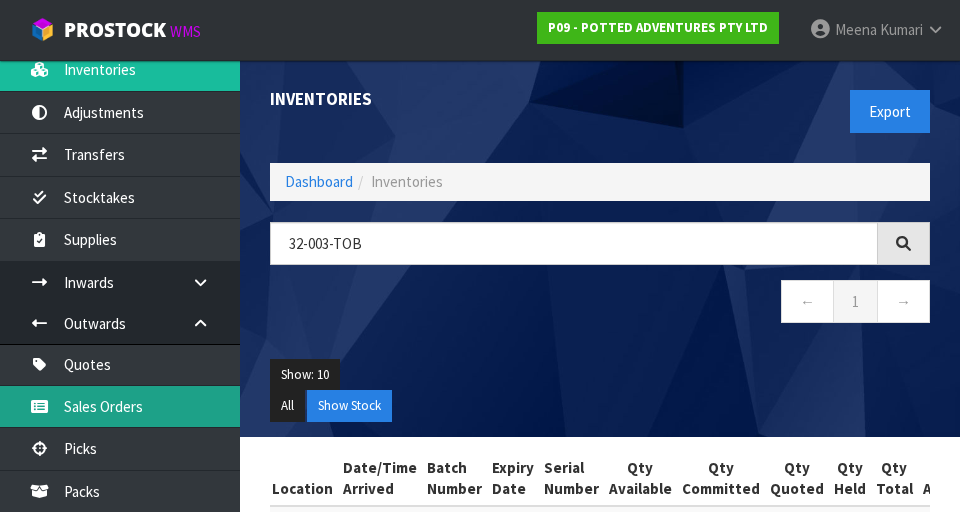 click on "Sales Orders" at bounding box center (120, 406) 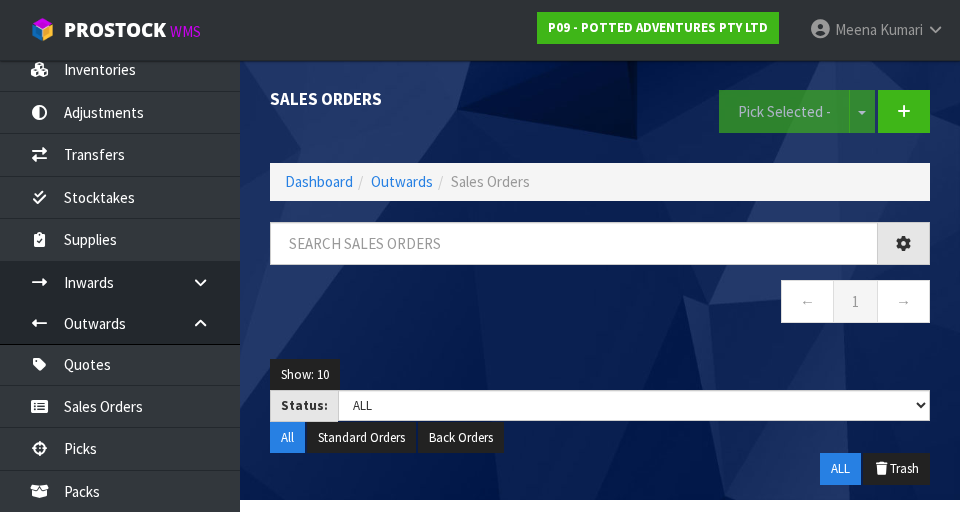 click on "Sales Orders
Pick Selected -
Split button!
FIFO  - First In First Out
FEFO  - First Expired First Out
Dashboard Outwards Sales Orders
←
1
→
Show: 10
5
10
25
50
Status:
Draft Pending Allocated Pending Pick Goods Picked Goods Packed Pending Charges Finalised Cancelled Review ALL" at bounding box center [480, 329] 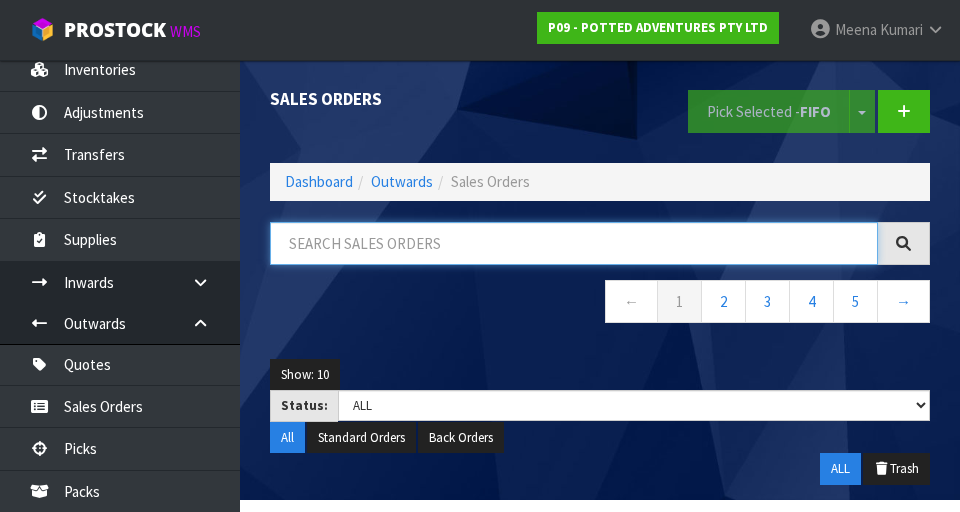 click at bounding box center (574, 243) 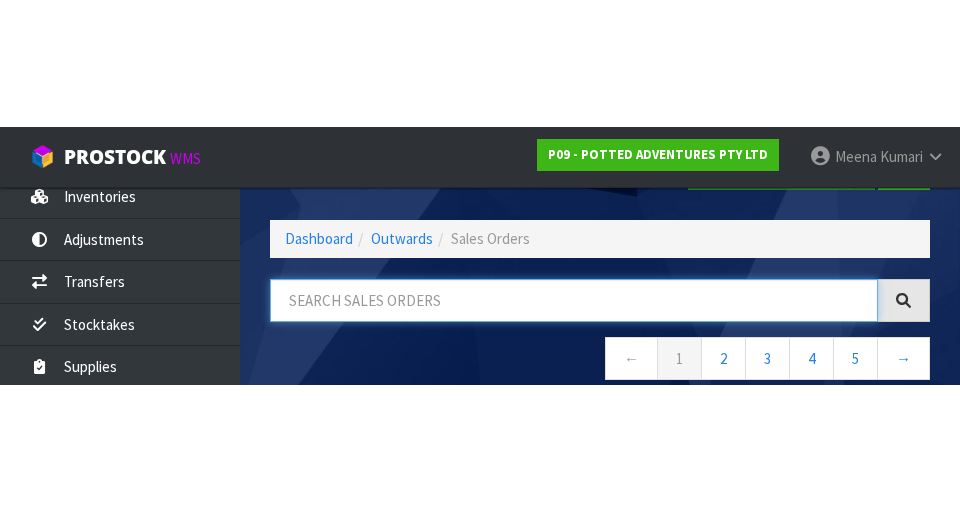 scroll, scrollTop: 114, scrollLeft: 0, axis: vertical 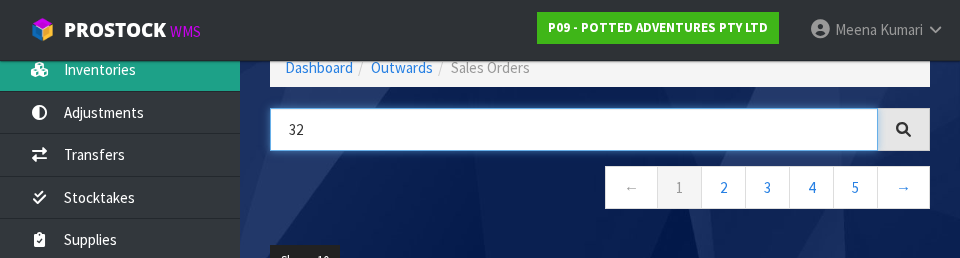 type on "32" 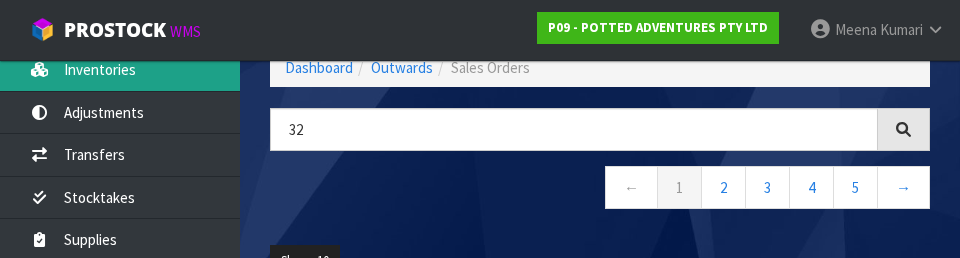 click on "Inventories" at bounding box center (120, 69) 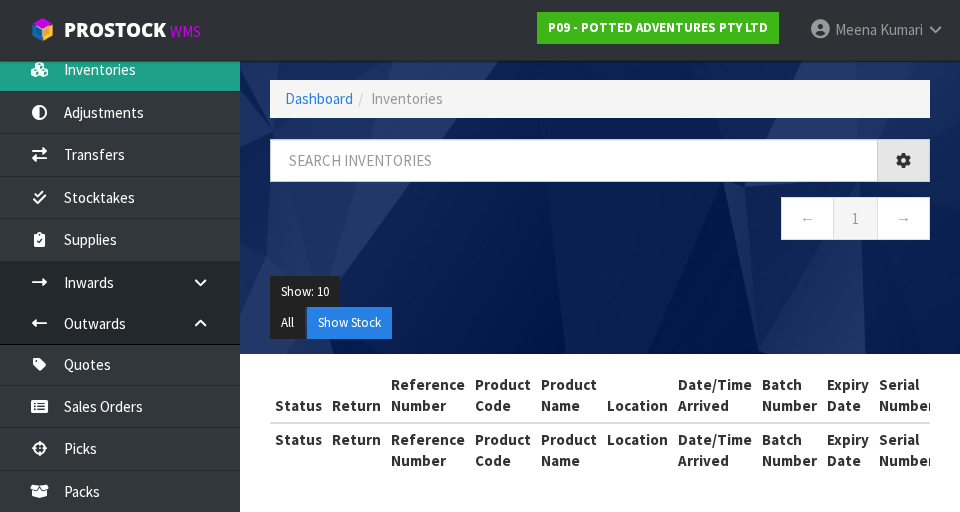 scroll, scrollTop: 114, scrollLeft: 0, axis: vertical 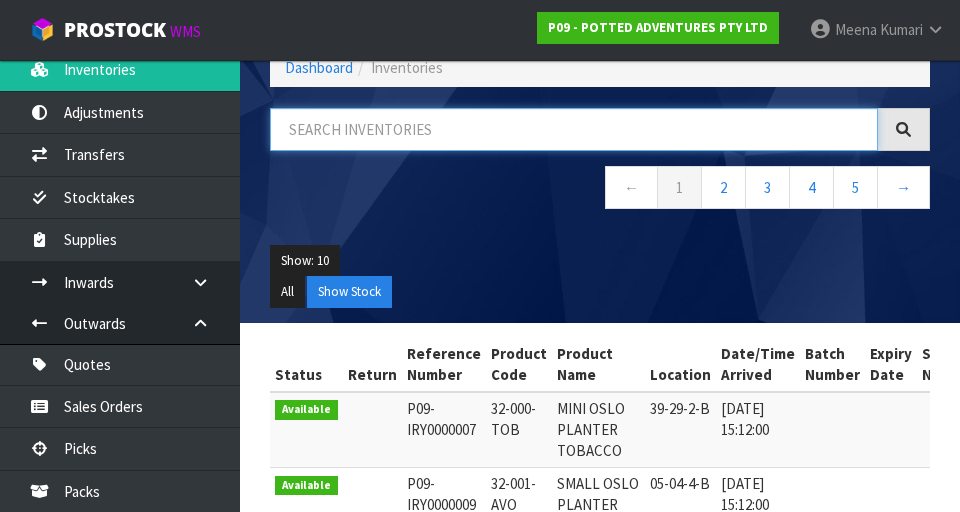 click at bounding box center [574, 129] 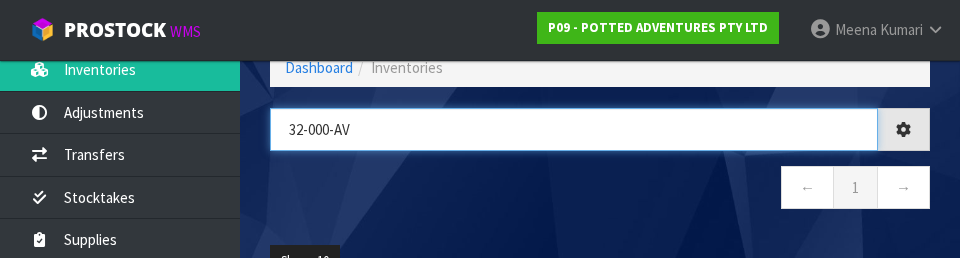type on "32-000-AV" 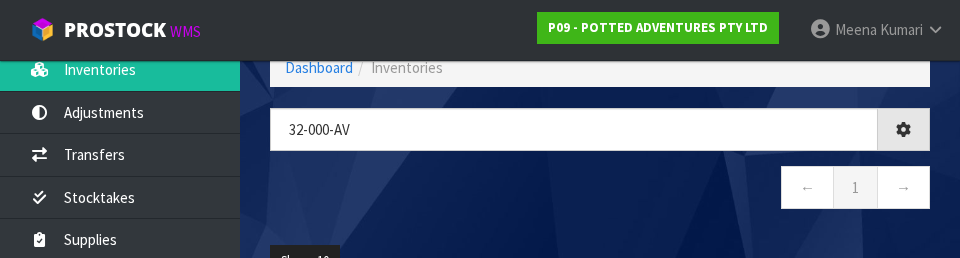 click on "←
1
→" at bounding box center (600, 190) 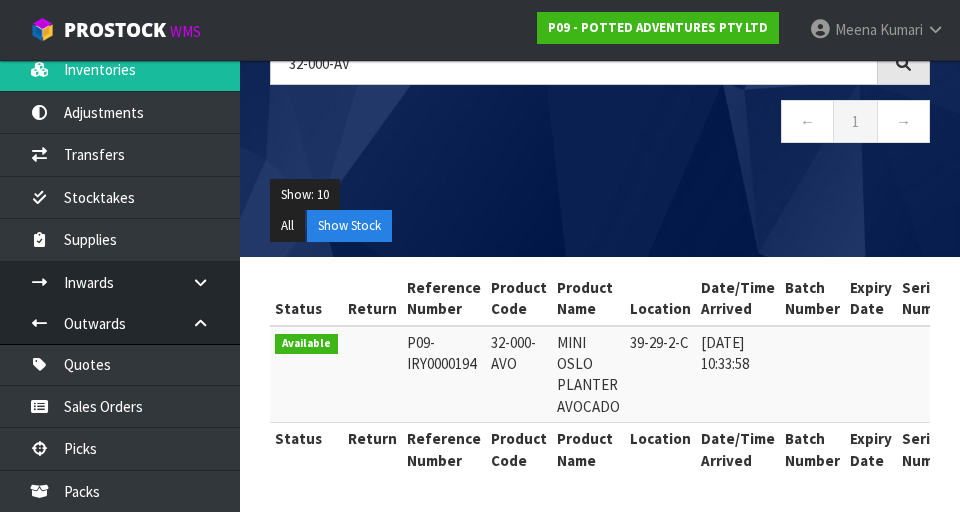 scroll, scrollTop: 171, scrollLeft: 0, axis: vertical 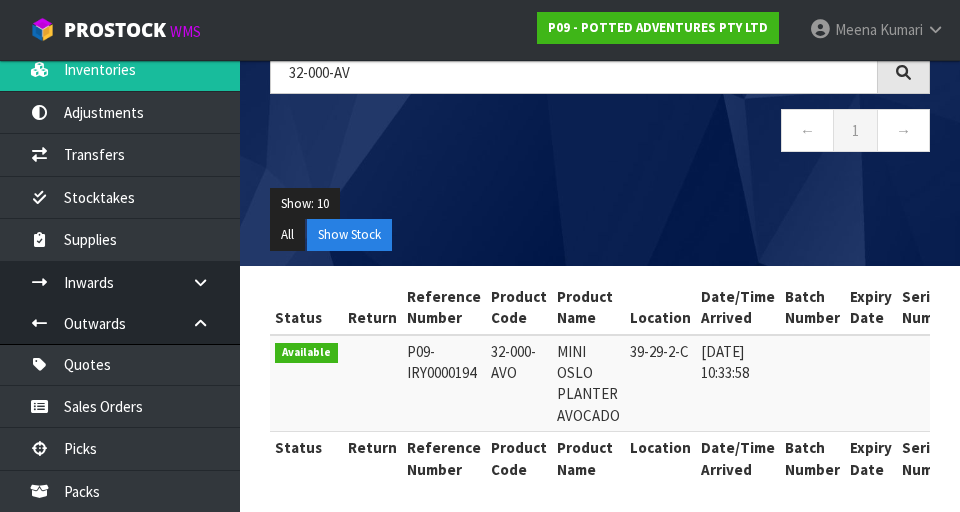 copy on "32-000-AVO" 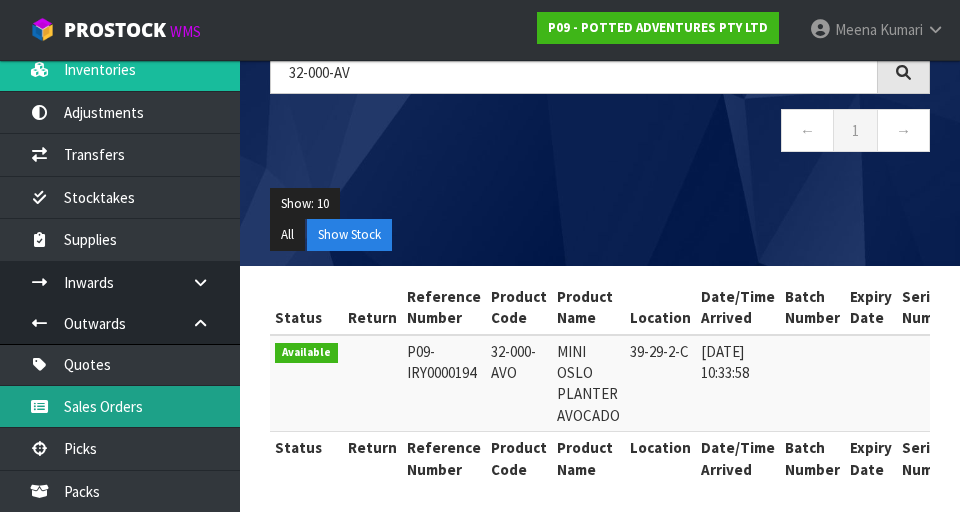 click on "Sales Orders" at bounding box center [120, 406] 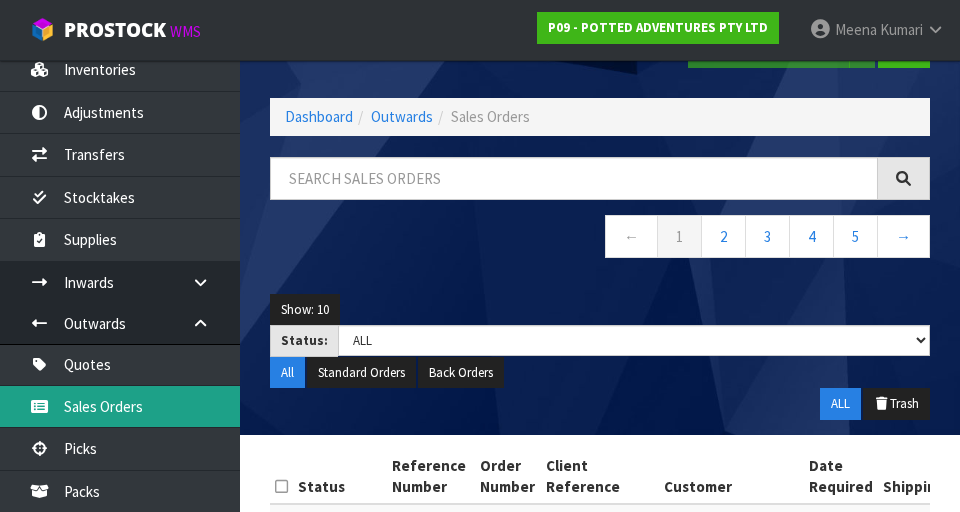 scroll, scrollTop: 0, scrollLeft: 0, axis: both 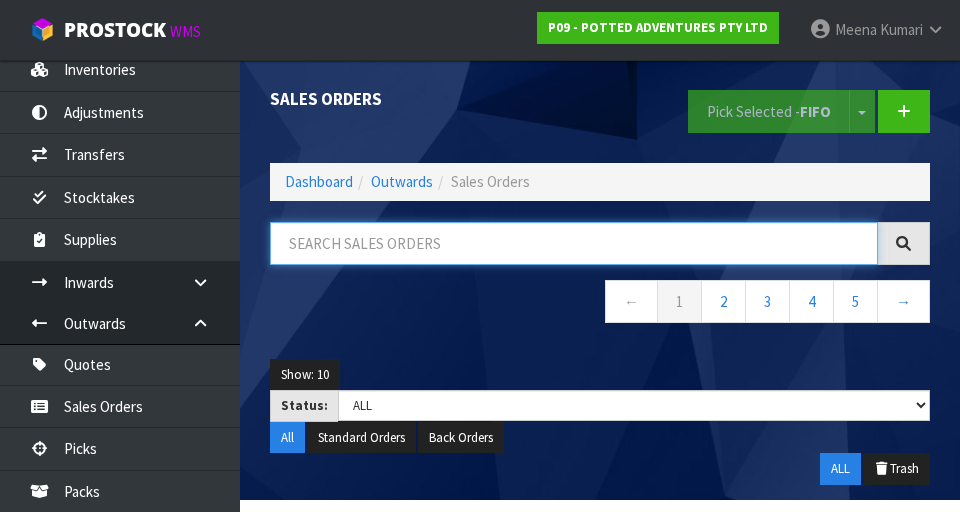 paste on "32-000-AVO" 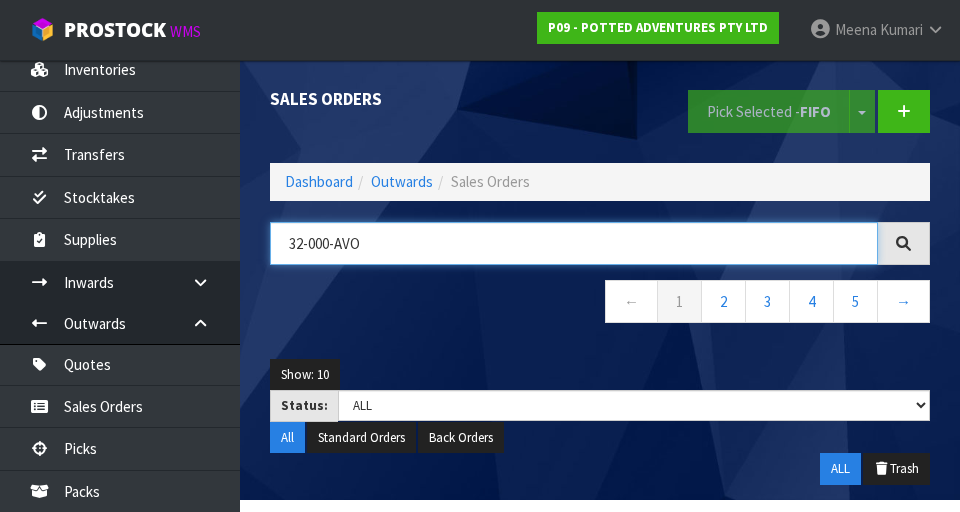 type on "32-000-AVO" 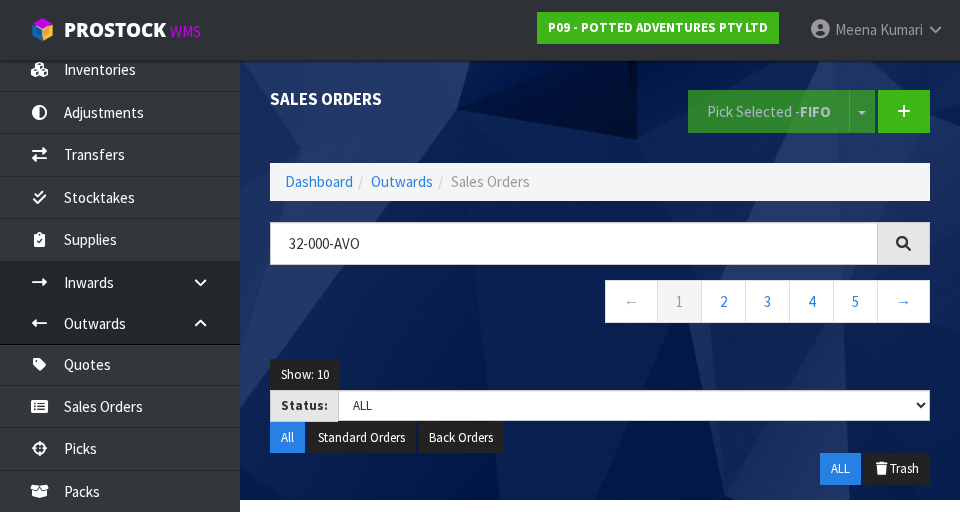 click on "←
1 2 3 4 5
→" at bounding box center [600, 304] 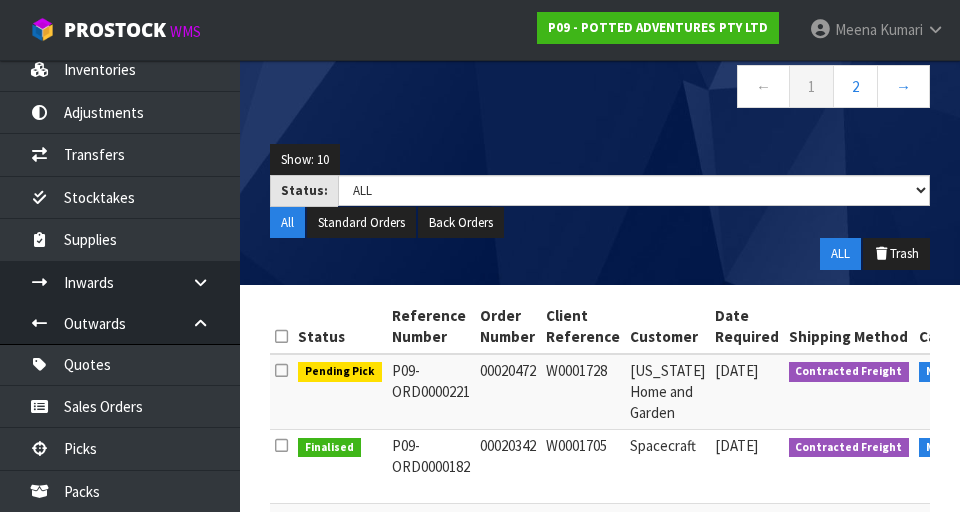 scroll, scrollTop: 253, scrollLeft: 0, axis: vertical 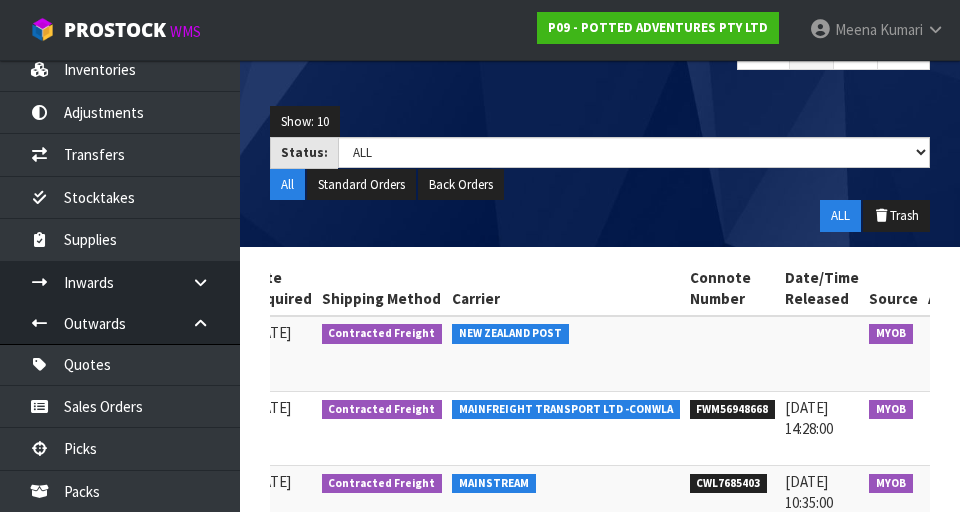 click at bounding box center (950, 337) 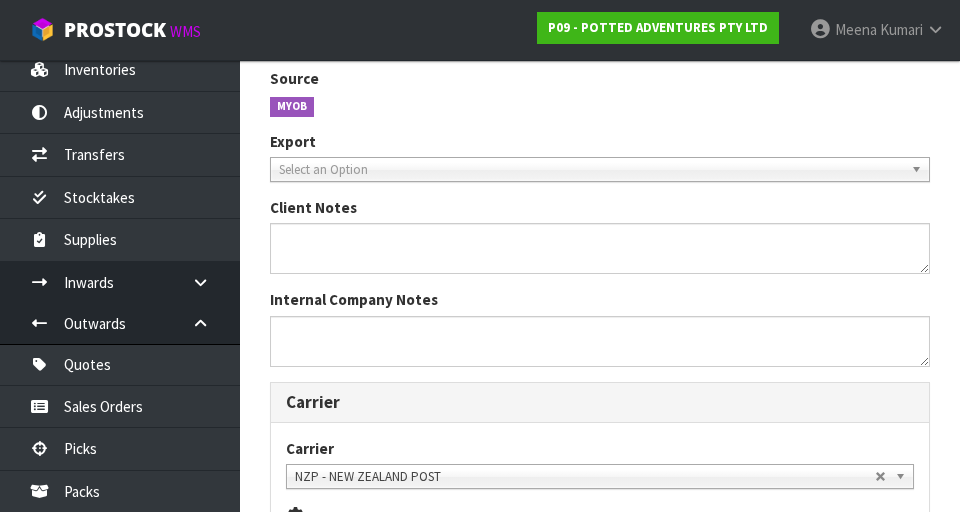 type on "00020472" 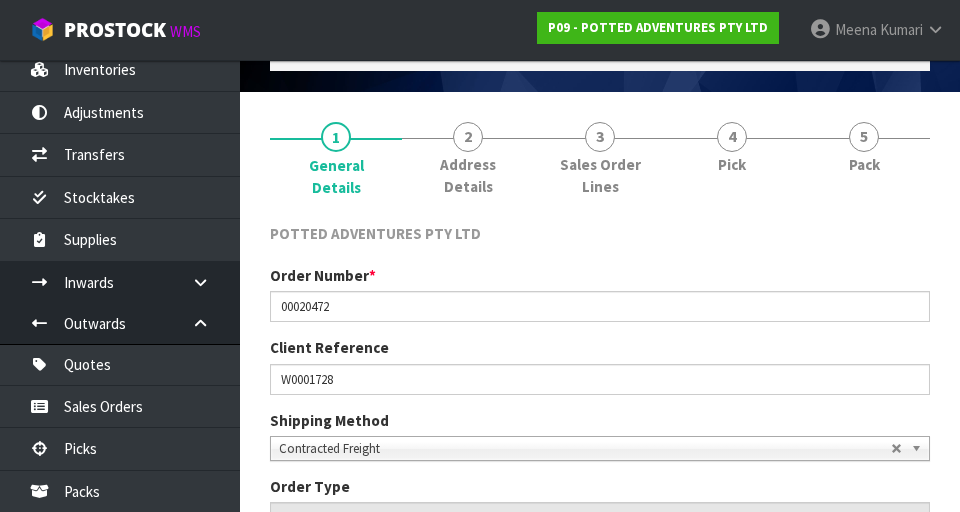 scroll, scrollTop: 101, scrollLeft: 0, axis: vertical 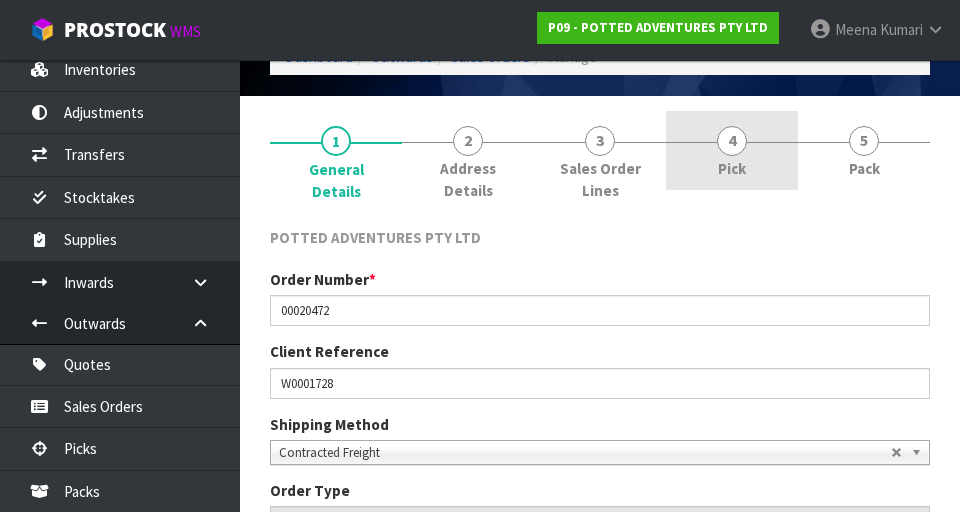 click on "4" at bounding box center (732, 141) 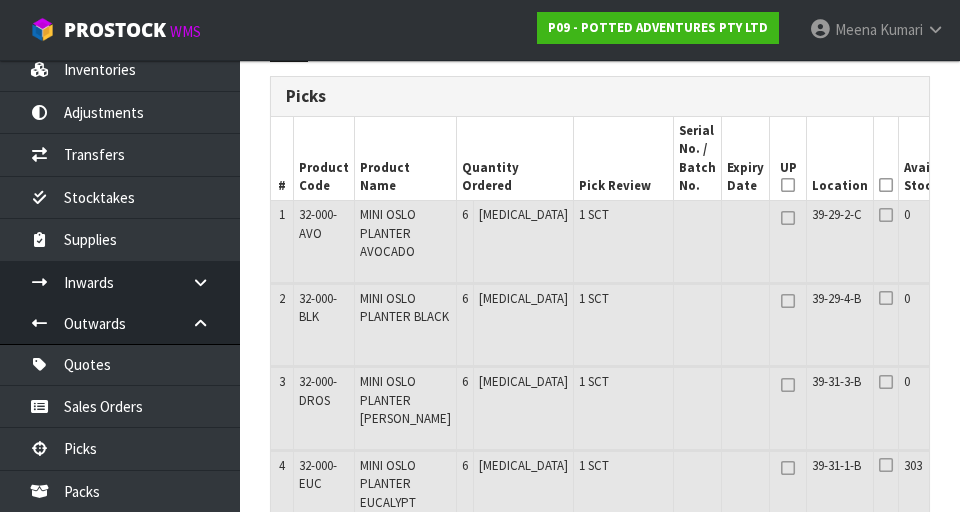 scroll, scrollTop: 0, scrollLeft: 0, axis: both 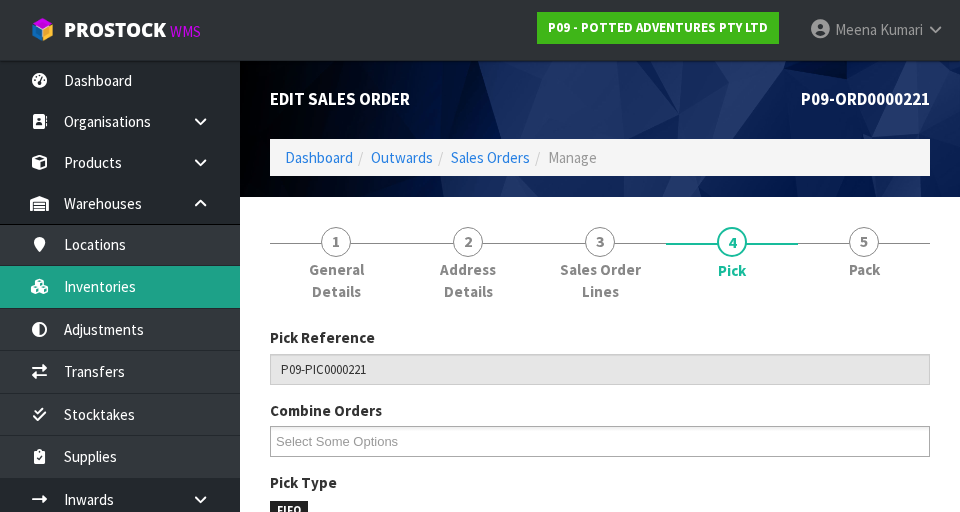 click on "Inventories" at bounding box center [120, 286] 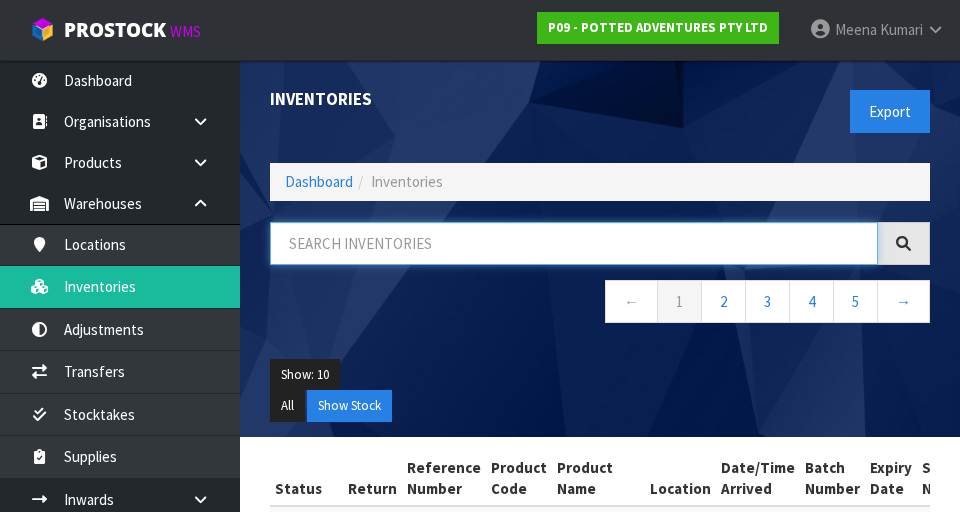 click at bounding box center (574, 243) 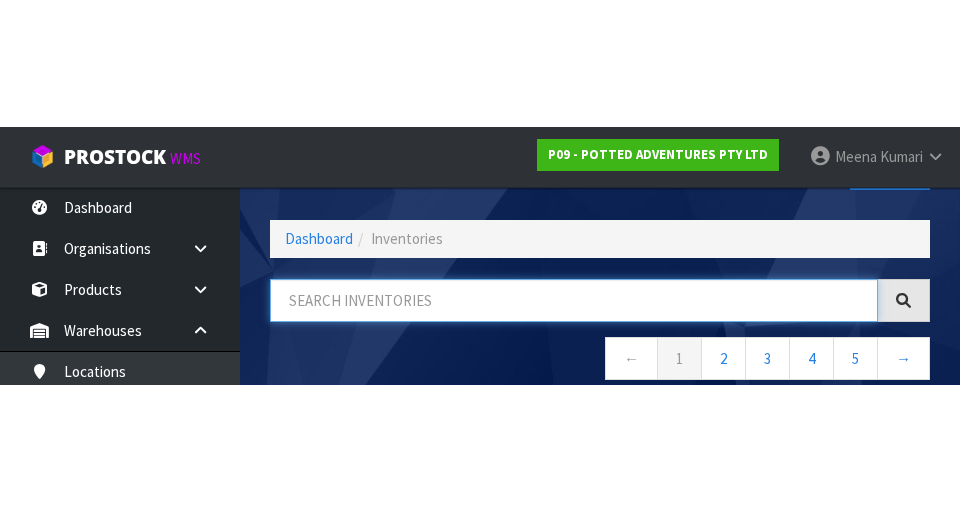 scroll, scrollTop: 114, scrollLeft: 0, axis: vertical 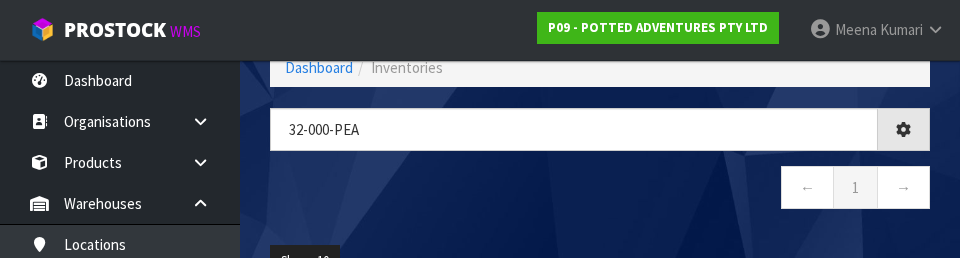 click on "←
1
→" at bounding box center (600, 190) 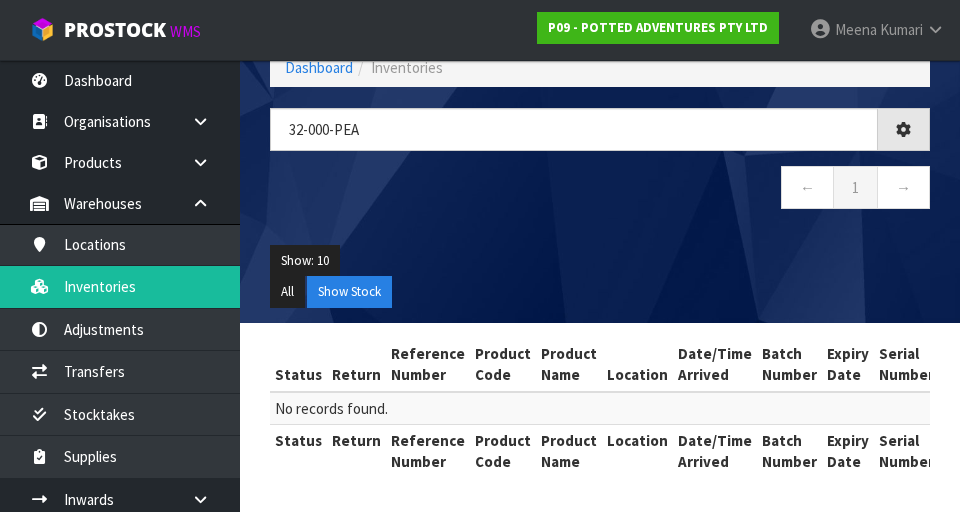 type on "32-000-PEA" 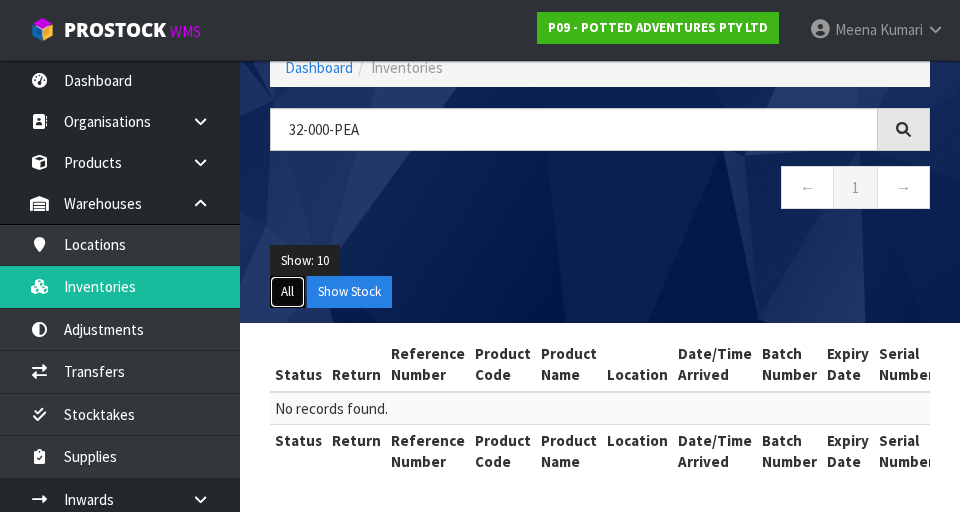 click on "All" at bounding box center [287, 292] 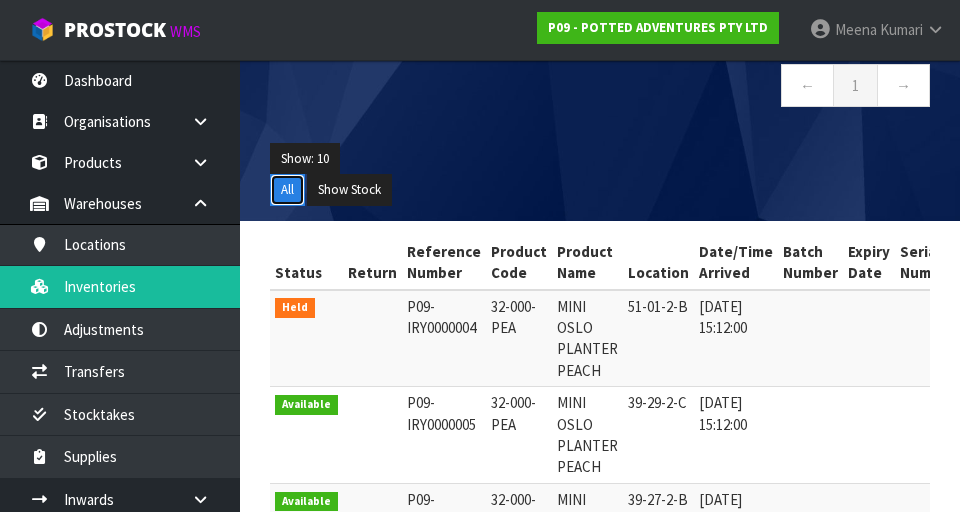 scroll, scrollTop: 244, scrollLeft: 0, axis: vertical 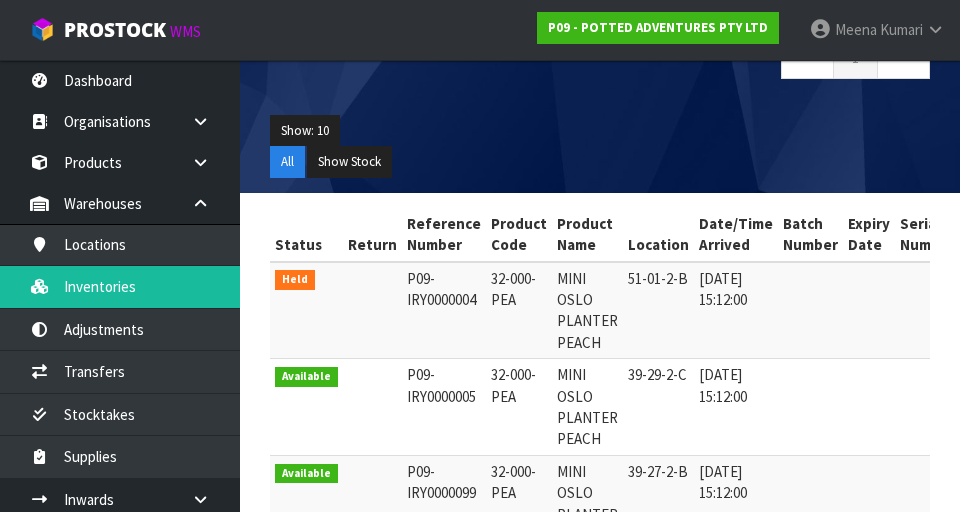 click on "Location" at bounding box center (658, 235) 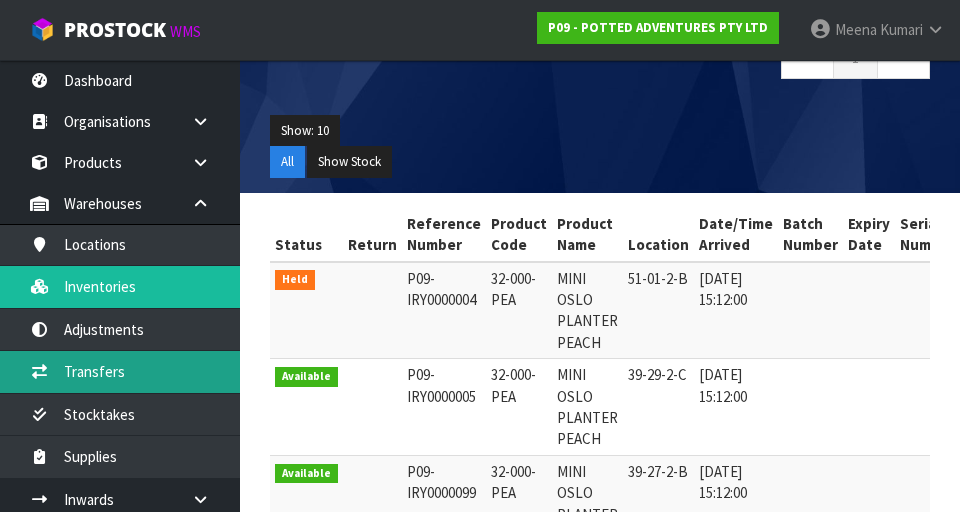 click on "Transfers" at bounding box center (120, 371) 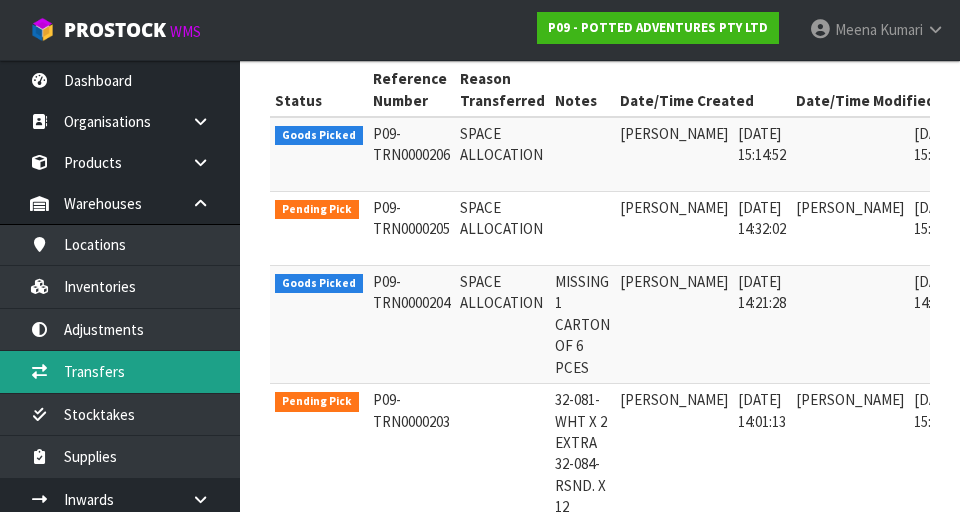 scroll, scrollTop: 423, scrollLeft: 0, axis: vertical 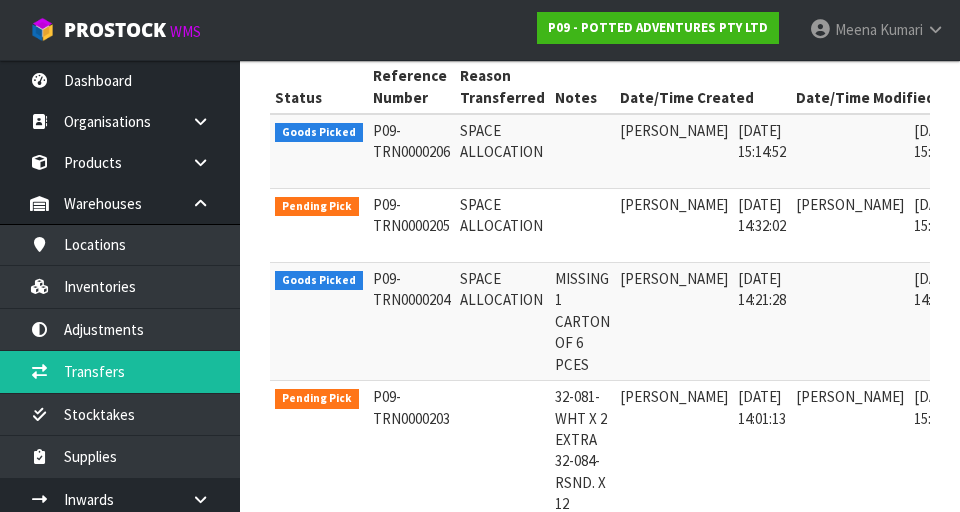 click at bounding box center [994, 283] 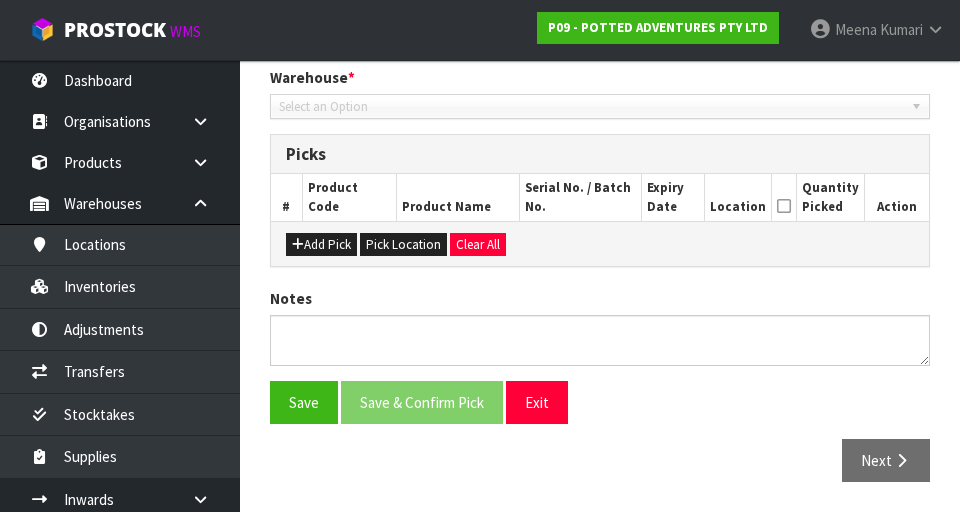 type on "[DATE]" 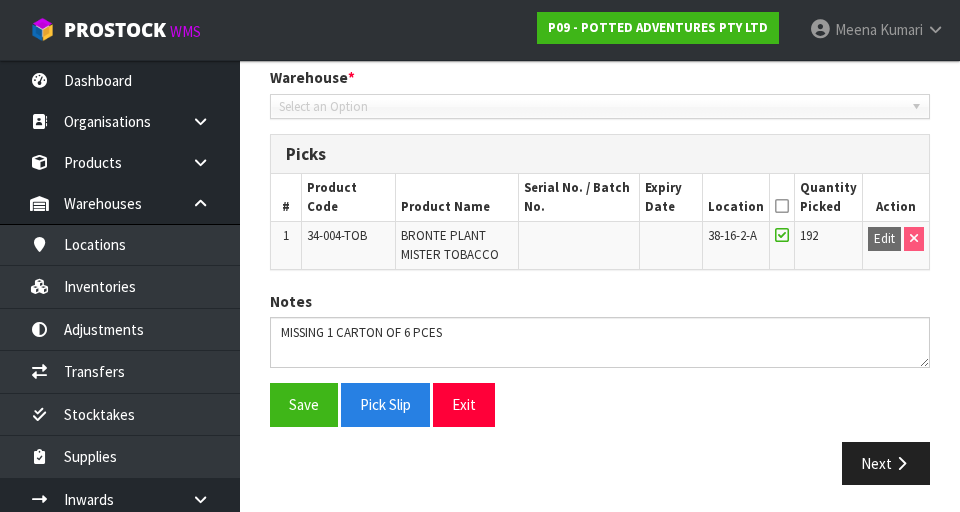 scroll, scrollTop: 423, scrollLeft: 0, axis: vertical 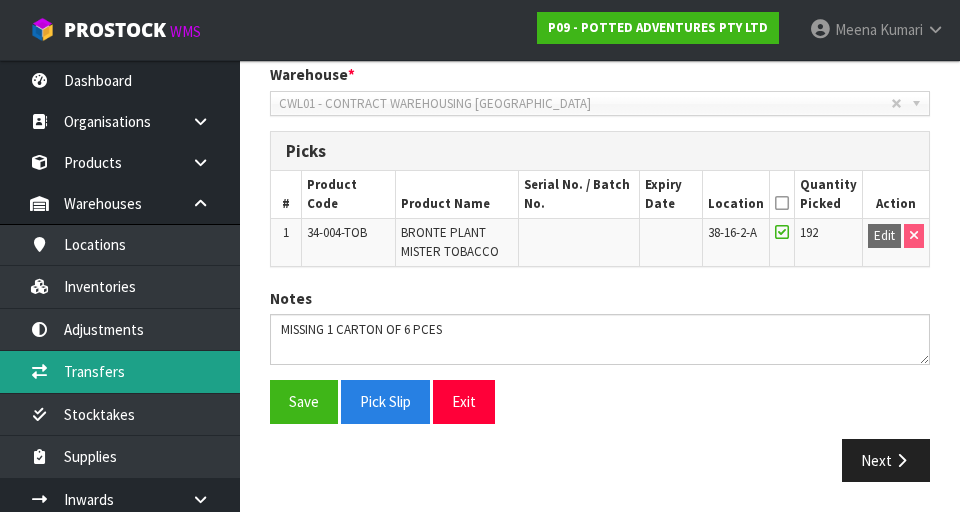 click on "Transfers" at bounding box center (120, 371) 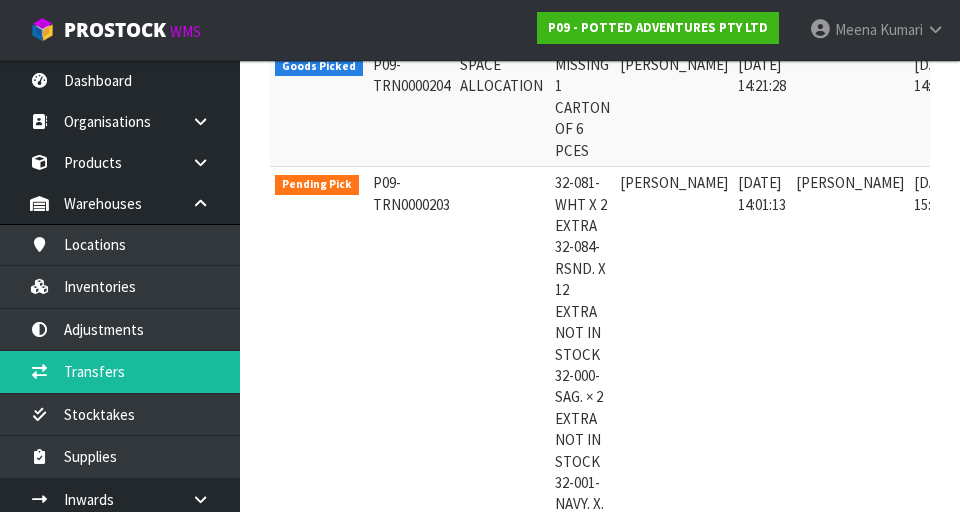 click at bounding box center (994, 188) 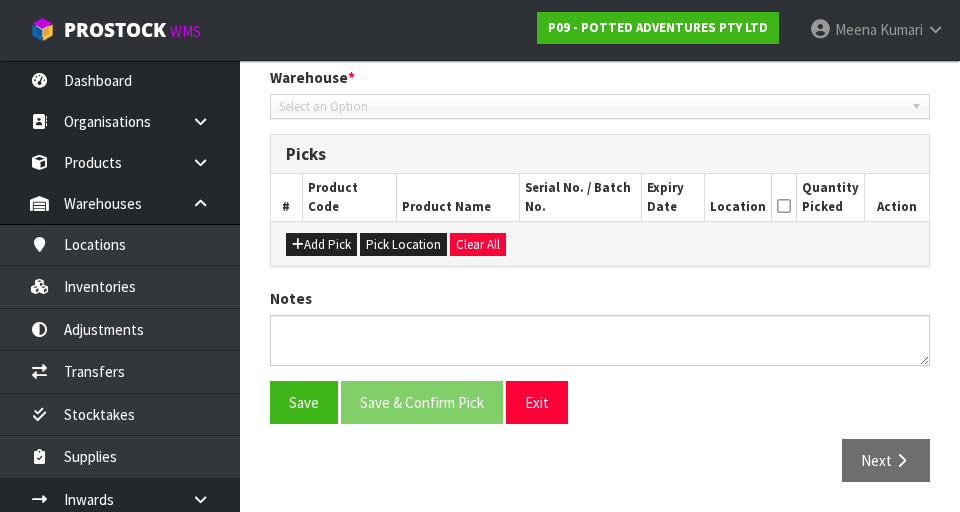 type on "[DATE]" 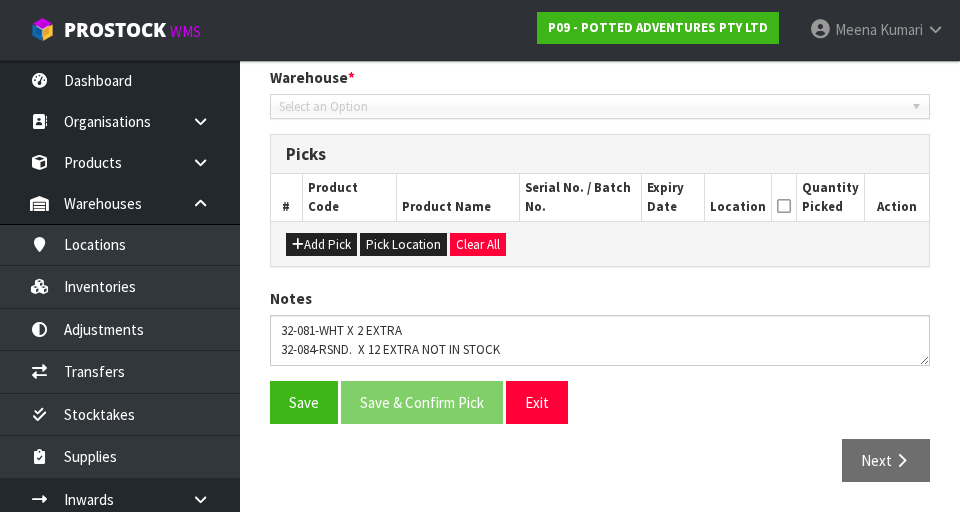 scroll, scrollTop: 761, scrollLeft: 0, axis: vertical 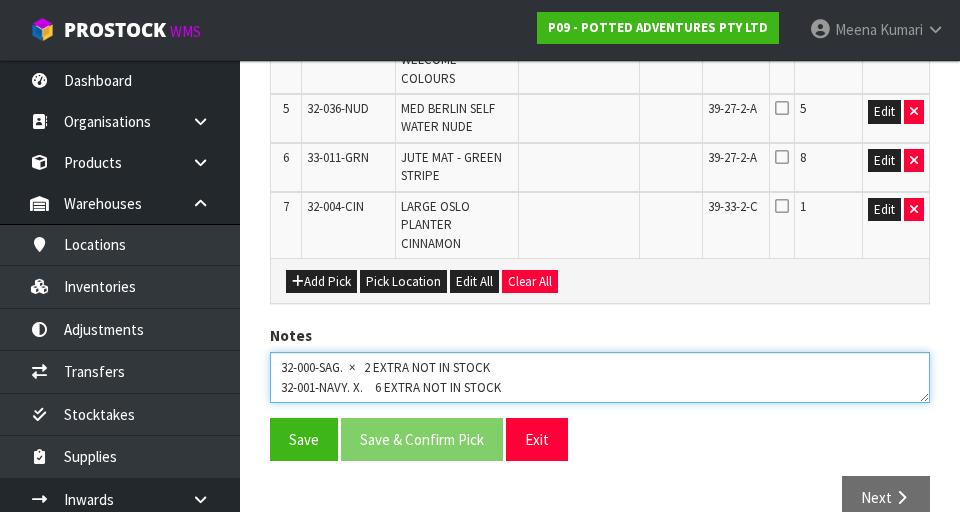 click at bounding box center (600, 377) 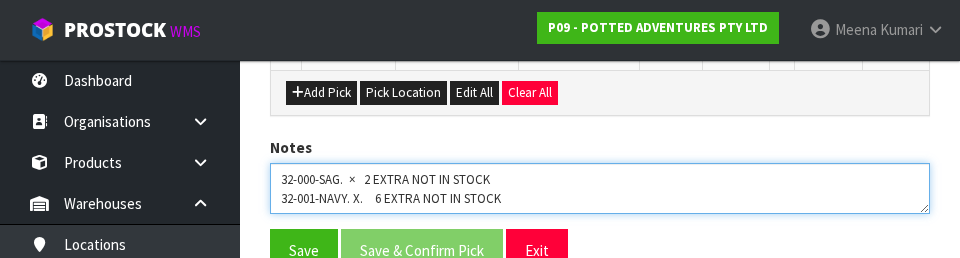 scroll, scrollTop: 962, scrollLeft: 0, axis: vertical 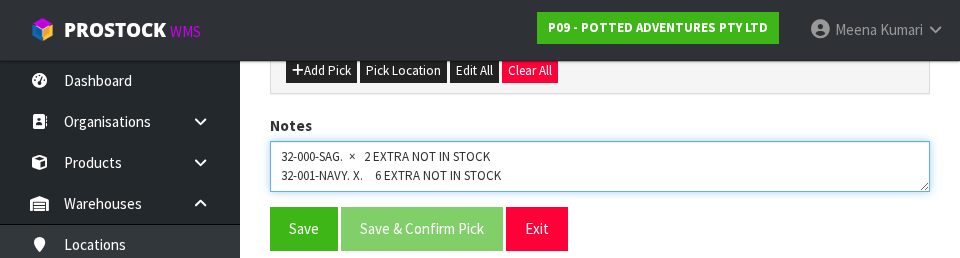 click at bounding box center [600, 166] 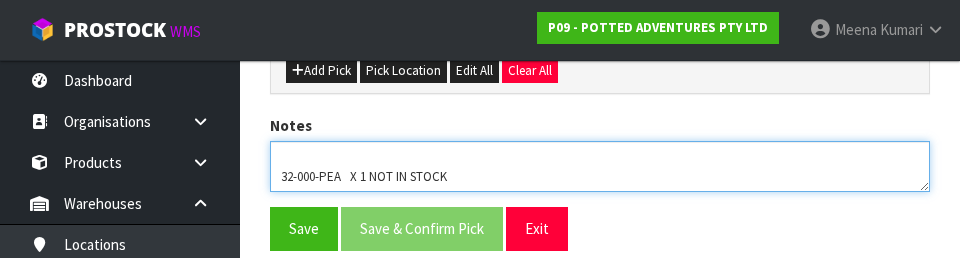 click at bounding box center (600, 166) 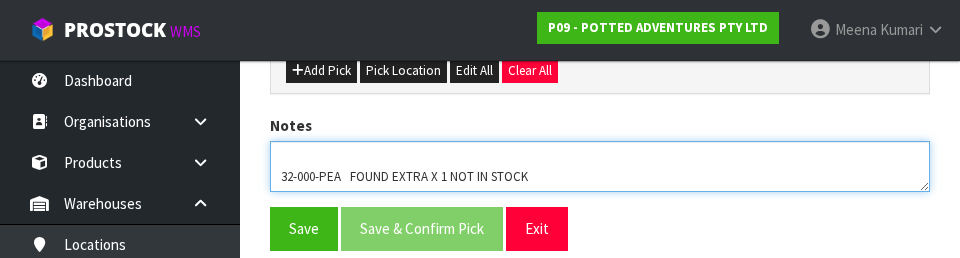 type on "32-081-WHT X 2 EXTRA
32-084-RSND.  X 12 EXTRA NOT IN STOCK
32-000-SAG.  ×   2 EXTRA NOT IN STOCK
32-001-NAVY. X.    6 EXTRA NOT IN STOCK
32-000-PEA   FOUND EXTRA X 1 NOT IN STOCK" 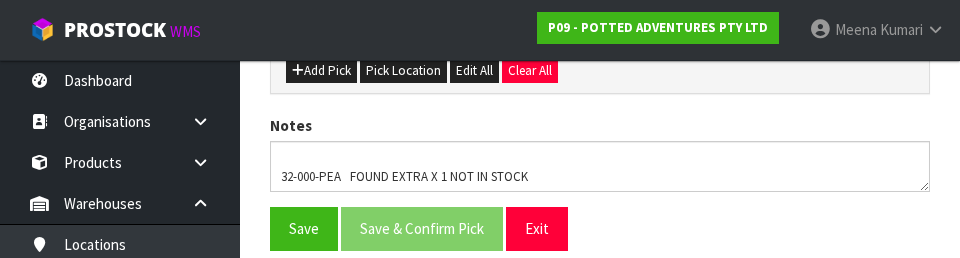 click on "Save
Save & Confirm Pick
Exit" at bounding box center (600, 228) 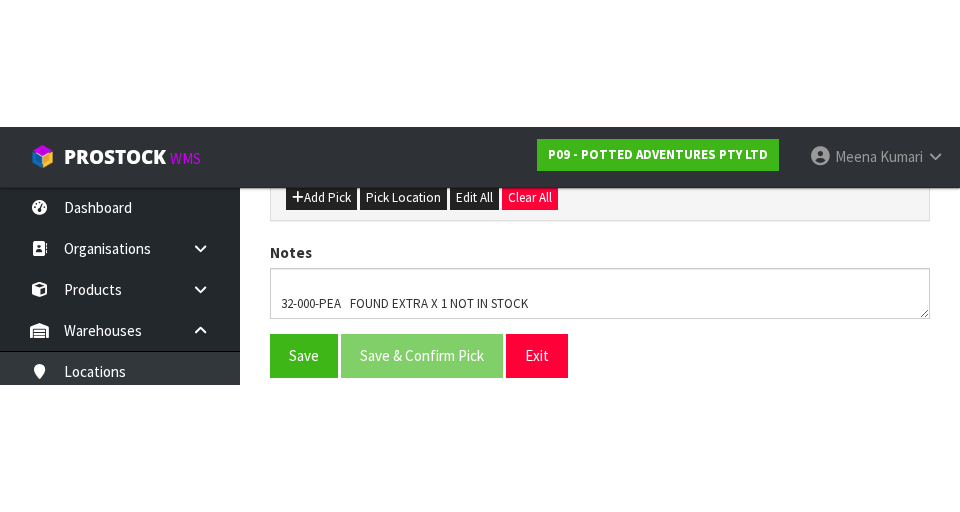 scroll, scrollTop: 761, scrollLeft: 0, axis: vertical 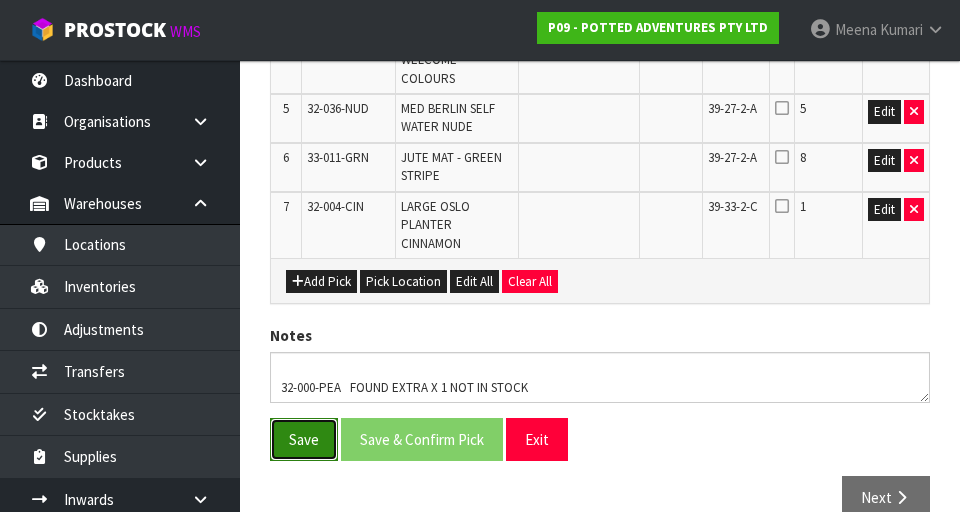 click on "Save" at bounding box center (304, 439) 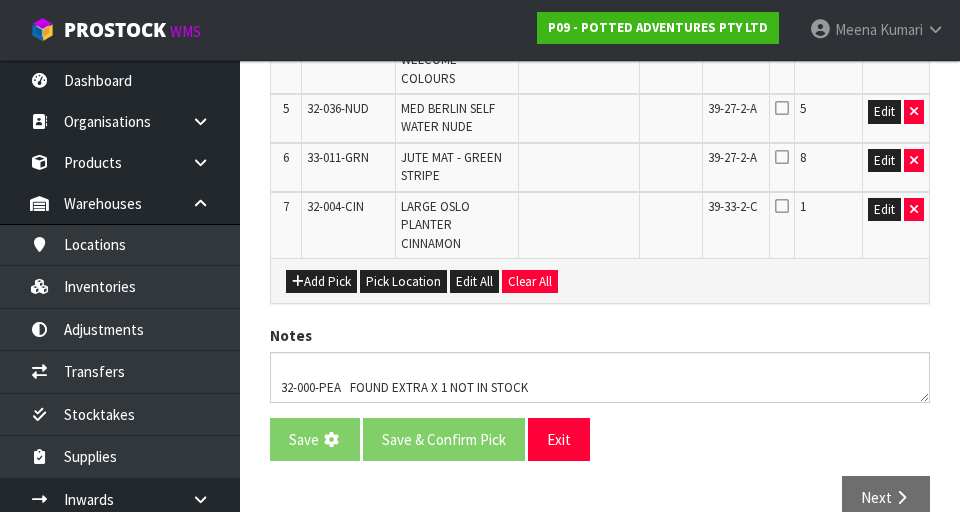 scroll, scrollTop: 0, scrollLeft: 0, axis: both 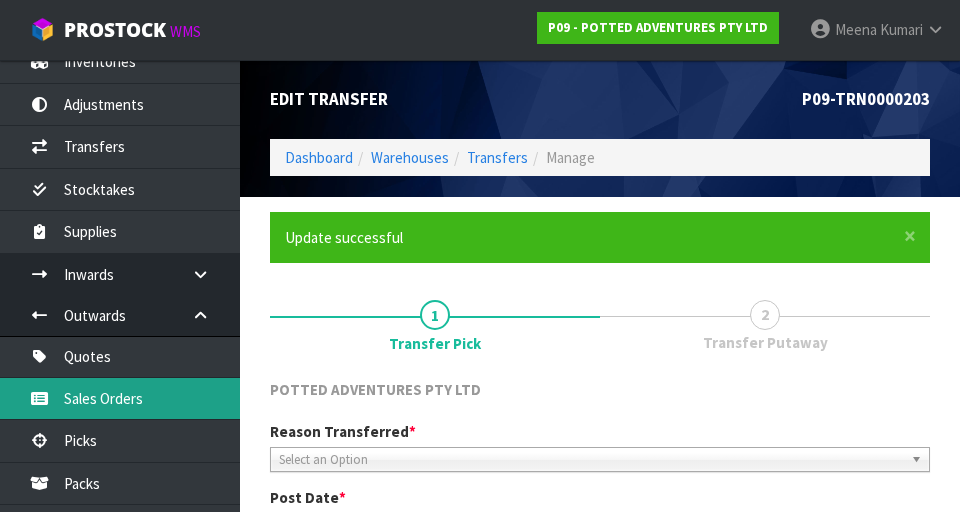 click on "Sales Orders" at bounding box center (120, 398) 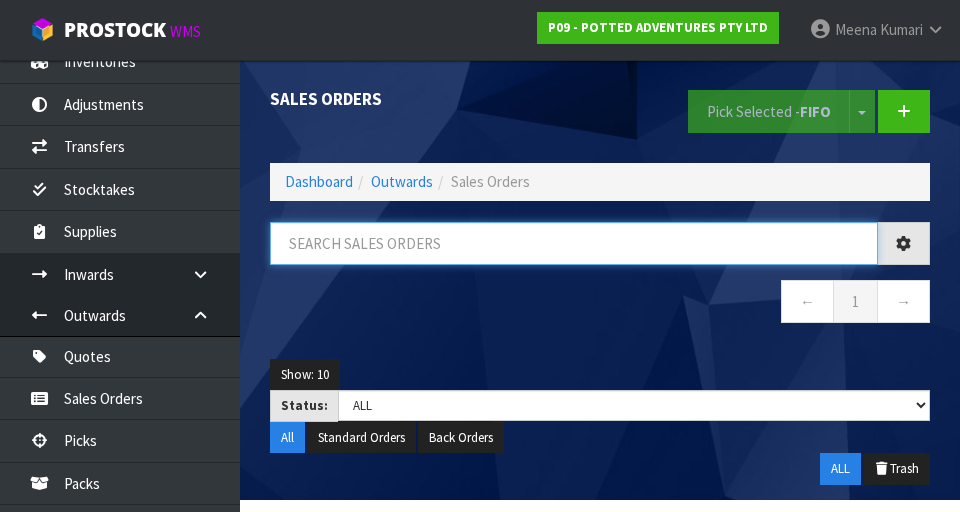 click at bounding box center [574, 243] 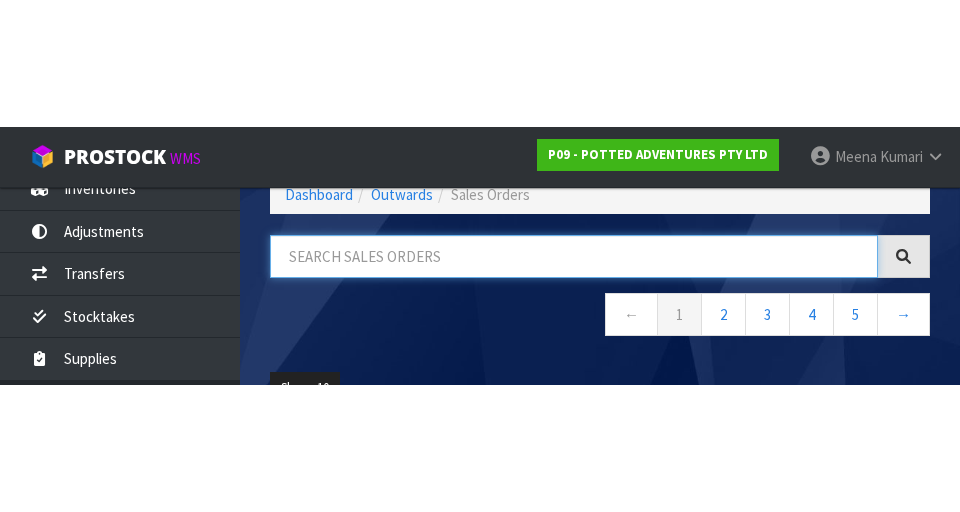 scroll, scrollTop: 0, scrollLeft: 0, axis: both 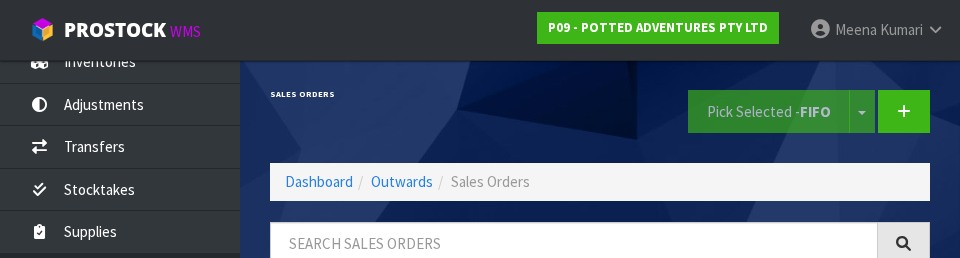 click on "Sales Orders" at bounding box center [427, 94] 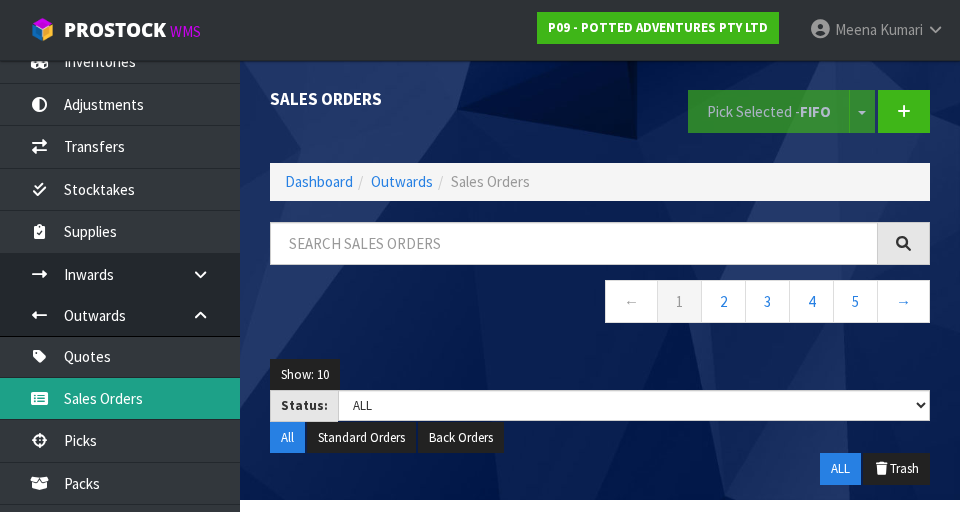 click on "Sales Orders" at bounding box center [120, 398] 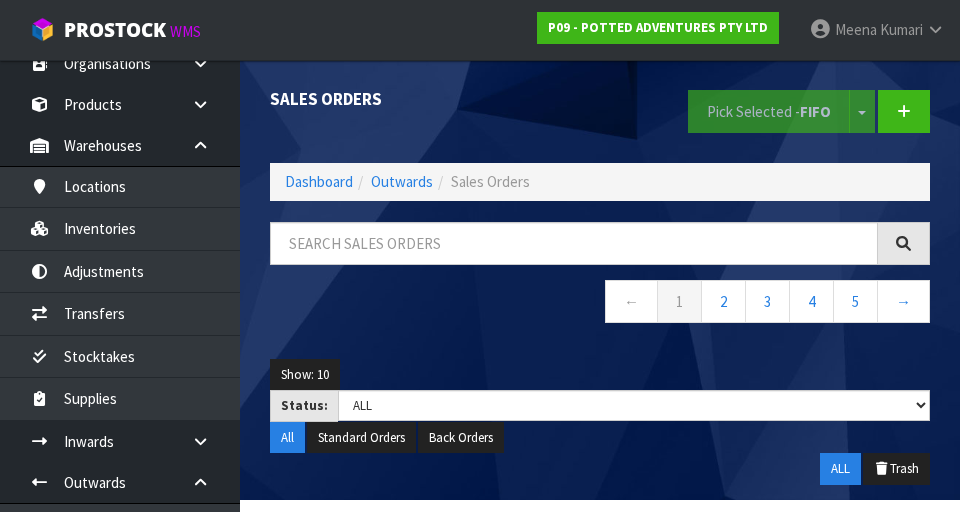 scroll, scrollTop: 57, scrollLeft: 0, axis: vertical 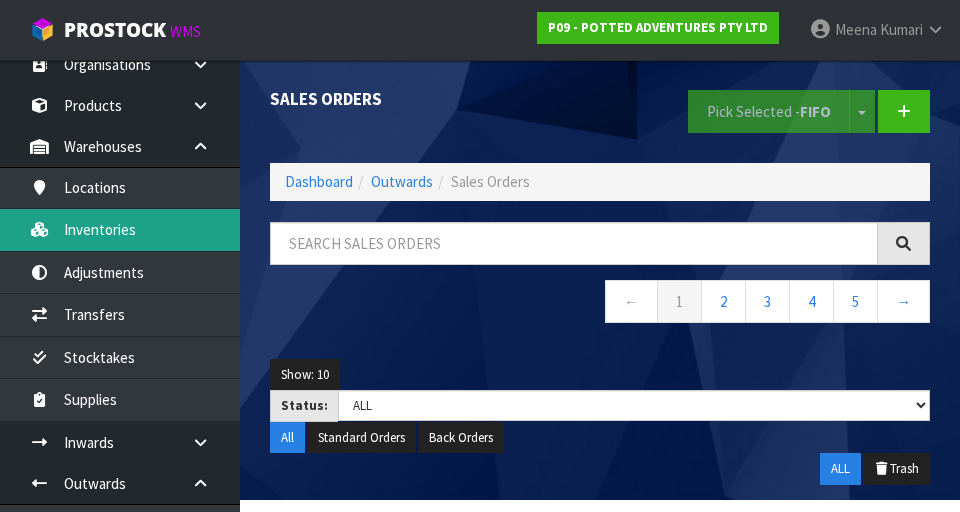 click on "Inventories" at bounding box center [120, 229] 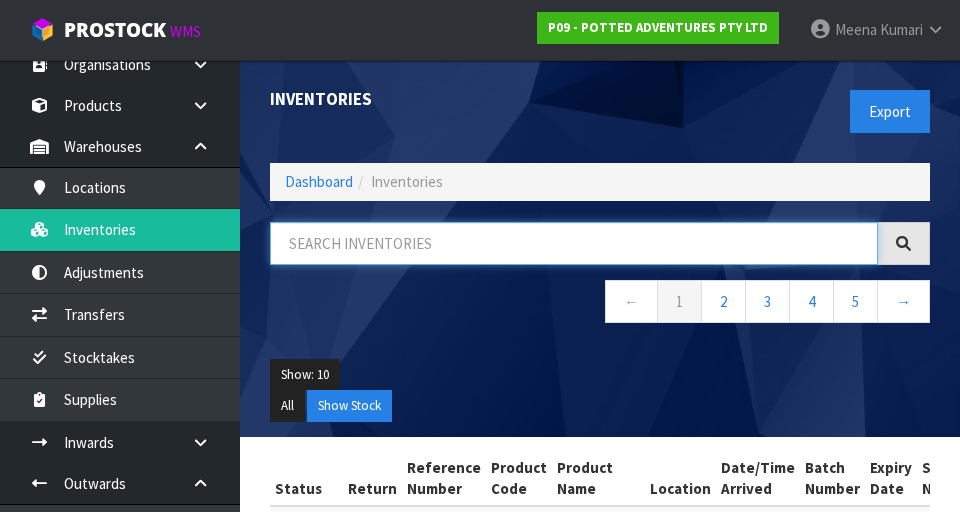 click at bounding box center (574, 243) 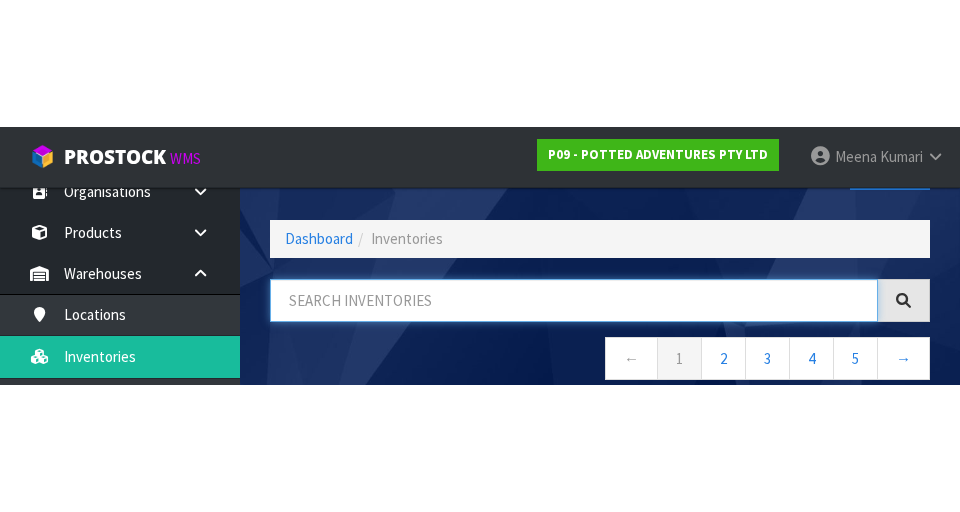 scroll, scrollTop: 114, scrollLeft: 0, axis: vertical 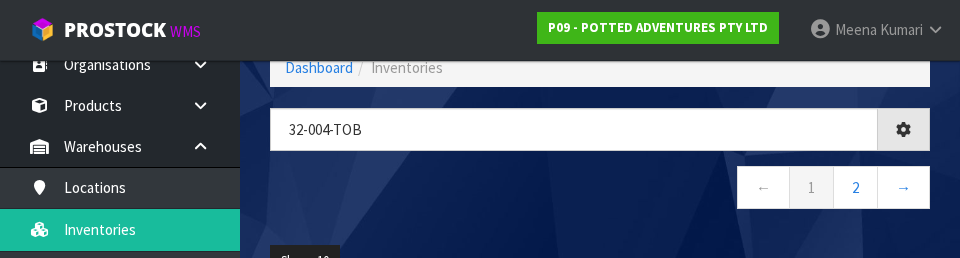 click on "←
1 2
→" at bounding box center [600, 190] 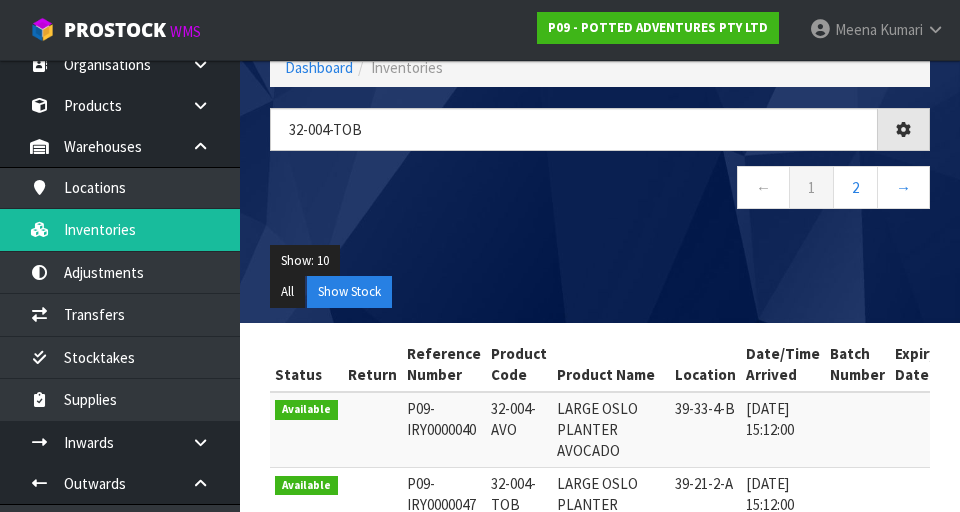 type on "32-004-TOB" 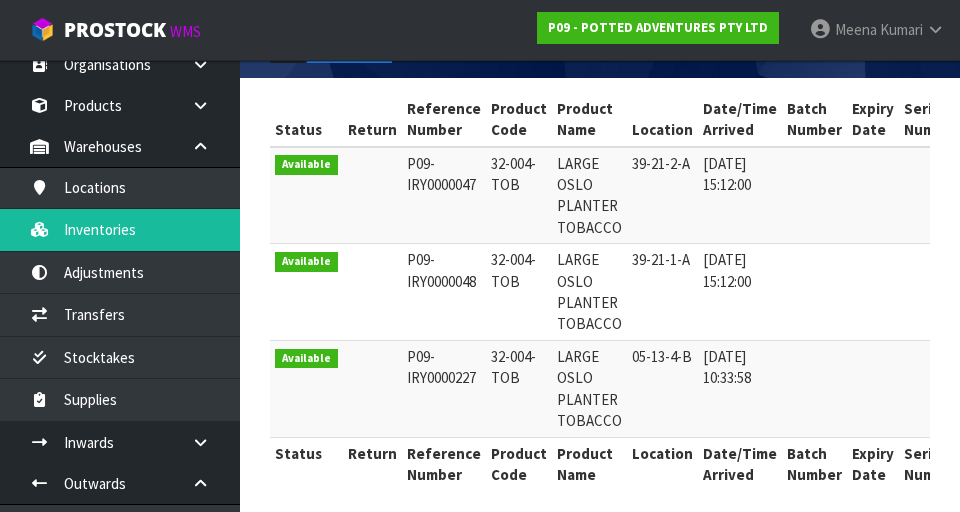 scroll, scrollTop: 369, scrollLeft: 0, axis: vertical 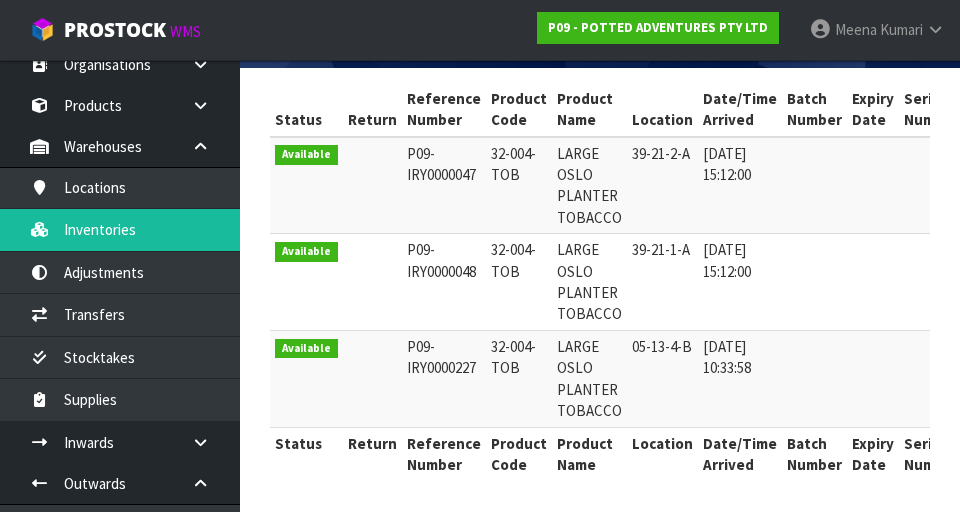 copy on "32-004-TOB" 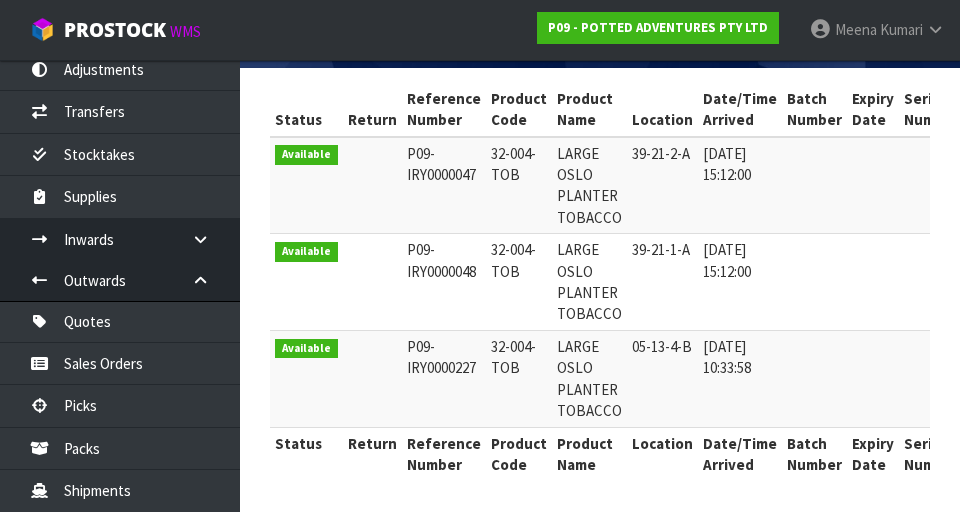 scroll, scrollTop: 276, scrollLeft: 0, axis: vertical 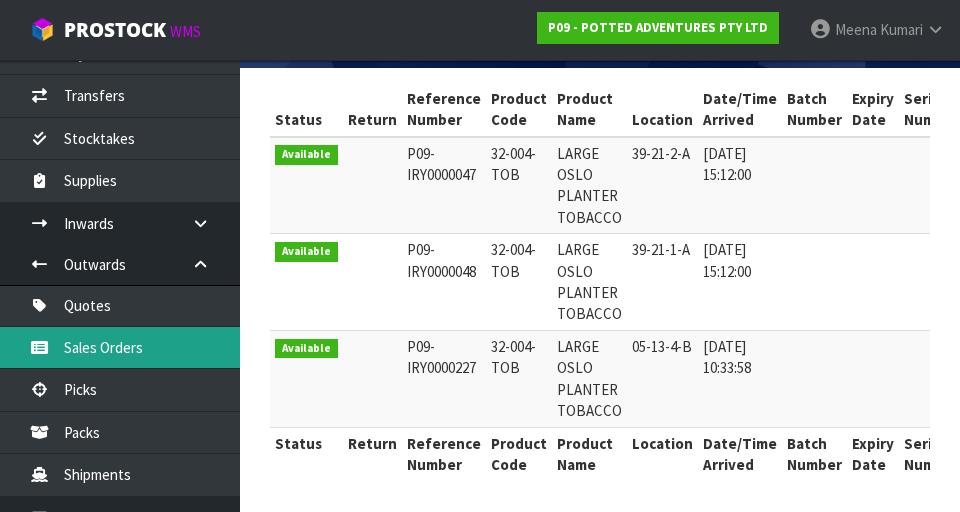 click on "Sales Orders" at bounding box center (120, 347) 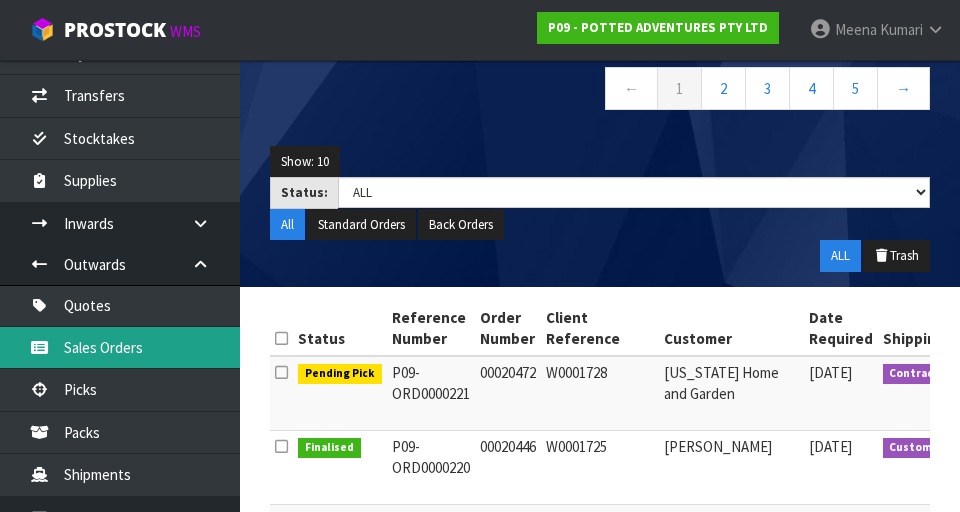 scroll, scrollTop: 0, scrollLeft: 0, axis: both 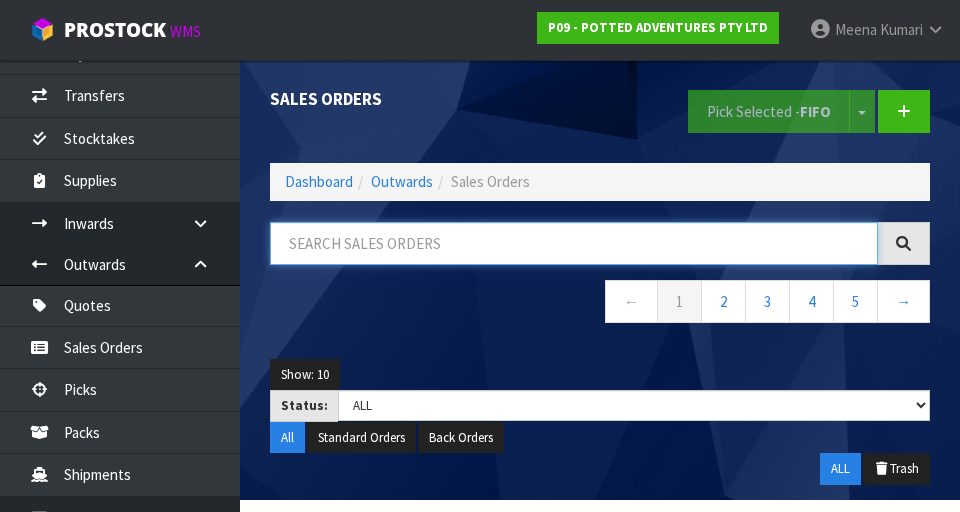 paste on "32-004-TOB" 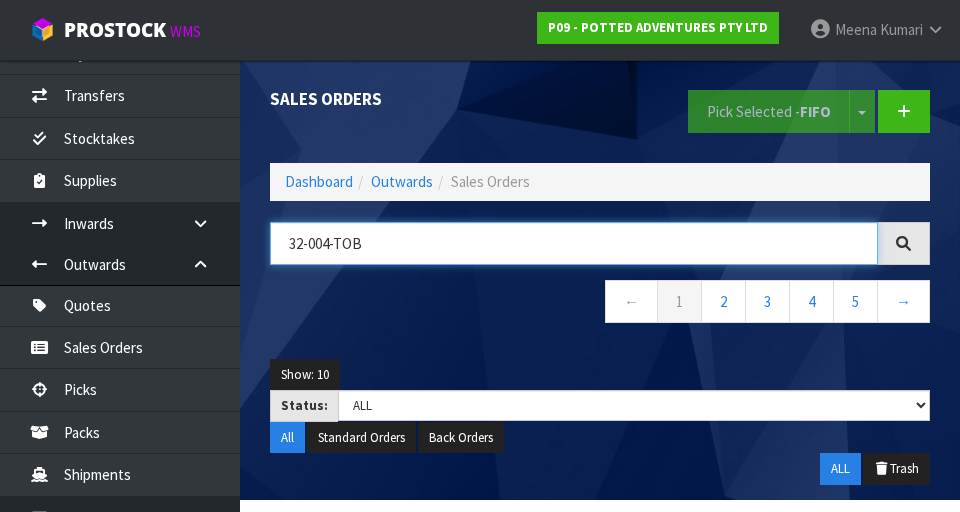 type on "32-004-TOB" 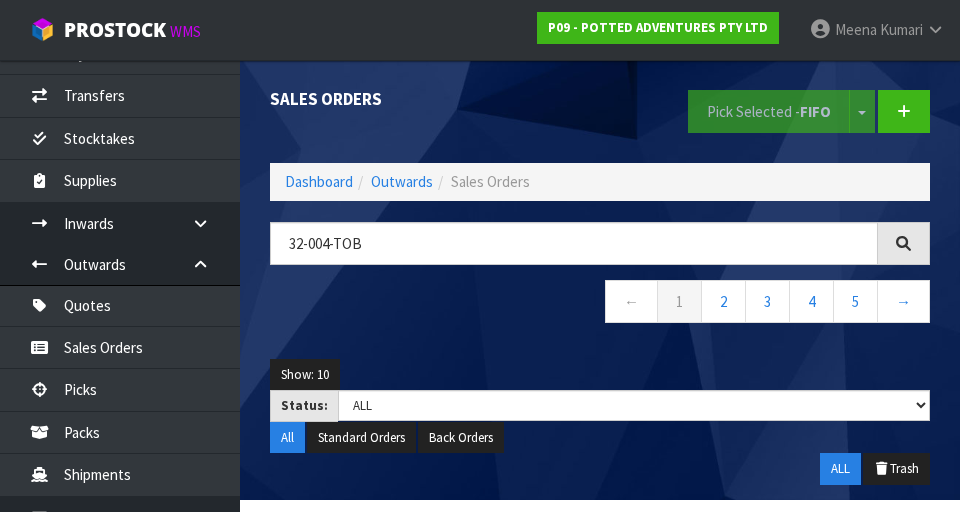click on "←
1 2 3 4 5
→" at bounding box center [600, 304] 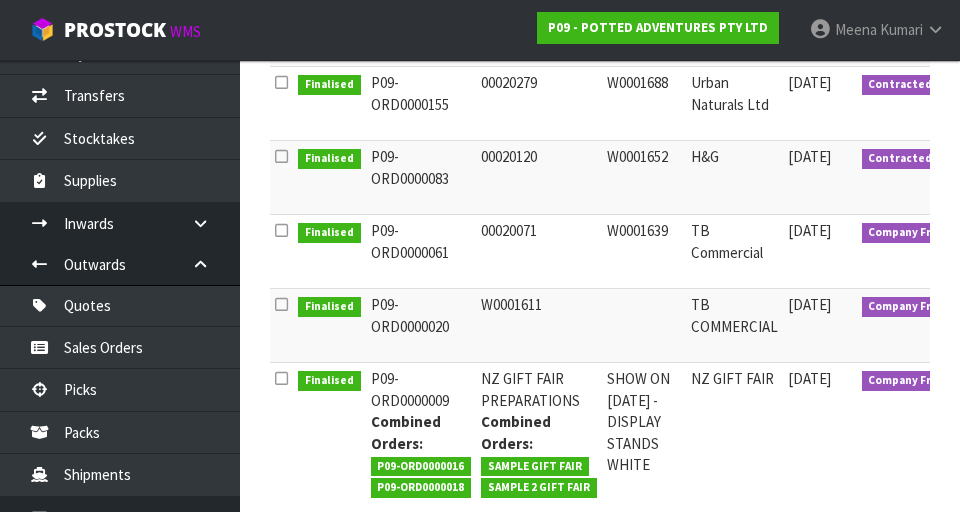 scroll, scrollTop: 590, scrollLeft: 0, axis: vertical 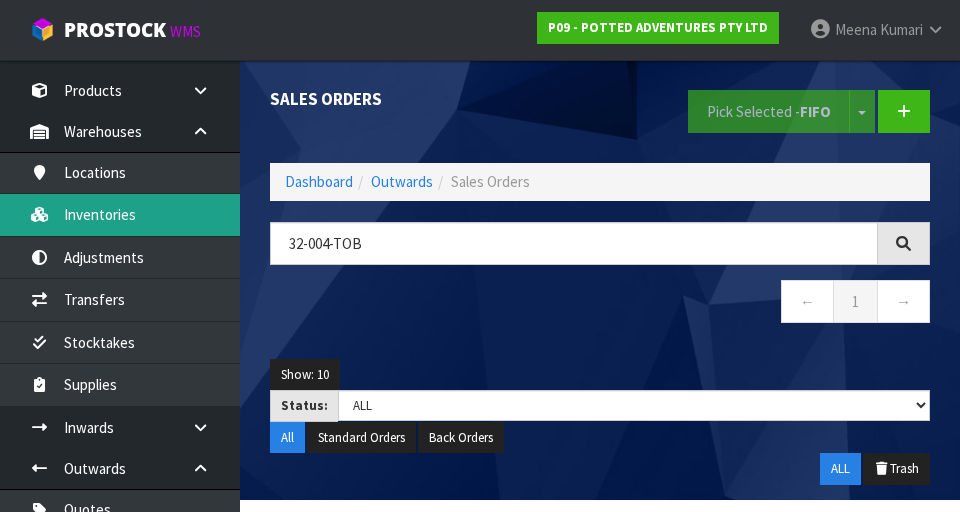 click on "Inventories" at bounding box center [120, 214] 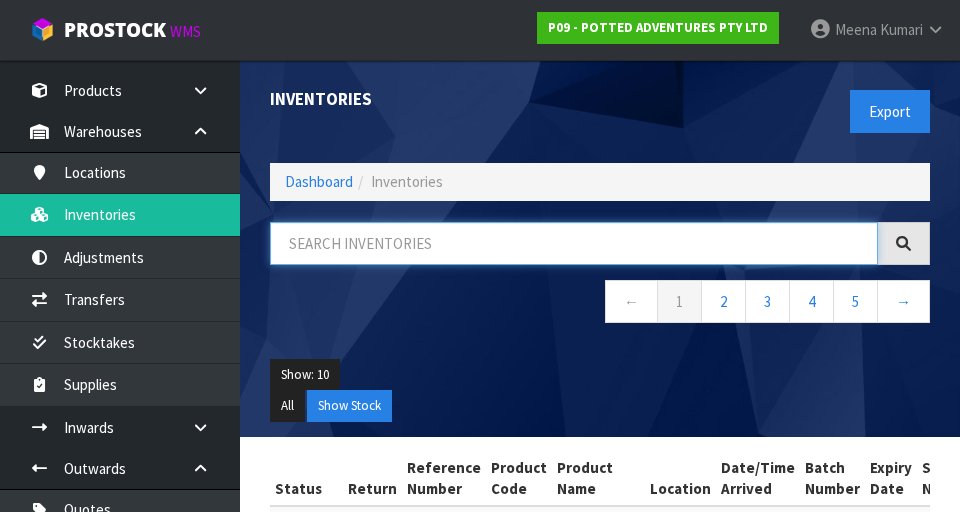 paste on "32-004-TOB" 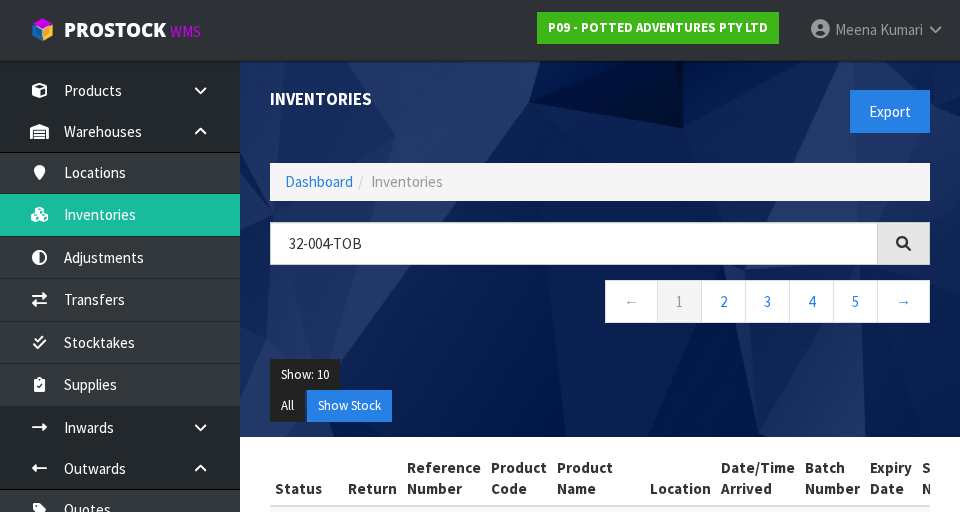 click on "Show: 10
5
10
25
50
All
Show Stock" at bounding box center [600, 390] 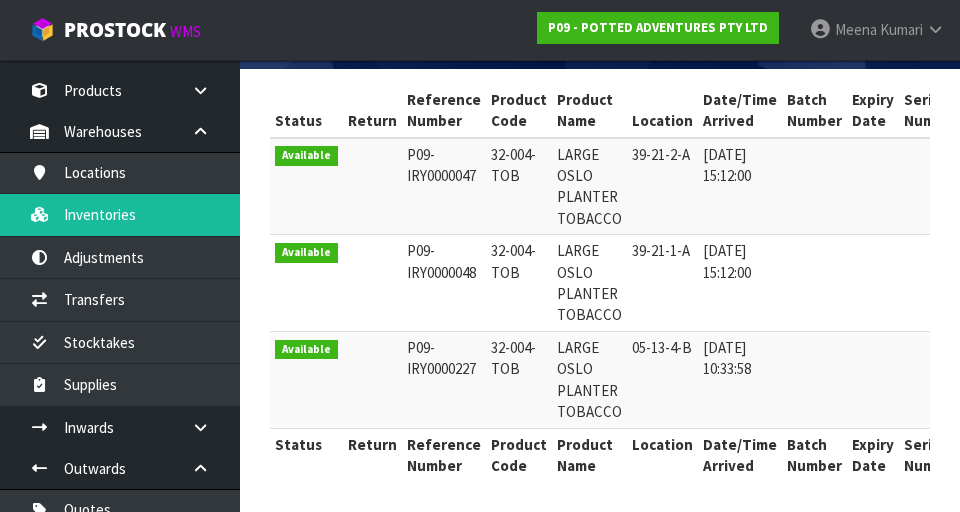 scroll, scrollTop: 374, scrollLeft: 0, axis: vertical 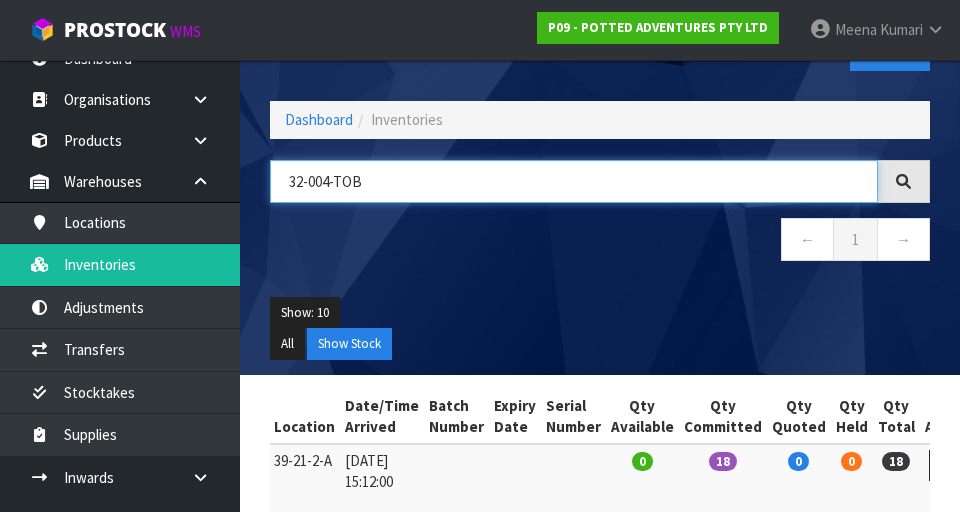 click on "32-004-TOB" at bounding box center [574, 181] 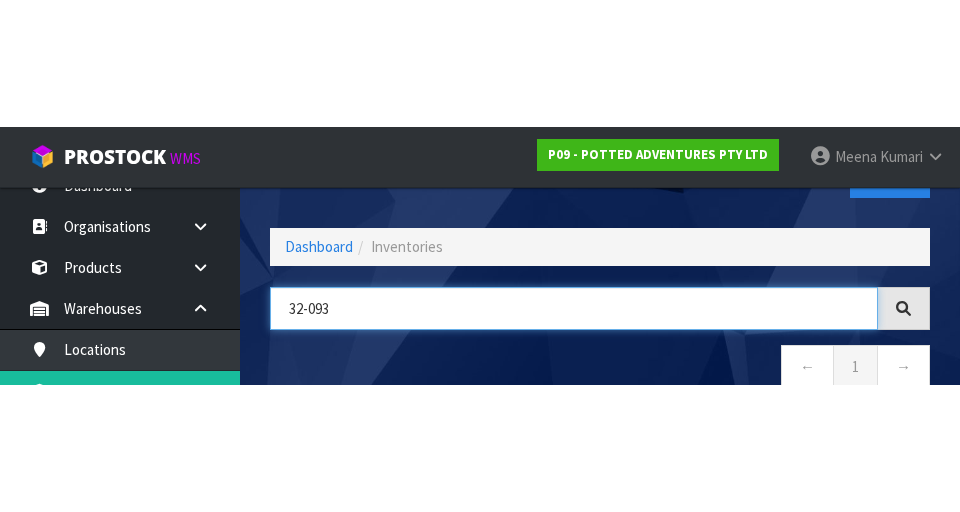 scroll, scrollTop: 0, scrollLeft: 357, axis: horizontal 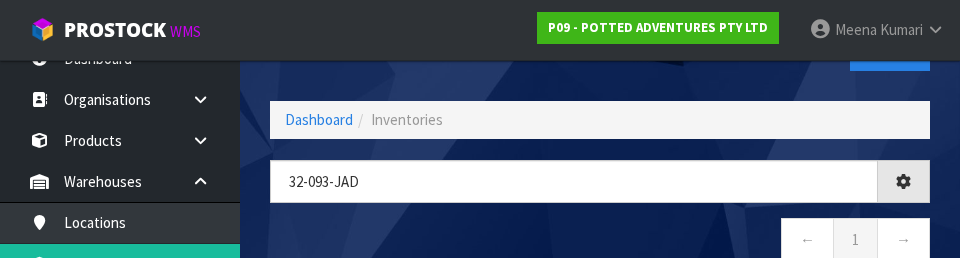 click on "32-093-jad
←
1
→" at bounding box center (600, 221) 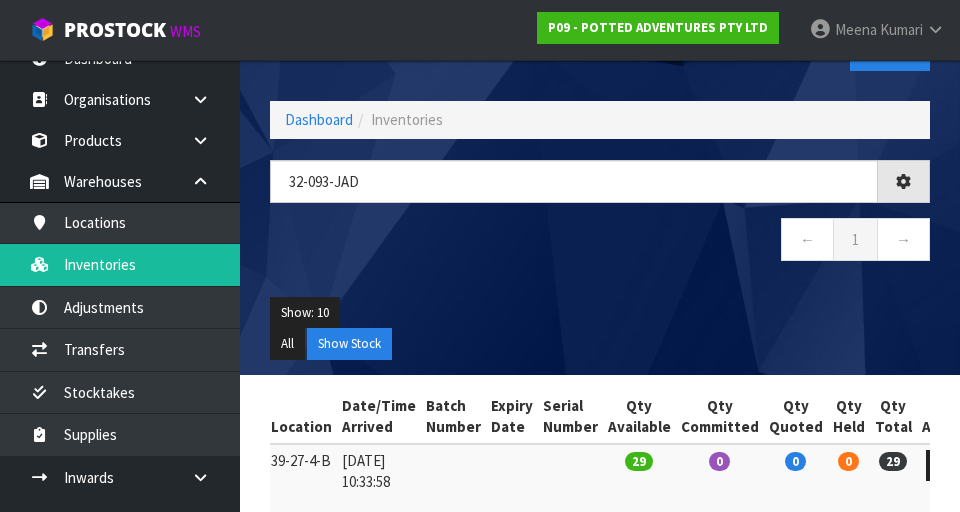 type on "32-093-JAD" 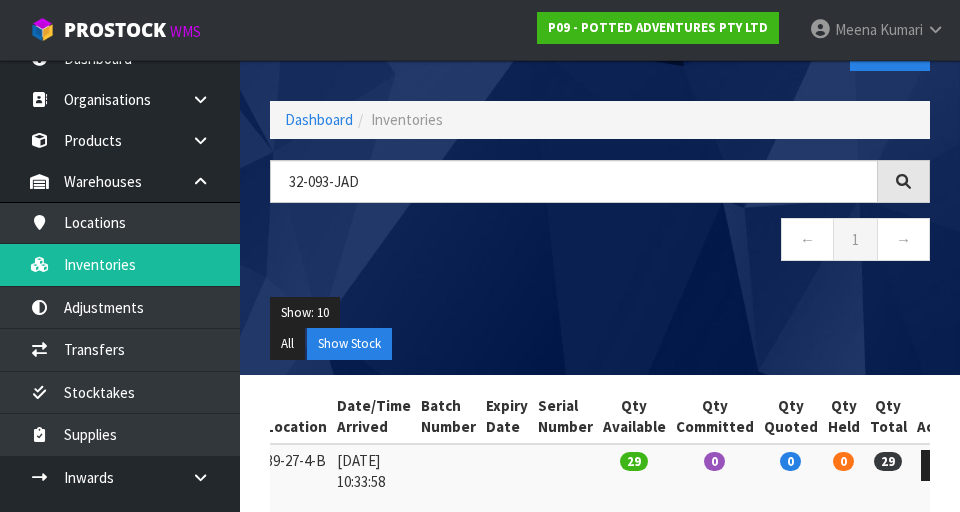 scroll, scrollTop: 0, scrollLeft: 351, axis: horizontal 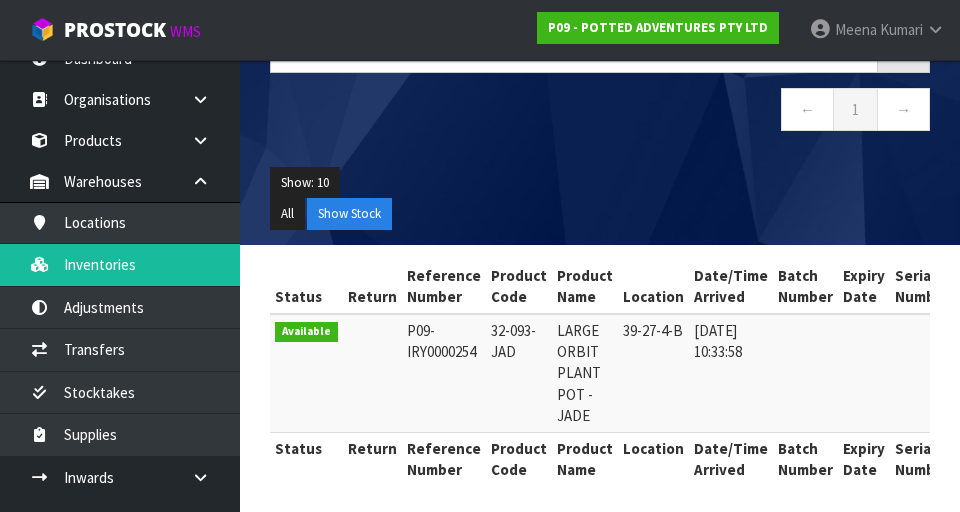 copy on "32-093-JAD" 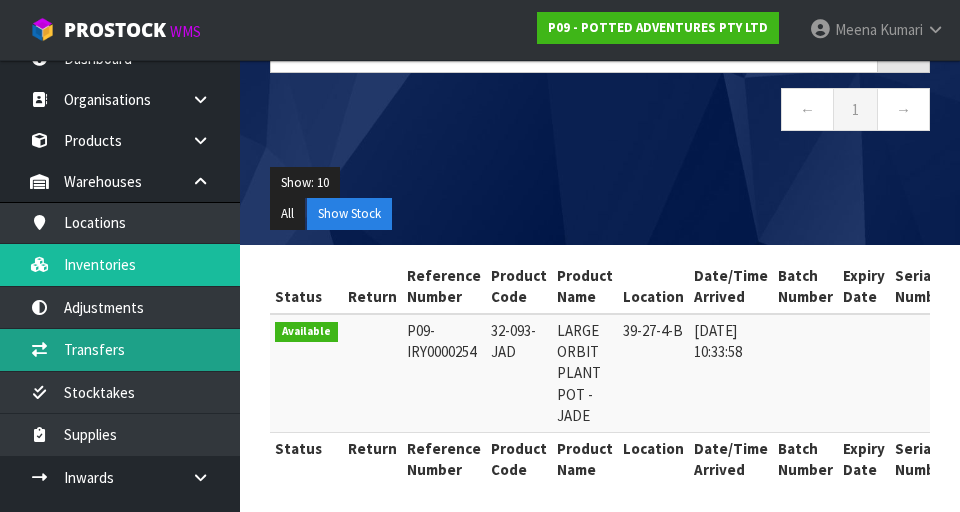 click on "Transfers" at bounding box center (120, 349) 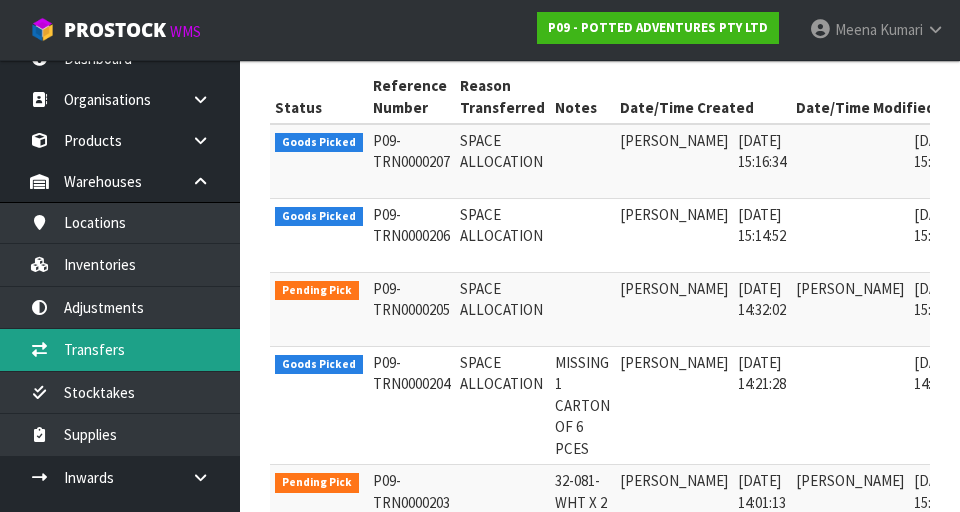 scroll, scrollTop: 405, scrollLeft: 0, axis: vertical 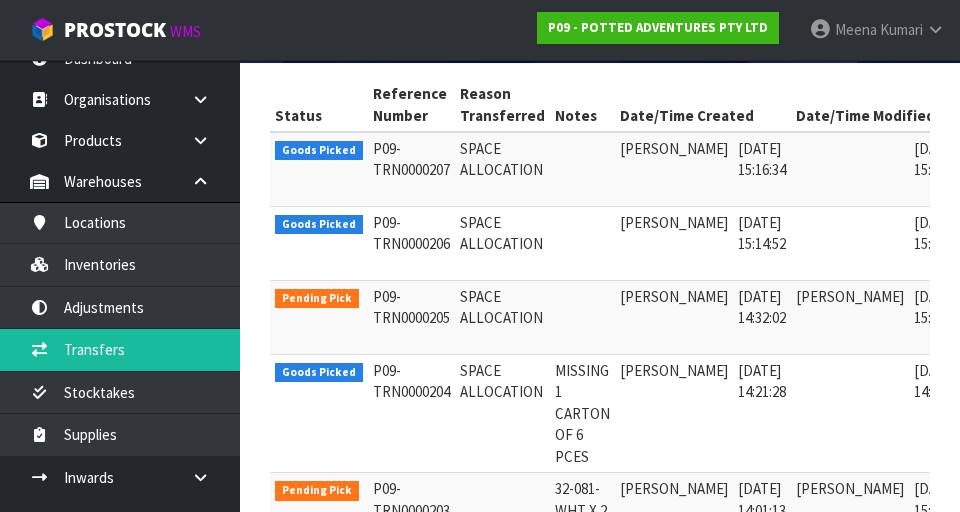 click at bounding box center (994, 301) 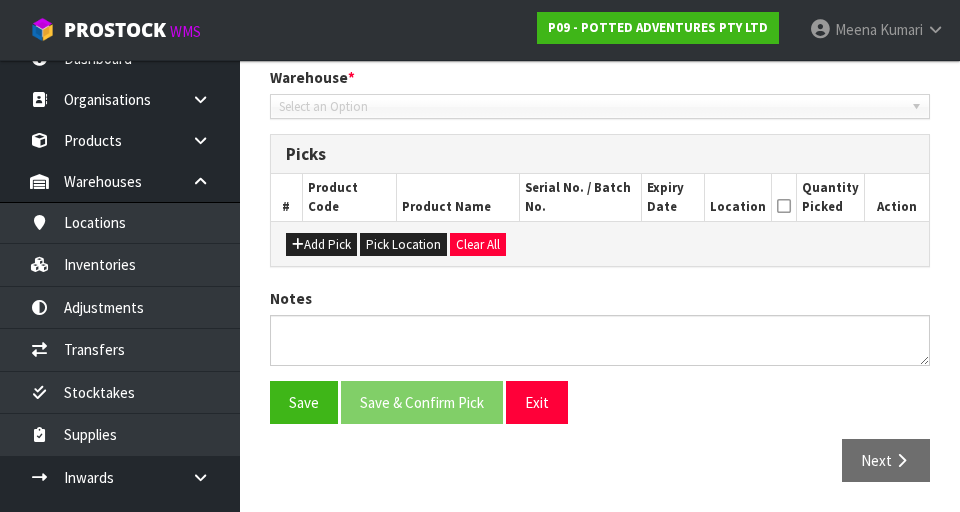 click on "Notes" at bounding box center [600, 326] 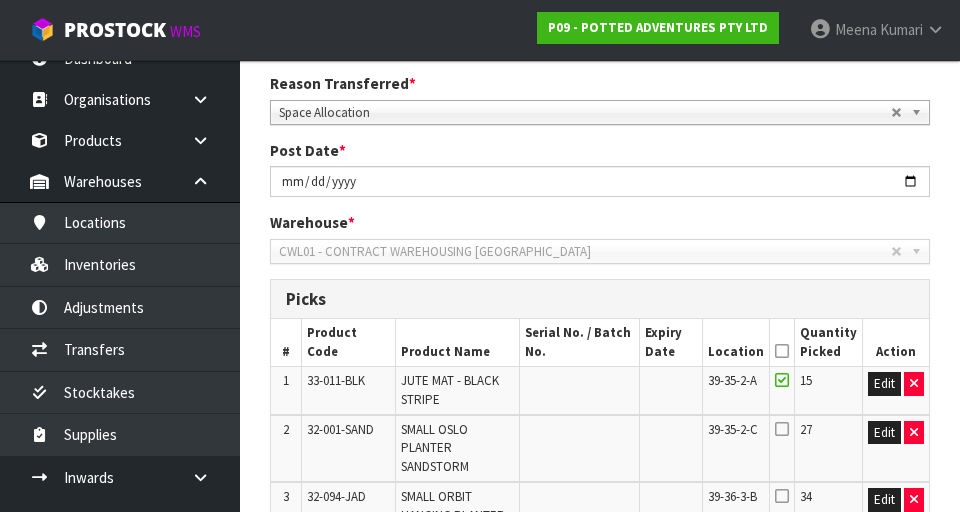 scroll, scrollTop: 271, scrollLeft: 0, axis: vertical 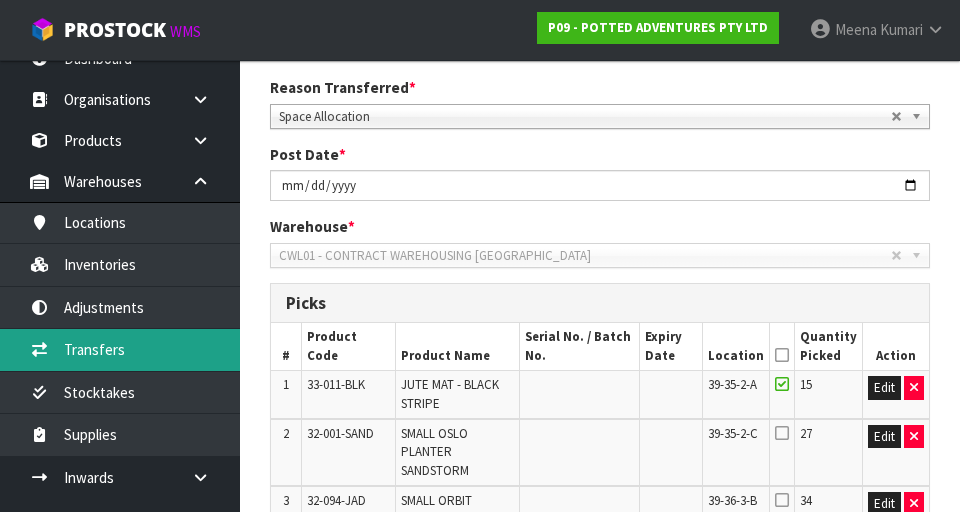 click on "Transfers" at bounding box center (120, 349) 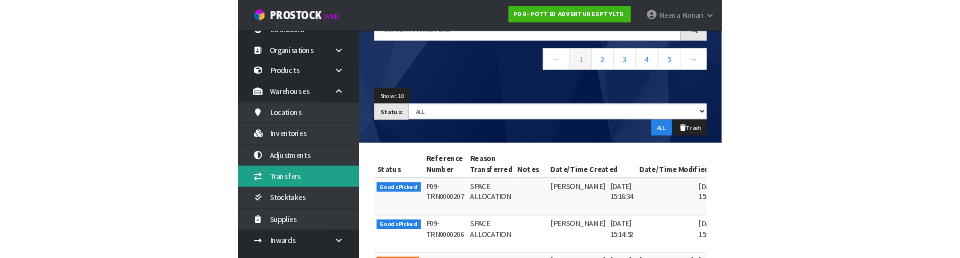 scroll, scrollTop: 0, scrollLeft: 0, axis: both 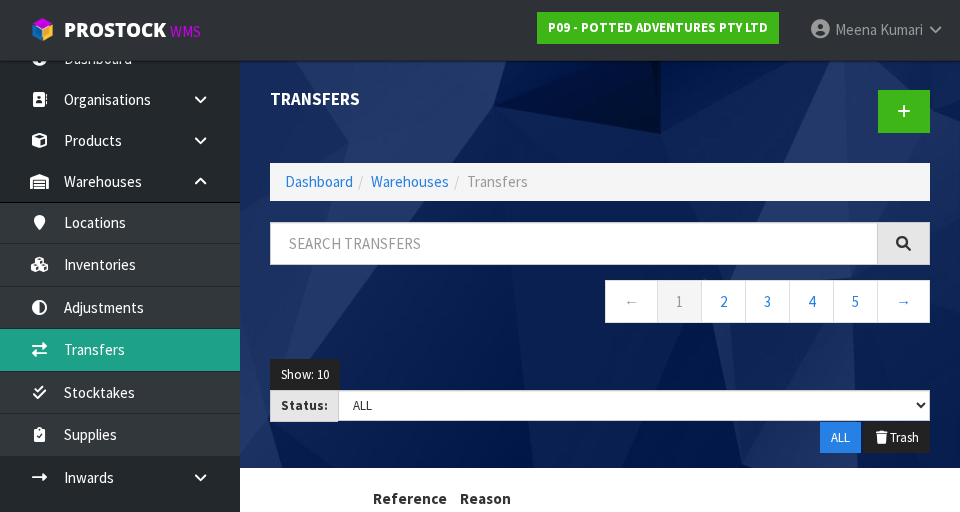 click on "Transfers" at bounding box center [120, 349] 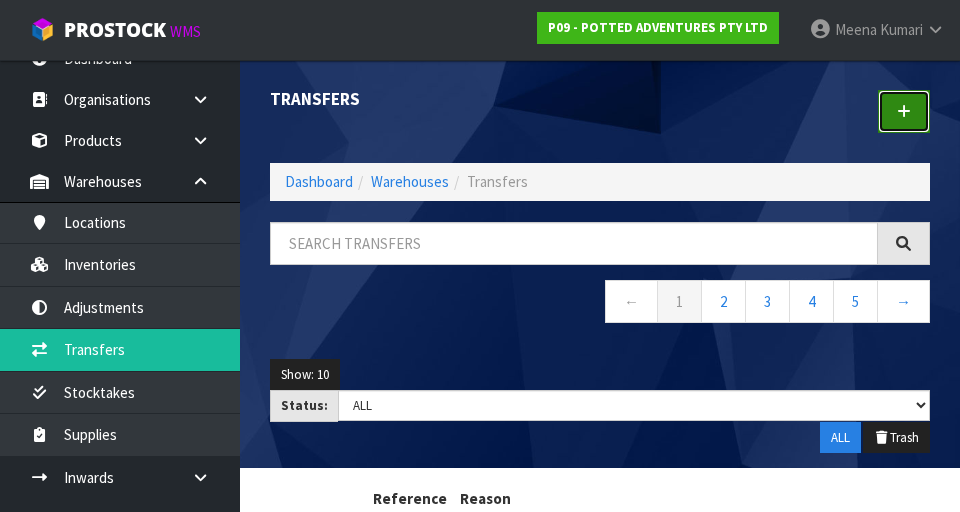 click at bounding box center [904, 111] 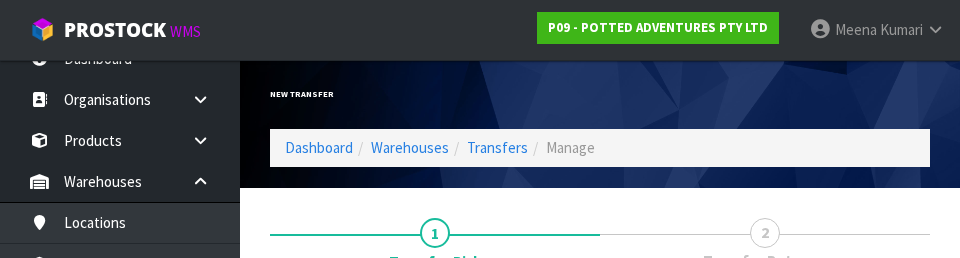 scroll, scrollTop: 276, scrollLeft: 0, axis: vertical 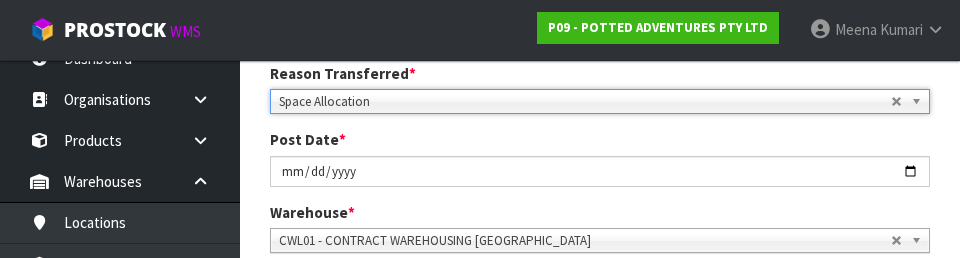 click on "1
Transfer Pick
2
Transfer Putaway
POTTED ADVENTURES PTY LTD
Reason Transferred  *
Space Allocation Damage Expired Stock Repair QA
Space Allocation
Space Allocation Damage Expired Stock Repair QA
Post Date  *
[DATE]
Warehouse  *
01 - CONTRACT WAREHOUSING MAIN 02 - CONTRACT WAREHOUSING NO 2 CHC - CWL [GEOGRAPHIC_DATA] WAIHEKE - SOLAR SHOP [GEOGRAPHIC_DATA] - CONTRACT WAREHOUSING [GEOGRAPHIC_DATA] - CONTRACT WAREHOUSING [DEMOGRAPHIC_DATA] RUBY CWL03 - CONTRACT WAREHOUSING NEILPARK
CWL01 - CONTRACT WAREHOUSING [GEOGRAPHIC_DATA]
Picks
#
Product	Code" at bounding box center (600, 294) 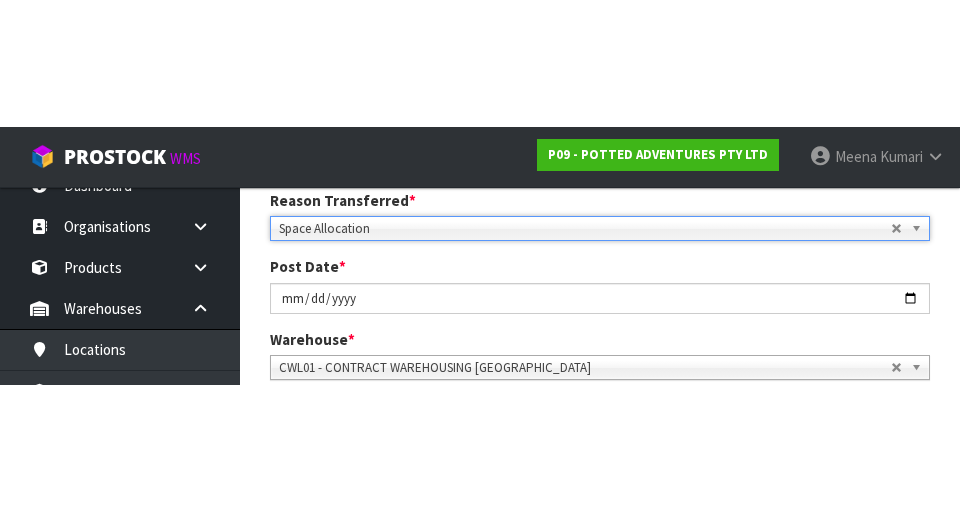 scroll, scrollTop: 285, scrollLeft: 0, axis: vertical 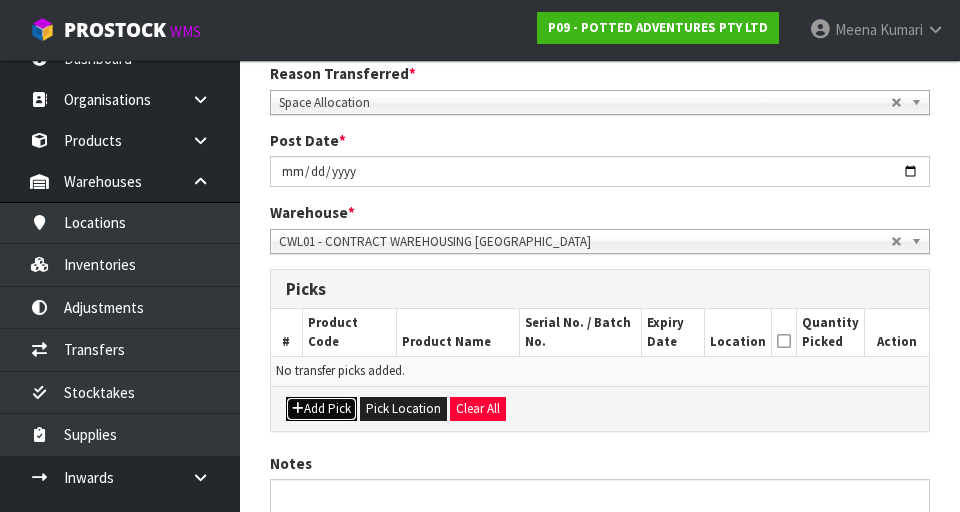 click on "Add Pick" at bounding box center (321, 409) 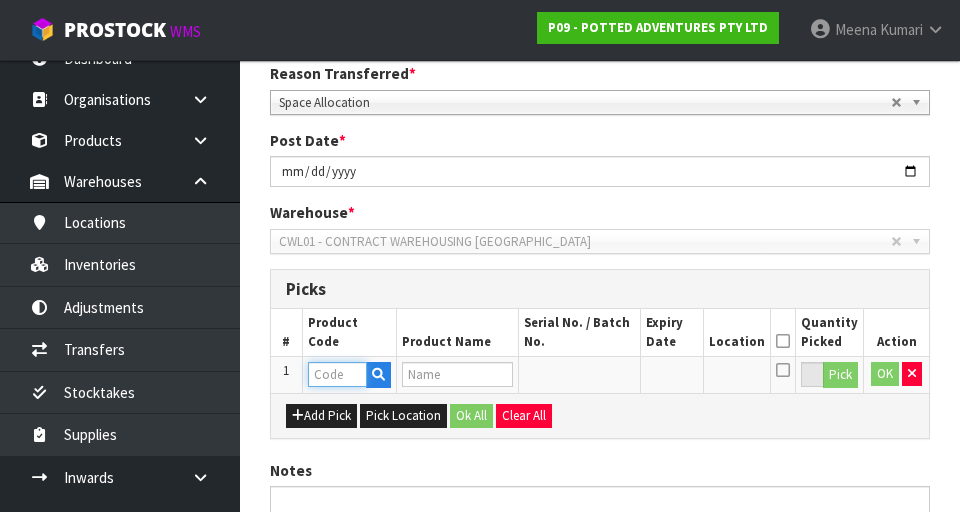 click at bounding box center [337, 374] 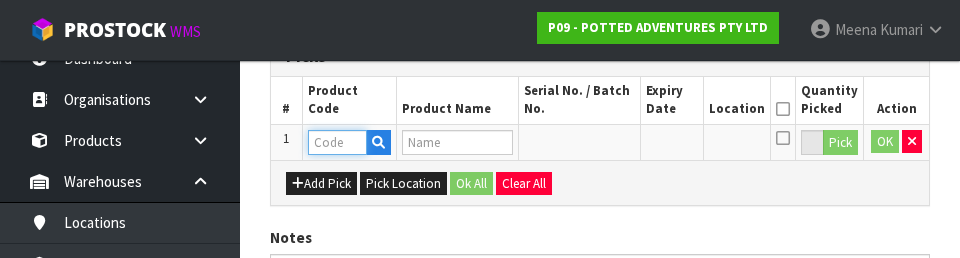scroll, scrollTop: 521, scrollLeft: 0, axis: vertical 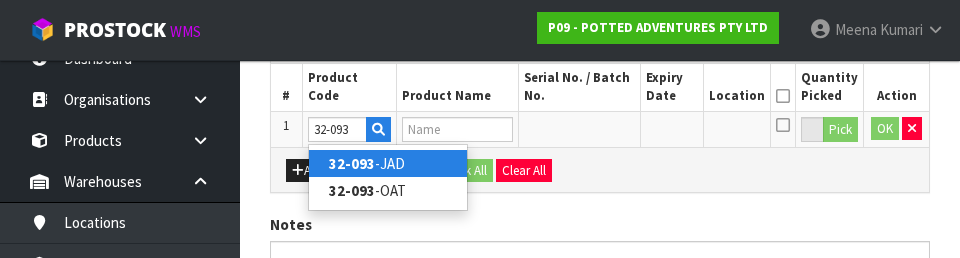 click on "32-093 -JAD" at bounding box center [388, 163] 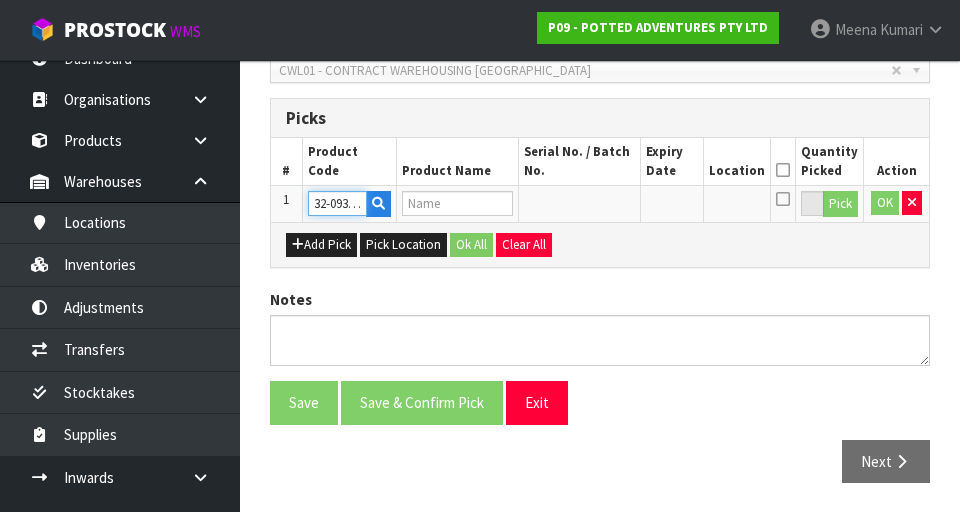 type on "LARGE ORBIT PLANT POT - JADE" 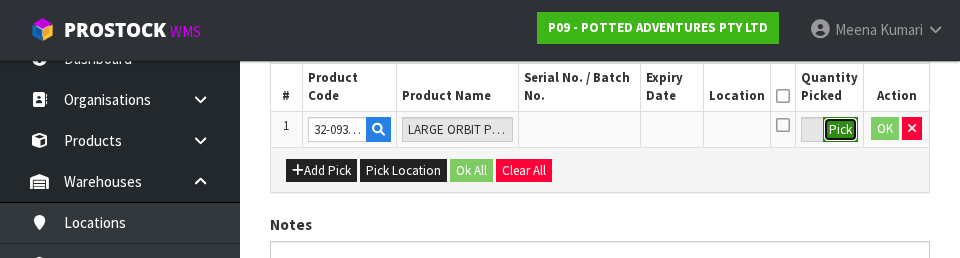 click on "Pick" at bounding box center [840, 130] 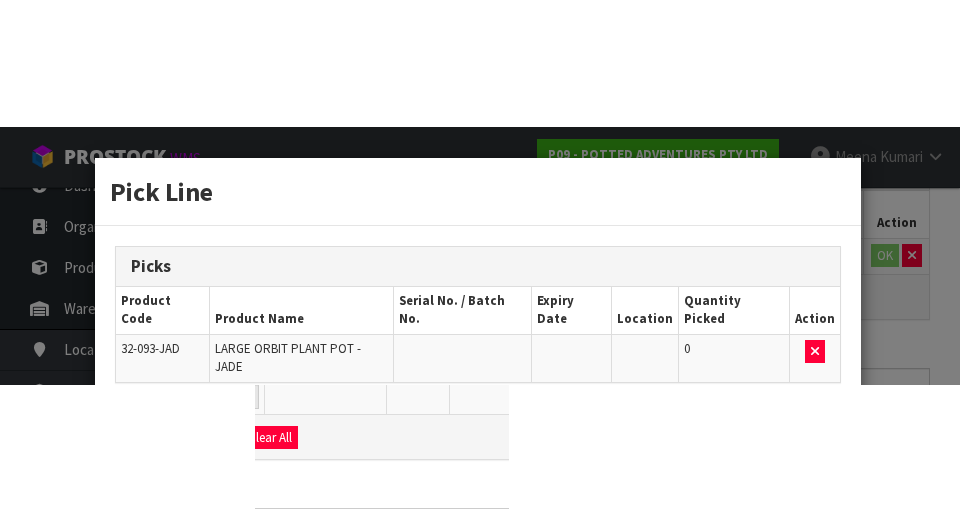 scroll, scrollTop: 456, scrollLeft: 0, axis: vertical 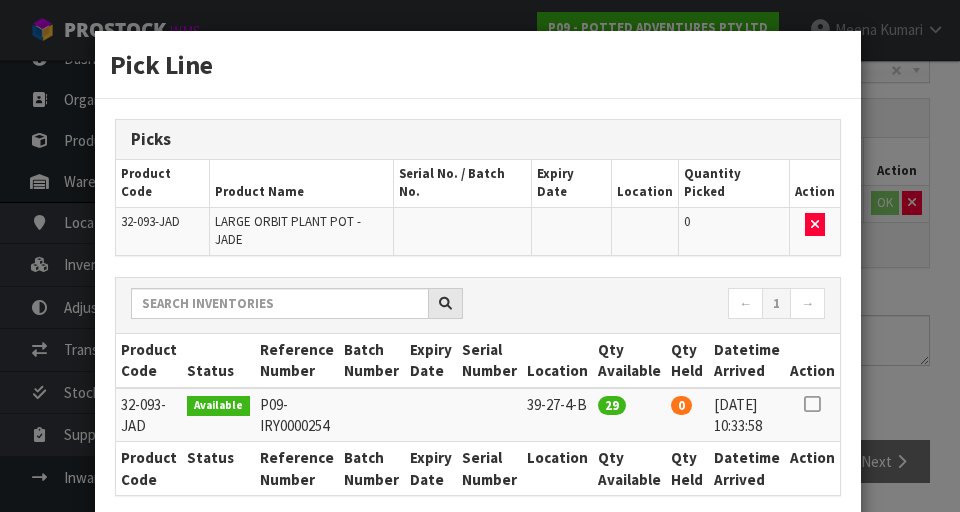 click at bounding box center (812, 404) 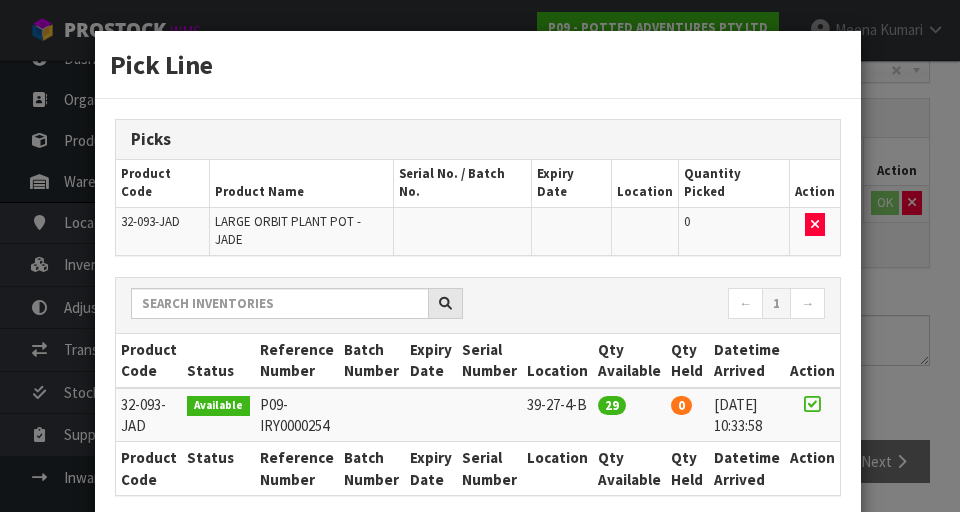 scroll, scrollTop: 97, scrollLeft: 0, axis: vertical 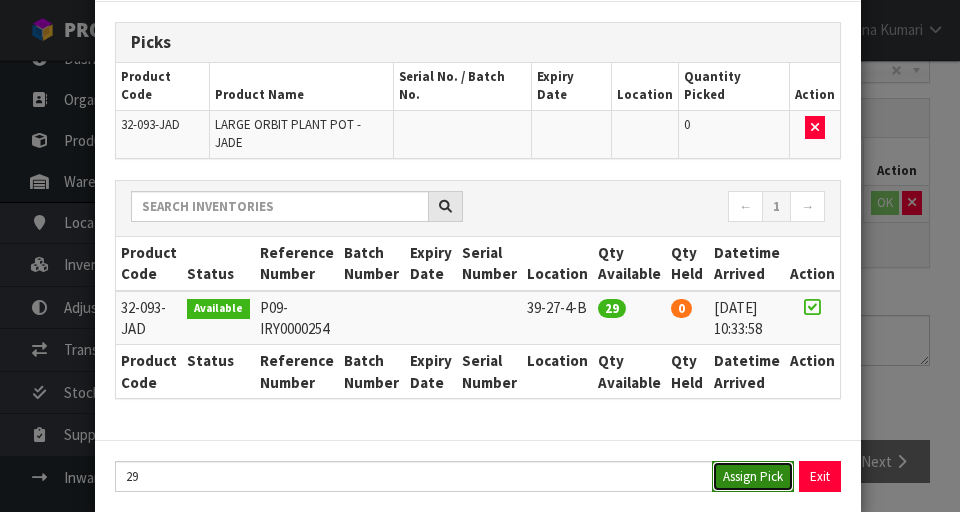 click on "Assign Pick" at bounding box center (753, 476) 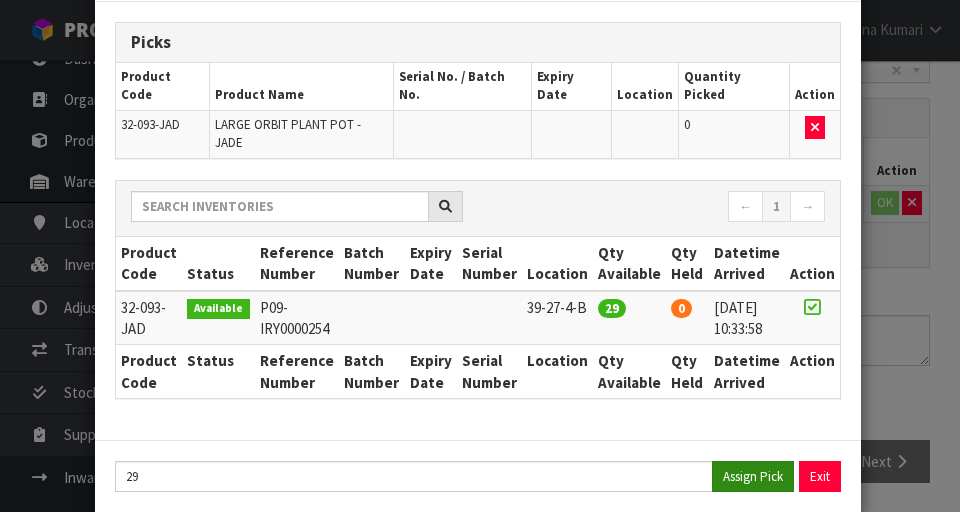 type on "29" 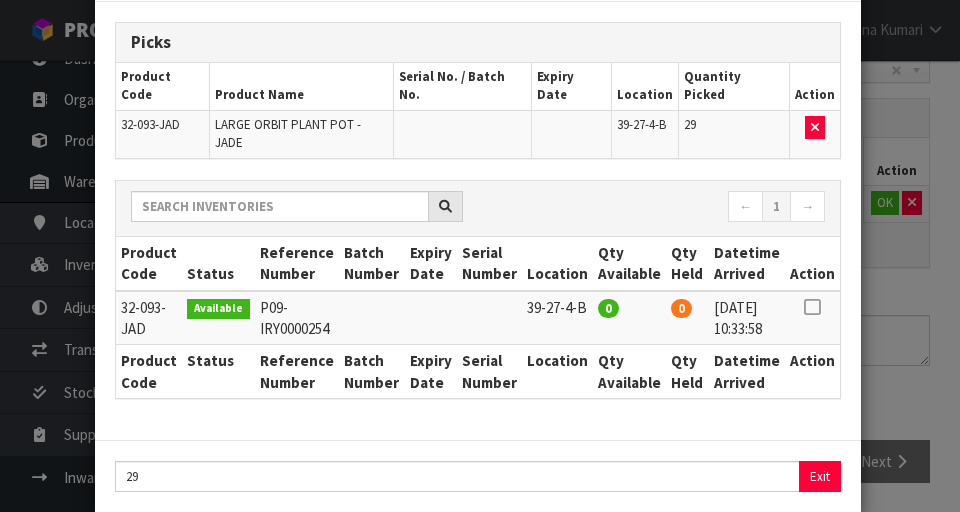 click on "Pick Line
Picks
Product Code
Product Name
Serial No. / Batch No.
Expiry Date
Location
Quantity Picked
Action
32-093-JAD
LARGE ORBIT PLANT POT - JADE
39-27-4-B
29
←
1
→
Product Code
Status
Reference Number
Batch Number
Expiry Date
Serial Number
Location
Qty Available
Qty Held
Datetime Arrived
Action
0" at bounding box center (480, 256) 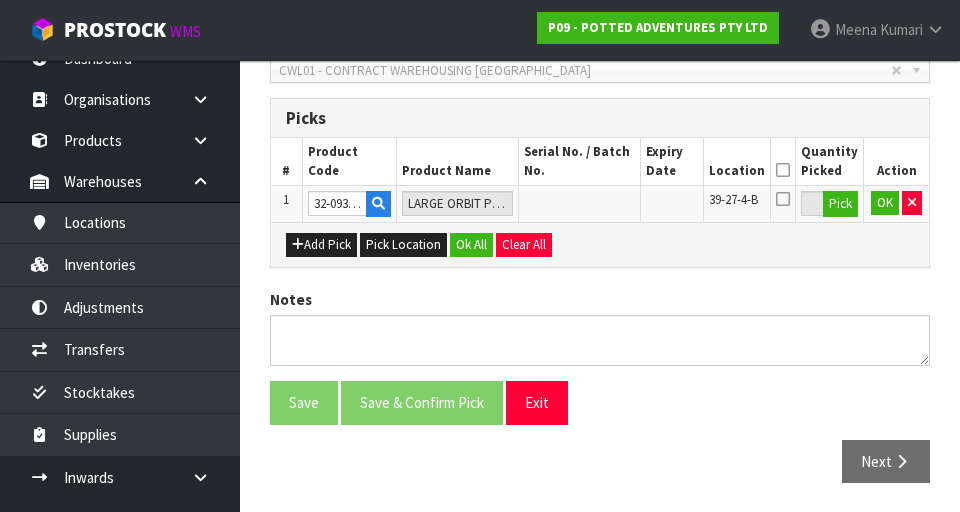 click at bounding box center (783, 170) 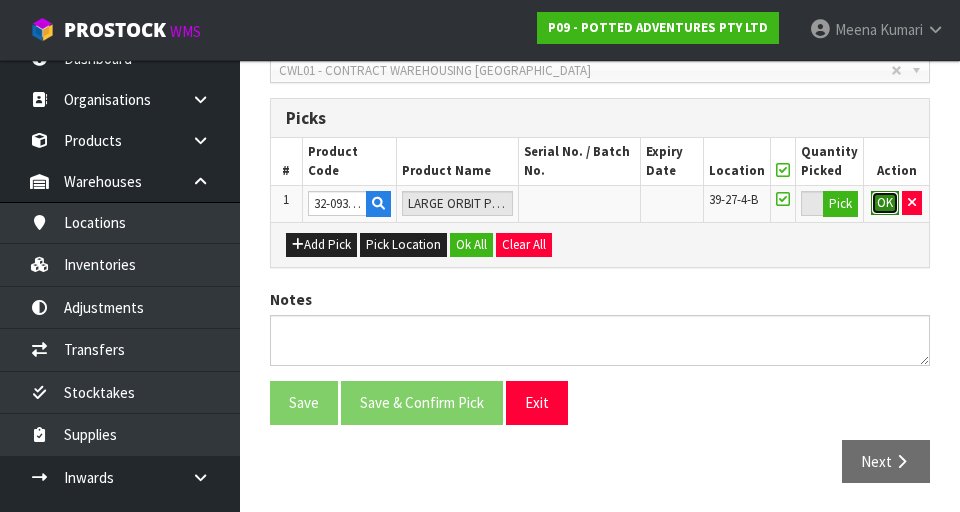click on "OK" at bounding box center [885, 203] 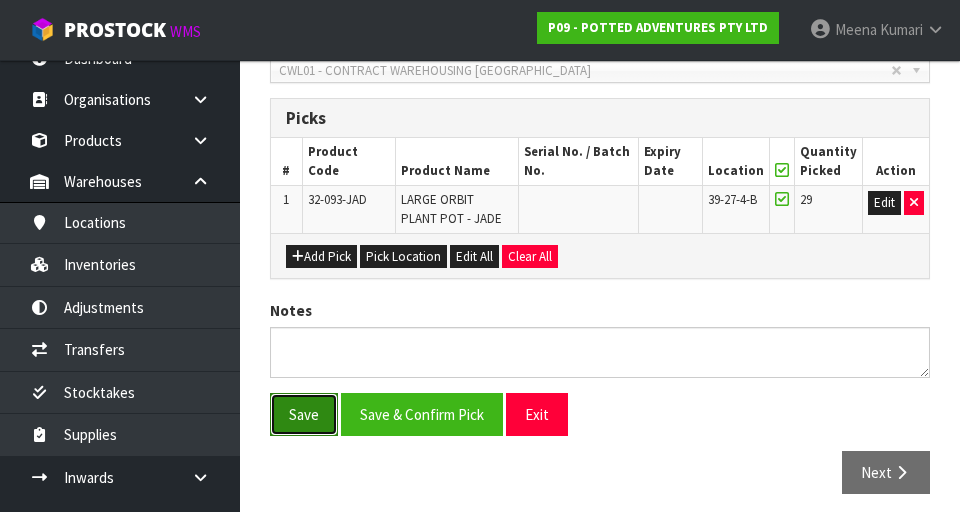 click on "Save" at bounding box center (304, 414) 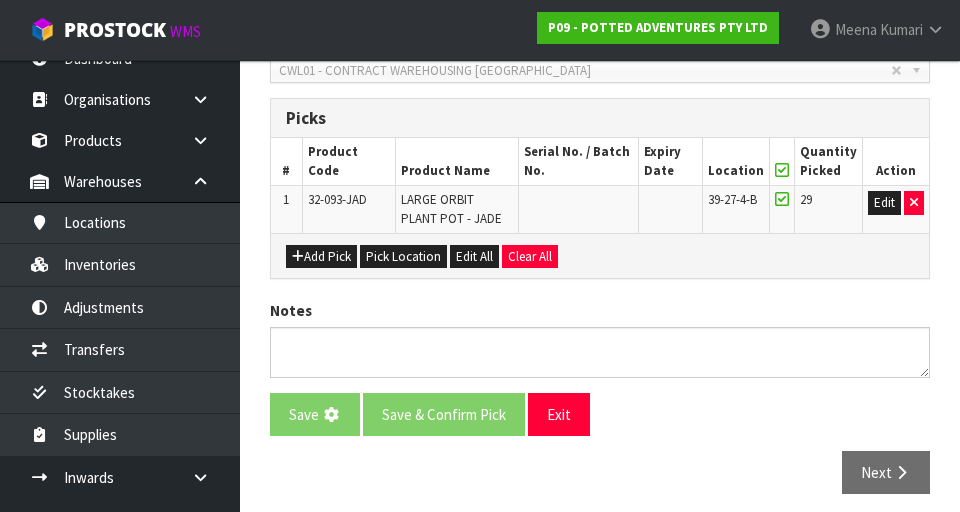 scroll, scrollTop: 0, scrollLeft: 0, axis: both 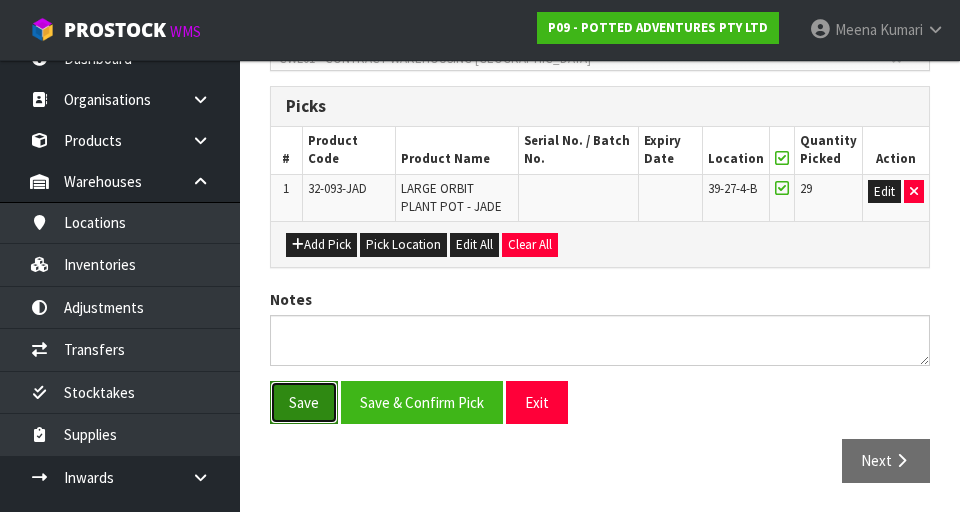click on "Save" at bounding box center [304, 402] 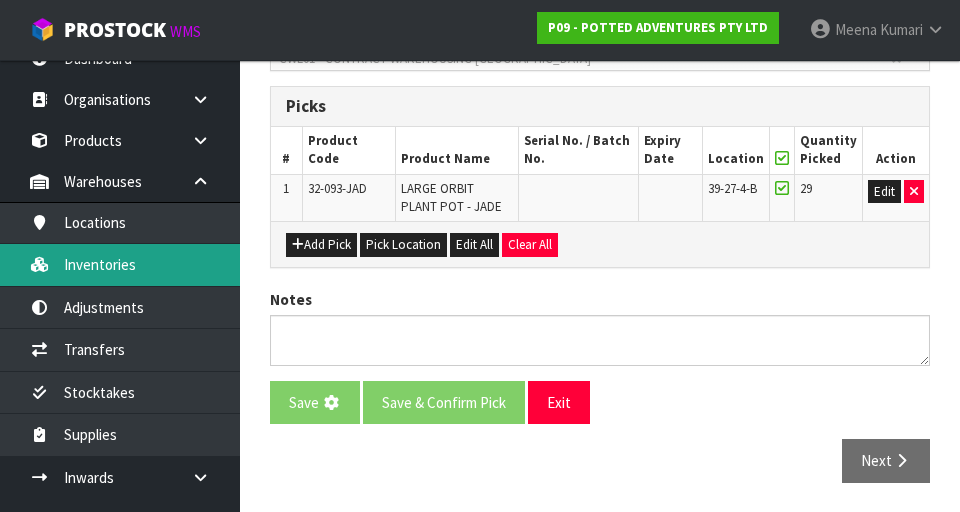 click on "Inventories" at bounding box center (120, 264) 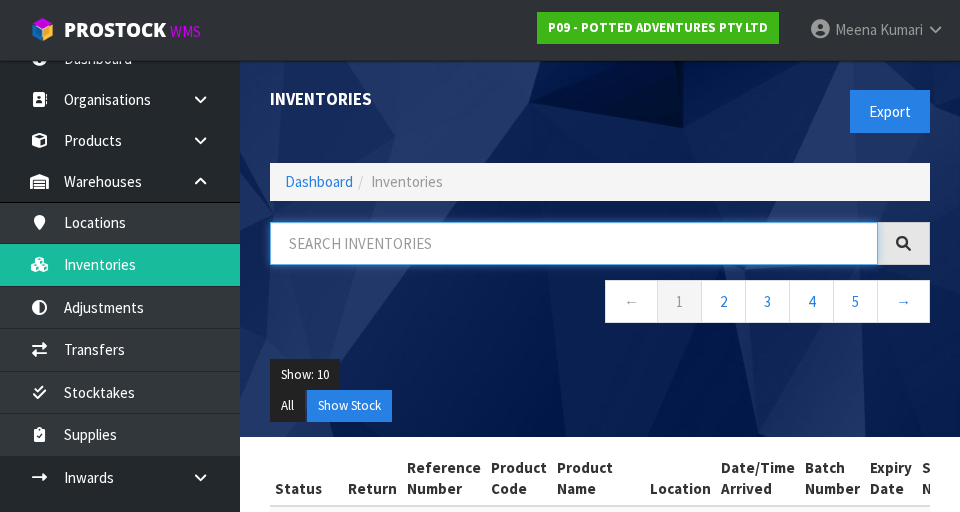 paste on "32-093-JAD" 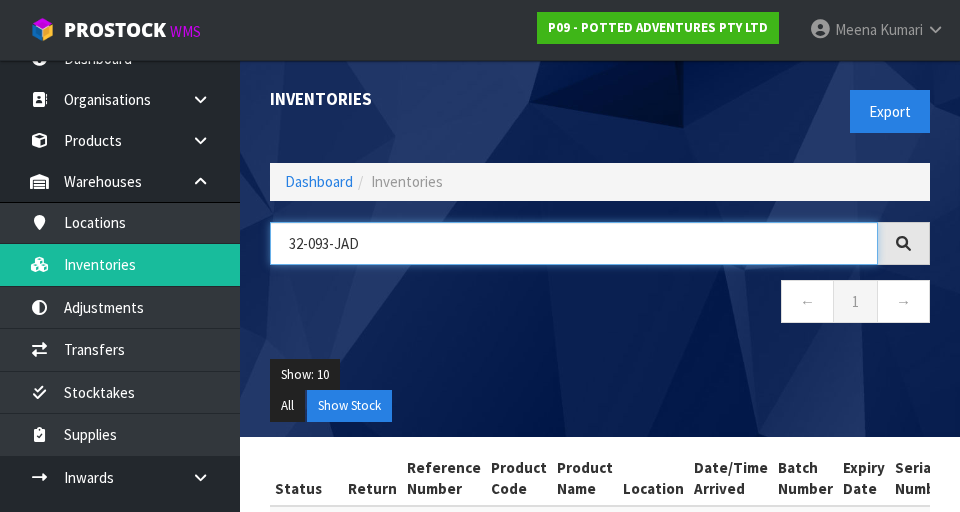 click on "32-093-JAD" at bounding box center (574, 243) 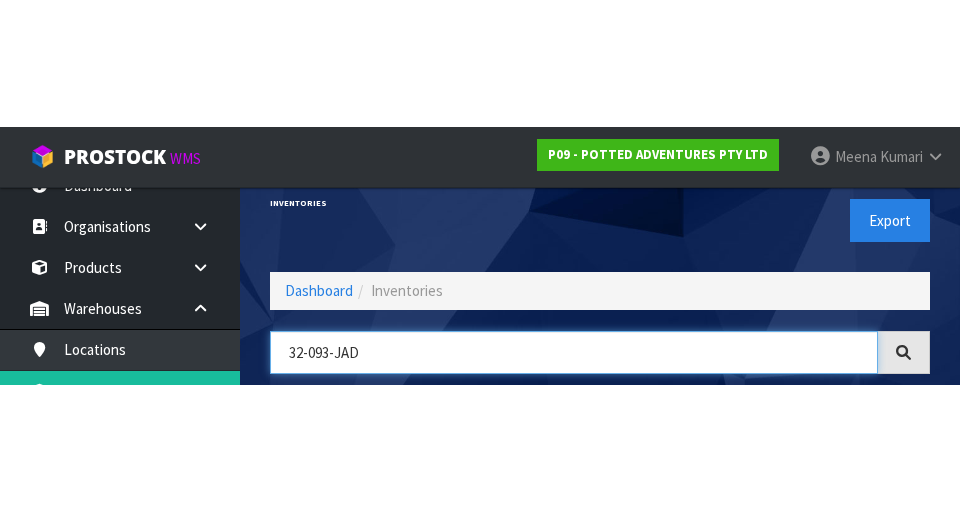 scroll, scrollTop: 114, scrollLeft: 0, axis: vertical 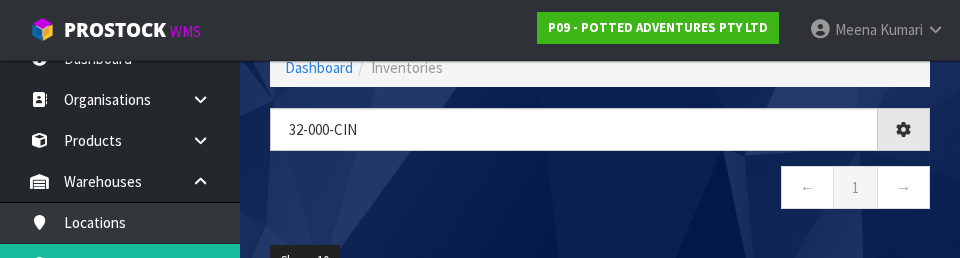 click on "←
1
→" at bounding box center [600, 190] 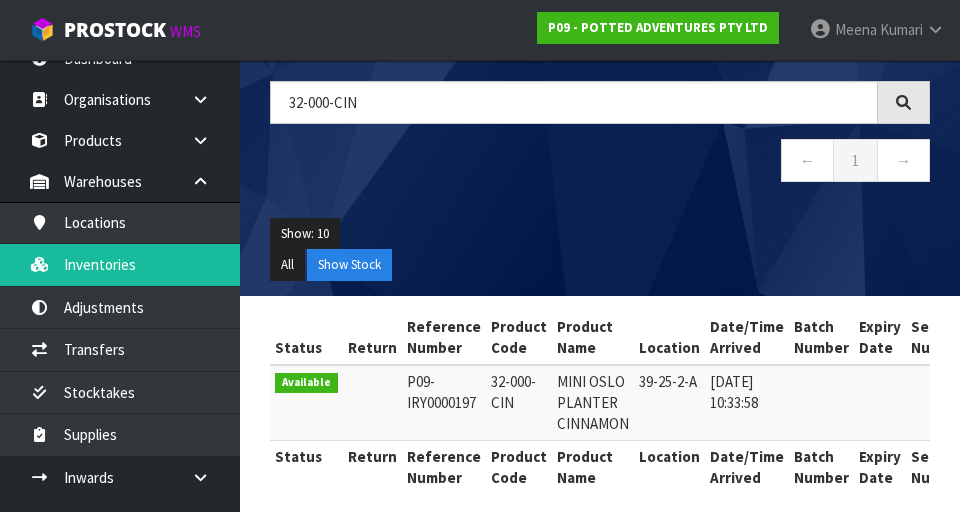 scroll, scrollTop: 159, scrollLeft: 0, axis: vertical 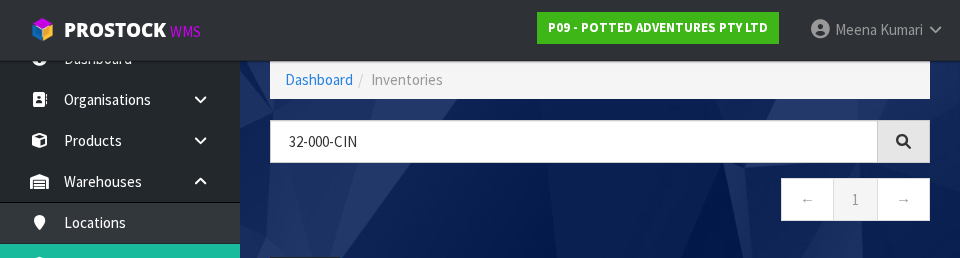 click on "32-000-CIN
←
1
→" at bounding box center (600, 181) 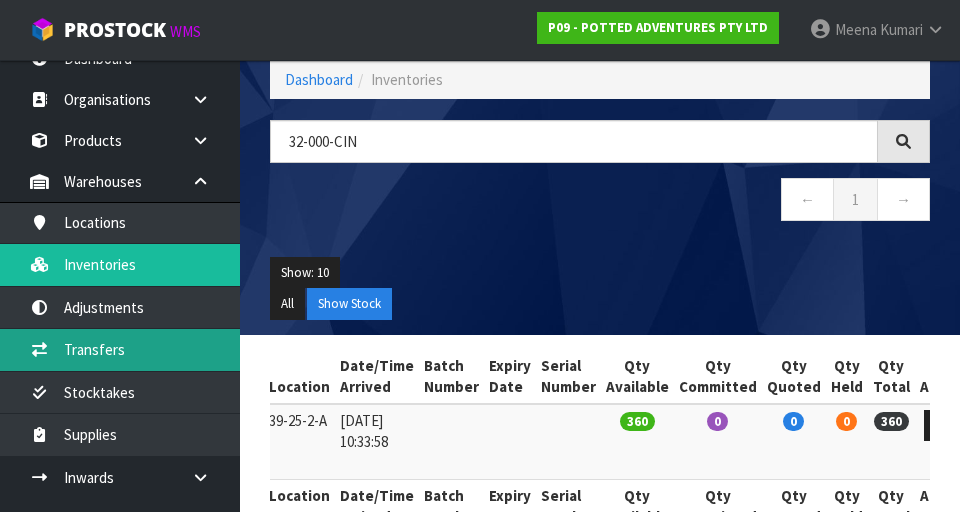 click on "Transfers" at bounding box center [120, 349] 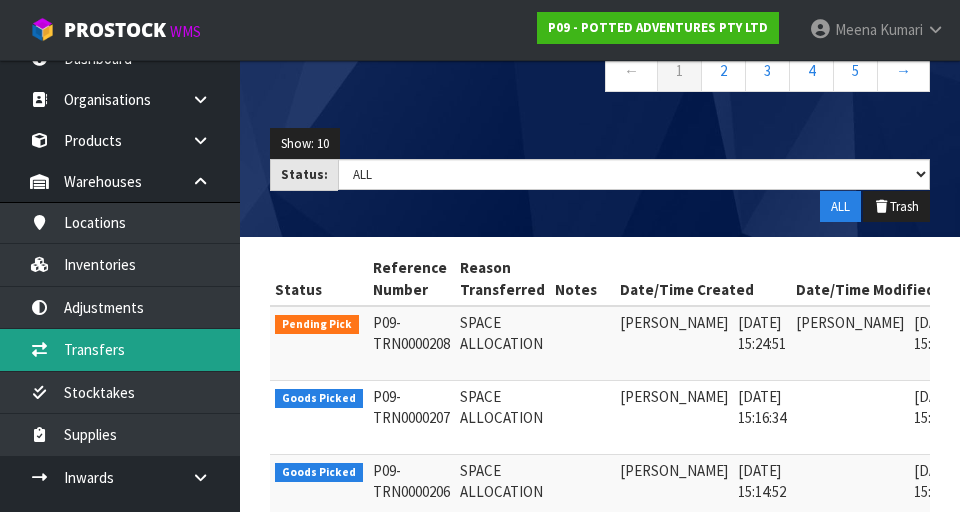 scroll, scrollTop: 232, scrollLeft: 0, axis: vertical 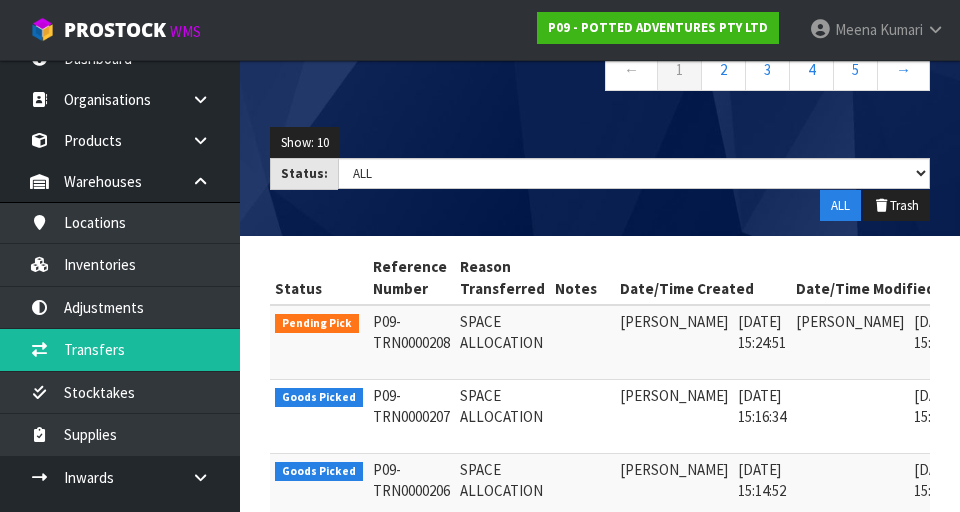 click at bounding box center (994, 326) 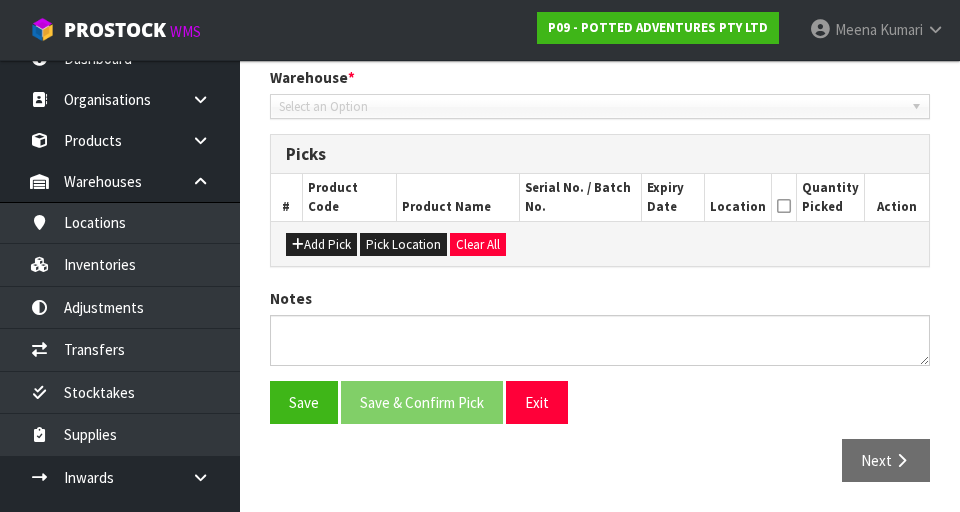 type on "[DATE]" 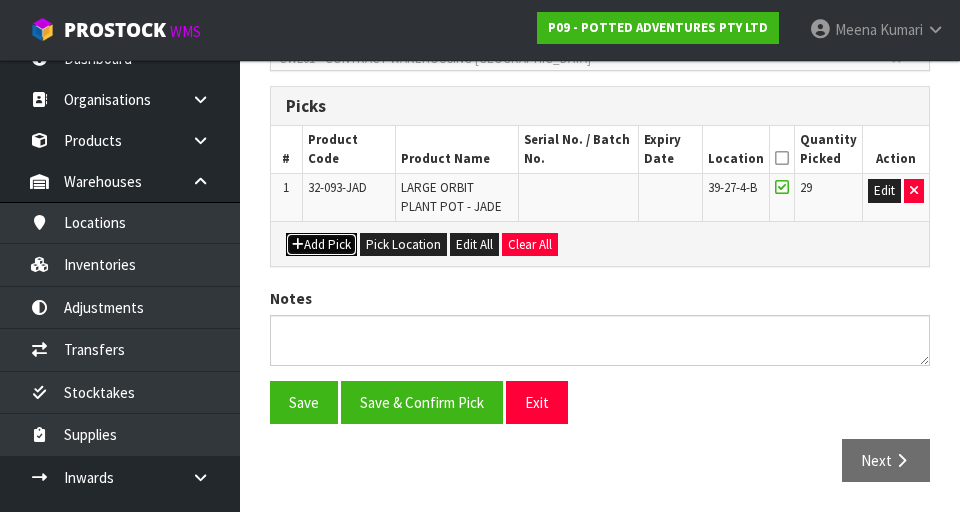 click on "Add Pick" at bounding box center [321, 245] 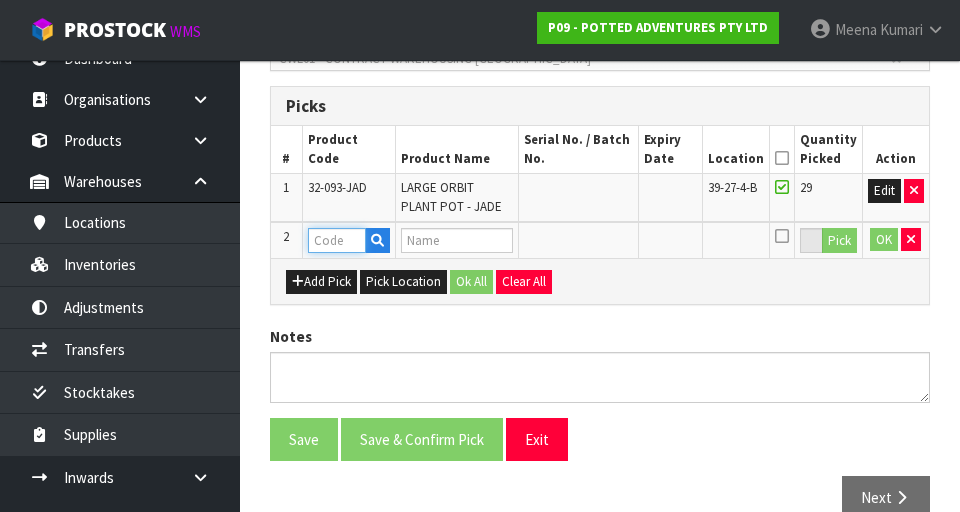 paste on "32-000-CIN" 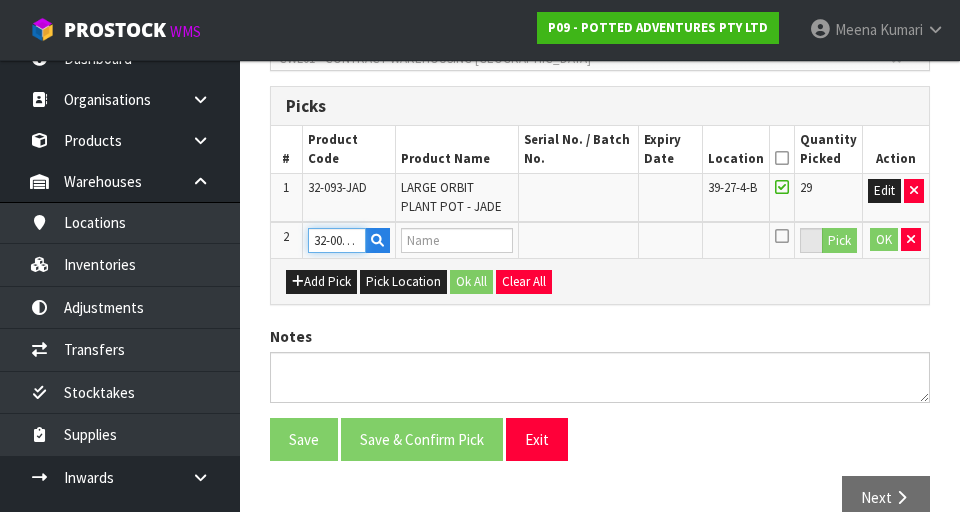 scroll, scrollTop: 0, scrollLeft: 11, axis: horizontal 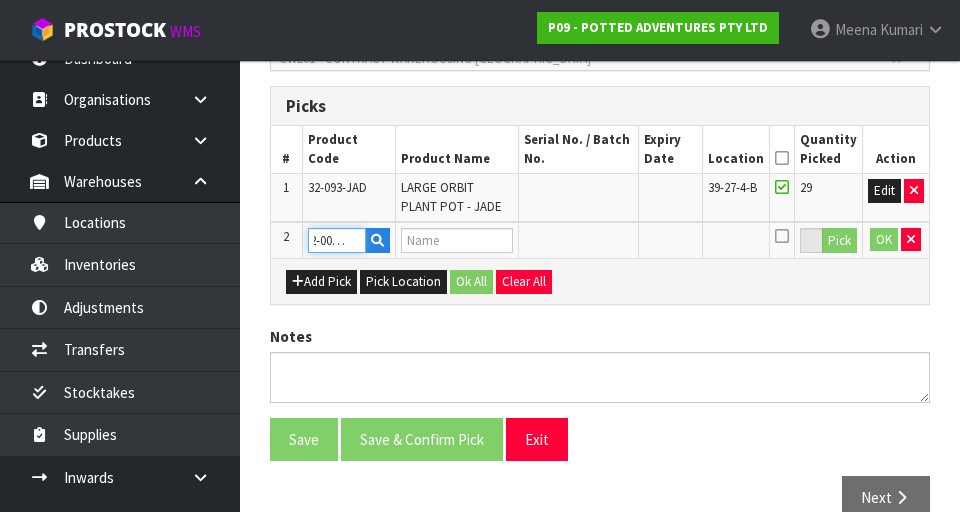 type on "MINI OSLO PLANTER CINNAMON" 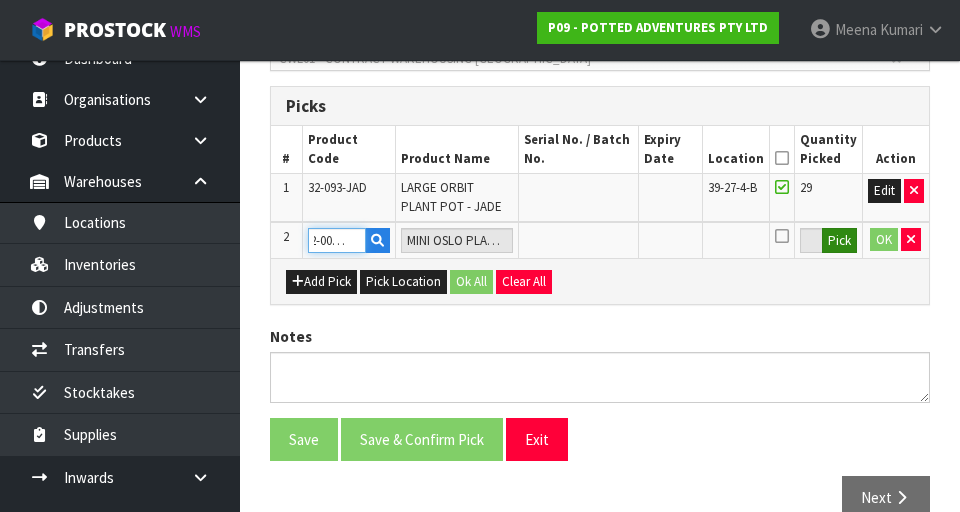 type on "32-000-CIN" 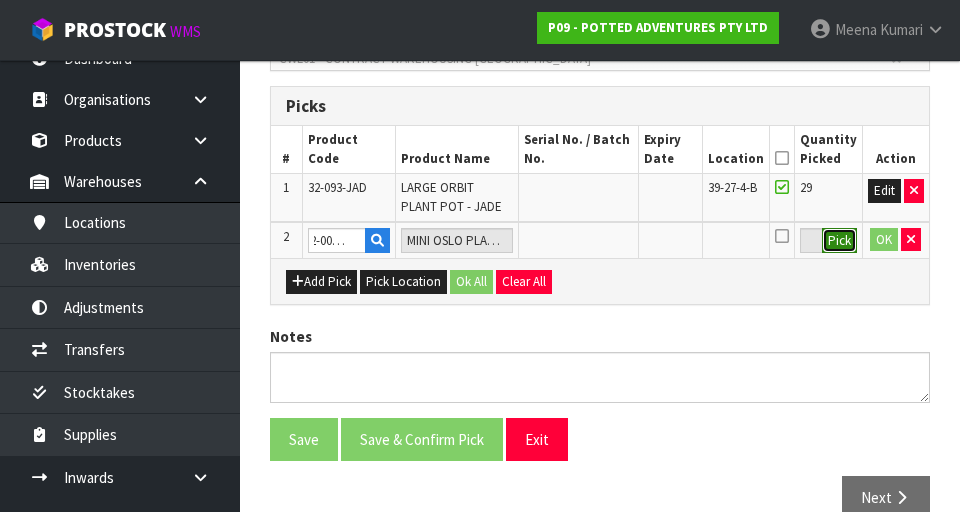 click on "Pick" at bounding box center (839, 241) 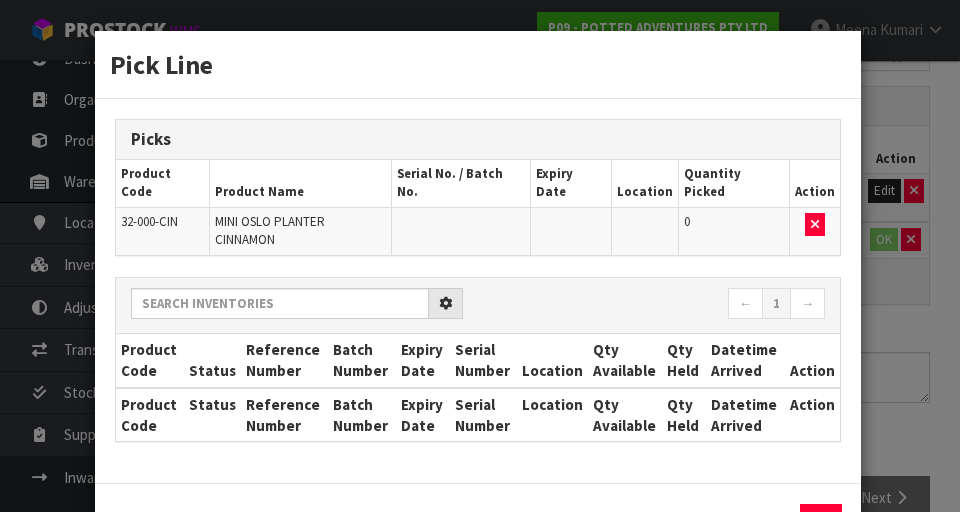 scroll, scrollTop: 0, scrollLeft: 0, axis: both 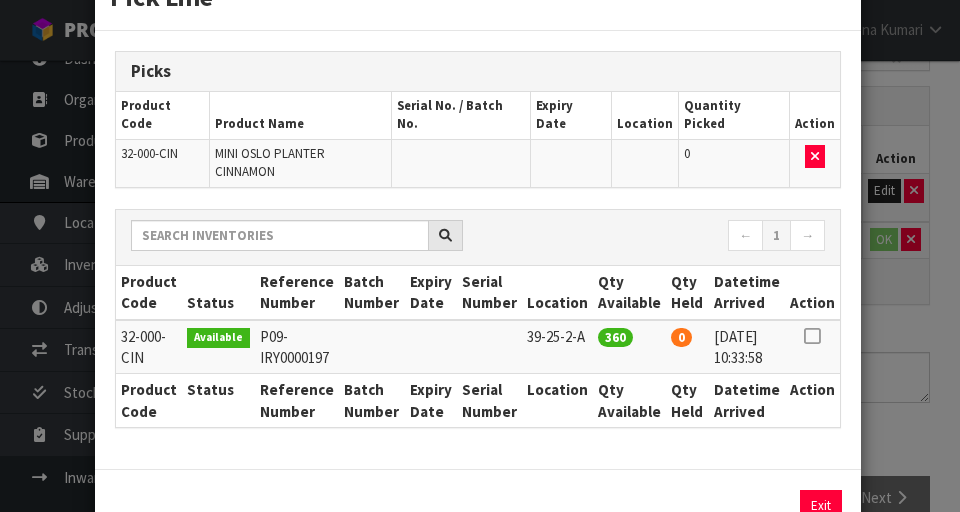 click at bounding box center (812, 336) 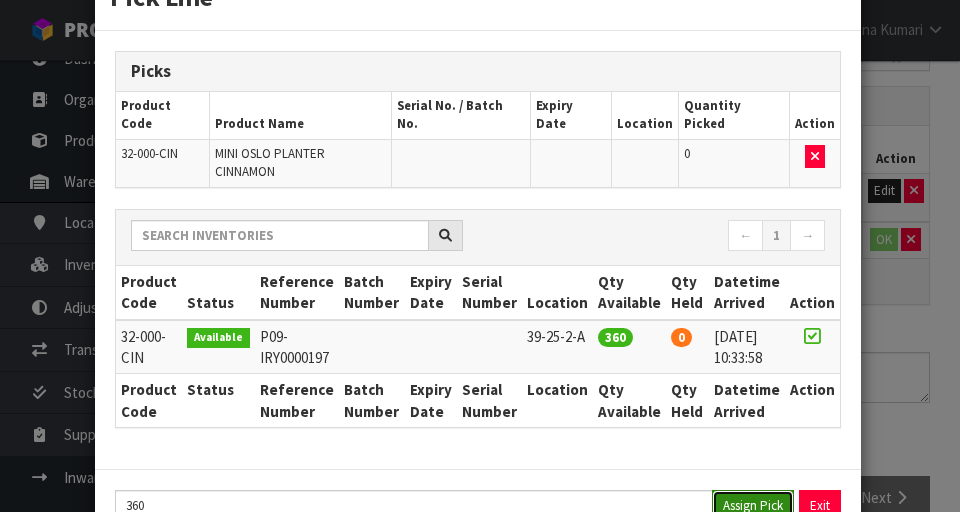 click on "Assign Pick" at bounding box center (753, 505) 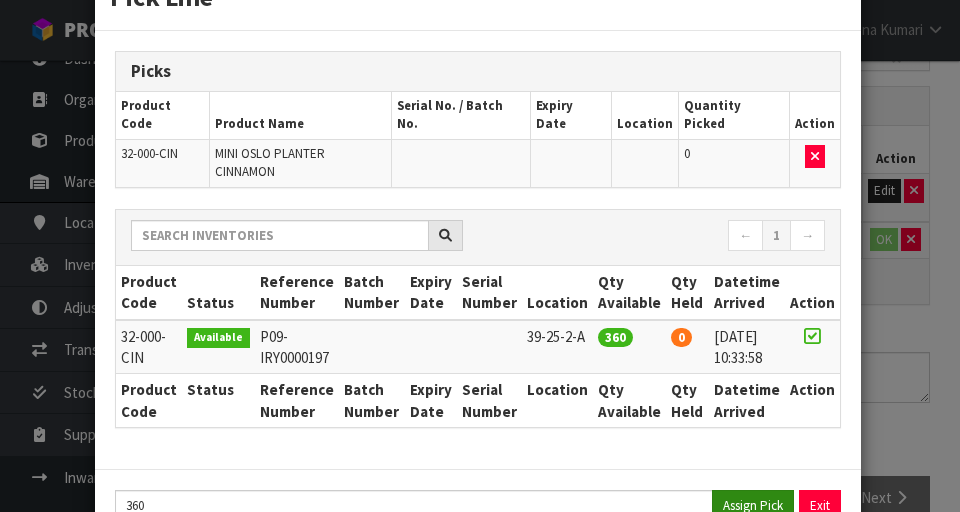 type on "360" 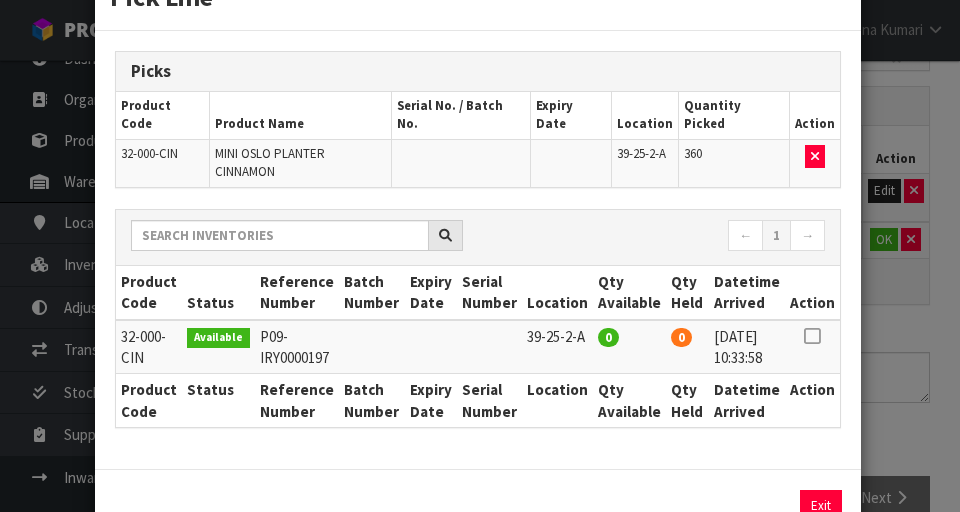 click on "Pick Line
Picks
Product Code
Product Name
Serial No. / Batch No.
Expiry Date
Location
Quantity Picked
Action
32-000-CIN
MINI OSLO PLANTER CINNAMON
39-25-2-A
360
←
1
→
Product Code
Status
Reference Number
Batch Number
Expiry Date
Serial Number
Location
Qty Available
Qty Held
Datetime Arrived
Action
0" at bounding box center [480, 256] 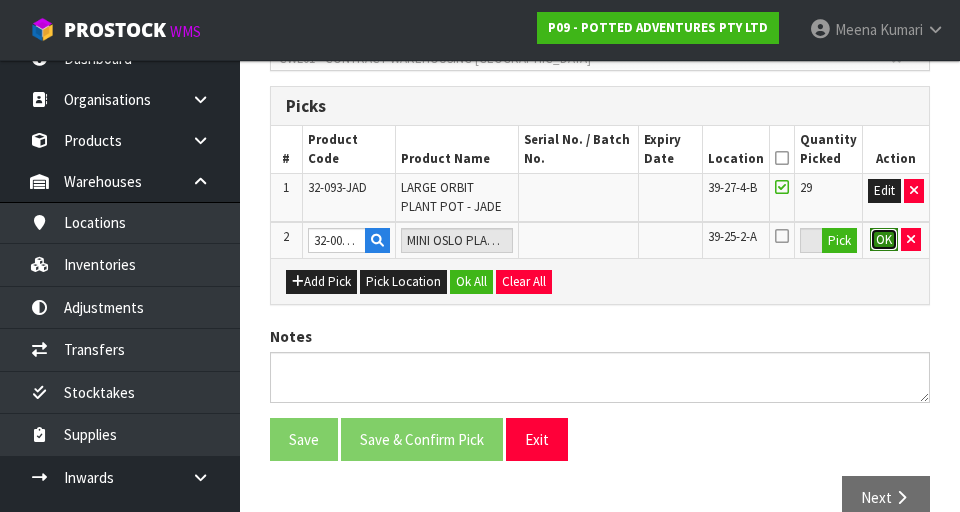 click on "OK" at bounding box center (884, 240) 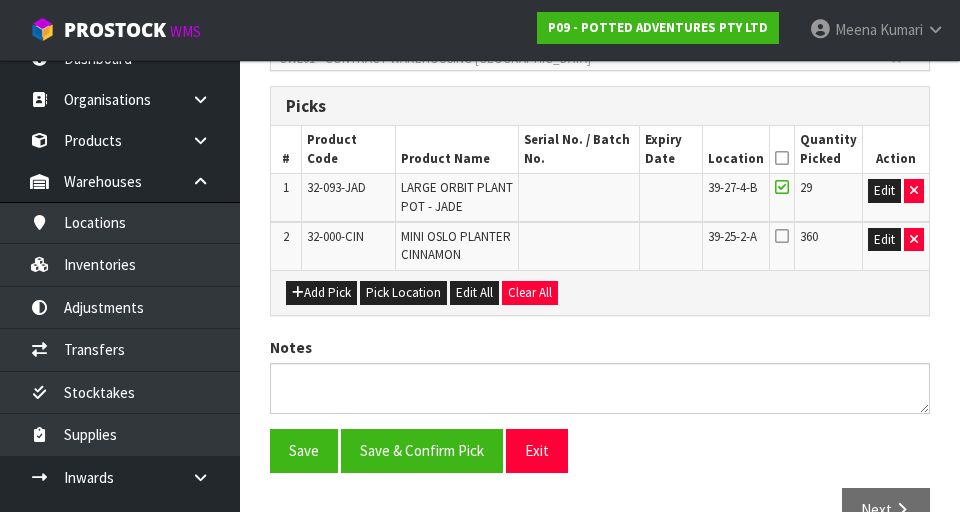 click at bounding box center (782, 236) 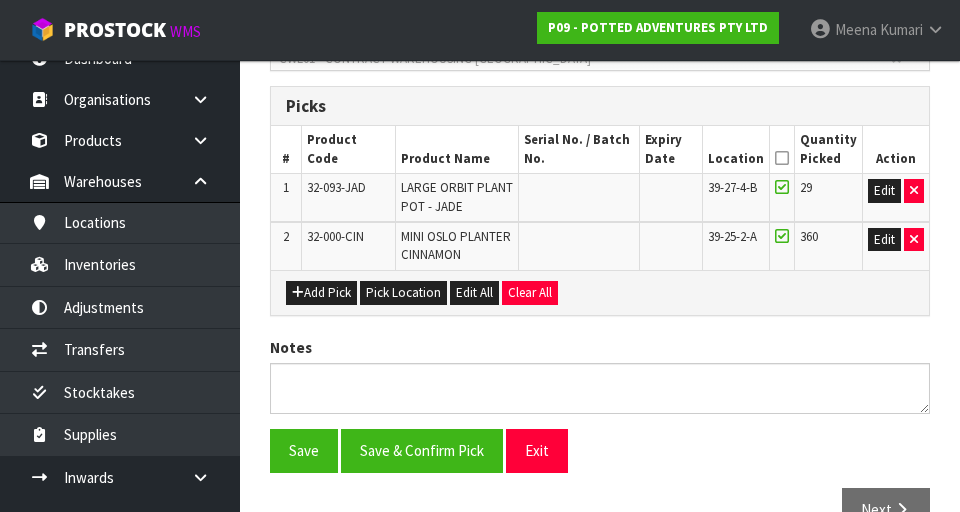 click at bounding box center [782, 158] 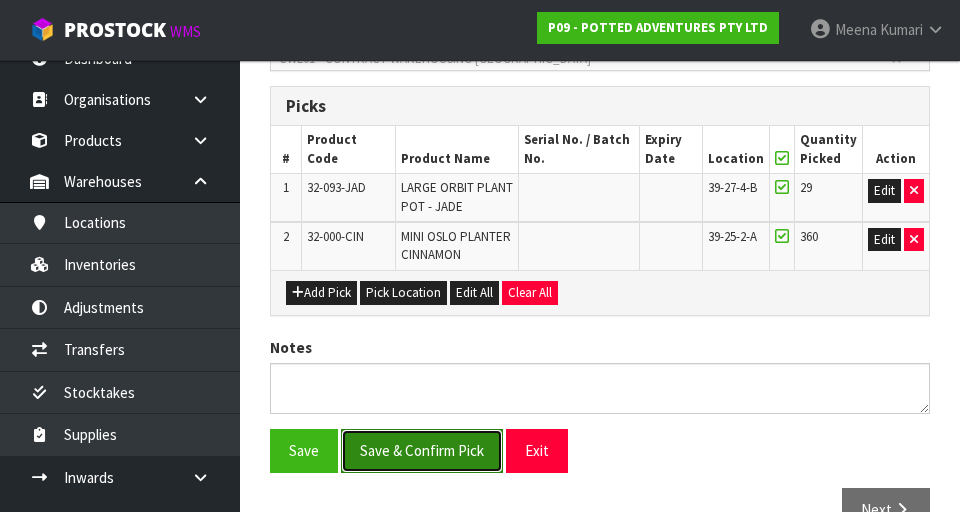click on "Save & Confirm Pick" at bounding box center [422, 450] 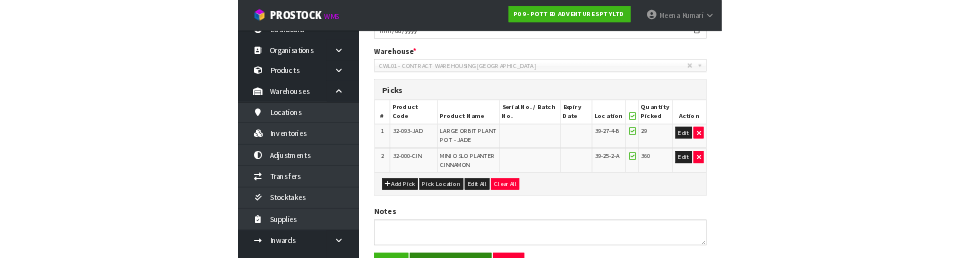 scroll, scrollTop: 0, scrollLeft: 0, axis: both 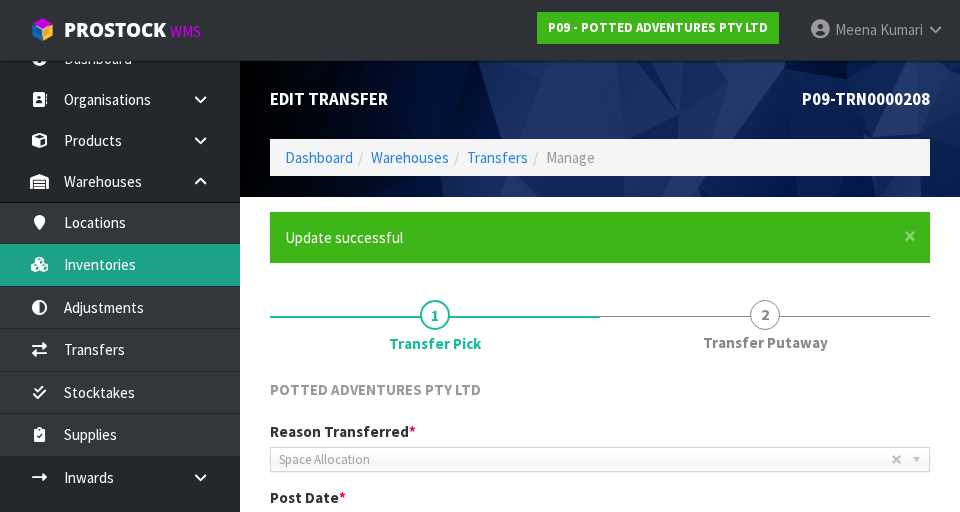 click on "Inventories" at bounding box center [120, 264] 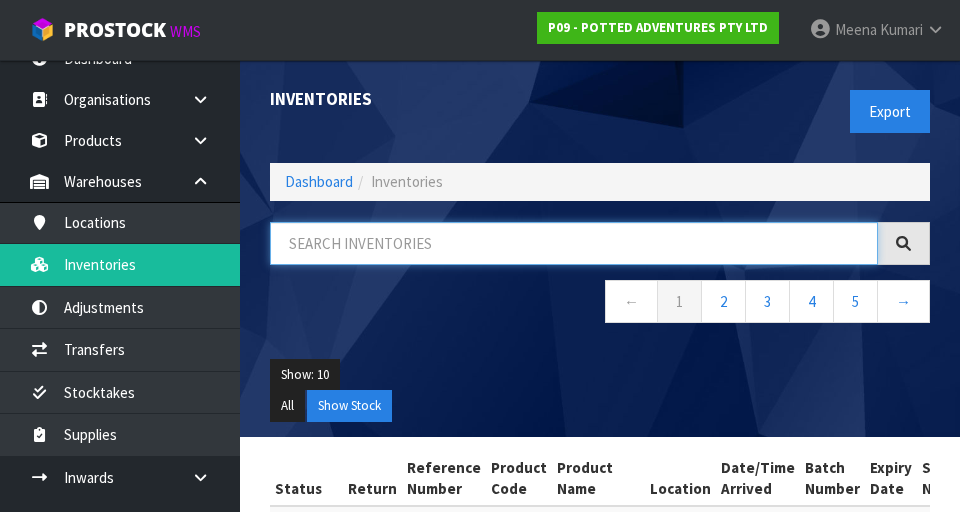 click at bounding box center (574, 243) 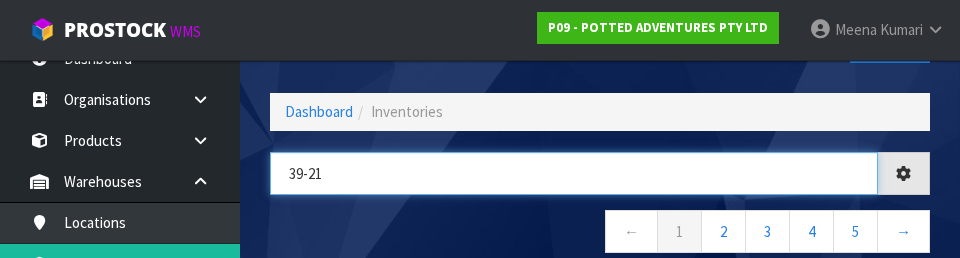 scroll, scrollTop: 66, scrollLeft: 0, axis: vertical 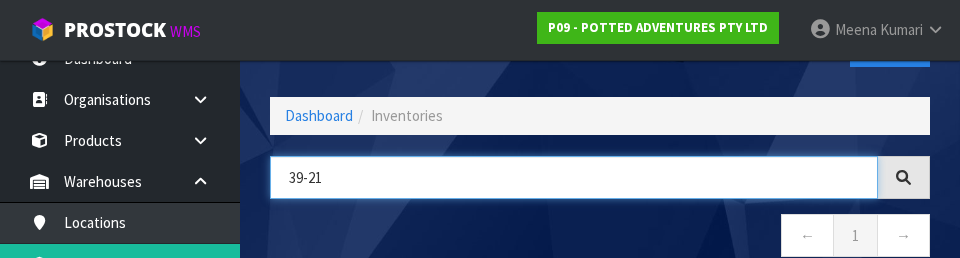 click on "39-21" at bounding box center (574, 177) 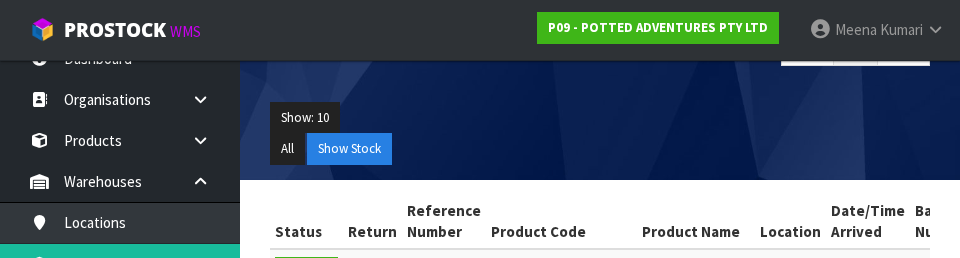 scroll, scrollTop: 0, scrollLeft: 0, axis: both 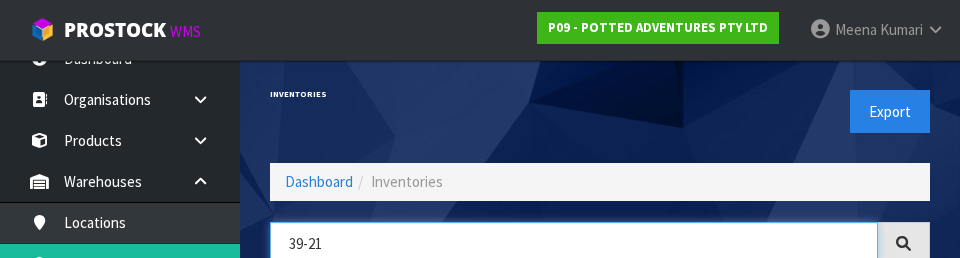 click on "39-21" at bounding box center (574, 243) 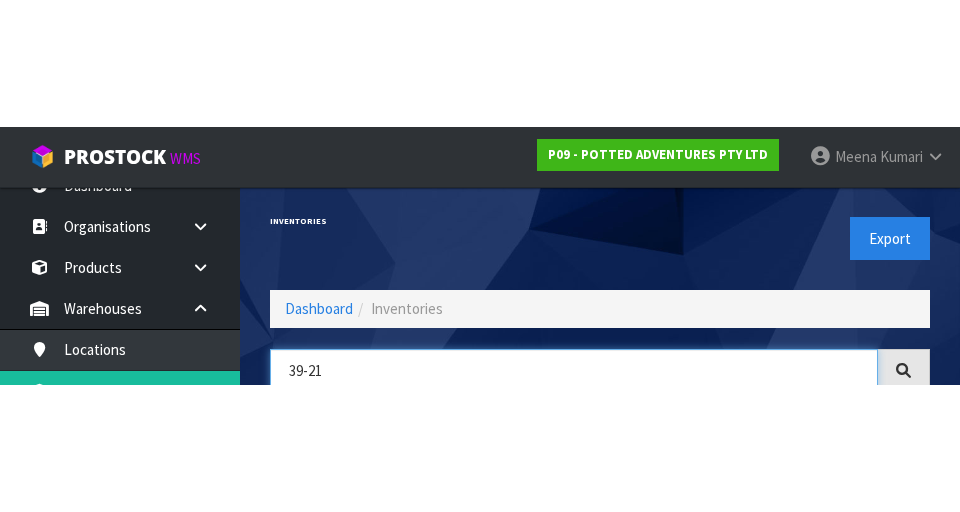 scroll, scrollTop: 114, scrollLeft: 0, axis: vertical 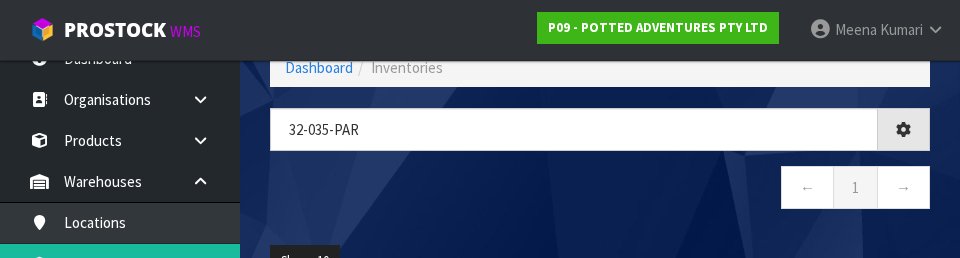 click on "←
1
→" at bounding box center [600, 190] 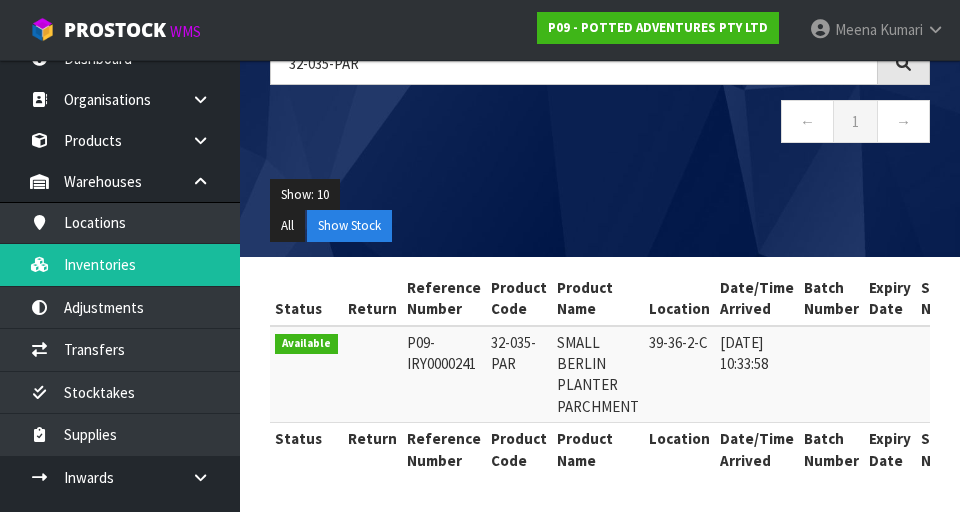 scroll, scrollTop: 180, scrollLeft: 0, axis: vertical 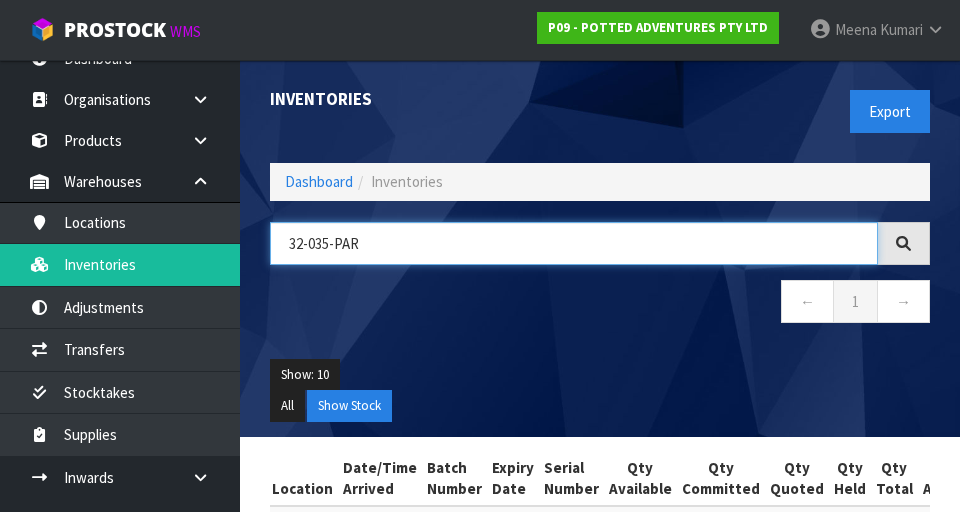 click on "32-035-PAR" at bounding box center (574, 243) 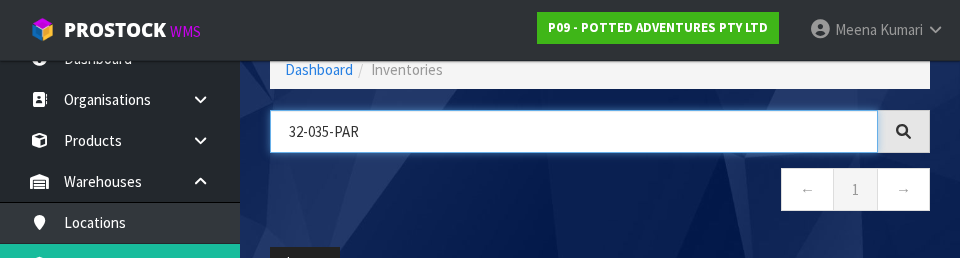scroll, scrollTop: 114, scrollLeft: 0, axis: vertical 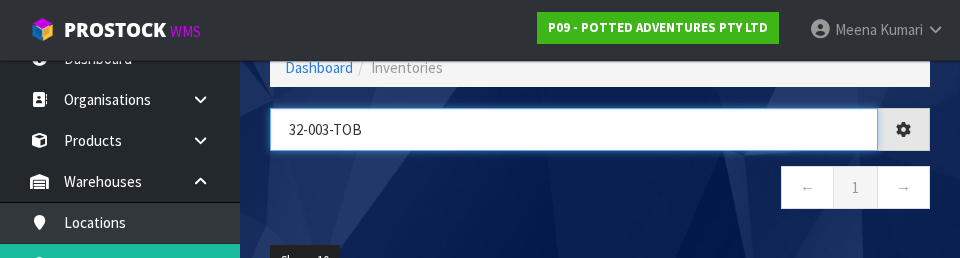 type on "32-003-TOB" 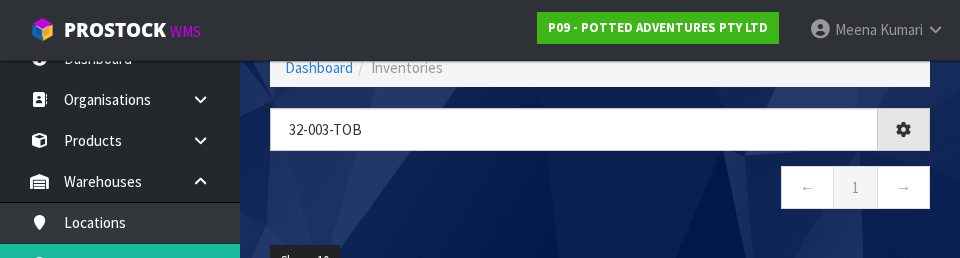 click on "←
1
→" at bounding box center (600, 190) 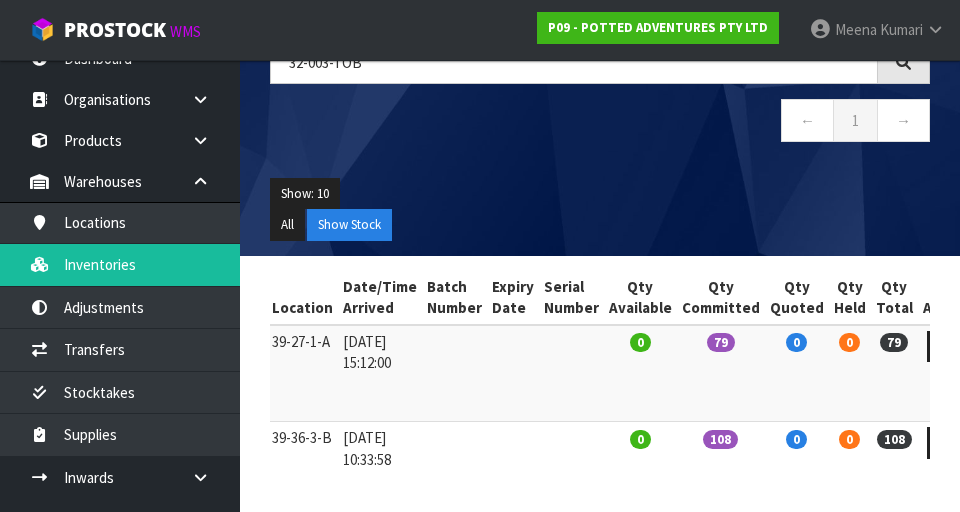 scroll, scrollTop: 241, scrollLeft: 0, axis: vertical 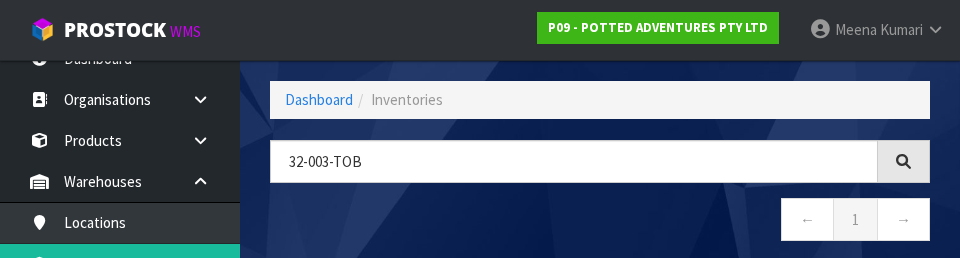 click on "←
1
→" at bounding box center (600, 222) 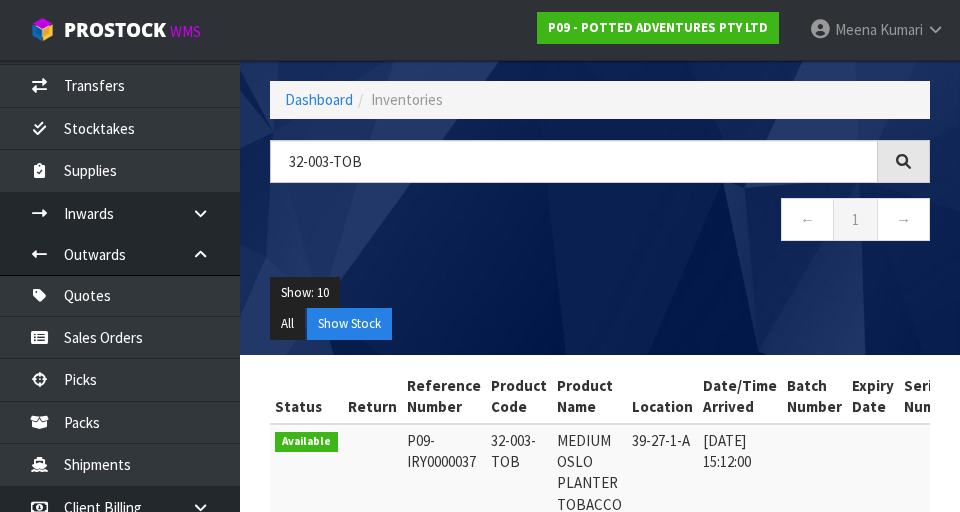scroll, scrollTop: 293, scrollLeft: 0, axis: vertical 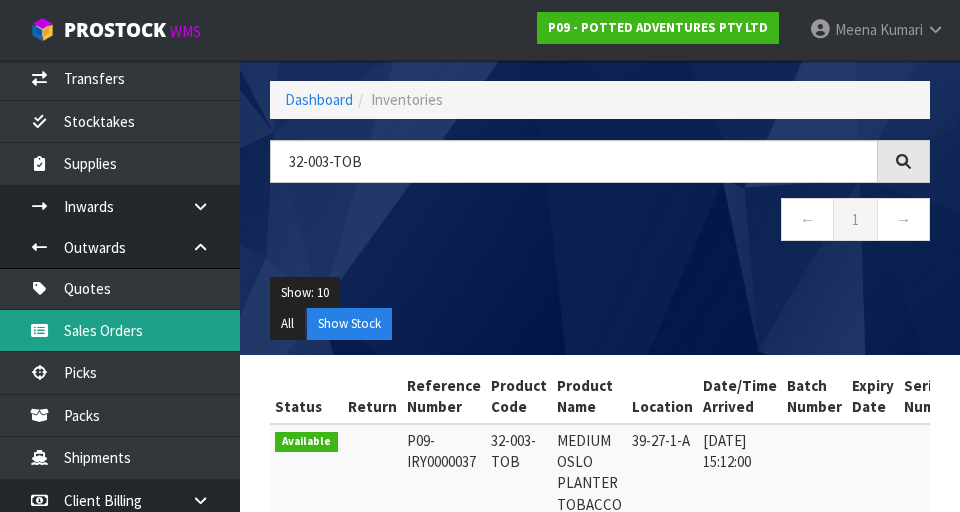 click on "Sales Orders" at bounding box center (120, 330) 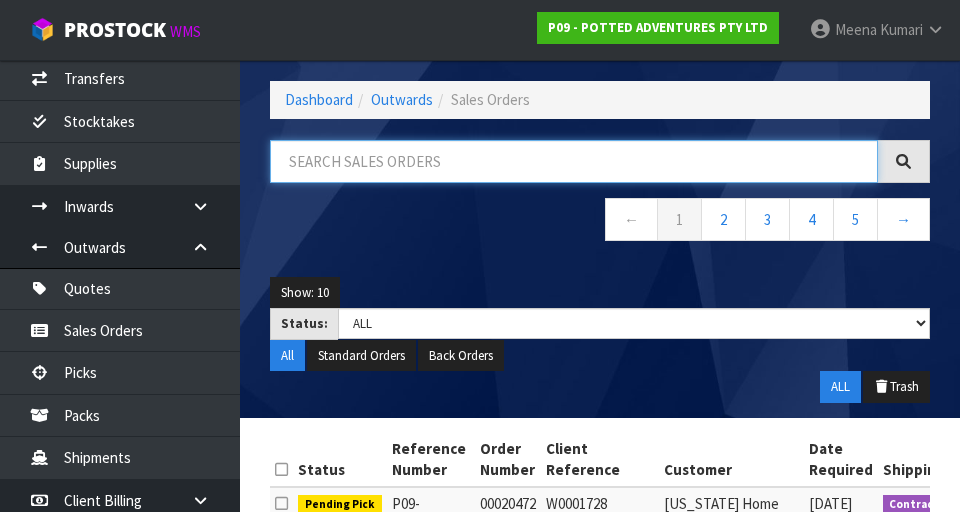 paste on "32-003-TOB" 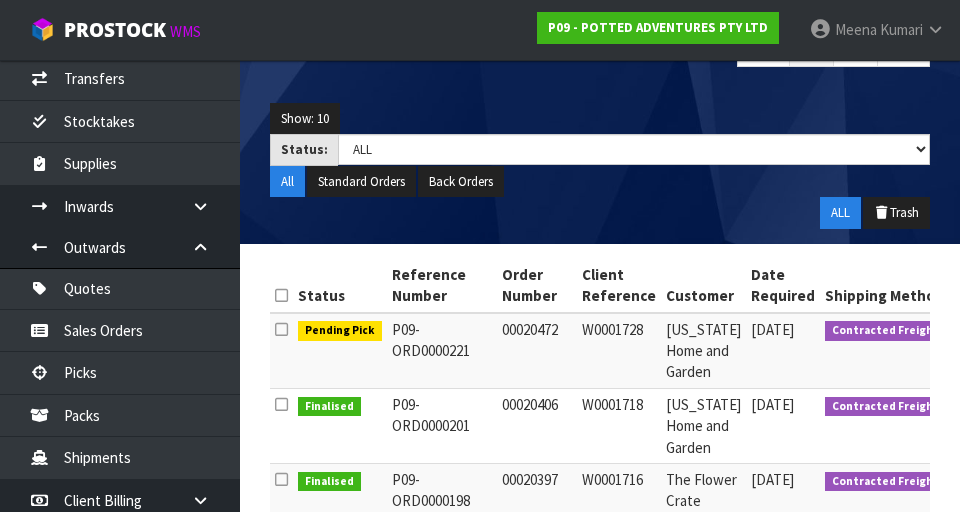 scroll, scrollTop: 260, scrollLeft: 0, axis: vertical 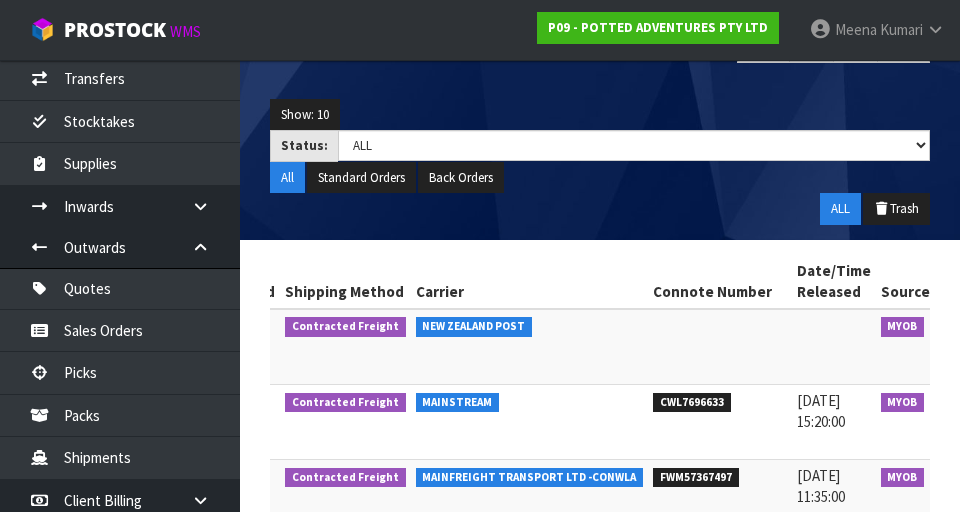 type on "32-003-TOB" 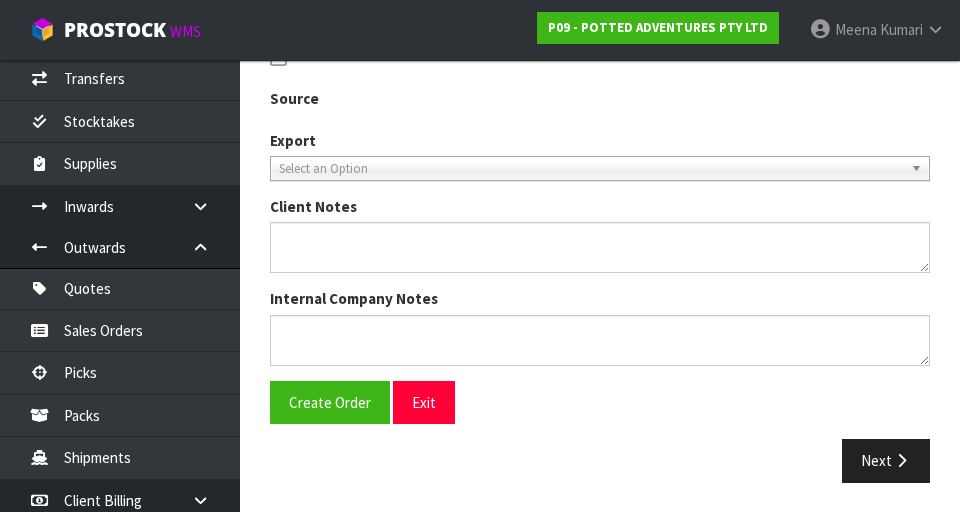type on "00020472" 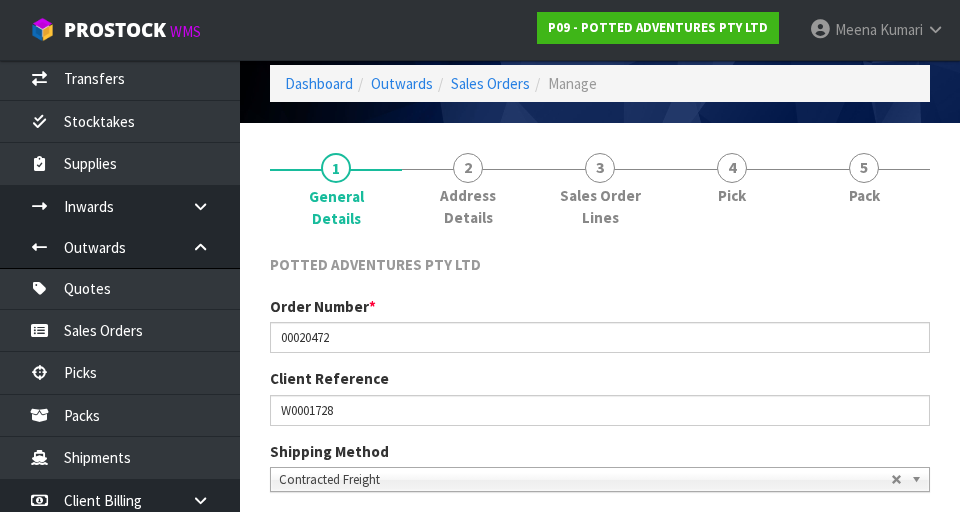 scroll, scrollTop: 70, scrollLeft: 0, axis: vertical 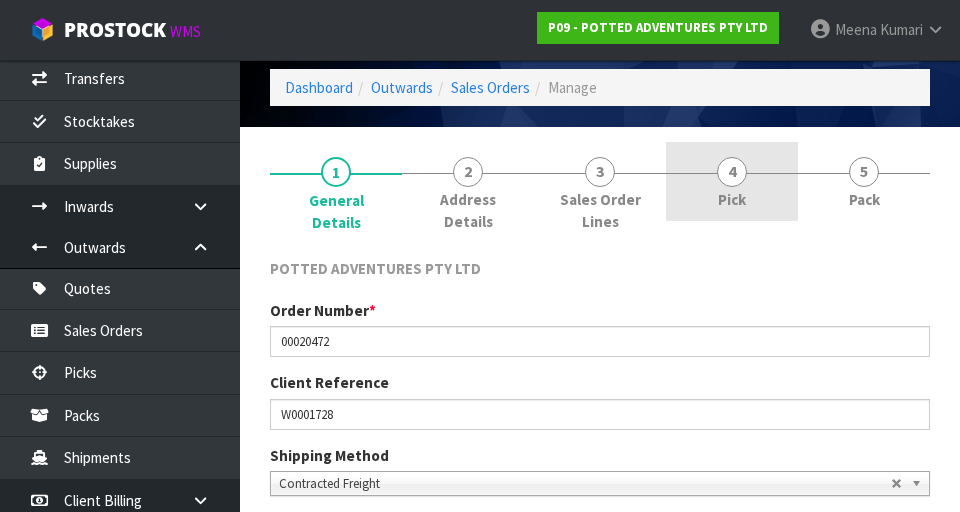 click on "4" at bounding box center [732, 172] 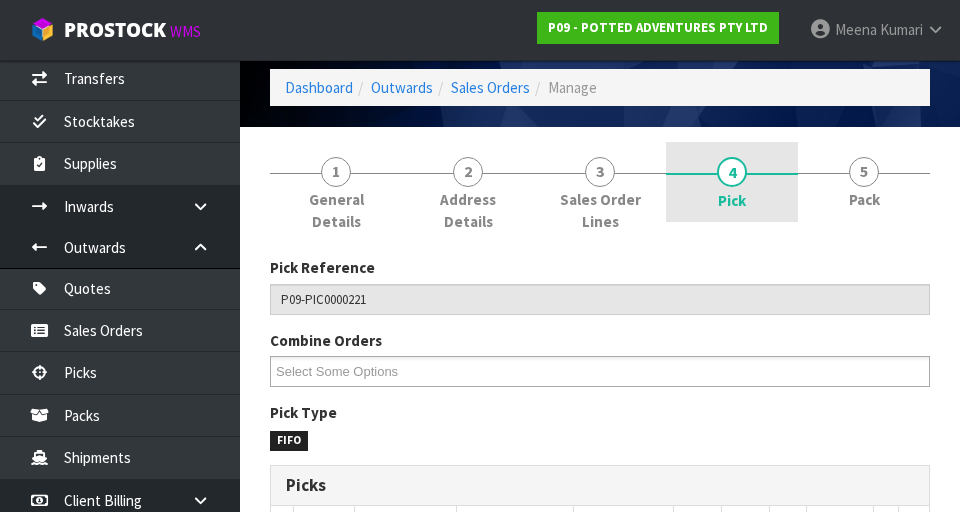 click on "4
Pick" at bounding box center [732, 182] 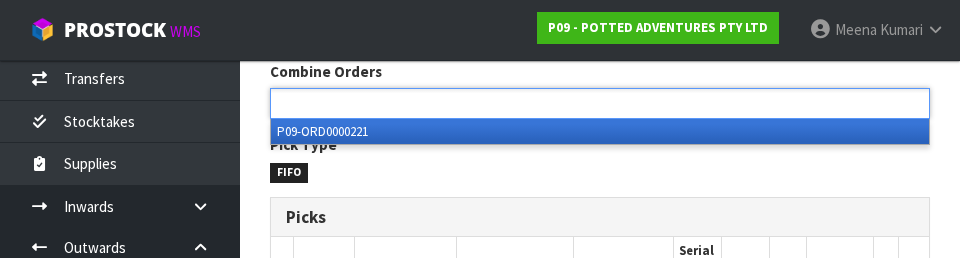 click on "1
General Details
2
Address Details
3
Sales Order Lines
4
Pick
5
Pack
Pick Reference
P09-PIC0000221
Combine Orders
P09-ORD0000221
P09-ORD0000221
Pick Type
FIFO
Picks
#
Product
Code
Product
Name
Quantity
Ordered
Pick Review
Serial No. / Batch No.
Expiry Date
UP
Location
Picked
Available
Stock
1" at bounding box center (600, 1494) 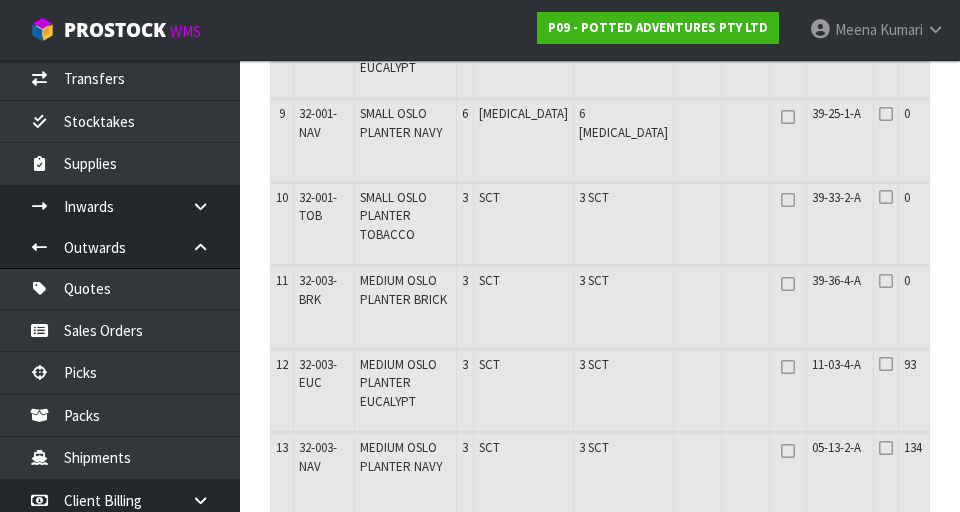 scroll, scrollTop: 0, scrollLeft: 0, axis: both 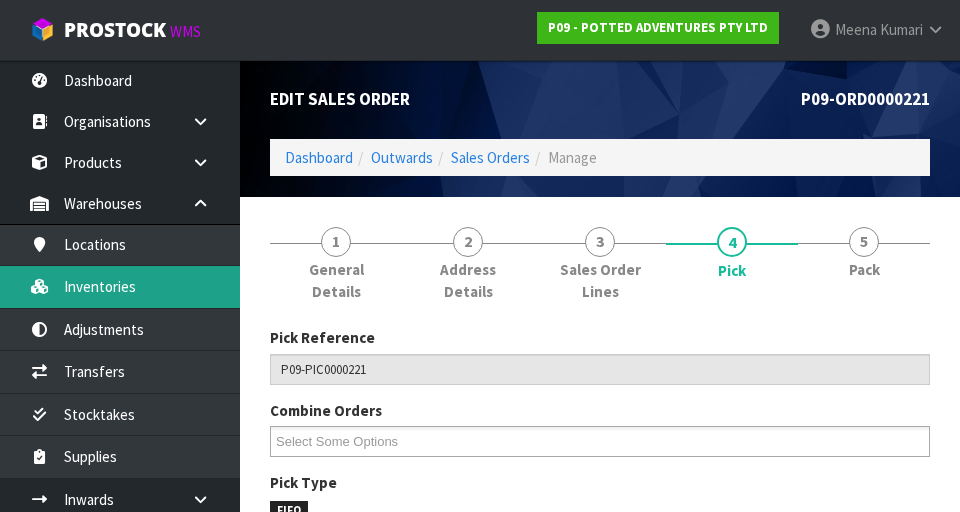click on "Inventories" at bounding box center (120, 286) 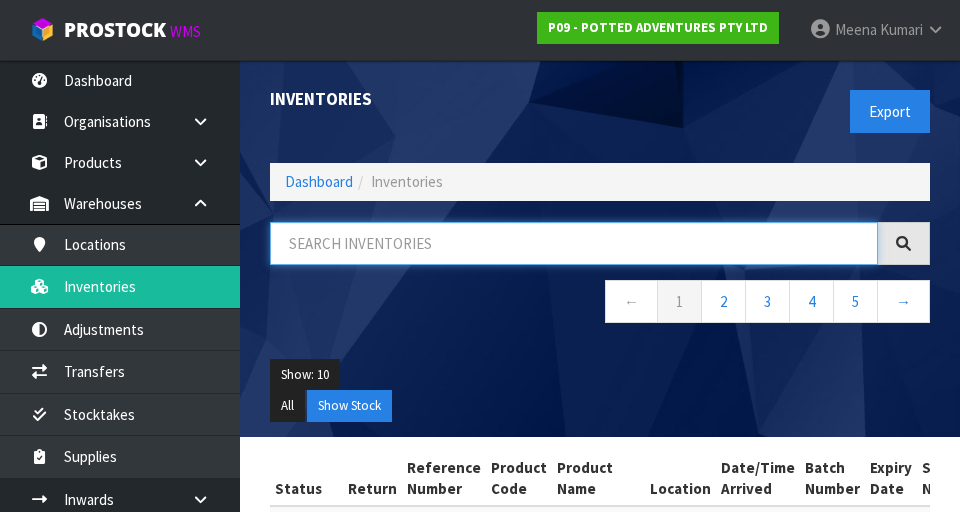 click at bounding box center (574, 243) 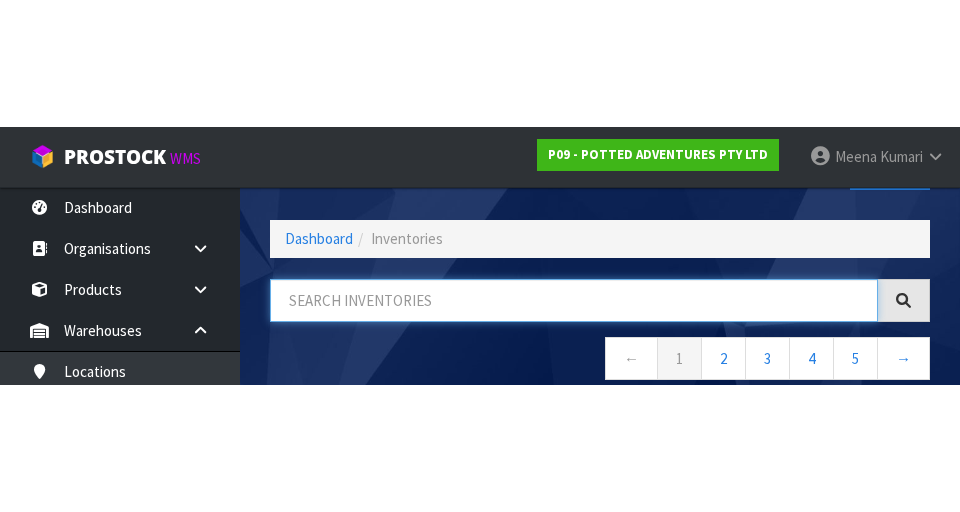 scroll, scrollTop: 114, scrollLeft: 0, axis: vertical 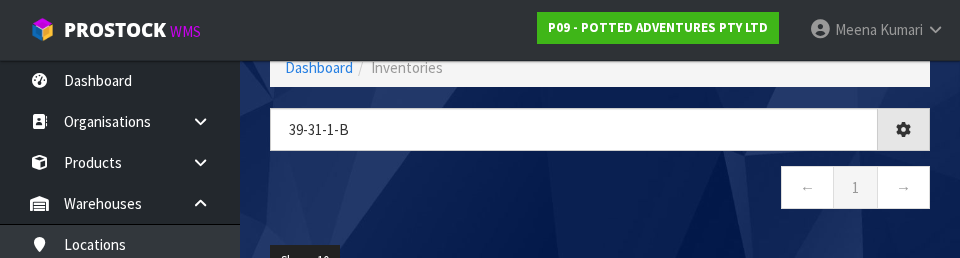 click on "←
1
→" at bounding box center (600, 190) 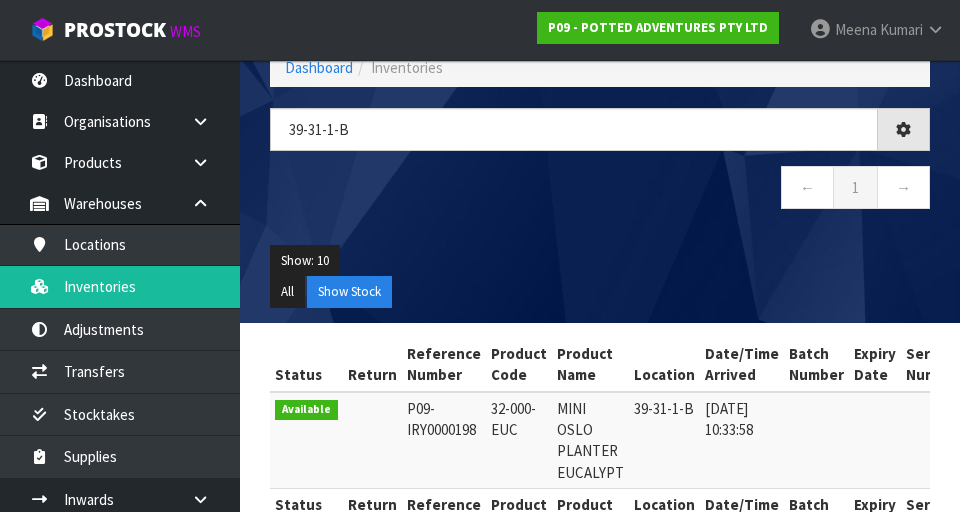 type on "39-31-1-B" 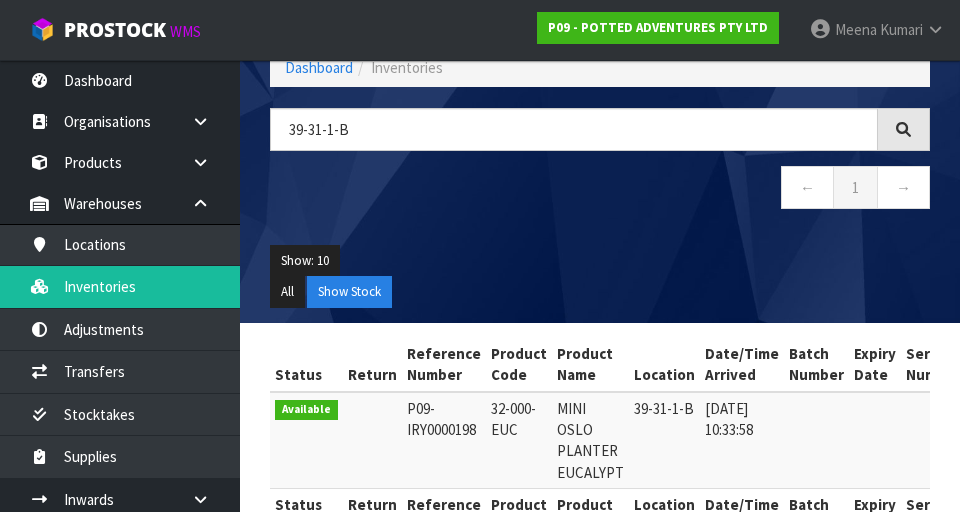 scroll, scrollTop: 180, scrollLeft: 0, axis: vertical 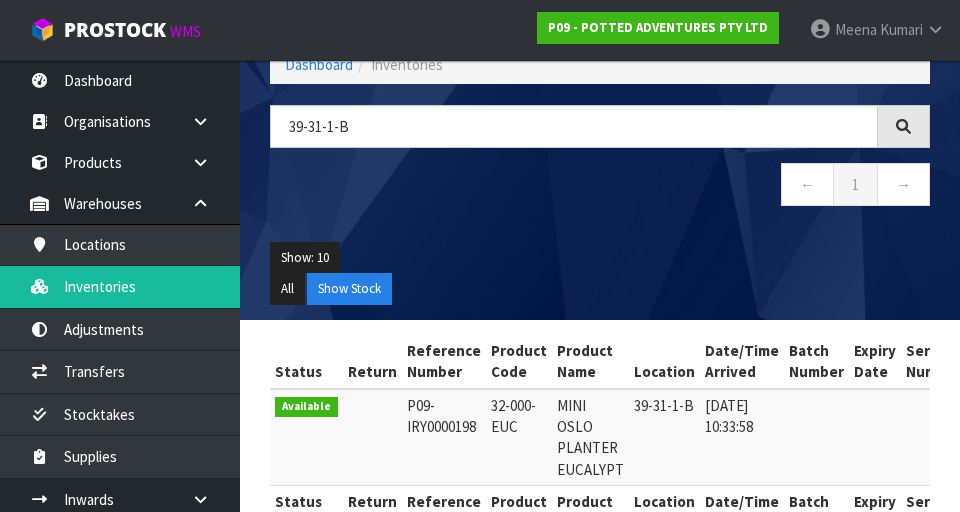 copy on "32-000-EUC" 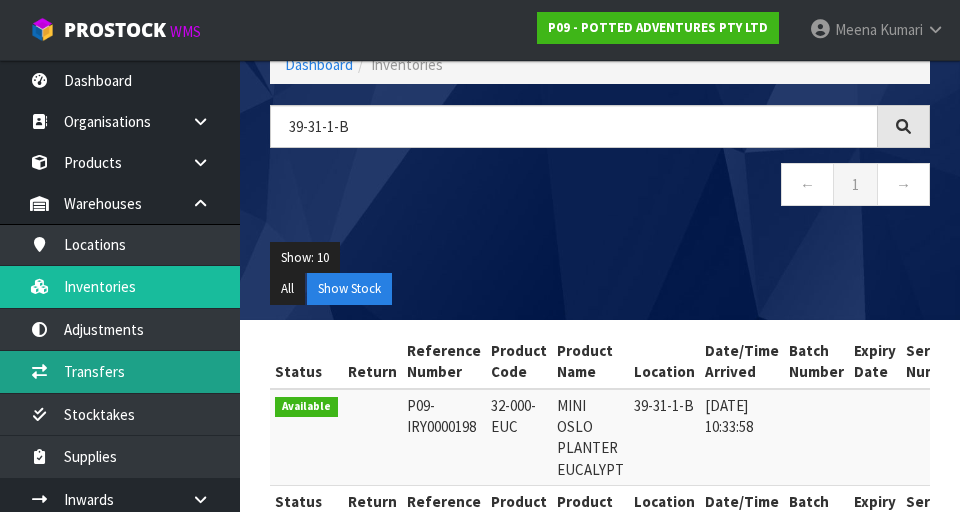 click on "Transfers" at bounding box center [120, 371] 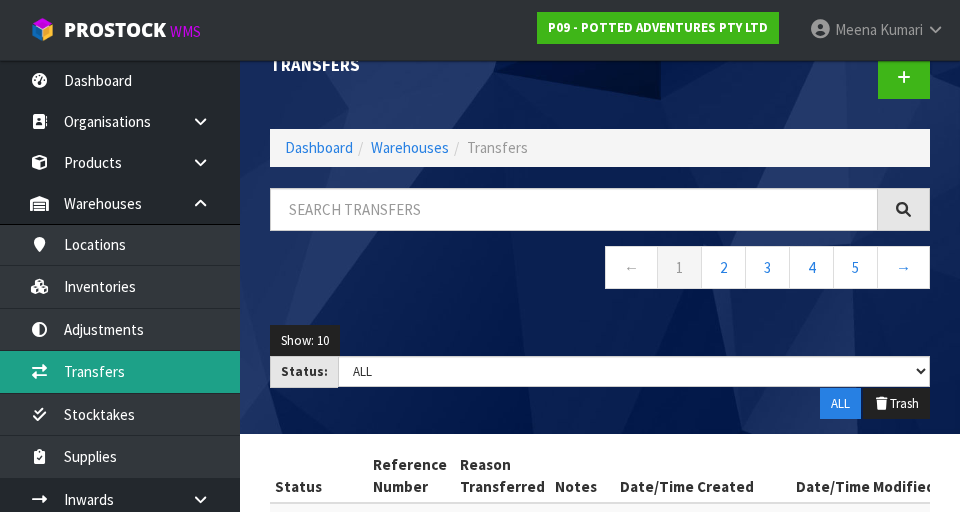 scroll, scrollTop: 0, scrollLeft: 0, axis: both 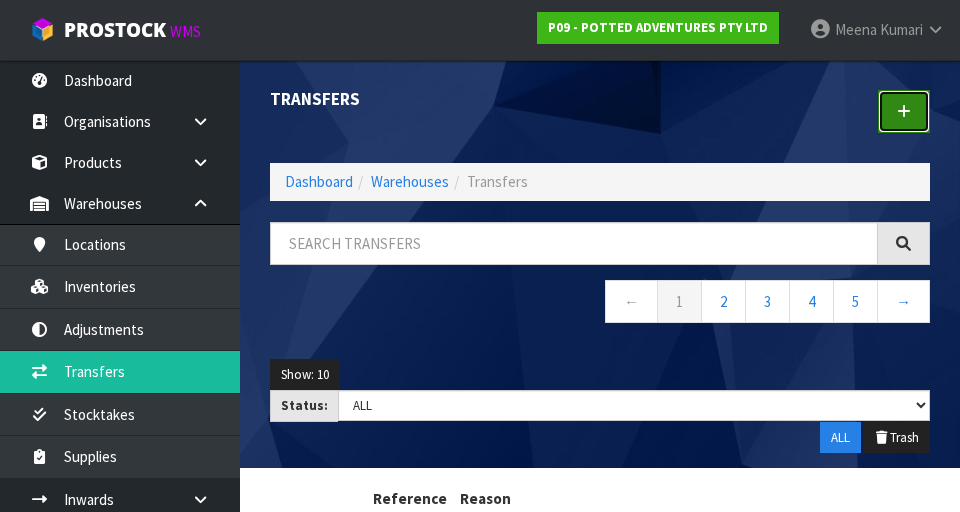 click at bounding box center [904, 111] 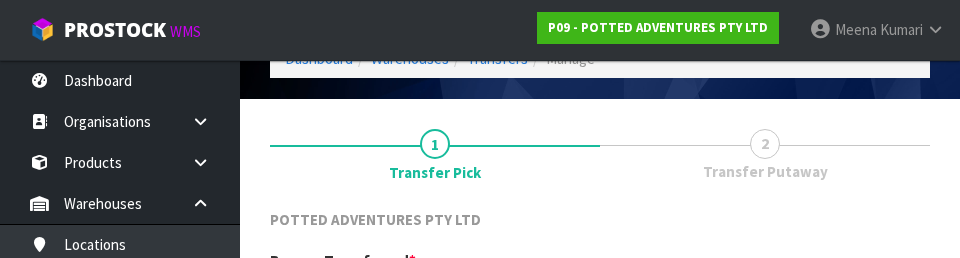 scroll, scrollTop: 276, scrollLeft: 0, axis: vertical 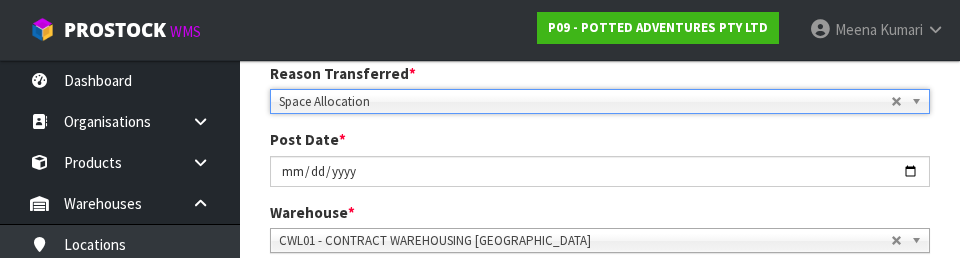 click on "1
Transfer Pick
2
Transfer Putaway
POTTED ADVENTURES PTY LTD
Reason Transferred  *
Space Allocation Damage Expired Stock Repair QA
Space Allocation
Space Allocation Damage Expired Stock Repair QA
Post Date  *
[DATE]
Warehouse  *
01 - CONTRACT WAREHOUSING MAIN 02 - CONTRACT WAREHOUSING NO 2 CHC - CWL [GEOGRAPHIC_DATA] WAIHEKE - SOLAR SHOP [GEOGRAPHIC_DATA] - CONTRACT WAREHOUSING [GEOGRAPHIC_DATA] - CONTRACT WAREHOUSING [DEMOGRAPHIC_DATA] RUBY CWL03 - CONTRACT WAREHOUSING NEILPARK
CWL01 - CONTRACT WAREHOUSING [GEOGRAPHIC_DATA]
Picks
#
Product	Code" at bounding box center (600, 294) 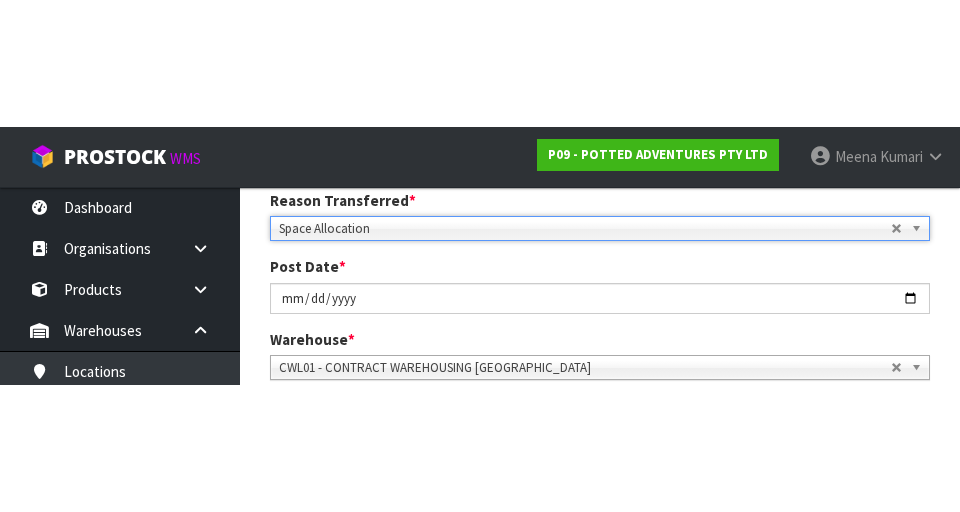 scroll, scrollTop: 285, scrollLeft: 0, axis: vertical 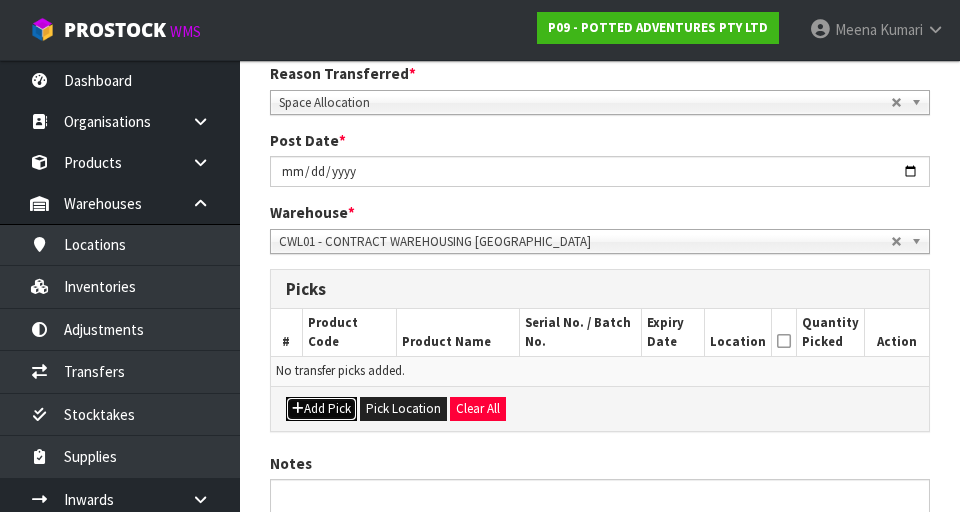 click on "Add Pick" at bounding box center (321, 409) 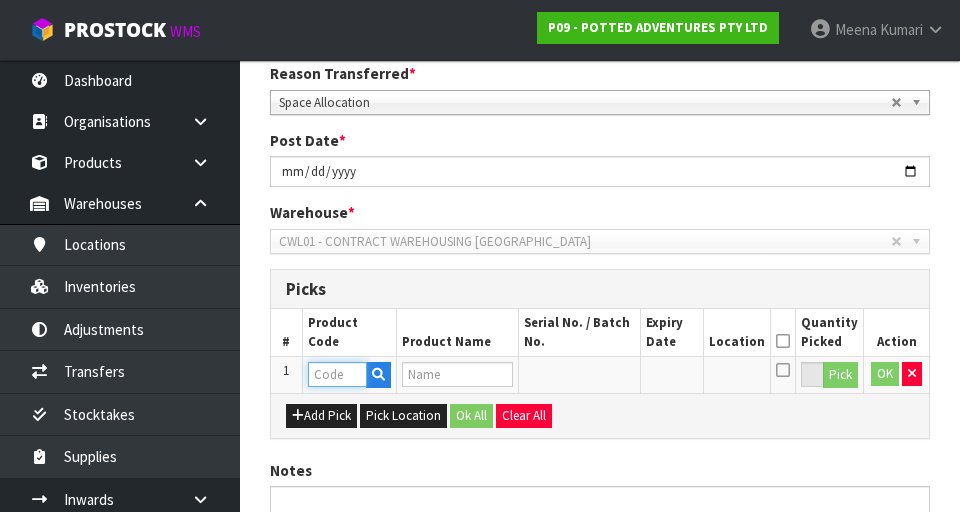 paste on "32-000-EUC" 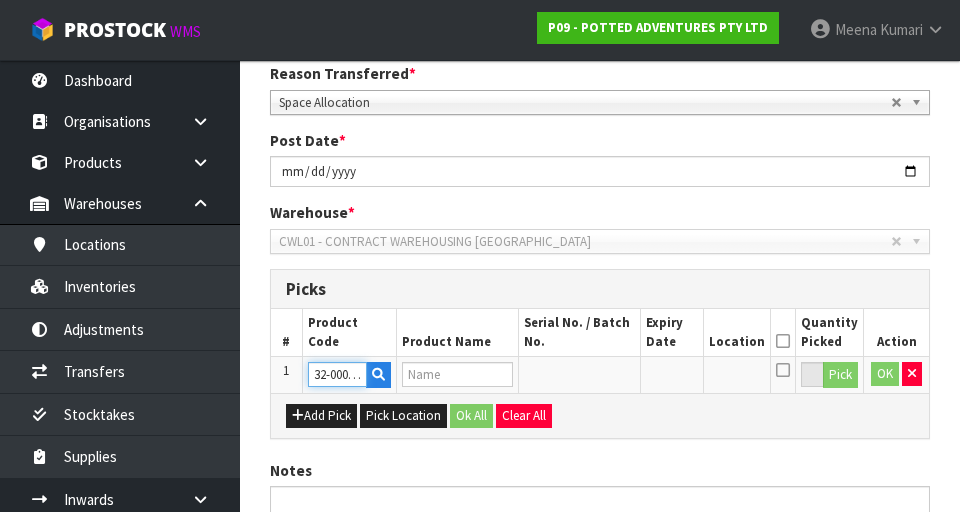 scroll, scrollTop: 0, scrollLeft: 15, axis: horizontal 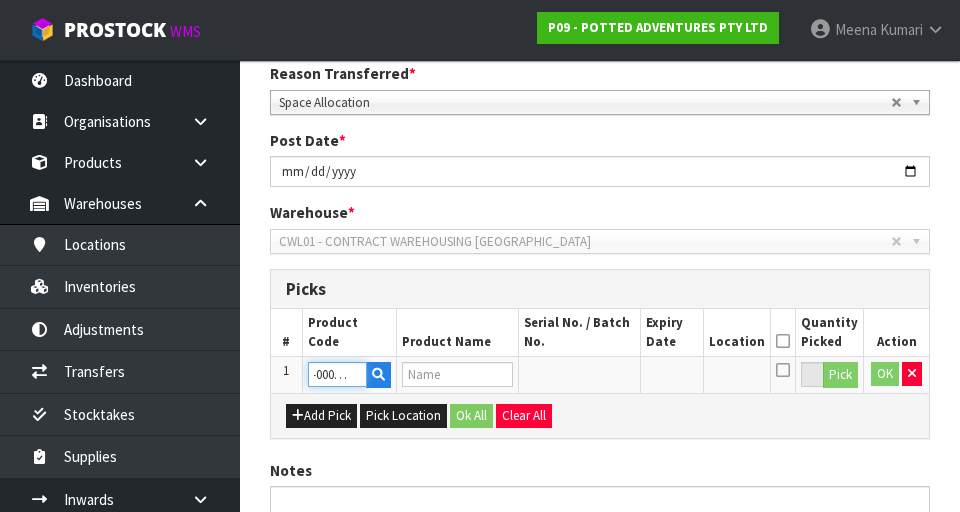 type on "MINI OSLO PLANTER EUCALYPT" 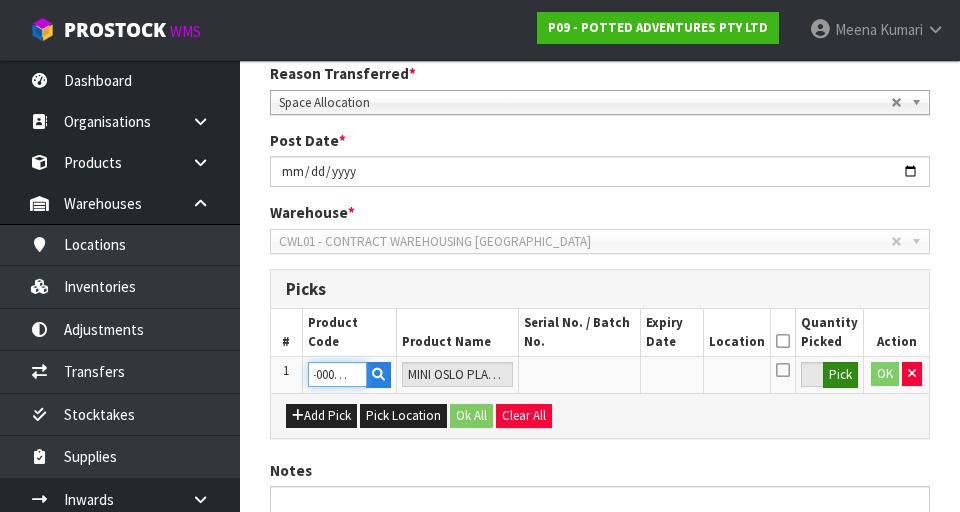 type on "32-000-EUC" 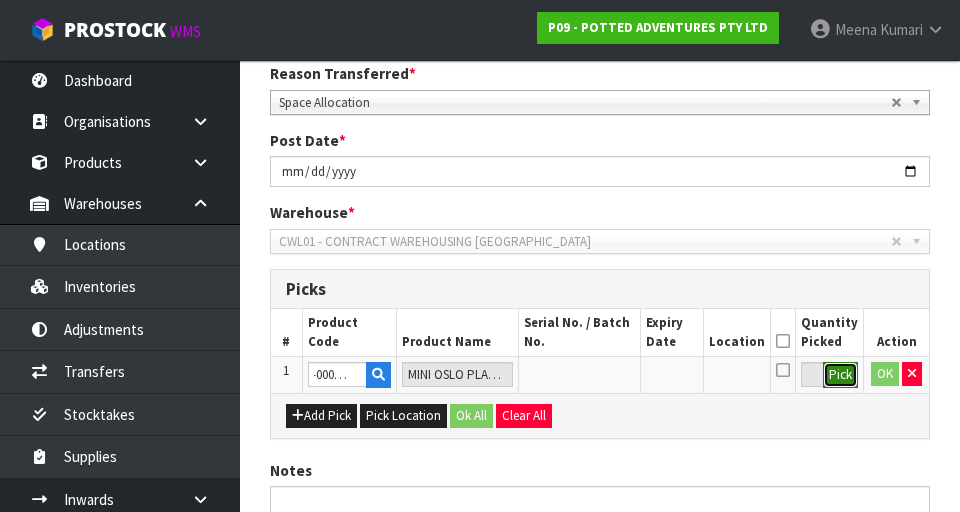 click on "Pick" at bounding box center (840, 375) 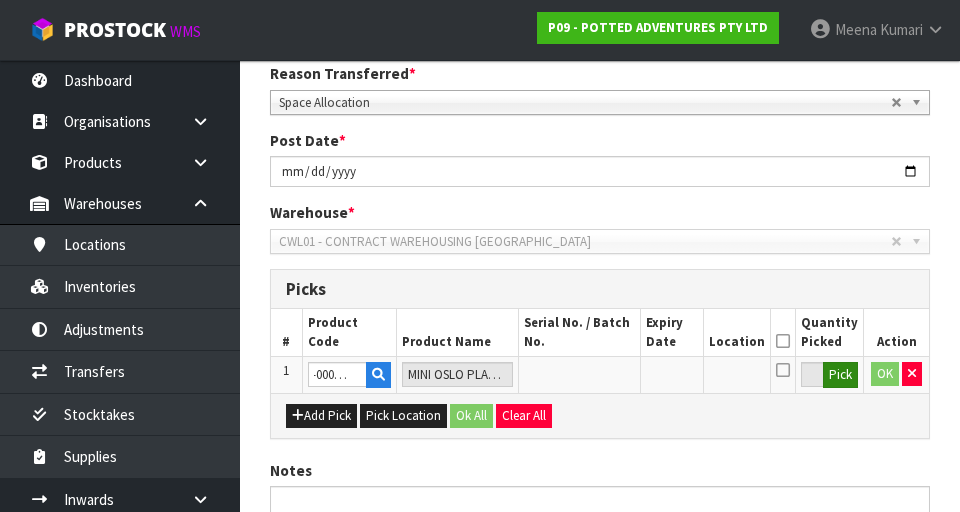 scroll, scrollTop: 0, scrollLeft: 0, axis: both 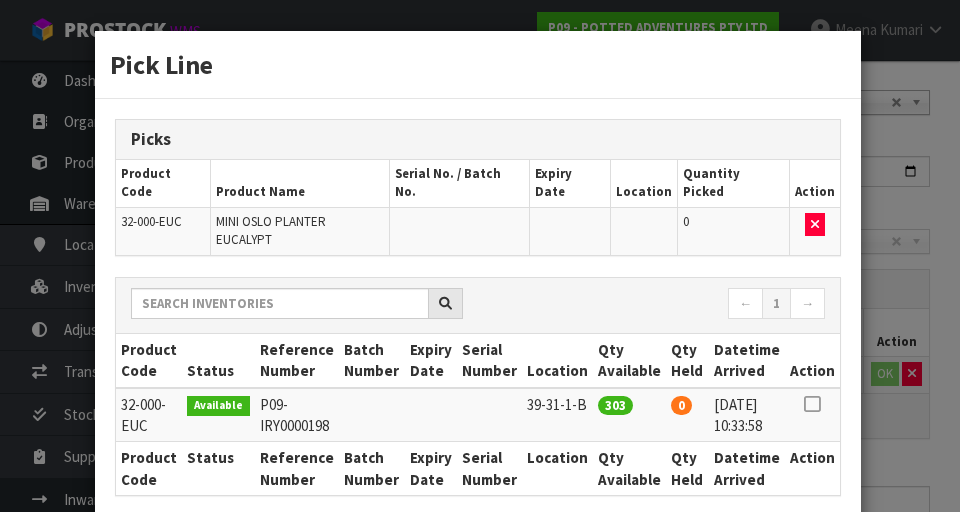 click at bounding box center (812, 404) 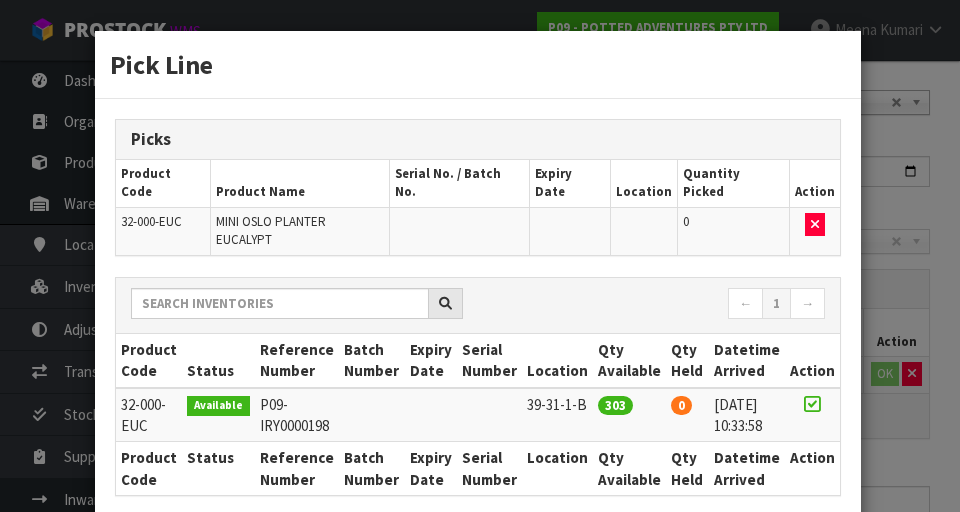 scroll, scrollTop: 97, scrollLeft: 0, axis: vertical 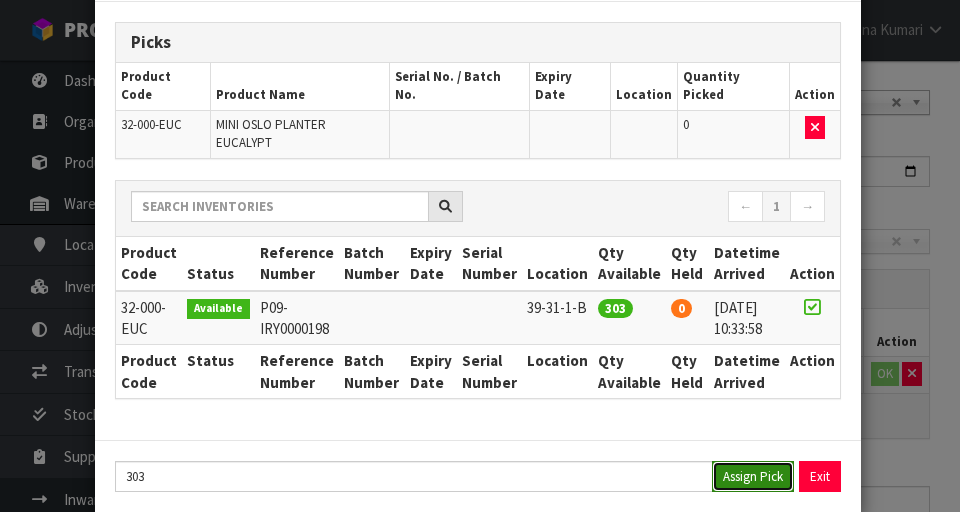 click on "Assign Pick" at bounding box center (753, 476) 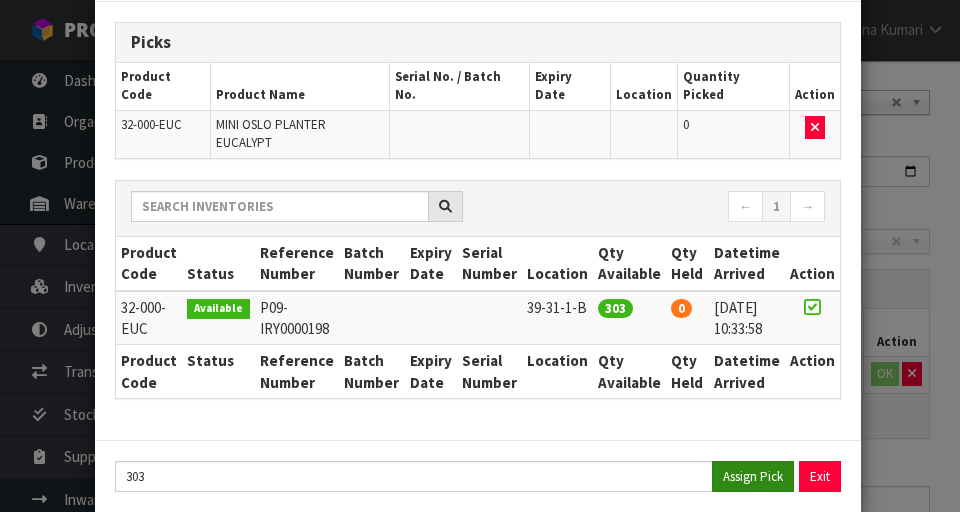 type on "303" 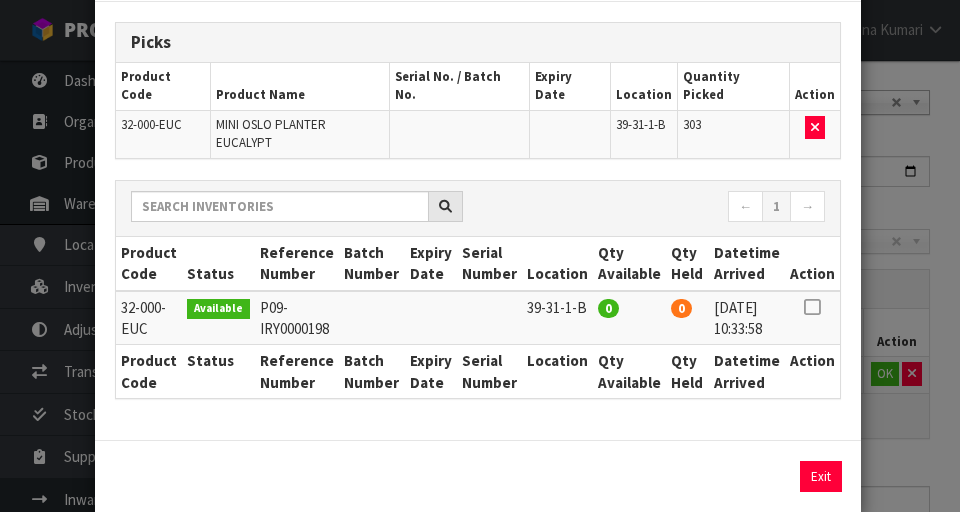 click on "Pick Line
Picks
Product Code
Product Name
Serial No. / Batch No.
Expiry Date
Location
Quantity Picked
Action
32-000-EUC
MINI OSLO PLANTER EUCALYPT
39-31-1-B
303
←
1
→
Product Code
Status
Reference Number
Batch Number
Expiry Date
Serial Number
Location
Qty Available
Qty Held
Datetime Arrived
Action
0" at bounding box center (480, 256) 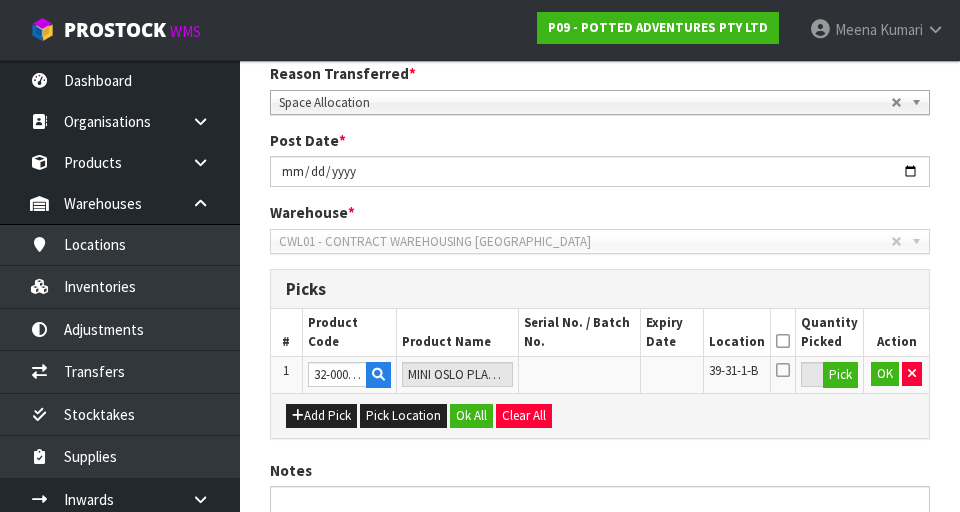 click at bounding box center [783, 341] 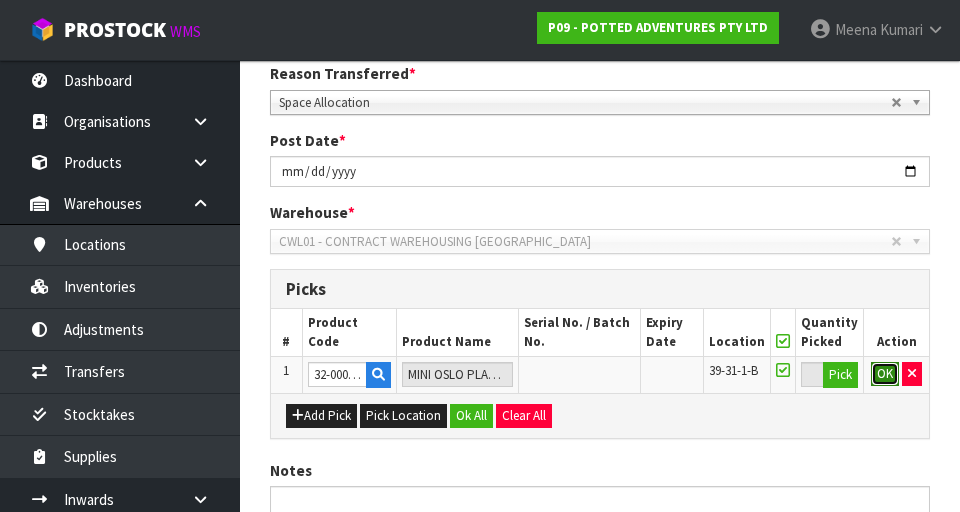 click on "OK" at bounding box center [885, 374] 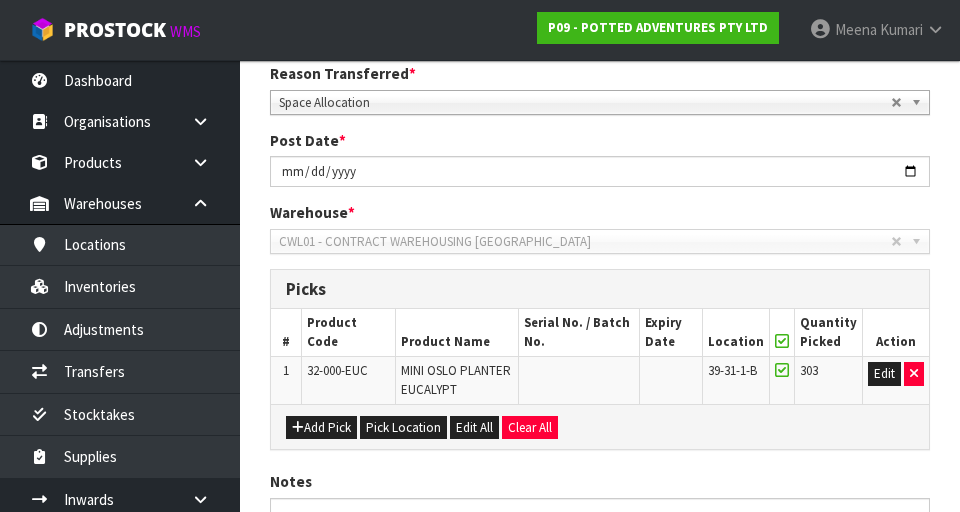 scroll, scrollTop: 468, scrollLeft: 0, axis: vertical 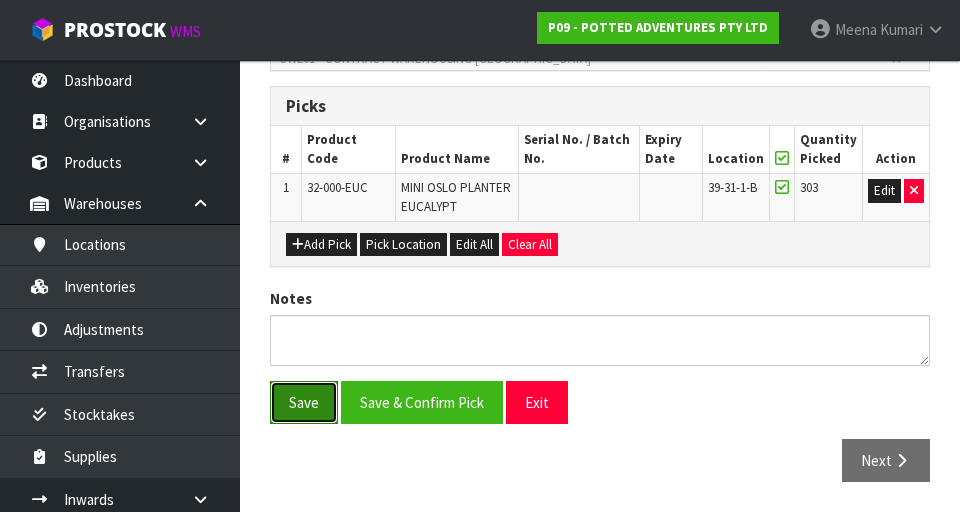 click on "Save" at bounding box center [304, 402] 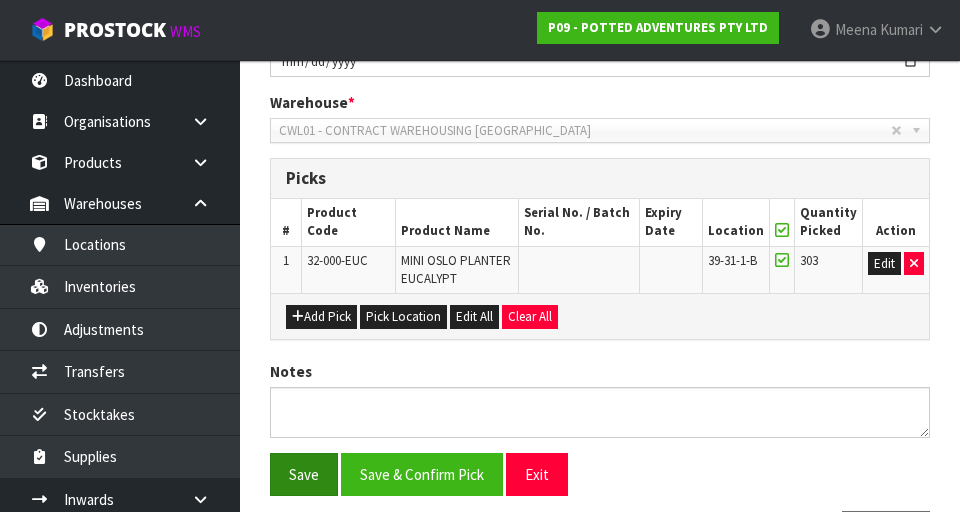 scroll, scrollTop: 0, scrollLeft: 0, axis: both 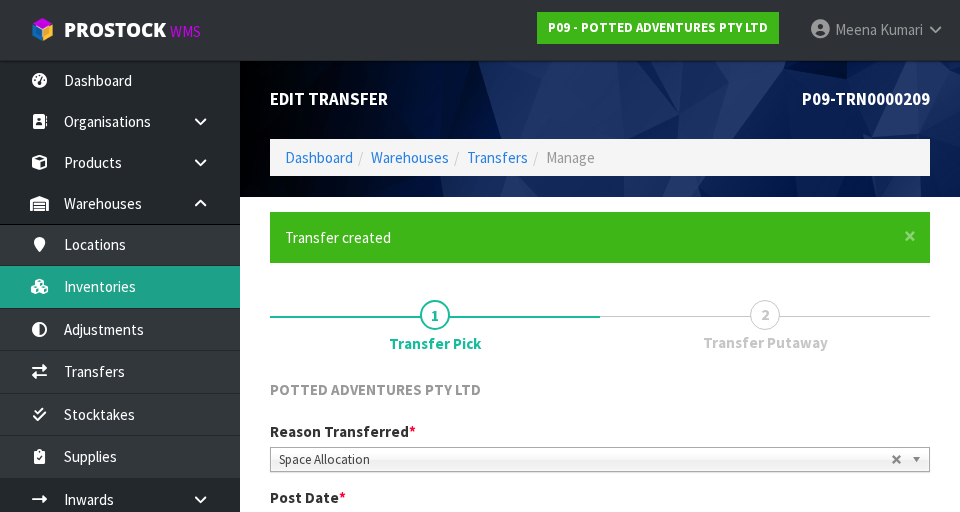 click on "Inventories" at bounding box center (120, 286) 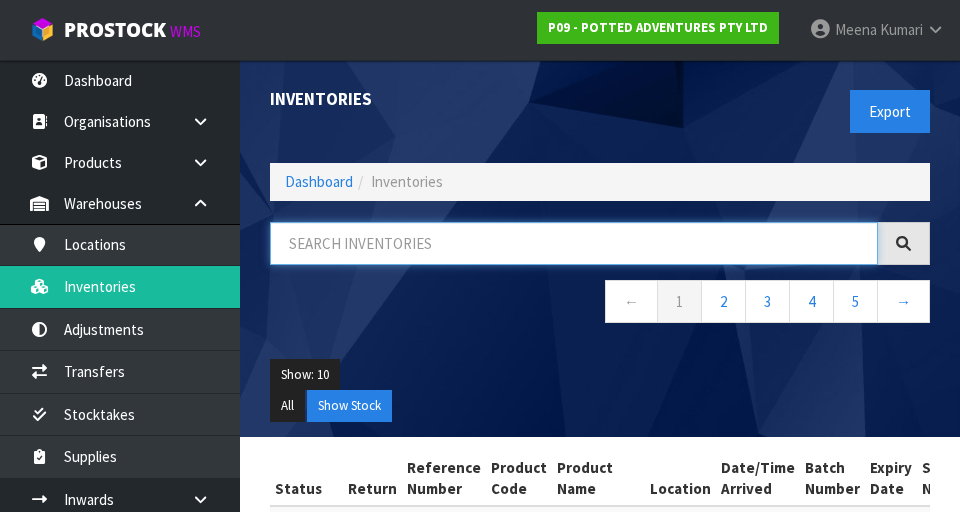 click at bounding box center [574, 243] 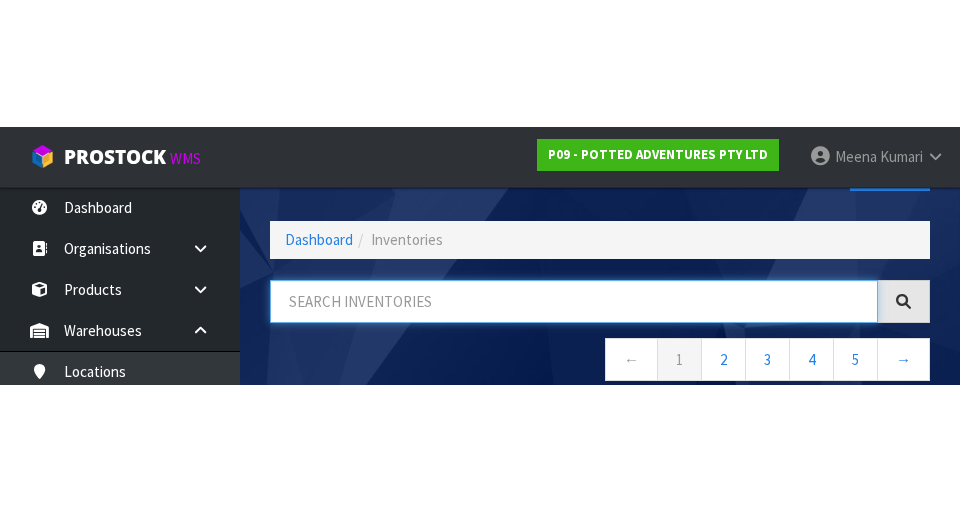 scroll, scrollTop: 114, scrollLeft: 0, axis: vertical 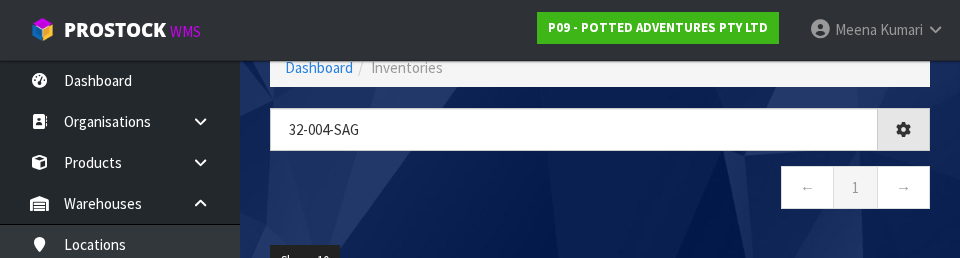 click on "←
1
→" at bounding box center (600, 190) 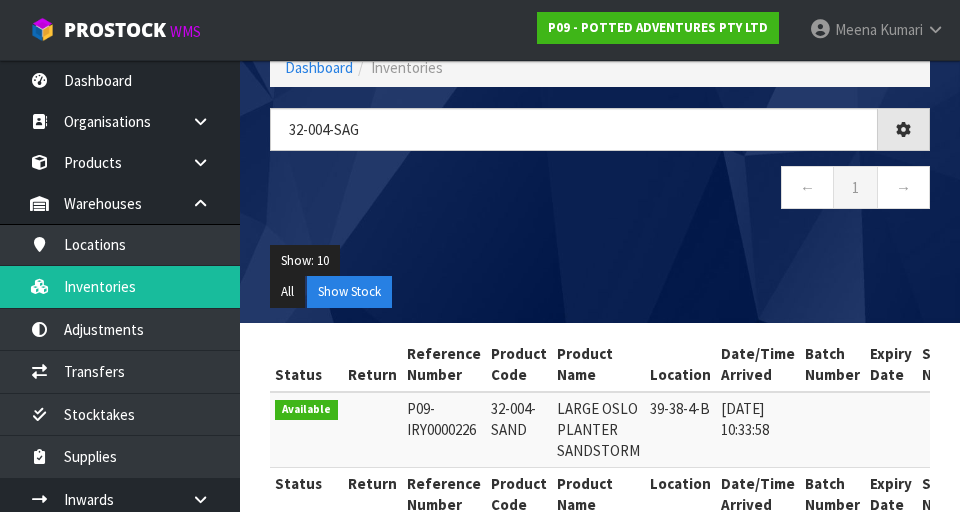 type on "32-004-SAG" 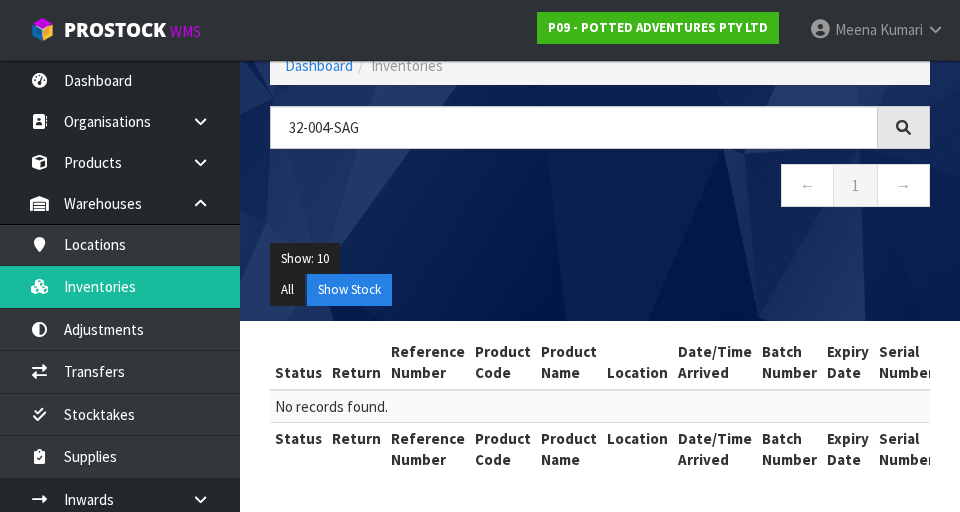 scroll, scrollTop: 116, scrollLeft: 0, axis: vertical 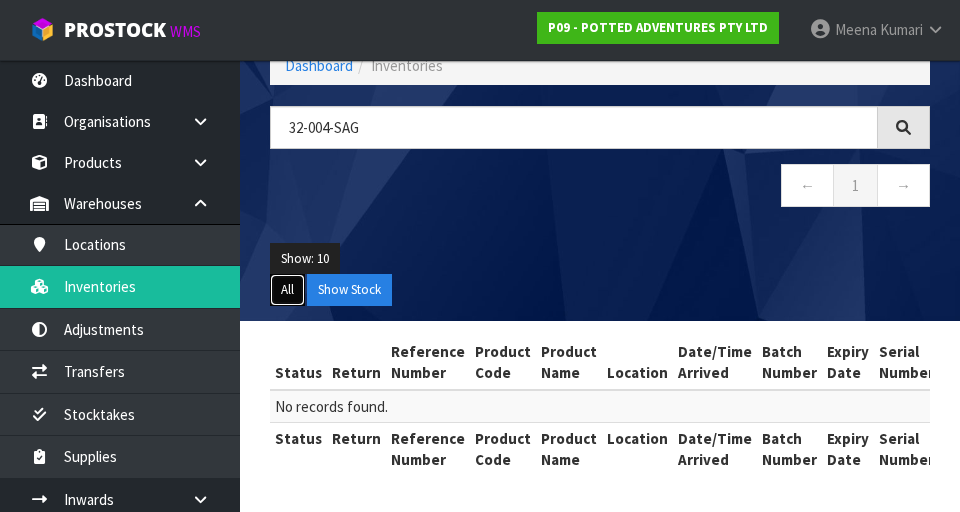 click on "All" at bounding box center (287, 290) 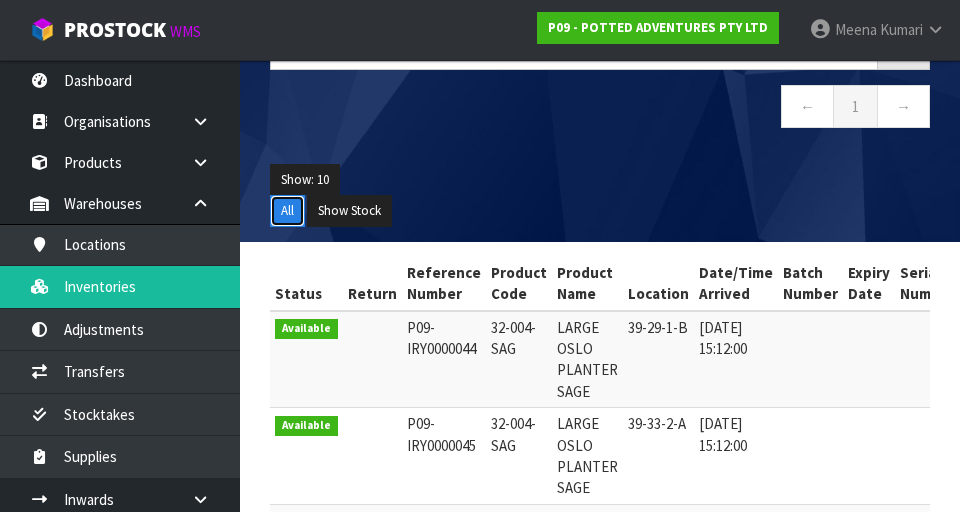 scroll, scrollTop: 0, scrollLeft: 0, axis: both 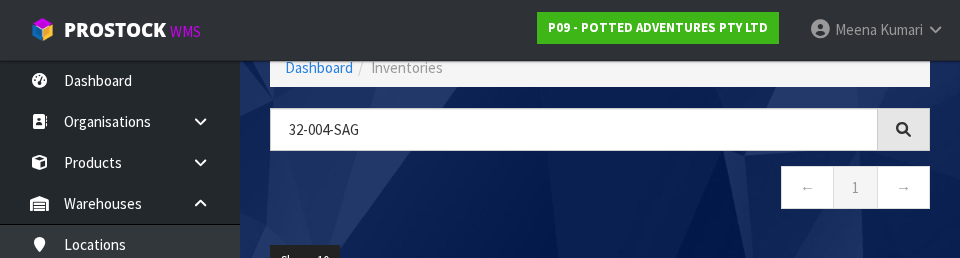 click on "←
1
→" at bounding box center (600, 190) 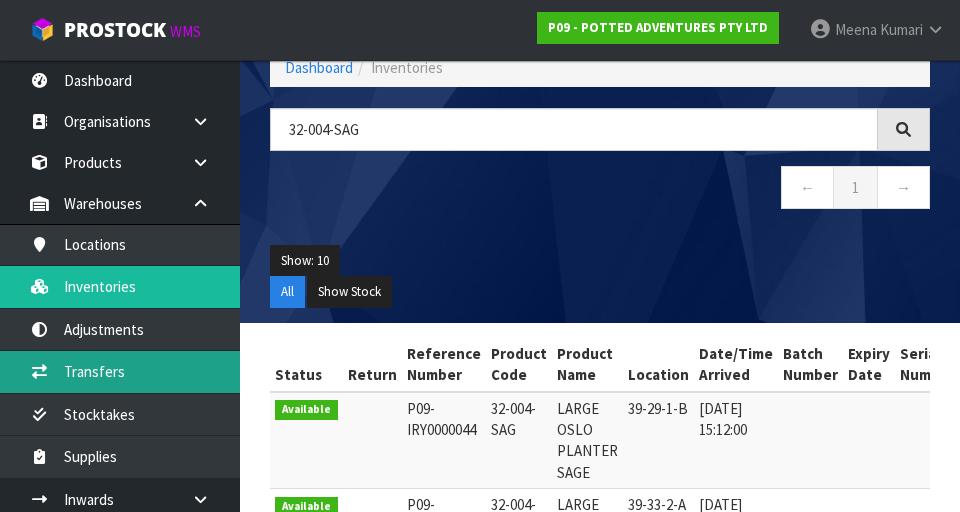 click on "Transfers" at bounding box center (120, 371) 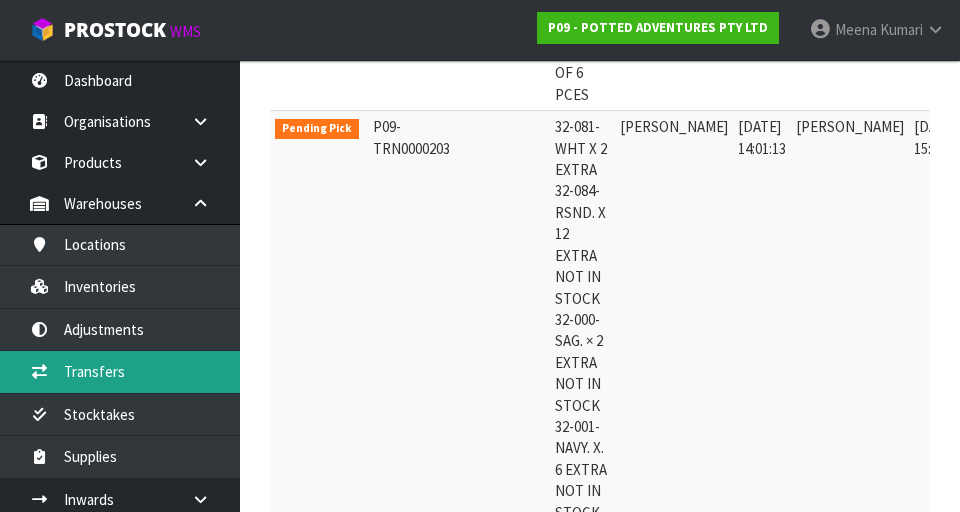 scroll, scrollTop: 932, scrollLeft: 0, axis: vertical 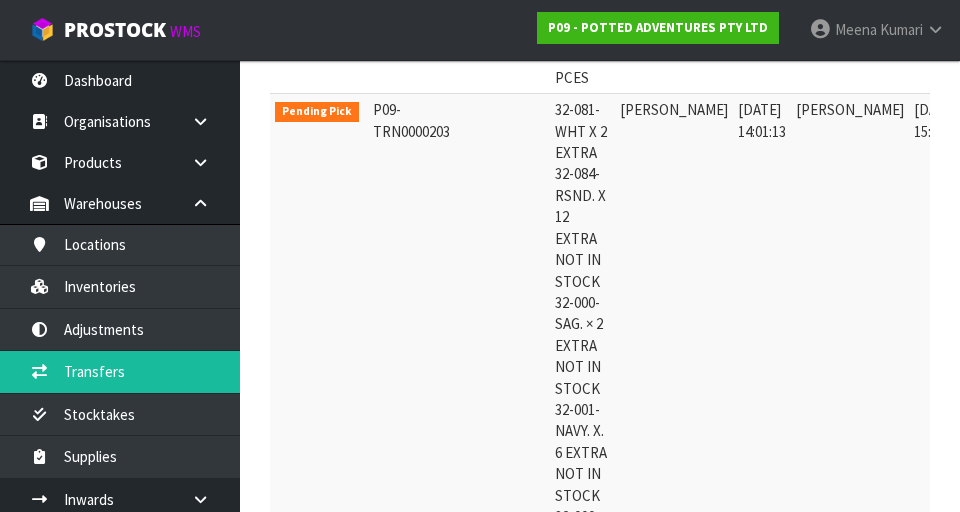 click at bounding box center (994, 114) 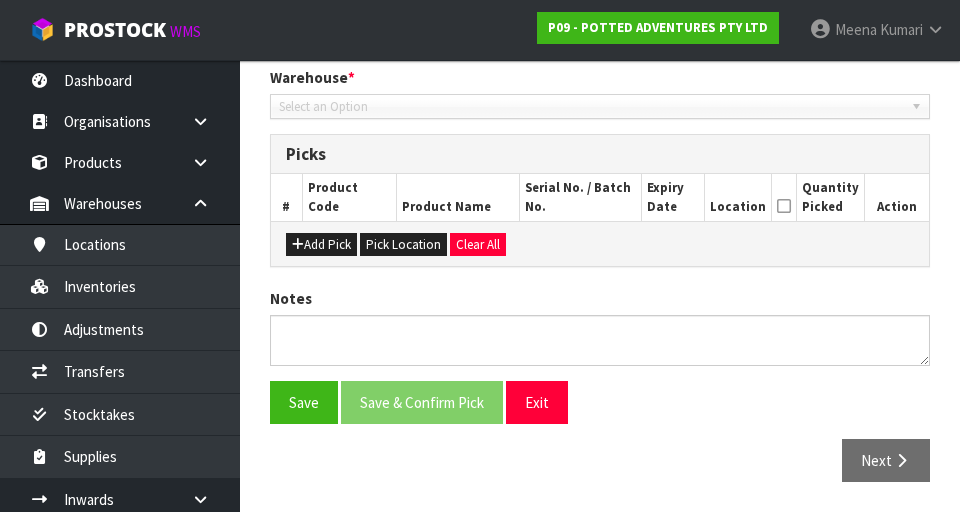 type on "[DATE]" 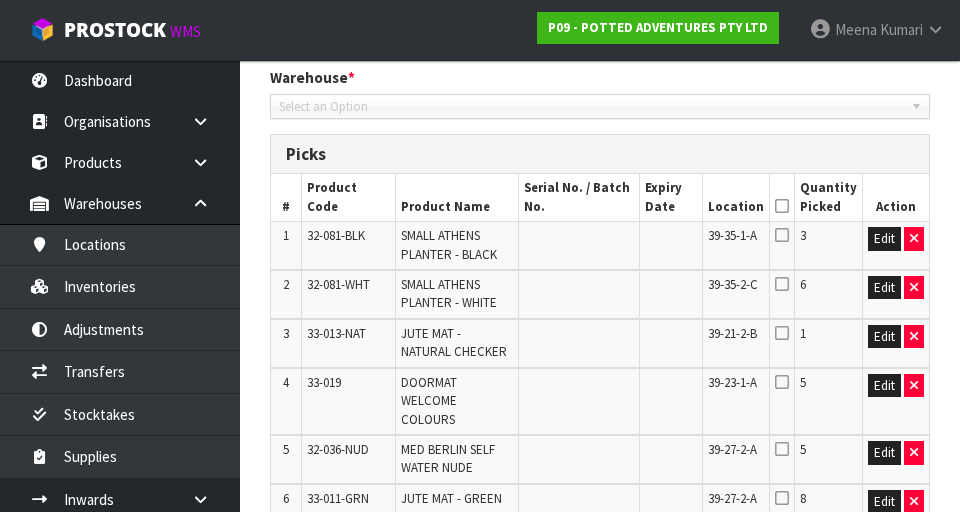 scroll, scrollTop: 761, scrollLeft: 0, axis: vertical 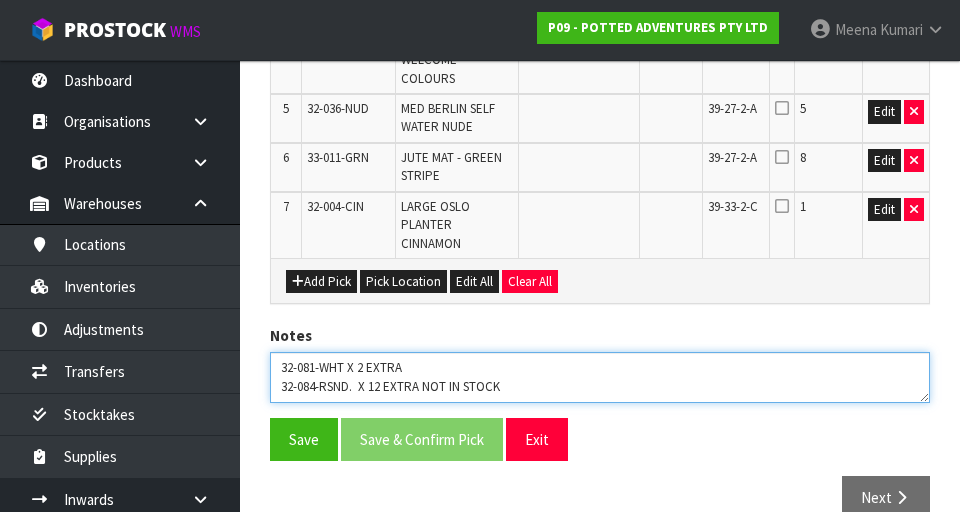 click at bounding box center (600, 377) 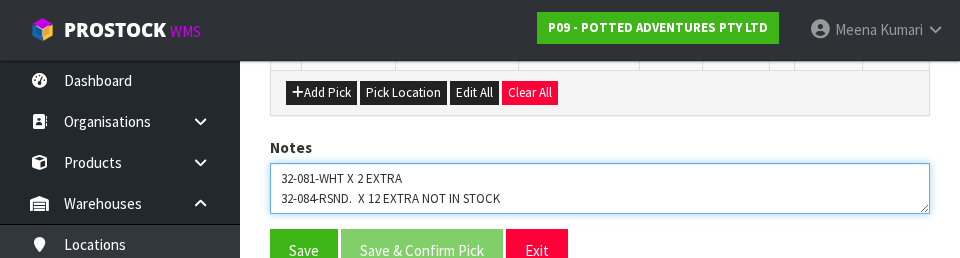 scroll, scrollTop: 962, scrollLeft: 0, axis: vertical 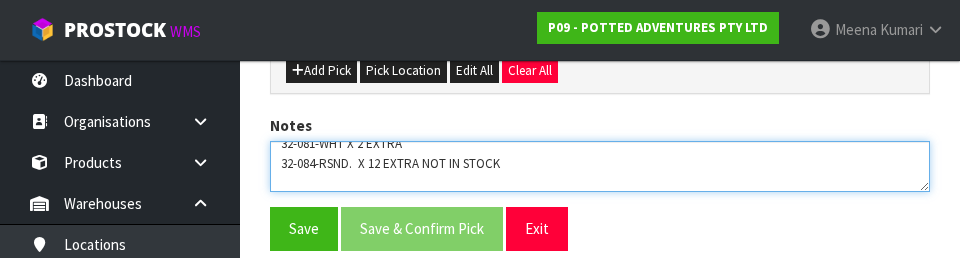 paste on "32-004-SAG" 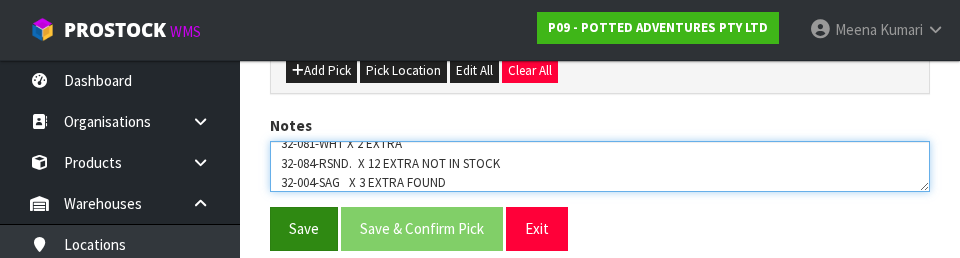 type on "32-081-WHT X 2 EXTRA
32-084-RSND.  X 12 EXTRA NOT IN STOCK
32-004-SAG   X 3 EXTRA FOUND
32-000-SAG.  ×   2 EXTRA NOT IN STOCK
32-001-NAVY. X.    6 EXTRA NOT IN STOCK
32-000-PEA   FOUND EXTRA X 1 NOT IN STOCK" 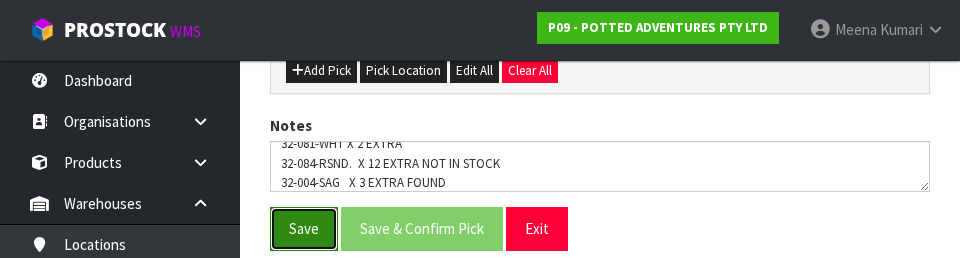 click on "Save" at bounding box center (304, 228) 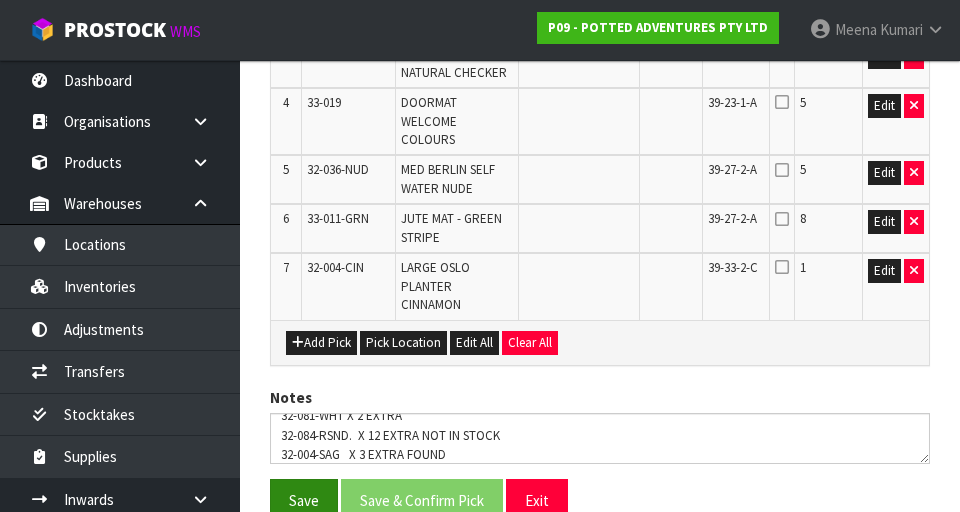 scroll, scrollTop: 771, scrollLeft: 0, axis: vertical 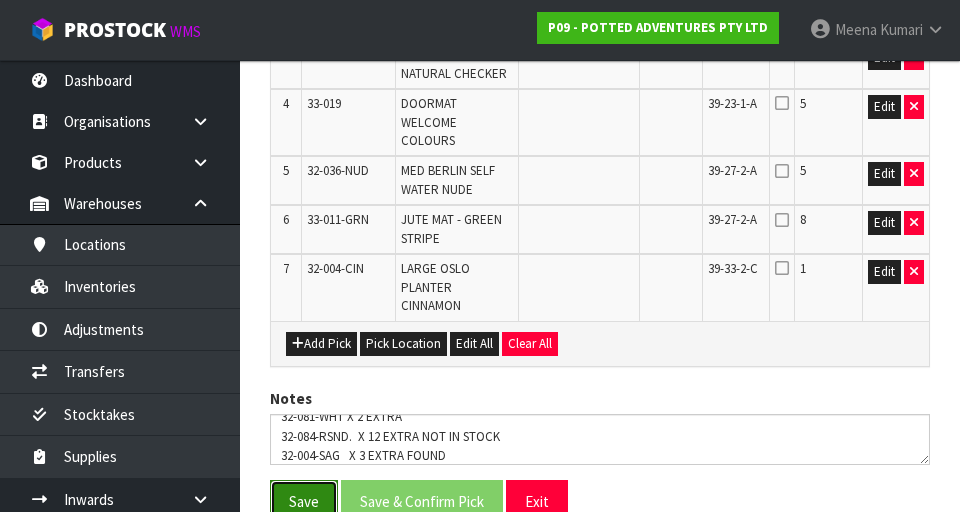click on "Save" at bounding box center (304, 501) 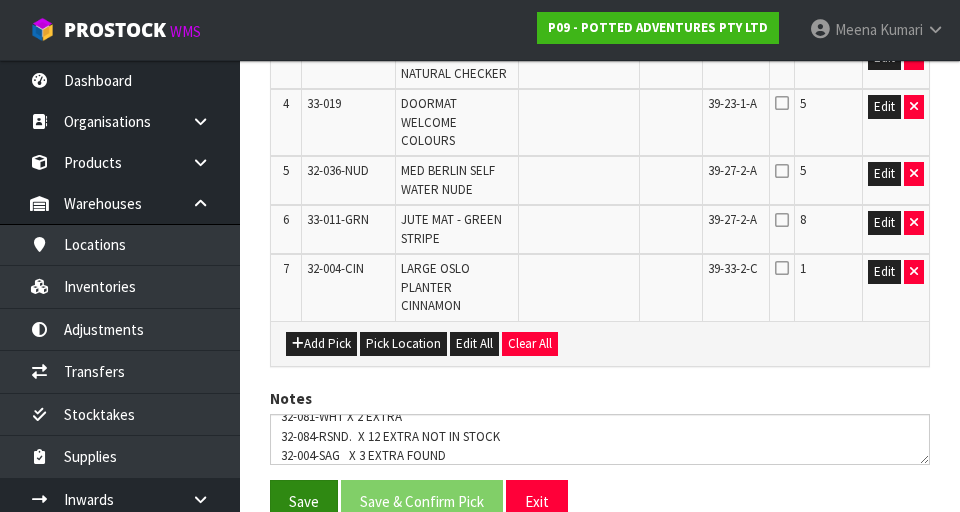 scroll, scrollTop: 0, scrollLeft: 0, axis: both 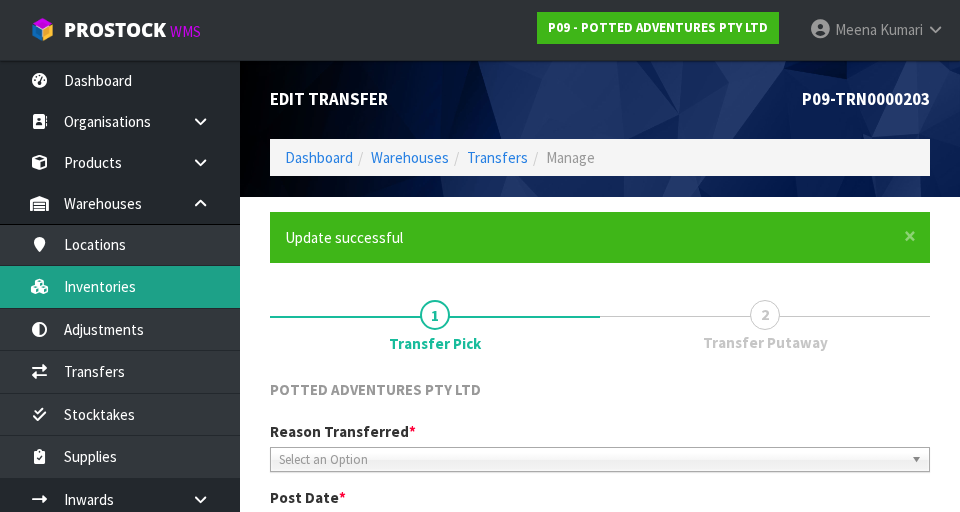 click on "Inventories" at bounding box center [120, 286] 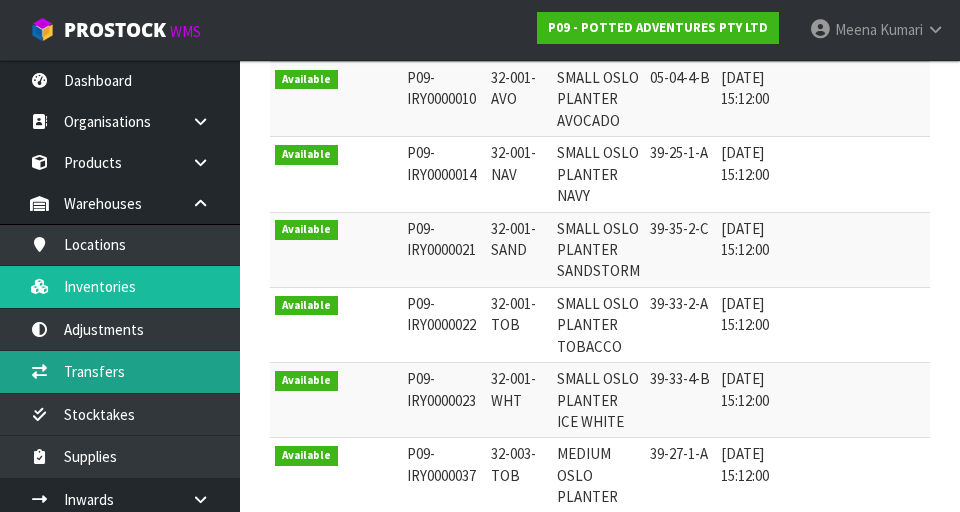 click on "Transfers" at bounding box center [120, 371] 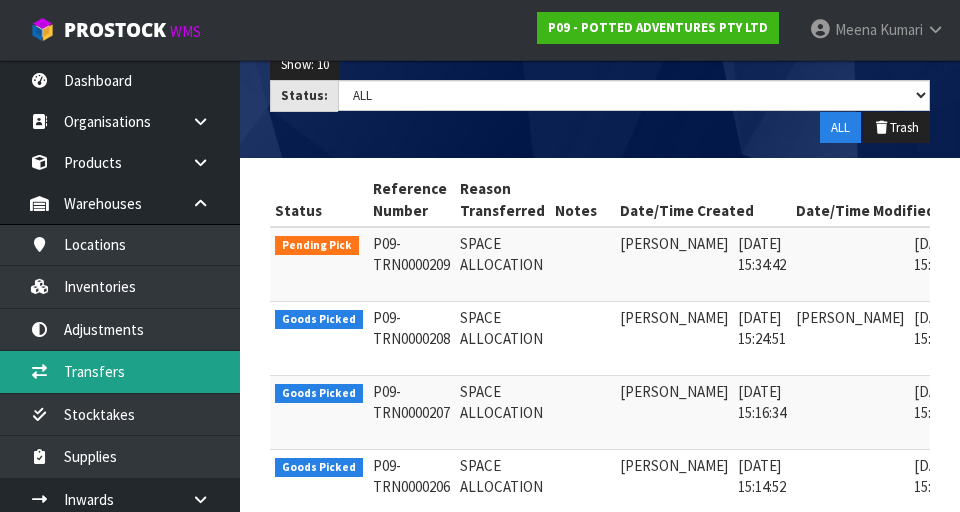 scroll, scrollTop: 0, scrollLeft: 0, axis: both 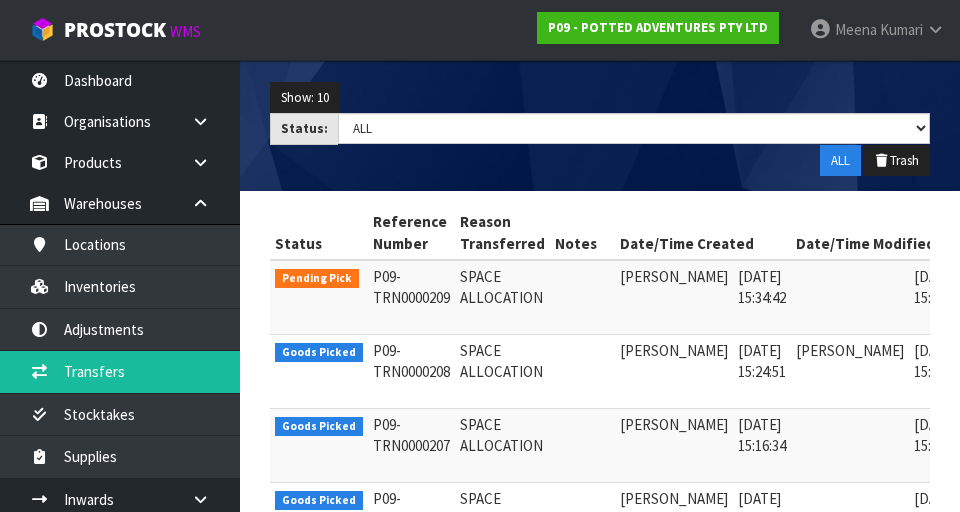 click at bounding box center (994, 281) 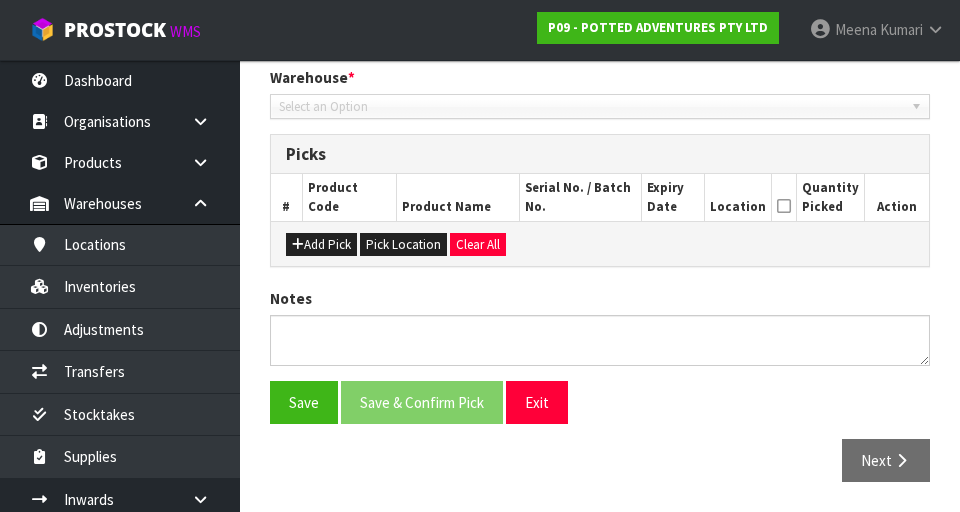 type on "[DATE]" 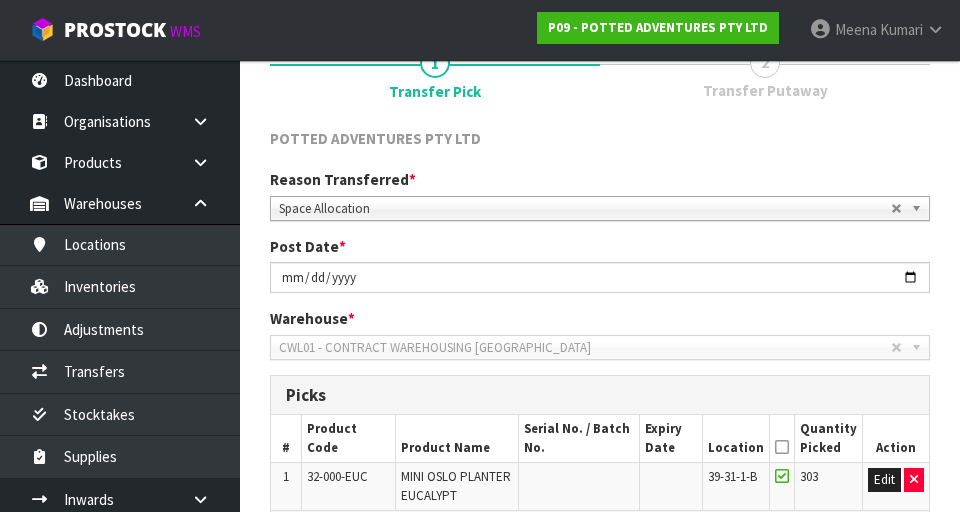 scroll, scrollTop: 164, scrollLeft: 0, axis: vertical 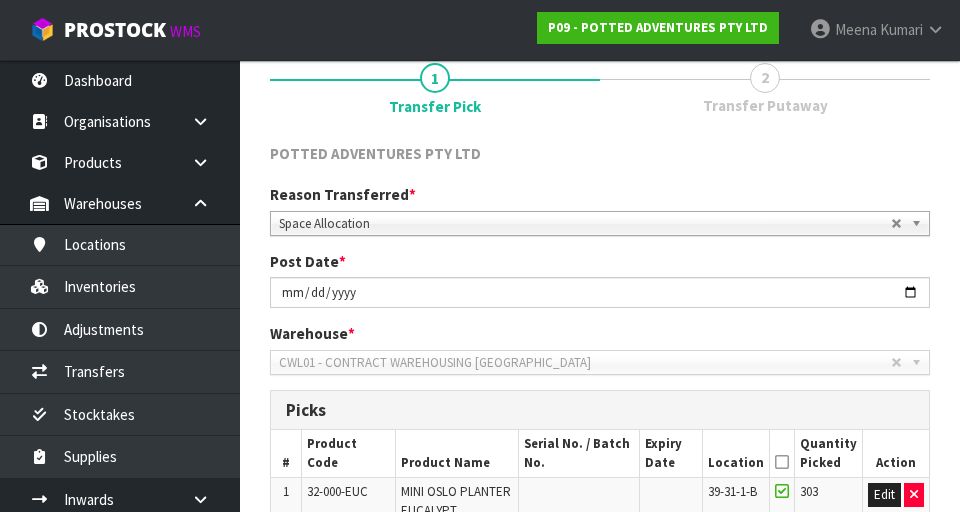click at bounding box center [781, 453] 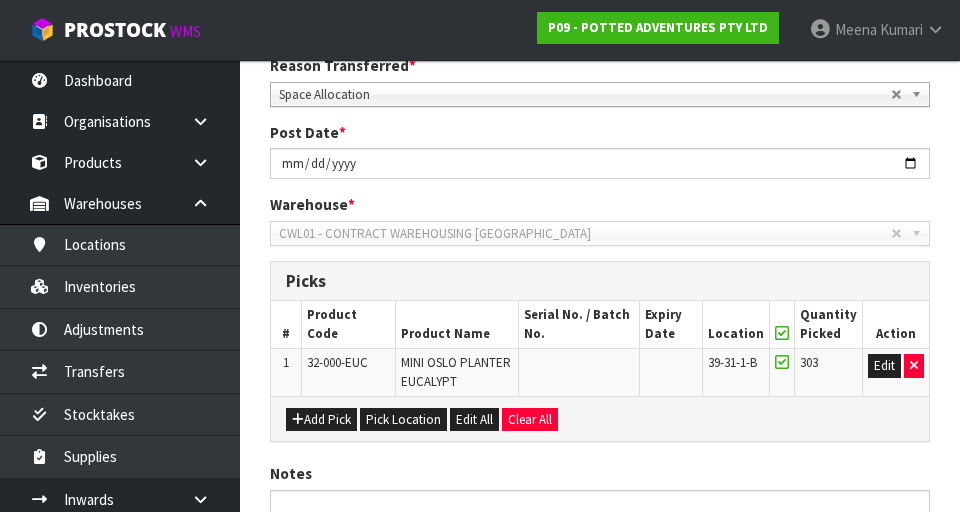 scroll, scrollTop: 468, scrollLeft: 0, axis: vertical 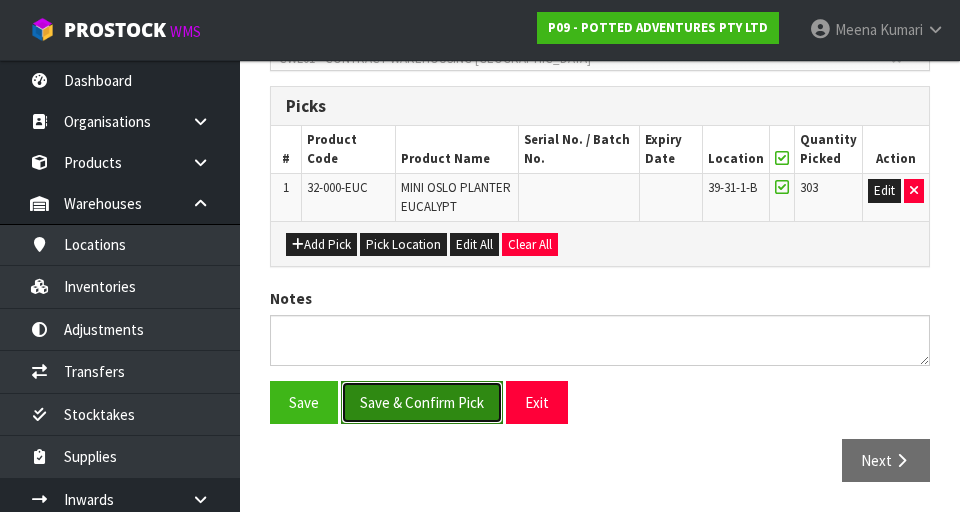 click on "Save & Confirm Pick" at bounding box center (422, 402) 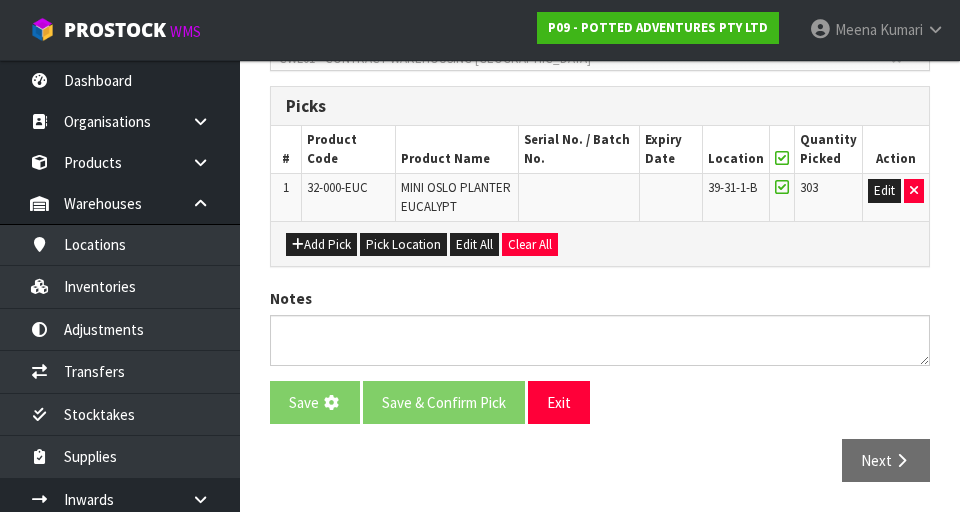 scroll, scrollTop: 0, scrollLeft: 0, axis: both 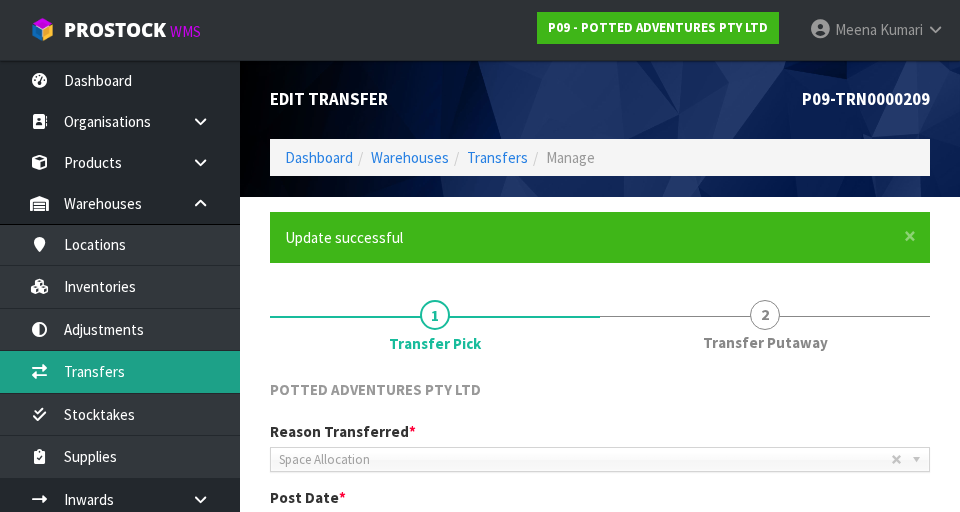 click on "Transfers" at bounding box center (120, 371) 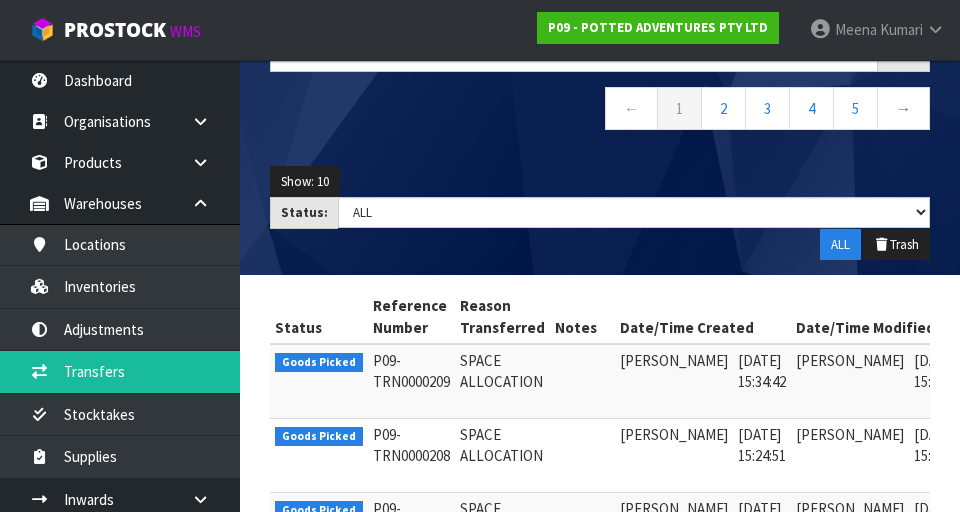 click at bounding box center [994, 366] 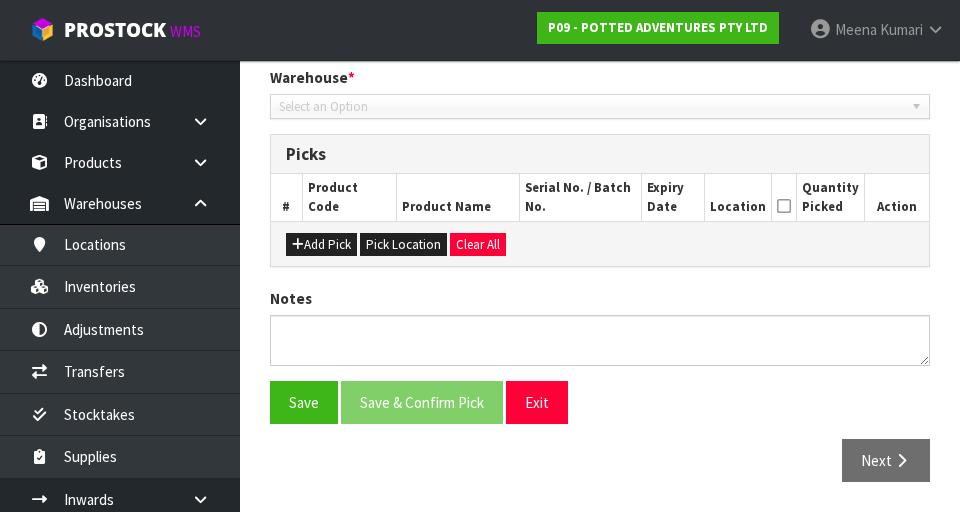 type on "[DATE]" 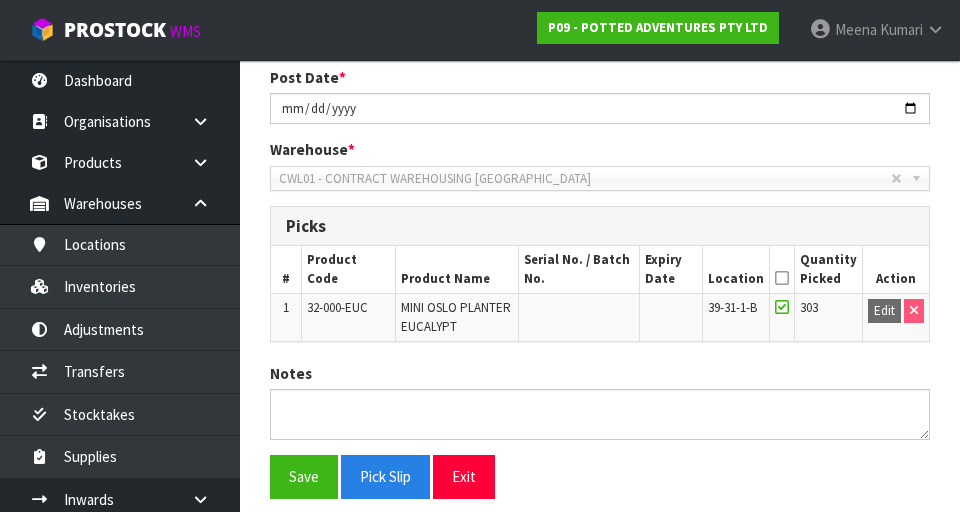 scroll, scrollTop: 342, scrollLeft: 0, axis: vertical 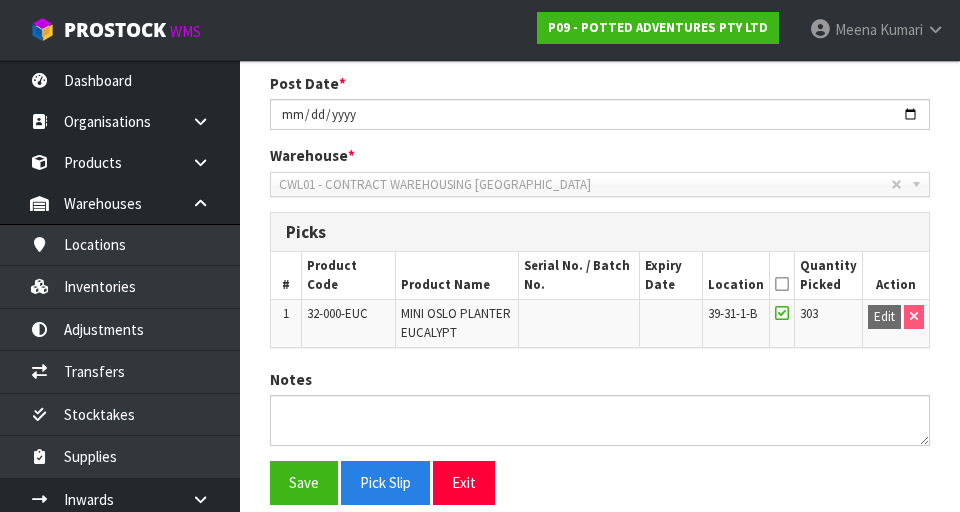 click at bounding box center (782, 284) 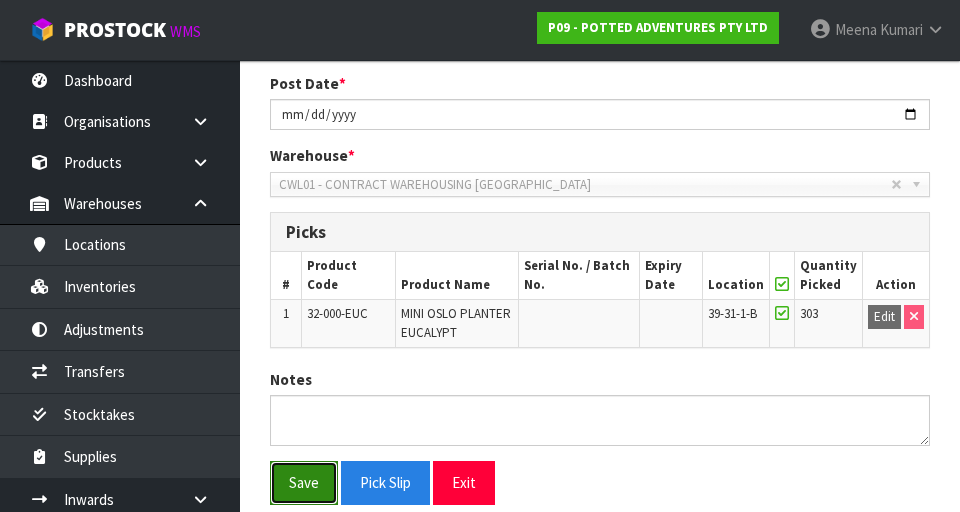 click on "Save" at bounding box center (304, 482) 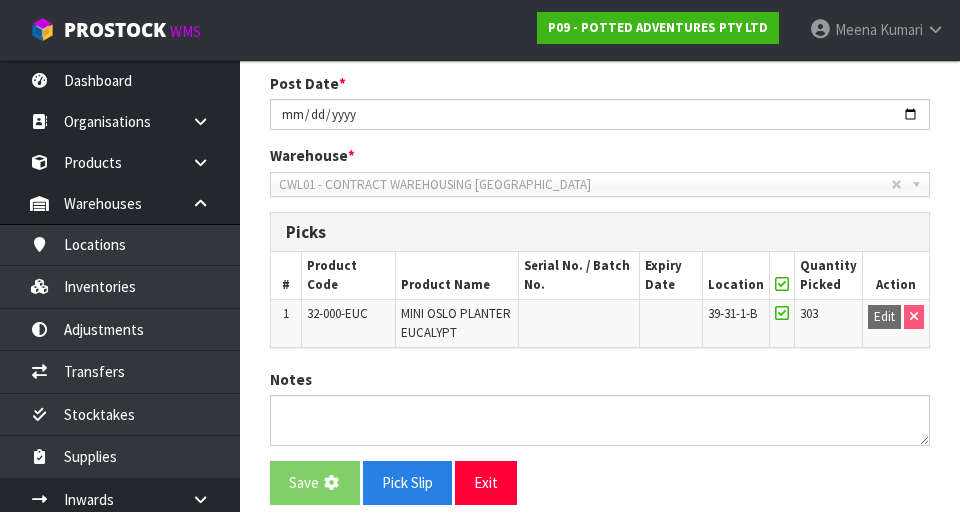 scroll, scrollTop: 0, scrollLeft: 0, axis: both 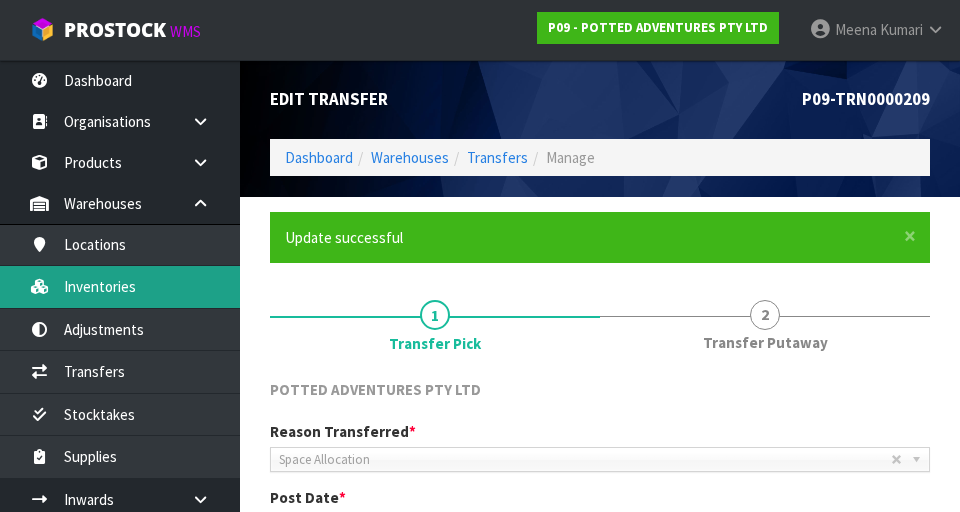 click on "Inventories" at bounding box center [120, 286] 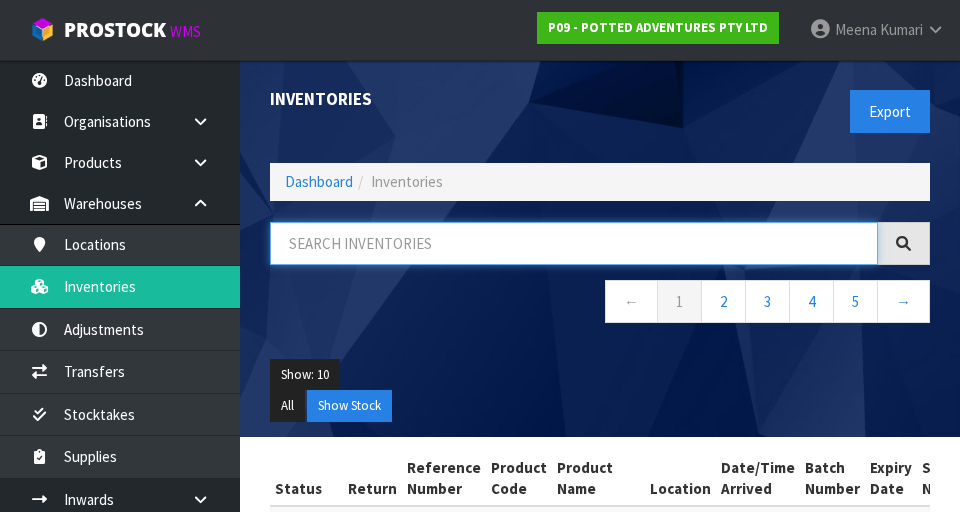 click at bounding box center (574, 243) 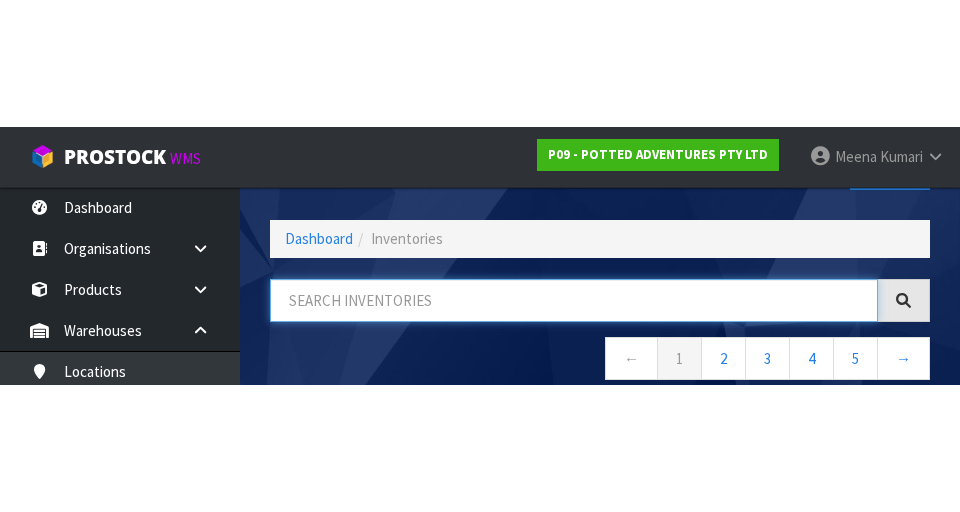 scroll, scrollTop: 114, scrollLeft: 0, axis: vertical 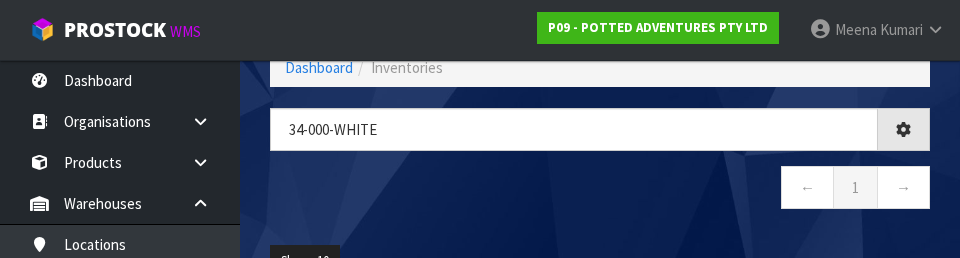 click on "←
1
→" at bounding box center (600, 190) 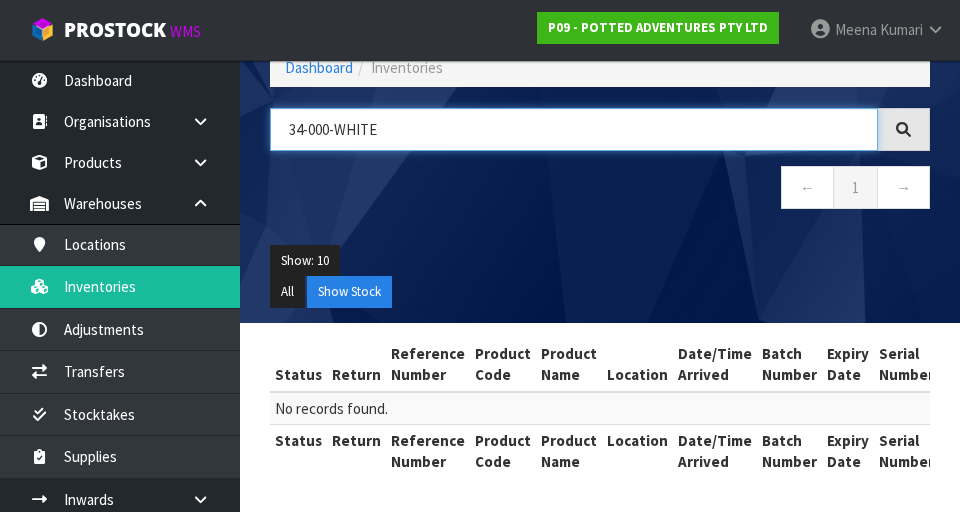 click on "34-000-WHITE" at bounding box center (574, 129) 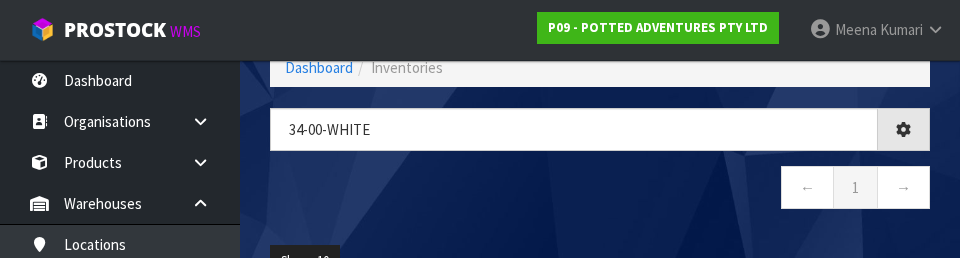 click on "←
1
→" at bounding box center [600, 190] 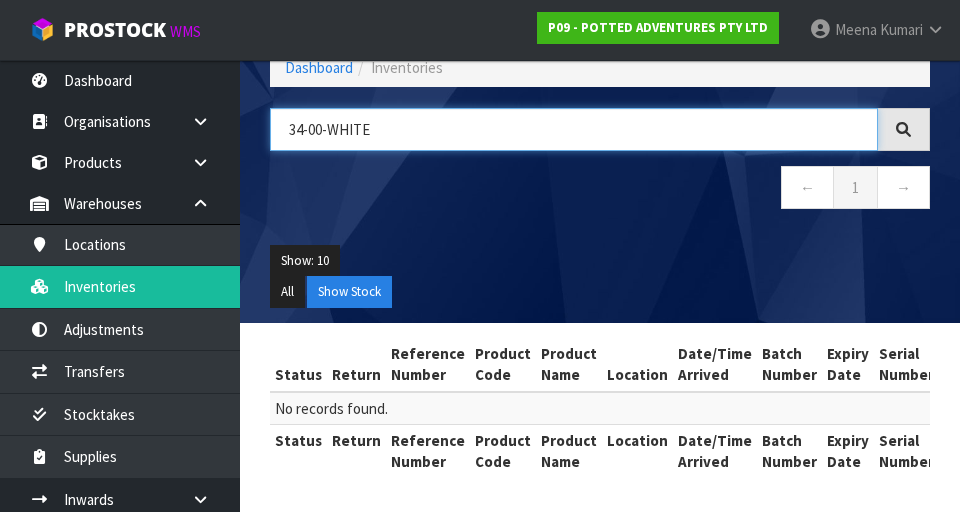 click on "34-00-WHITE" at bounding box center [574, 129] 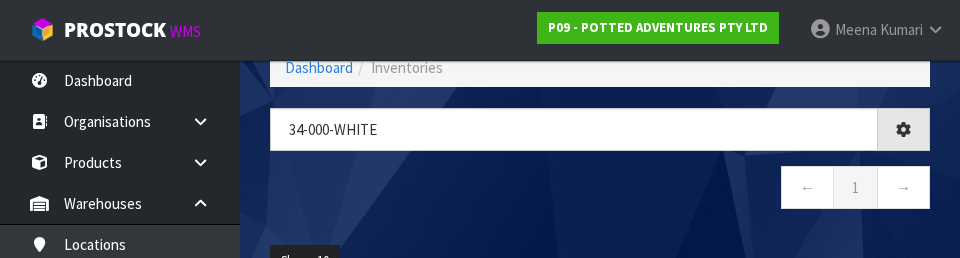 click on "←
1
→" at bounding box center (600, 190) 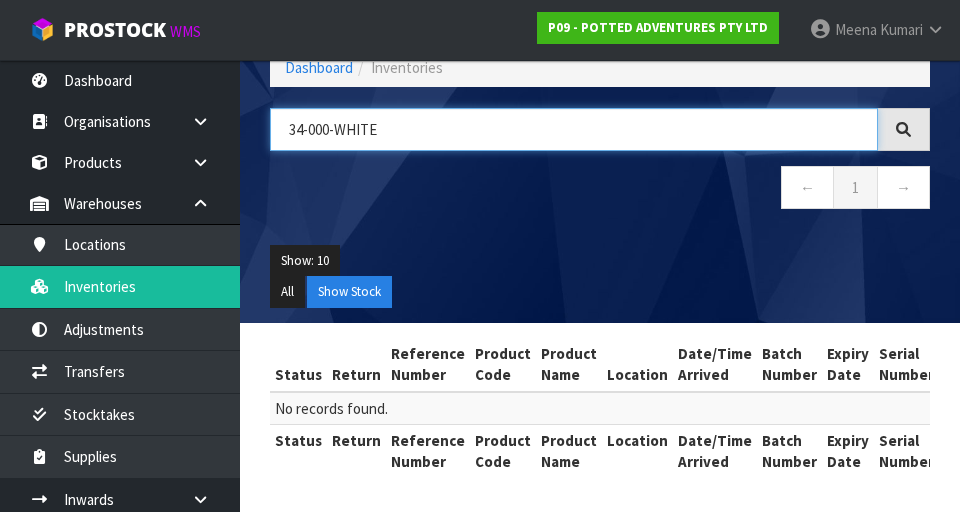 click on "34-000-WHITE" at bounding box center (574, 129) 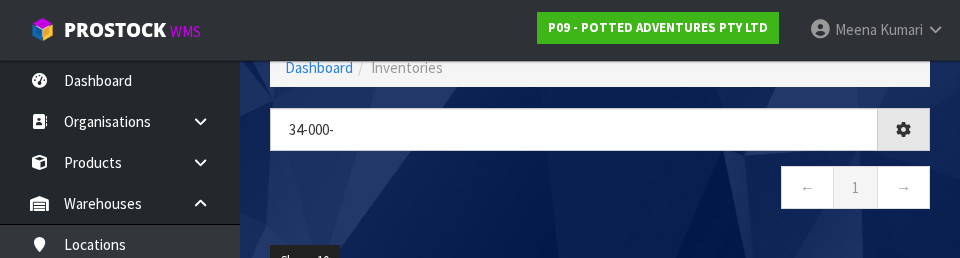 click on "←
1
→" at bounding box center (600, 190) 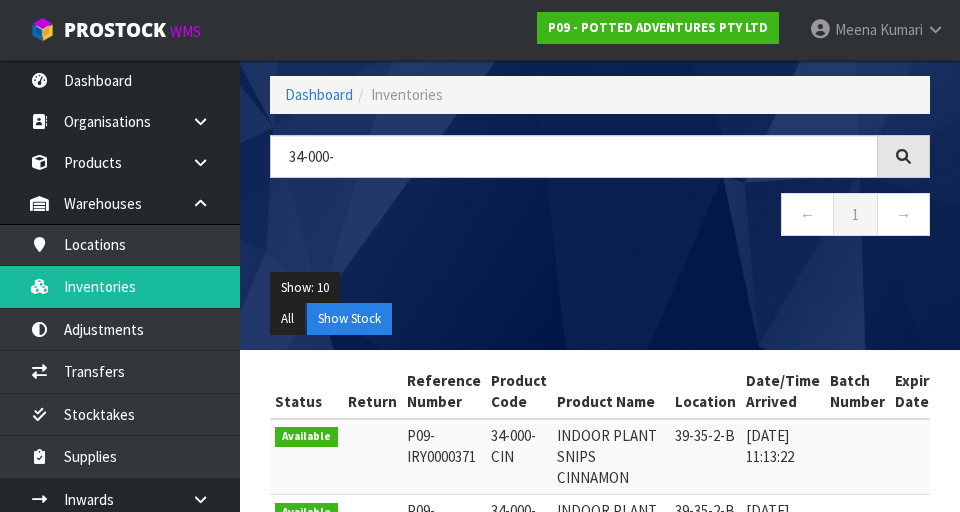 scroll, scrollTop: 86, scrollLeft: 0, axis: vertical 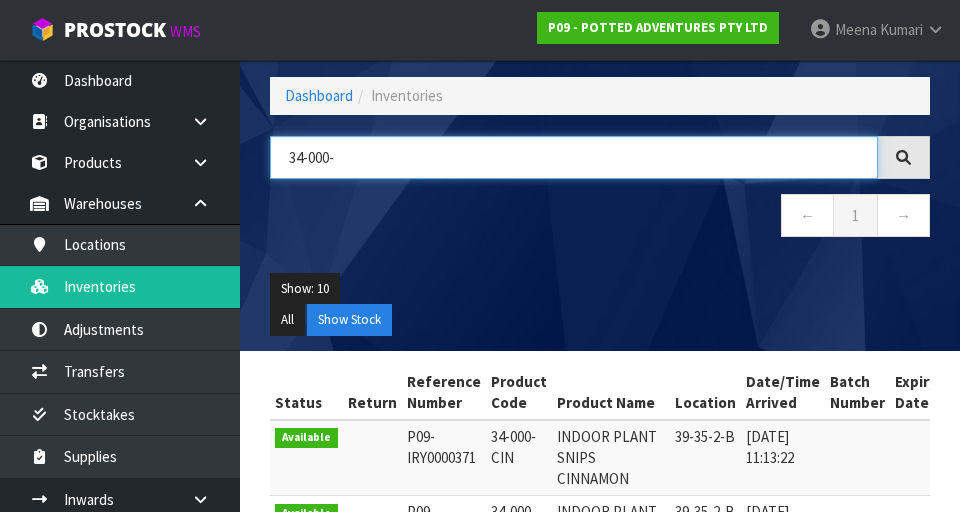 click on "34-000-" at bounding box center (574, 157) 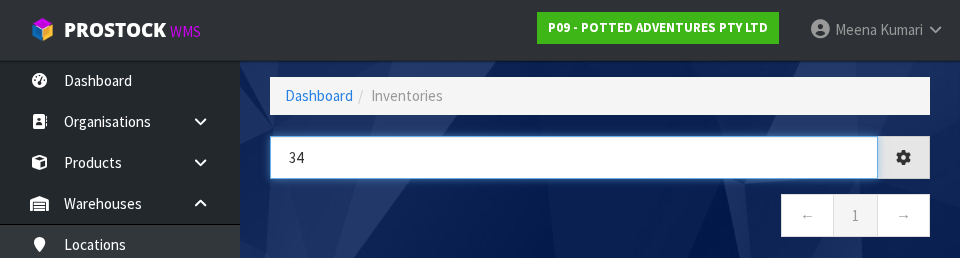 type on "3" 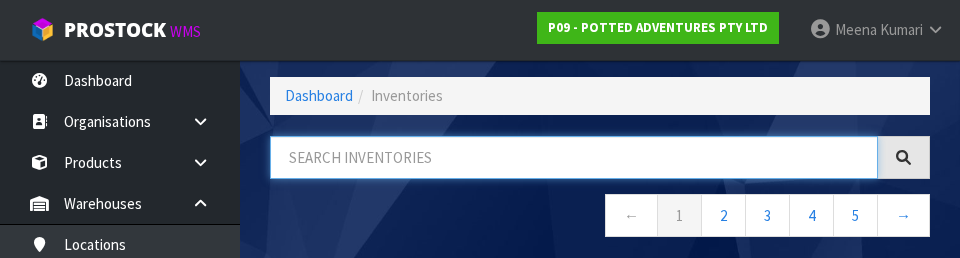paste on "34-000-WHT" 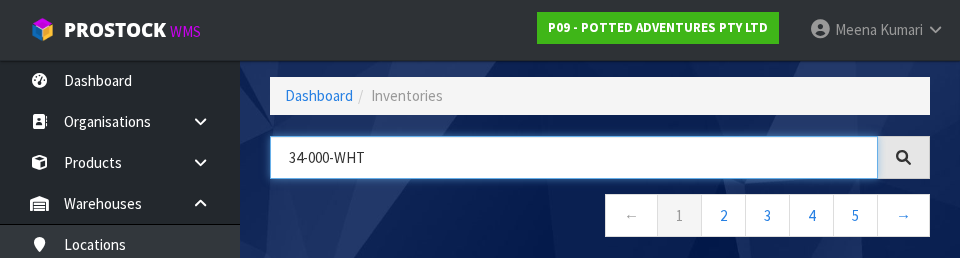 type on "34-000-WHT" 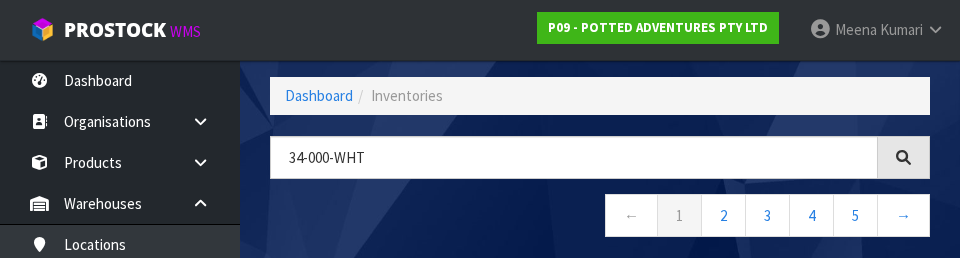 click on "←
1 2 3 4 5
→" at bounding box center [600, 218] 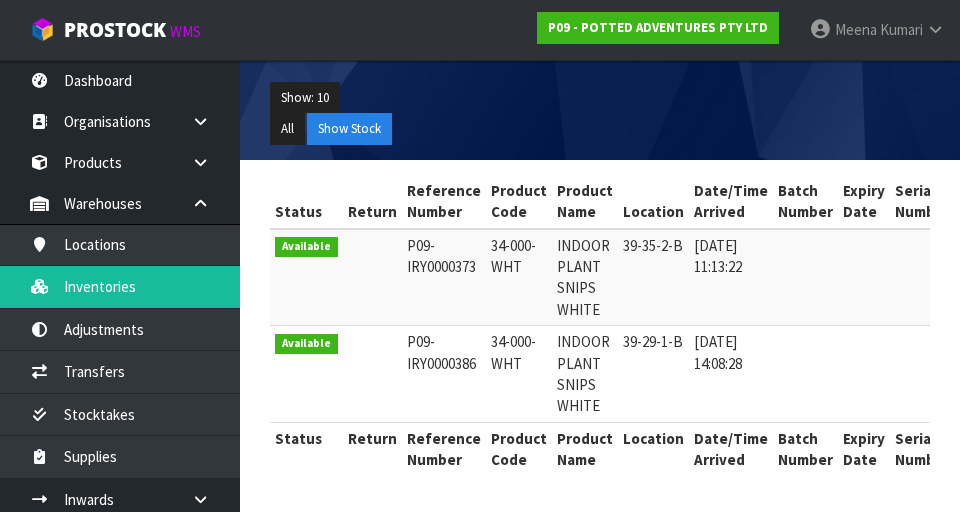 scroll, scrollTop: 277, scrollLeft: 0, axis: vertical 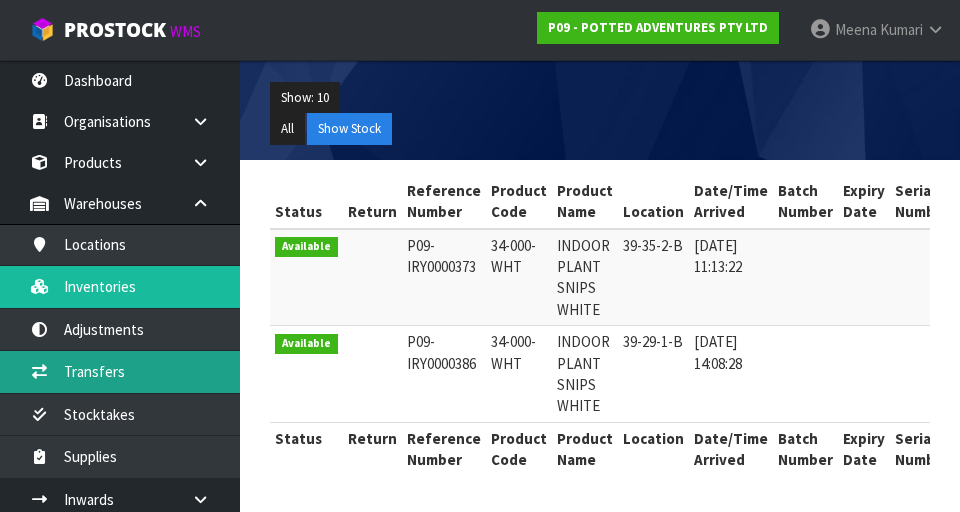 click on "Transfers" at bounding box center [120, 371] 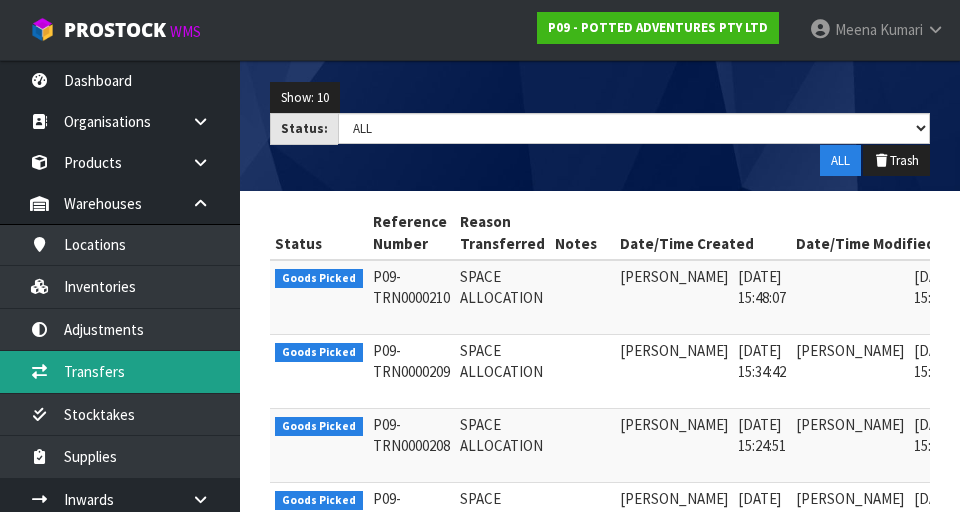 scroll, scrollTop: 0, scrollLeft: 0, axis: both 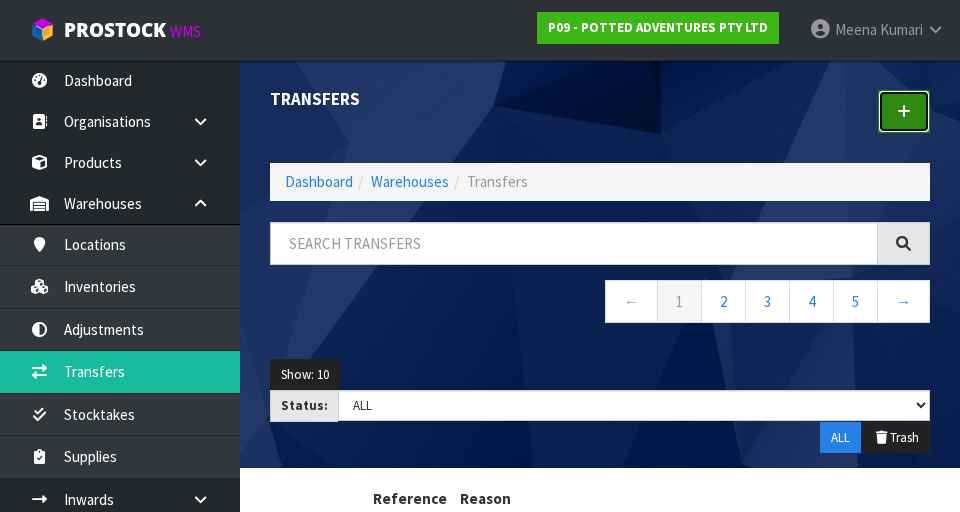 click at bounding box center (904, 111) 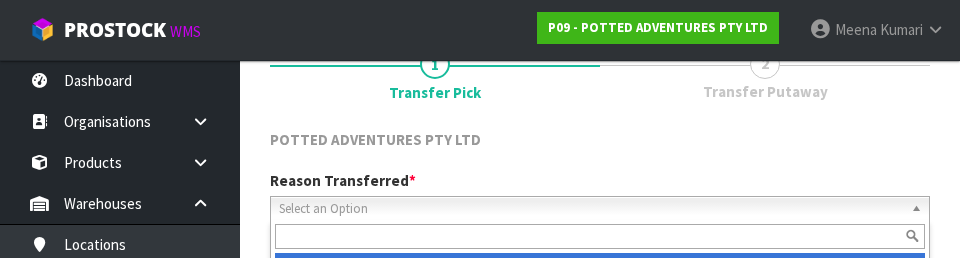 scroll, scrollTop: 276, scrollLeft: 0, axis: vertical 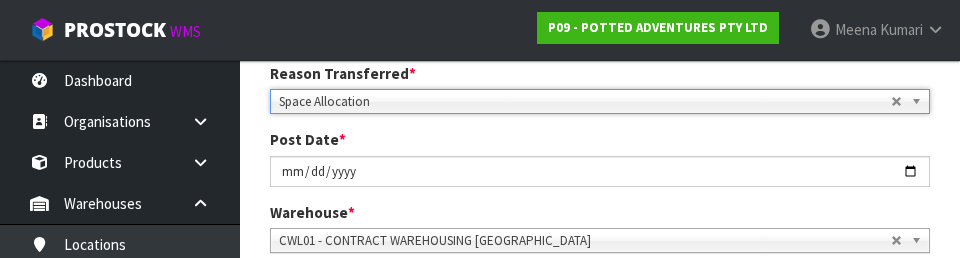 click on "1
Transfer Pick
2
Transfer Putaway
POTTED ADVENTURES PTY LTD
Reason Transferred  *
Space Allocation Damage Expired Stock Repair QA
Space Allocation
Space Allocation Damage Expired Stock Repair QA
Post Date  *
[DATE]
Warehouse  *
01 - CONTRACT WAREHOUSING MAIN 02 - CONTRACT WAREHOUSING NO 2 CHC - CWL [GEOGRAPHIC_DATA] WAIHEKE - SOLAR SHOP [GEOGRAPHIC_DATA] - CONTRACT WAREHOUSING [GEOGRAPHIC_DATA] - CONTRACT WAREHOUSING [DEMOGRAPHIC_DATA] RUBY CWL03 - CONTRACT WAREHOUSING NEILPARK
CWL01 - CONTRACT WAREHOUSING [GEOGRAPHIC_DATA]
Picks
#
Product	Code" at bounding box center [600, 294] 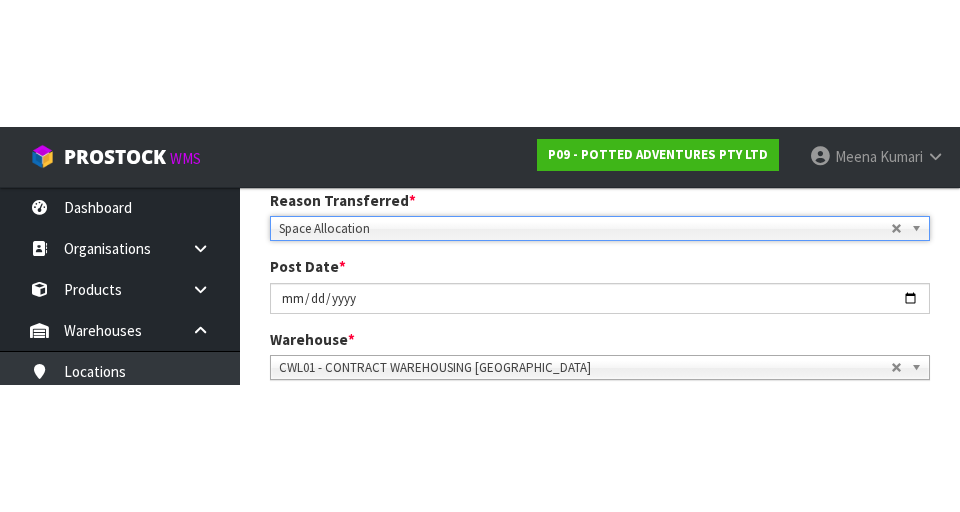 scroll, scrollTop: 285, scrollLeft: 0, axis: vertical 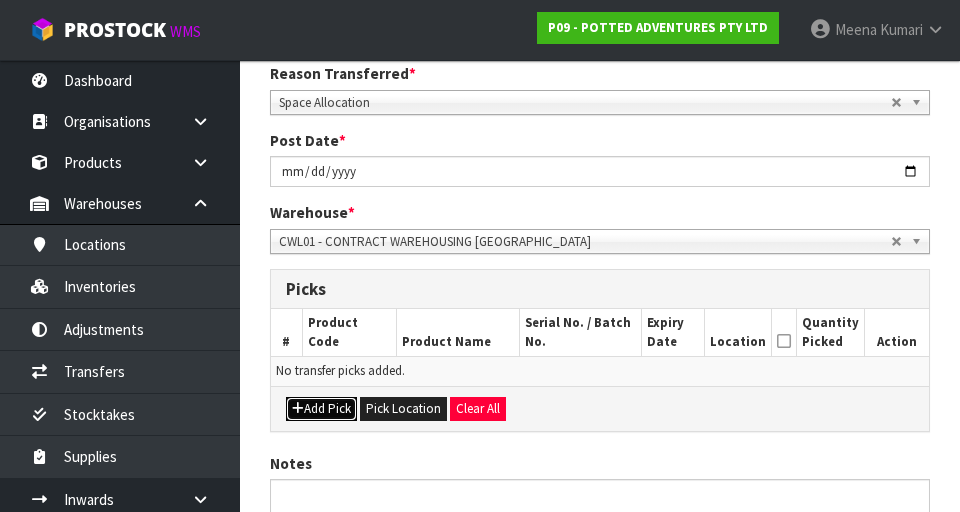 click on "Add Pick" at bounding box center [321, 409] 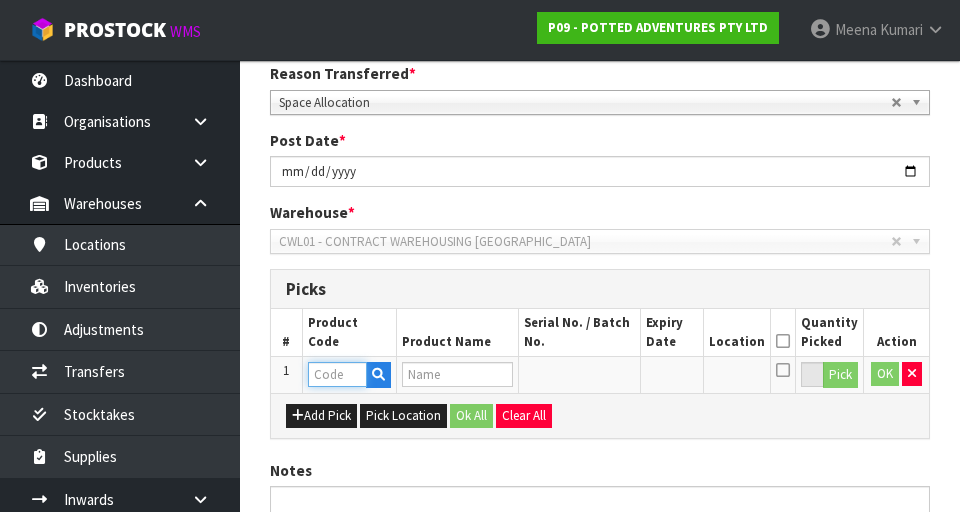 paste on "34-000-WHT" 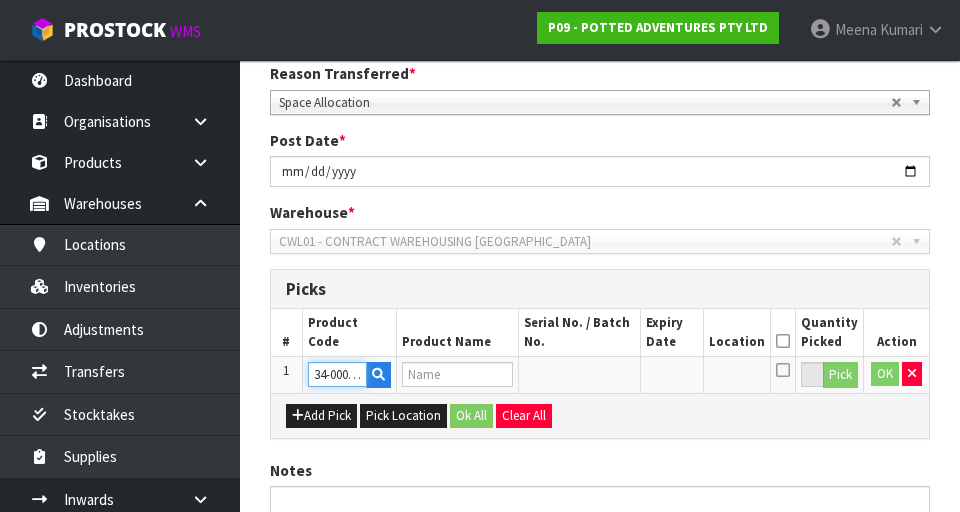 scroll, scrollTop: 0, scrollLeft: 17, axis: horizontal 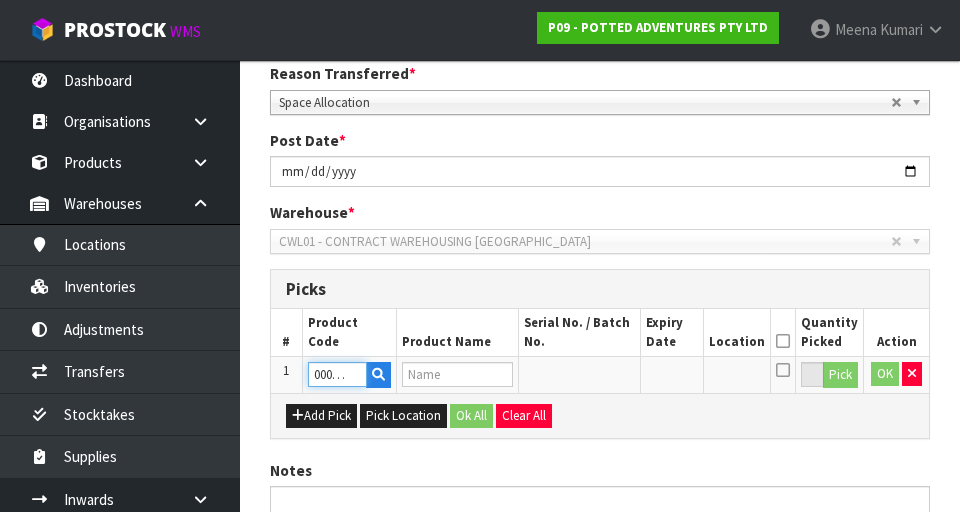type on "INDOOR PLANT SNIPS WHITE" 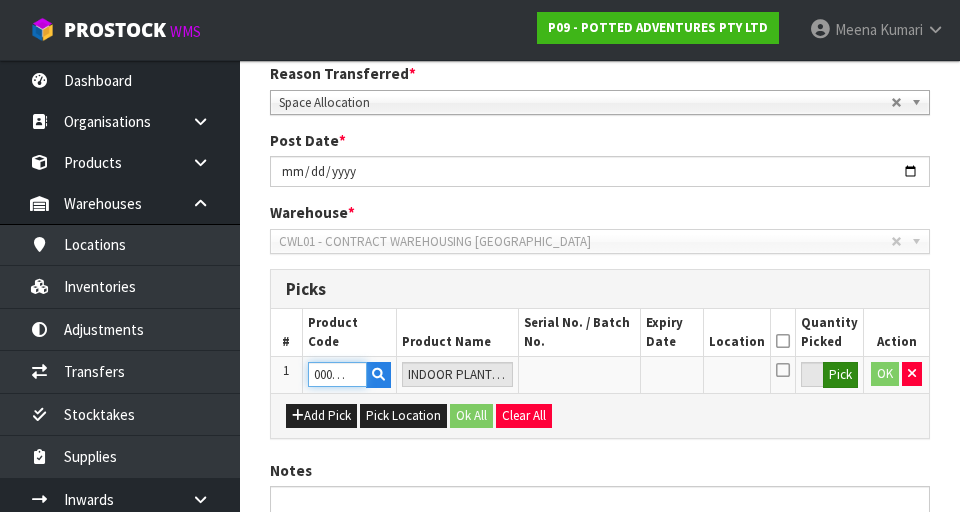 type on "34-000-WHT" 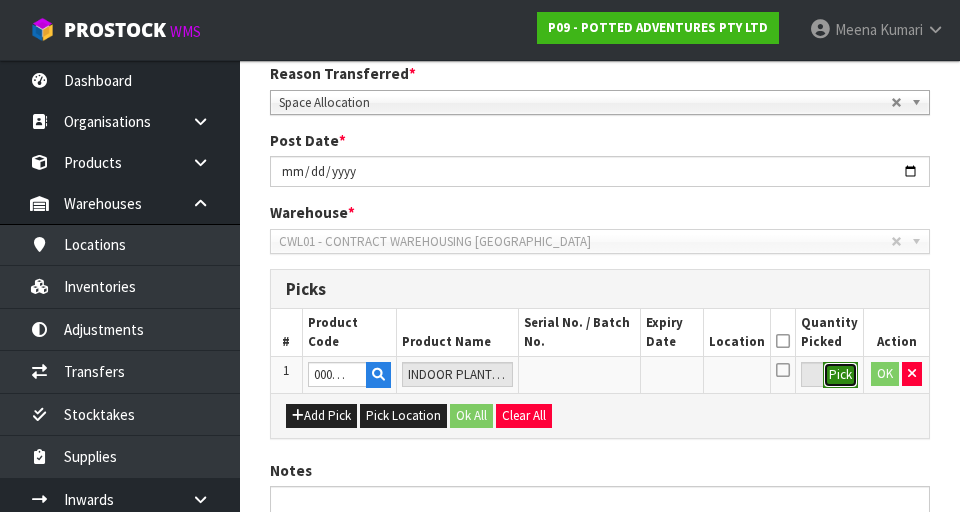click on "Pick" at bounding box center [840, 375] 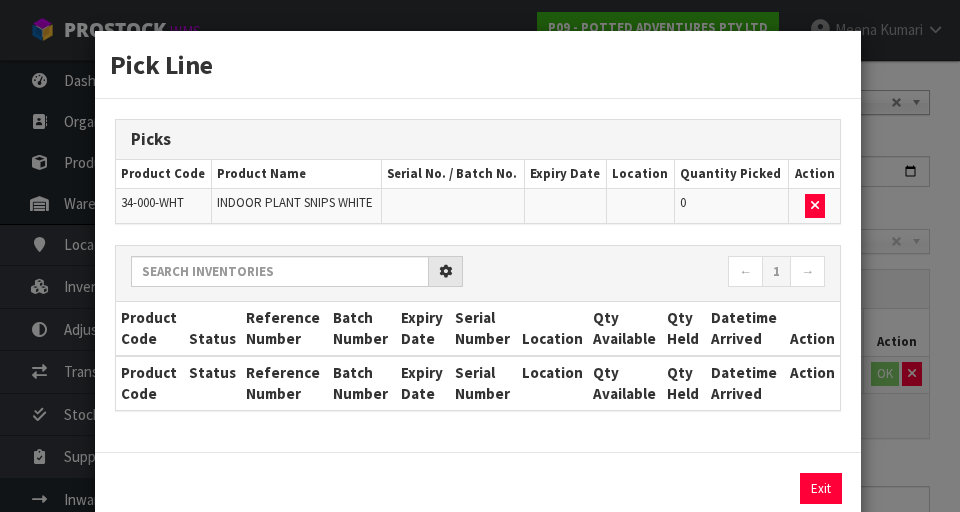scroll, scrollTop: 0, scrollLeft: 0, axis: both 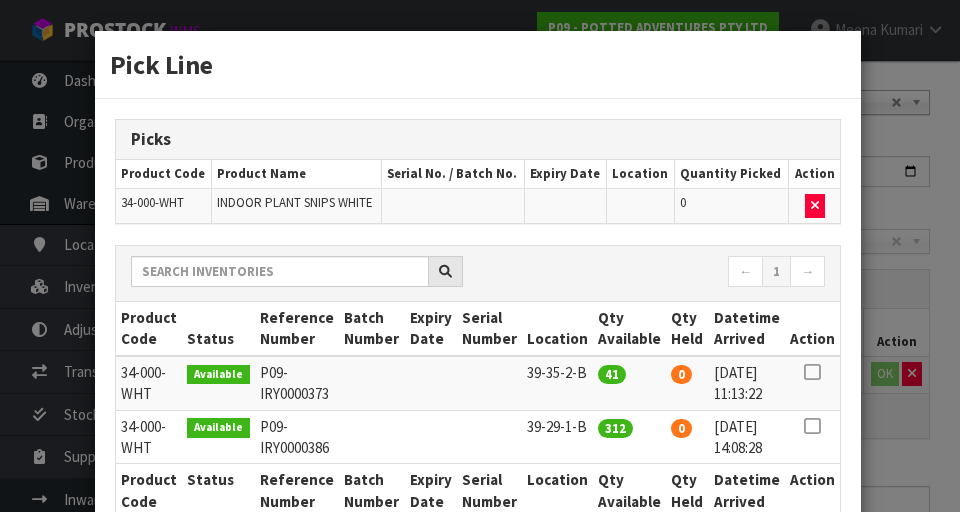 click at bounding box center [812, 372] 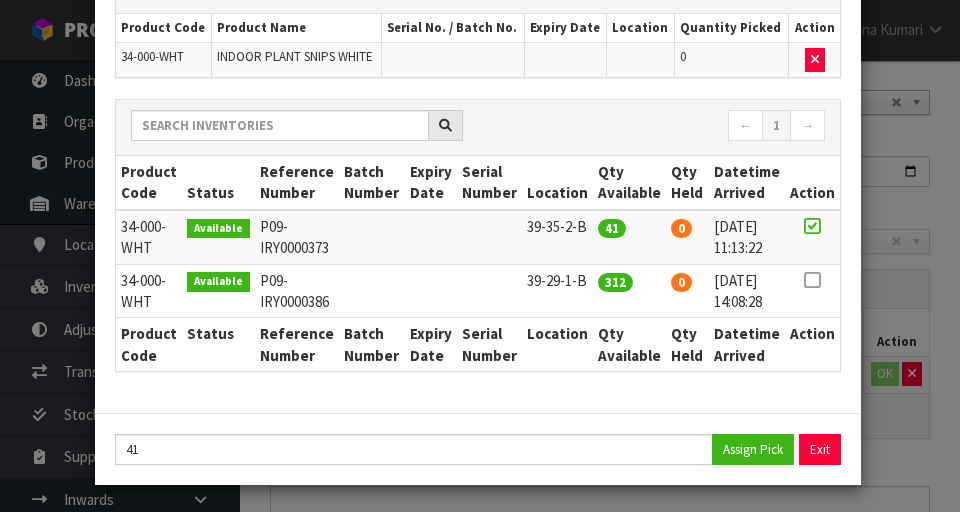 scroll, scrollTop: 147, scrollLeft: 0, axis: vertical 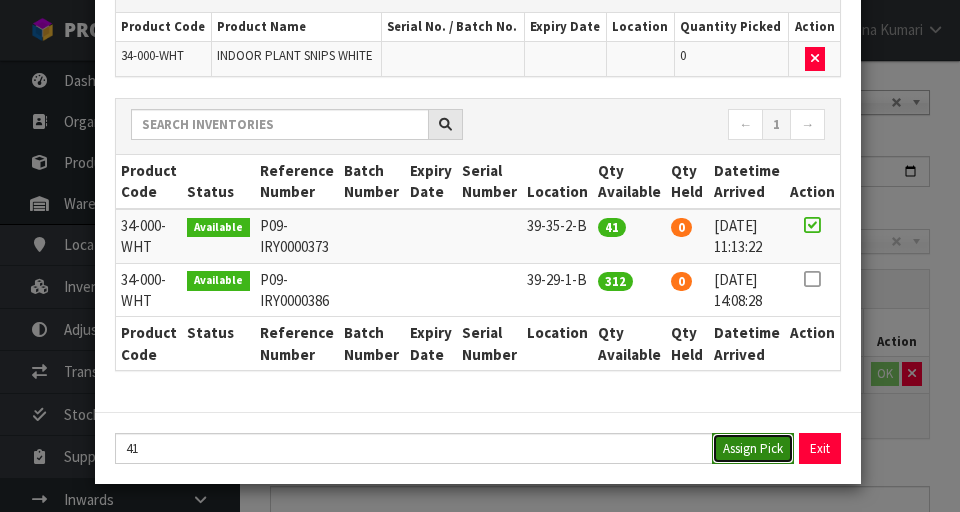 click on "Assign Pick" at bounding box center (753, 448) 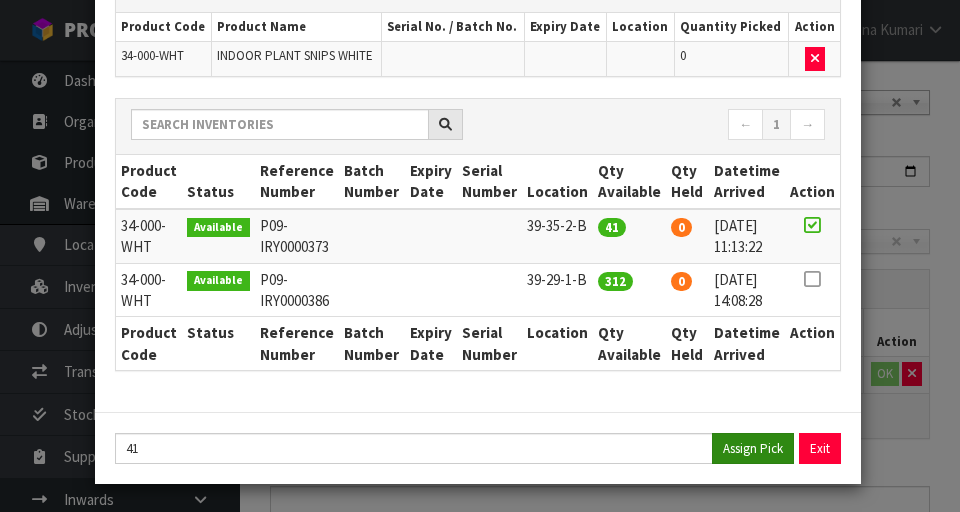 type on "41" 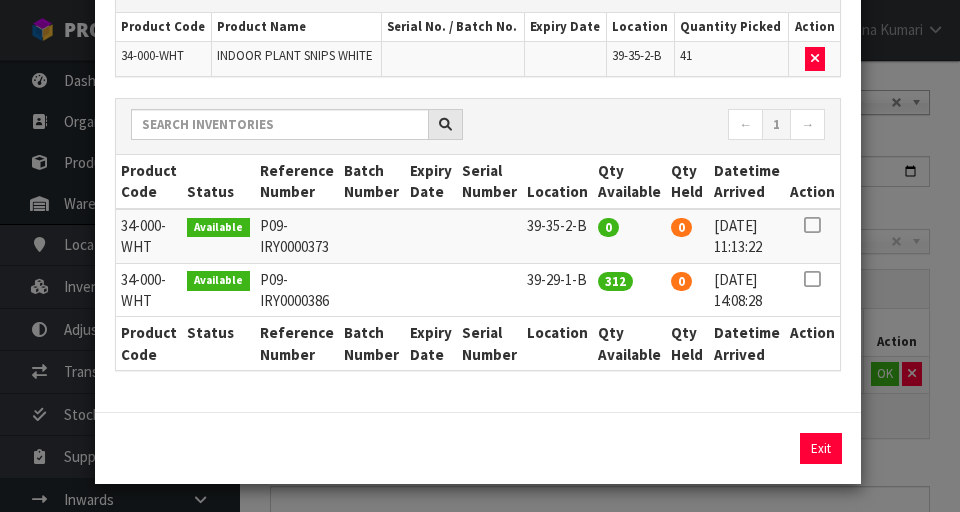 click at bounding box center (812, 279) 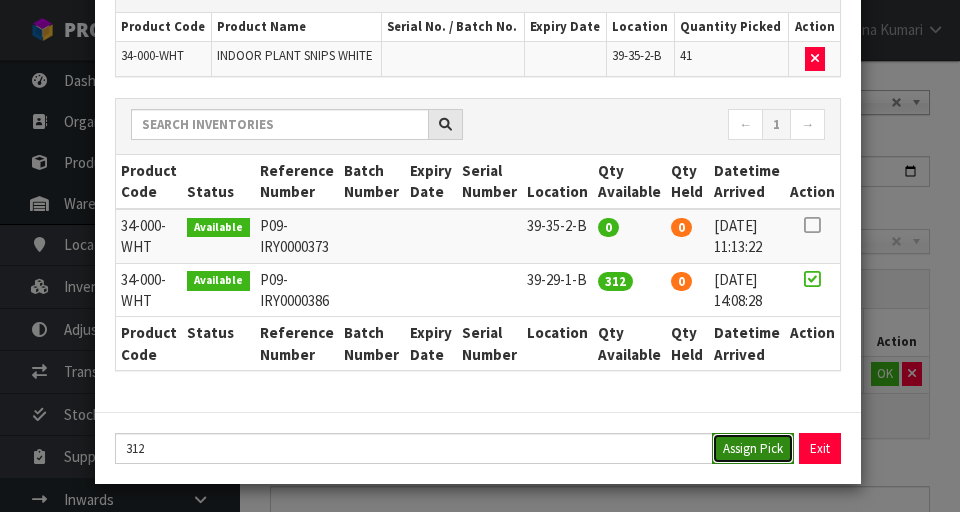 click on "Assign Pick" at bounding box center [753, 448] 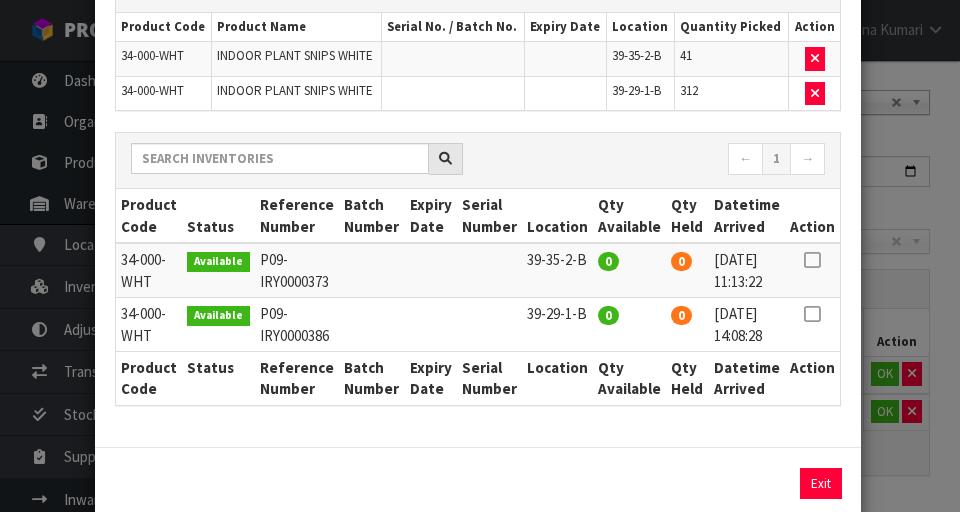 click on "Pick Line
Picks
Product Code
Product Name
Serial No. / Batch No.
Expiry Date
Location
Quantity Picked
Action
34-000-WHT
INDOOR PLANT SNIPS WHITE
39-35-2-B
41
34-000-WHT
INDOOR PLANT SNIPS WHITE
39-29-1-B
312
←
1
→" at bounding box center (480, 256) 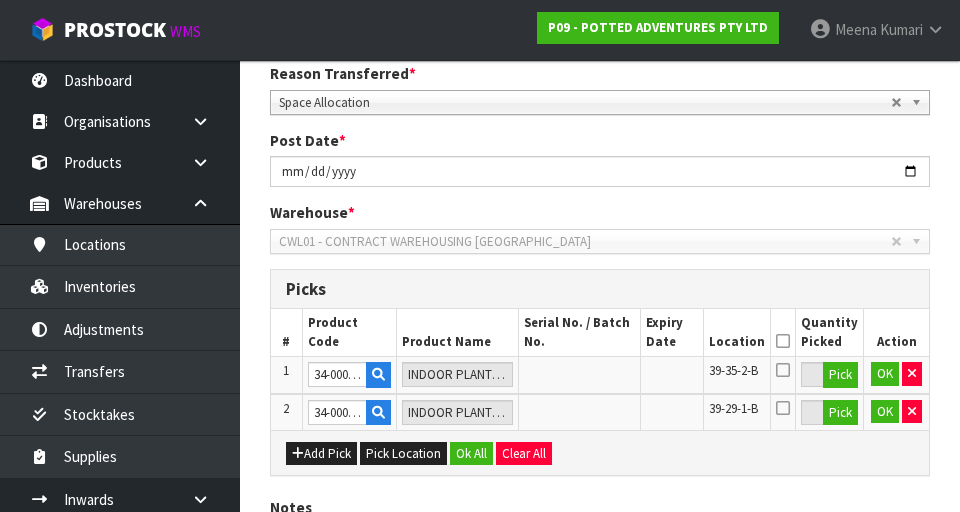 click at bounding box center [783, 341] 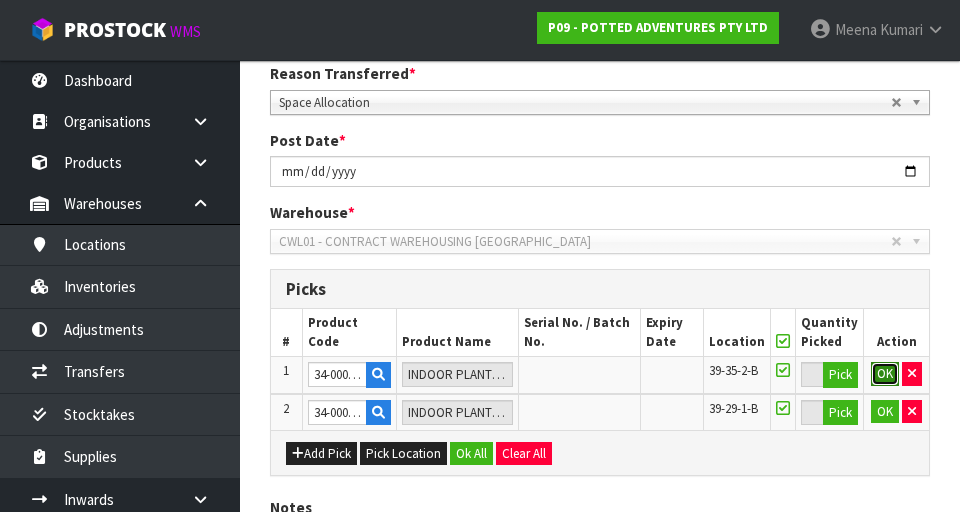 click on "OK" at bounding box center [885, 374] 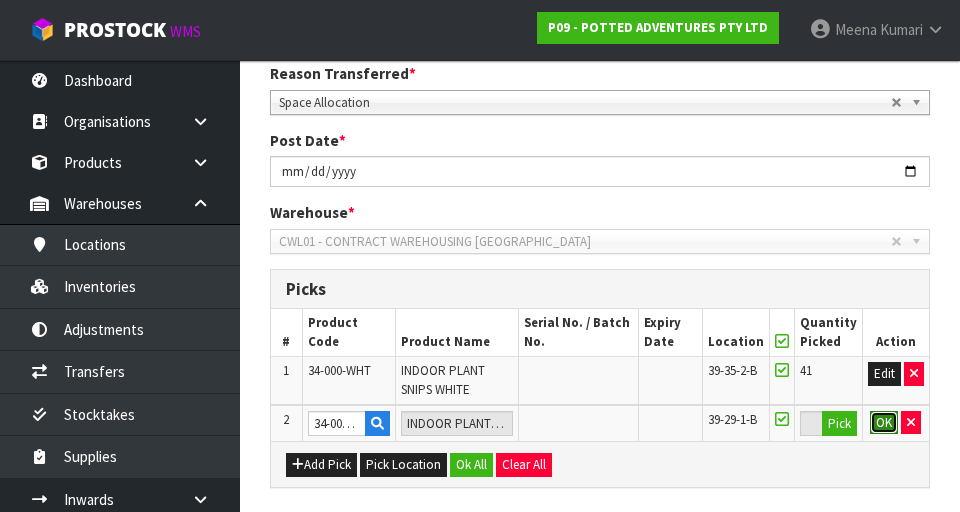 click on "OK" at bounding box center [884, 423] 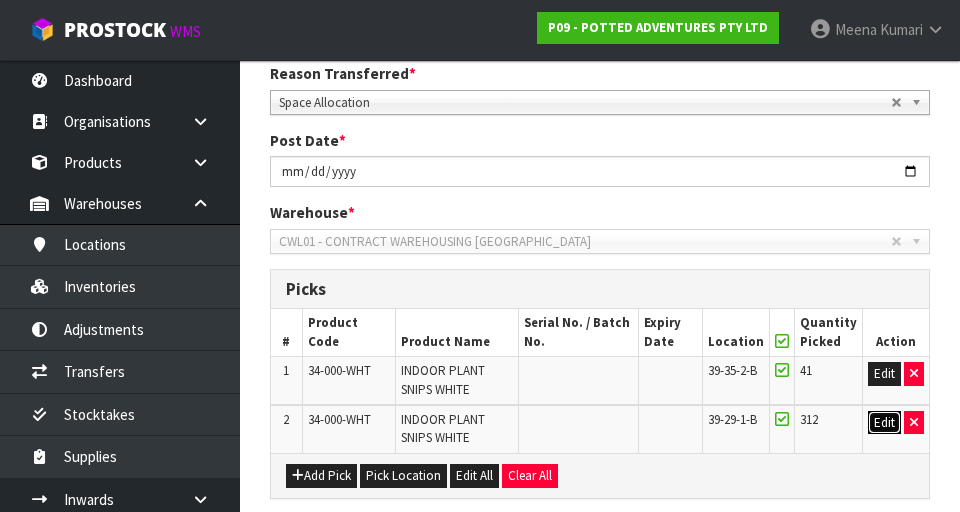 click on "Edit" at bounding box center [884, 423] 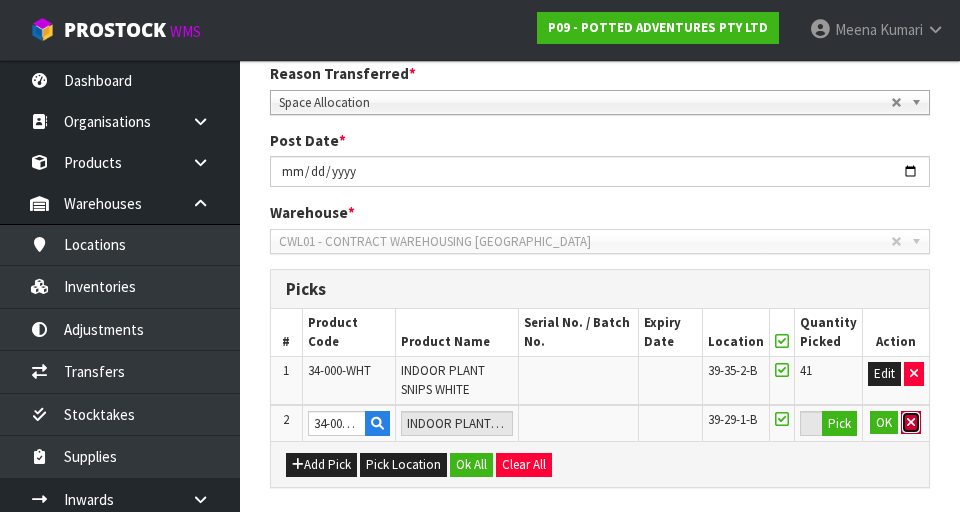 click at bounding box center [911, 422] 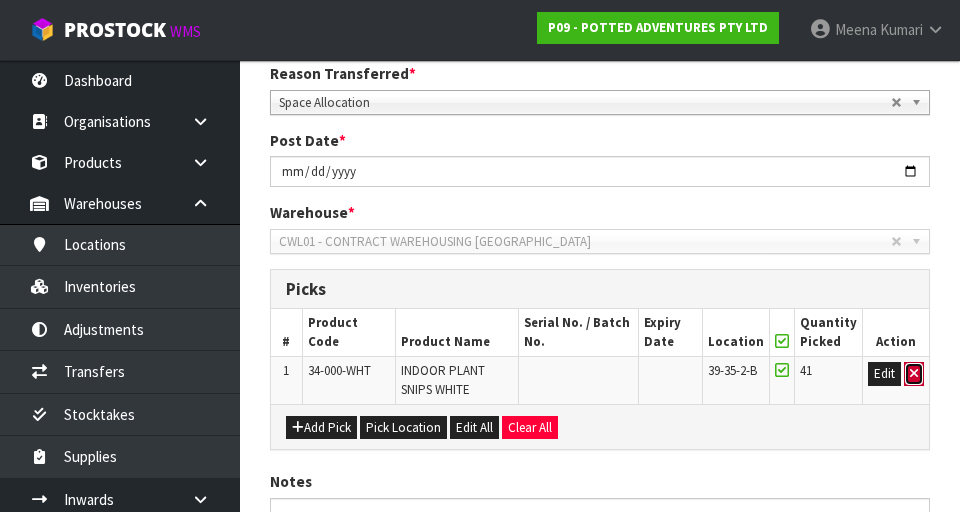 click at bounding box center (914, 373) 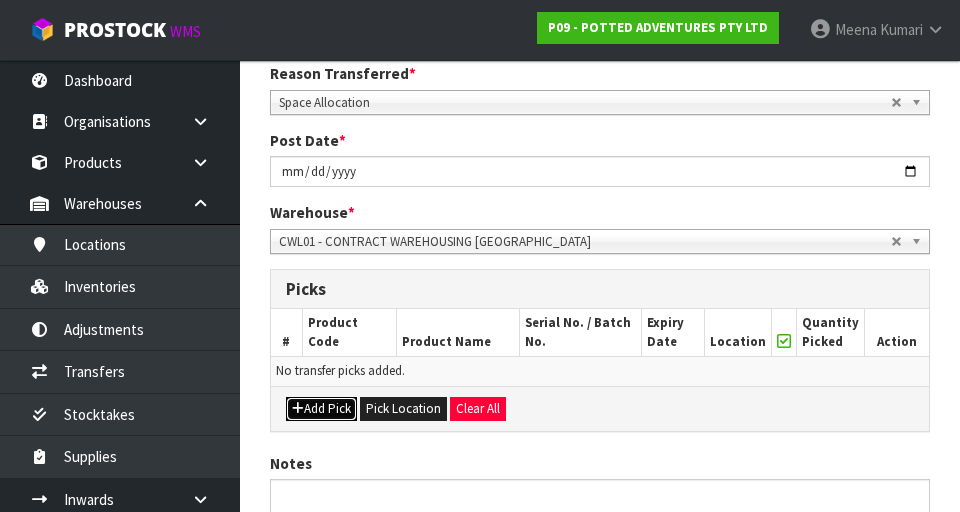 click on "Add Pick" at bounding box center [321, 409] 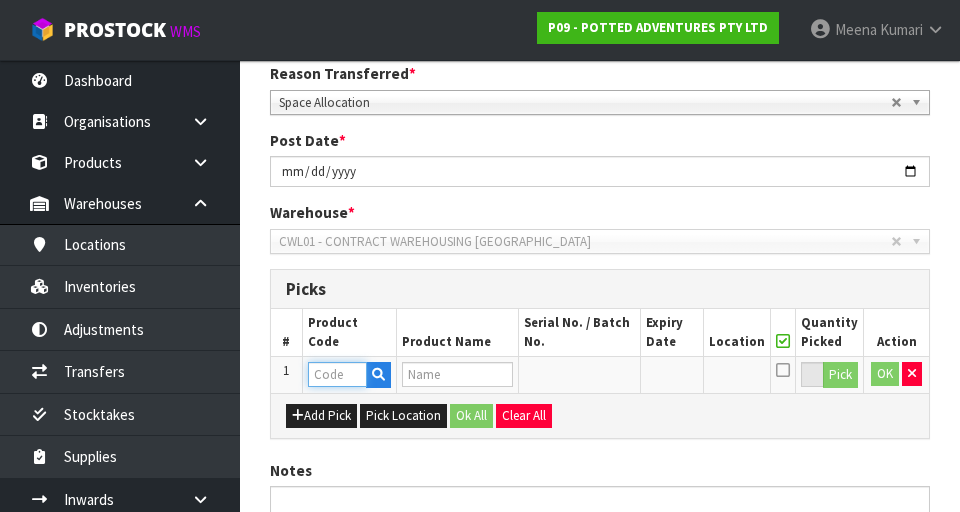 paste on "34-000-WHT" 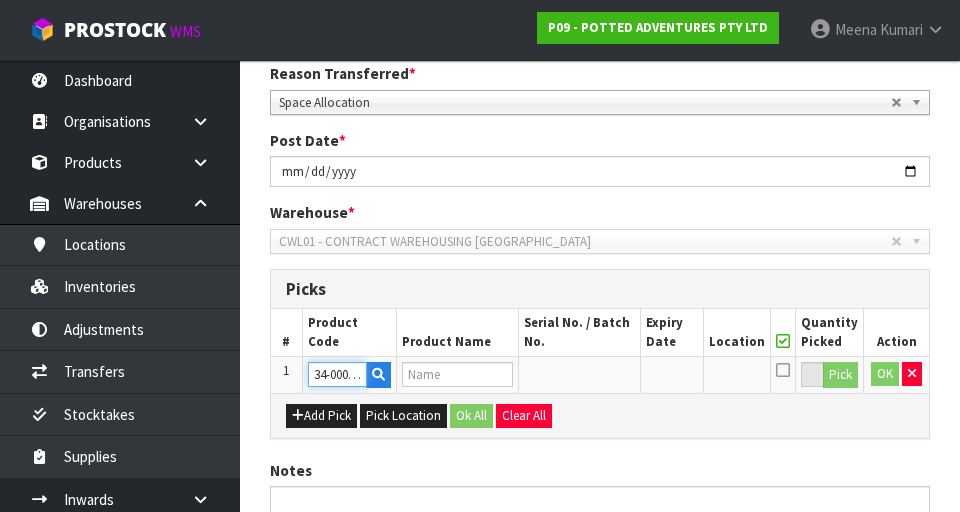 scroll, scrollTop: 0, scrollLeft: 17, axis: horizontal 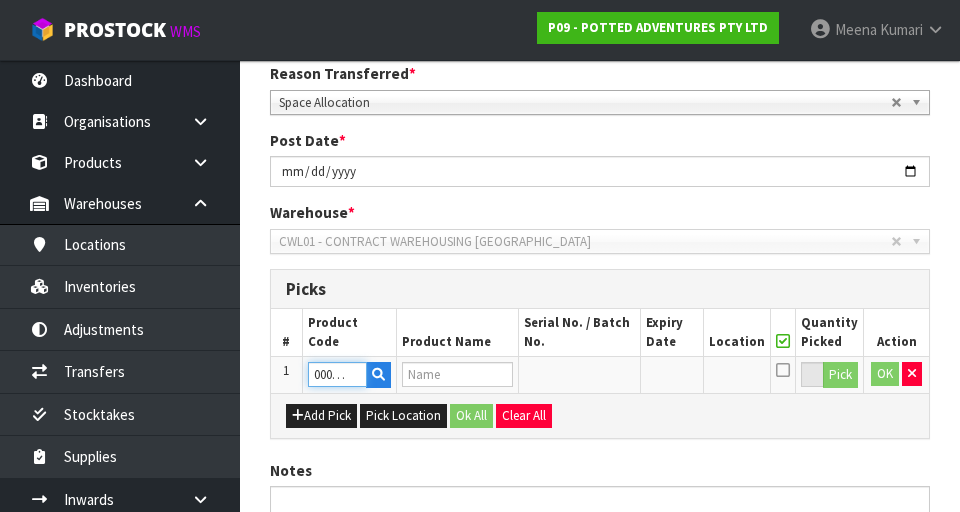 type on "INDOOR PLANT SNIPS WHITE" 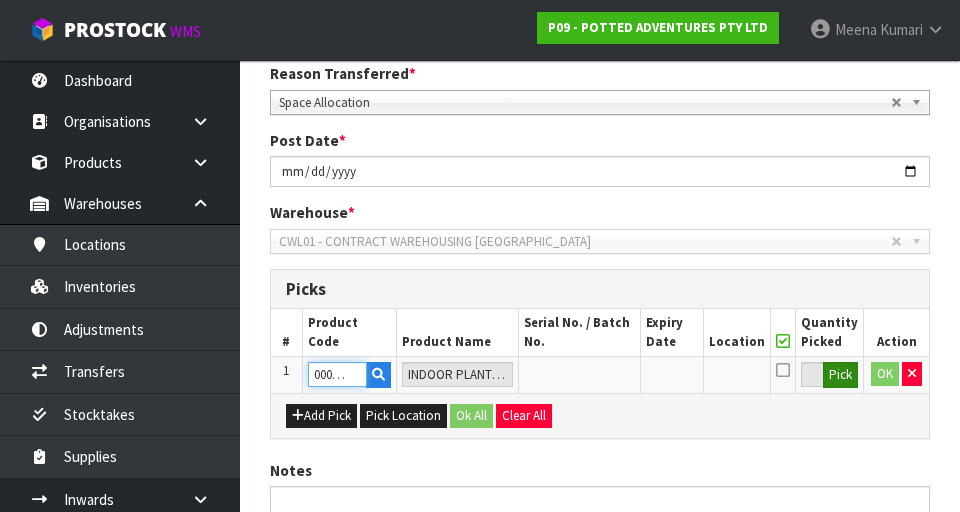 type on "34-000-WHT" 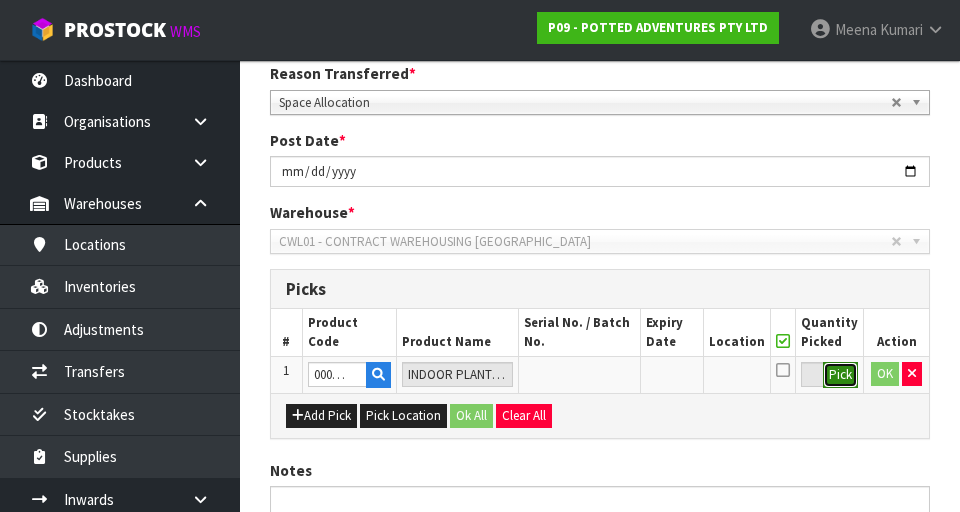 click on "Pick" at bounding box center (840, 375) 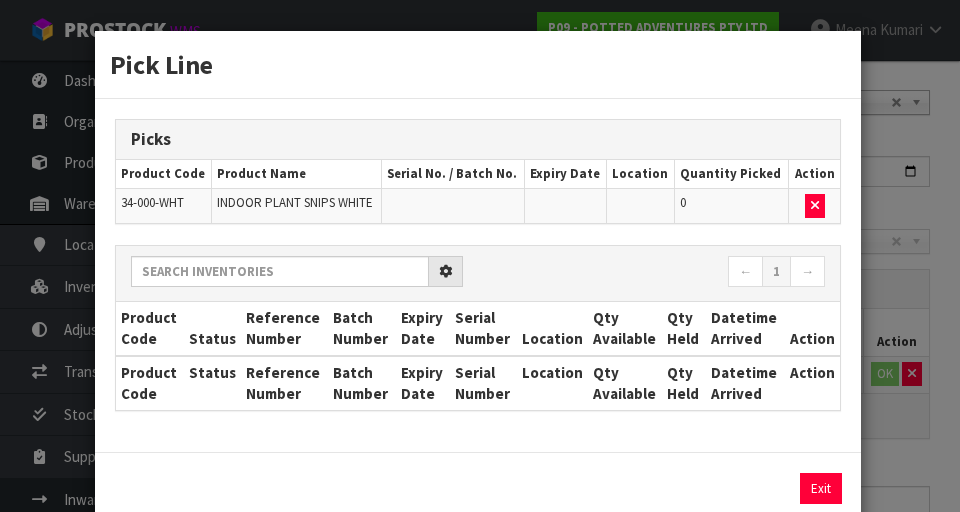scroll, scrollTop: 0, scrollLeft: 0, axis: both 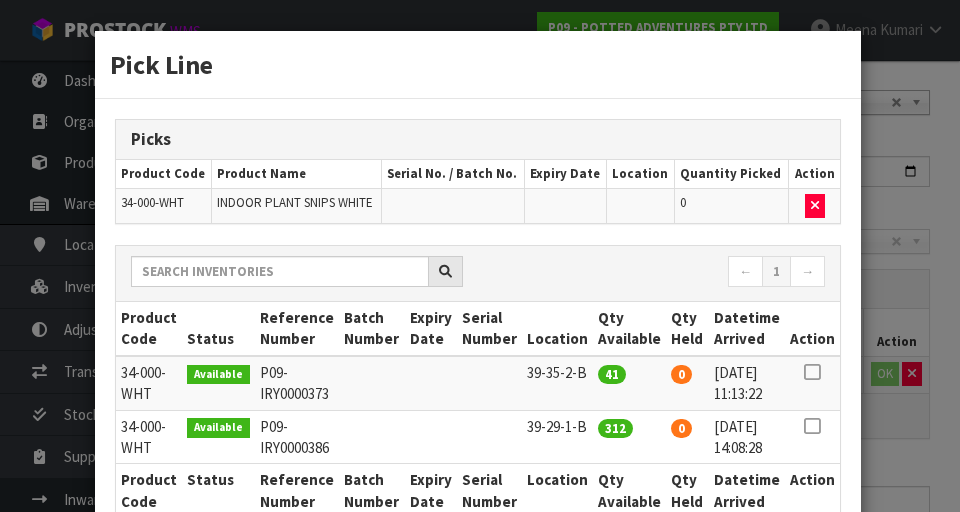 click at bounding box center [812, 437] 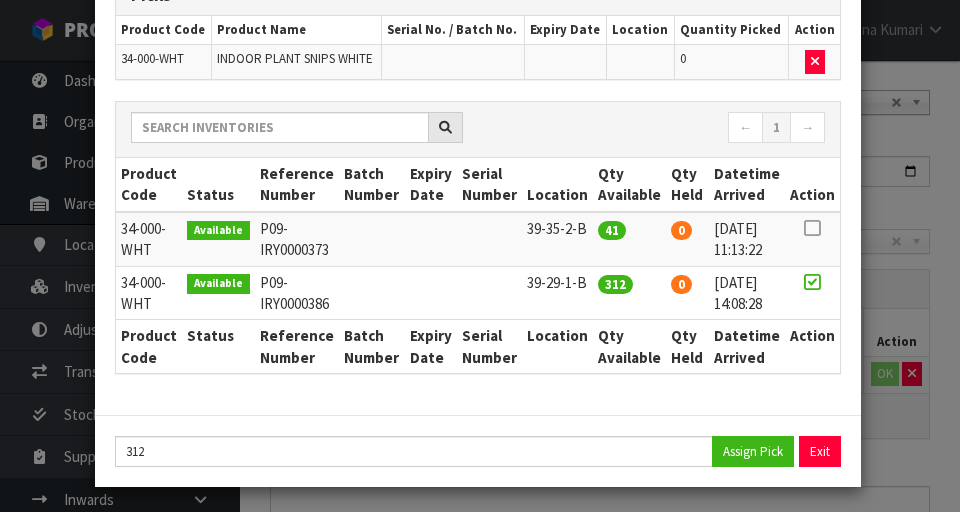 scroll, scrollTop: 151, scrollLeft: 0, axis: vertical 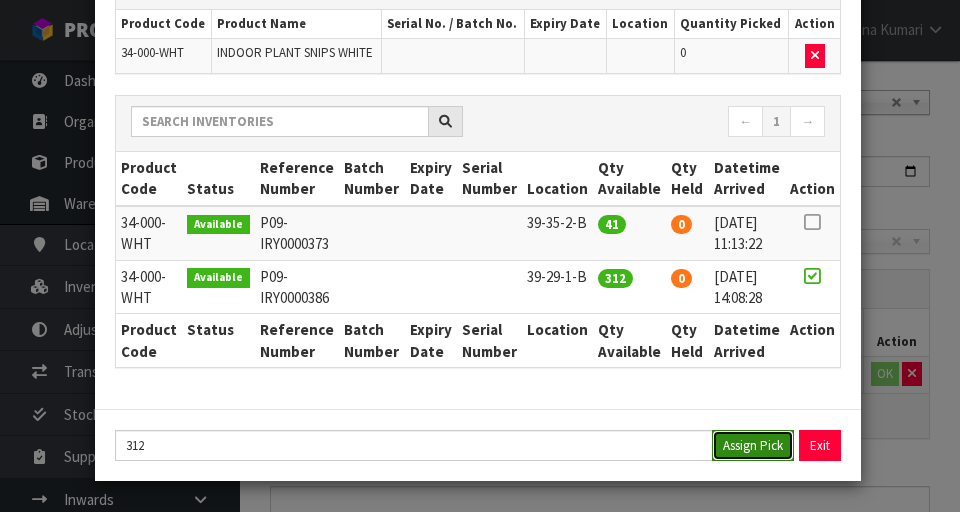 click on "Assign Pick" at bounding box center [753, 445] 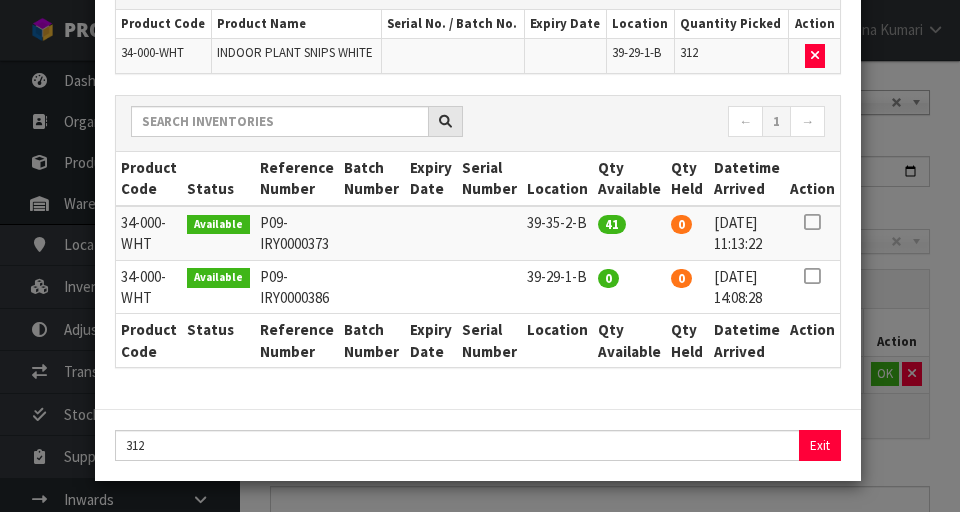 type on "312" 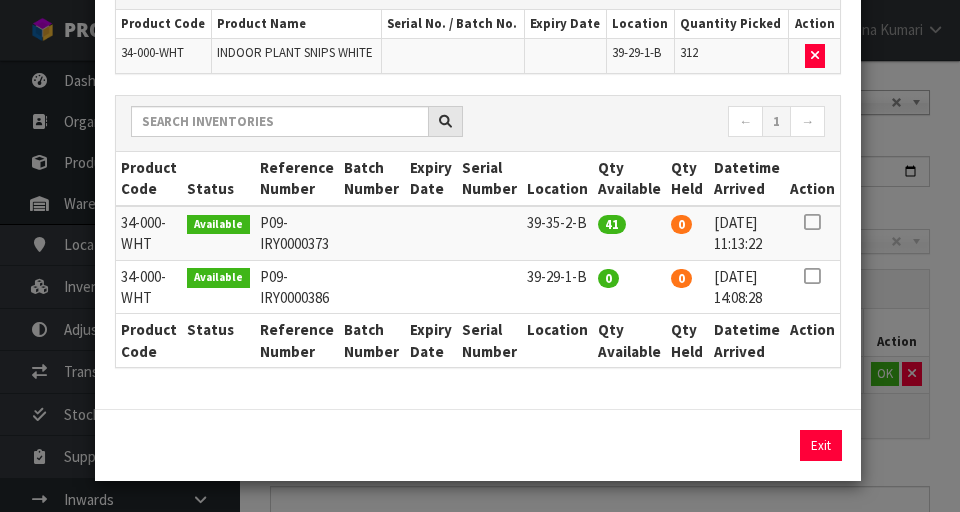 click on "Pick Line
Picks
Product Code
Product Name
Serial No. / Batch No.
Expiry Date
Location
Quantity Picked
Action
34-000-WHT
INDOOR PLANT SNIPS WHITE
39-29-1-B
312
←
1
→
Product Code
Status
Reference Number
Batch Number
Expiry Date
Serial Number
Location
Qty Available
Qty Held
Datetime Arrived
Action
41 0" at bounding box center (480, 256) 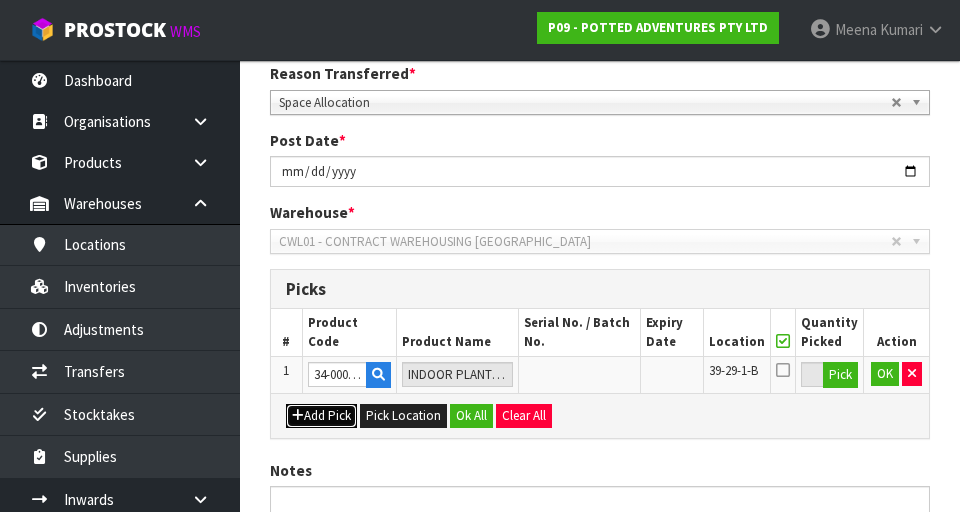 click on "Add Pick" at bounding box center [321, 416] 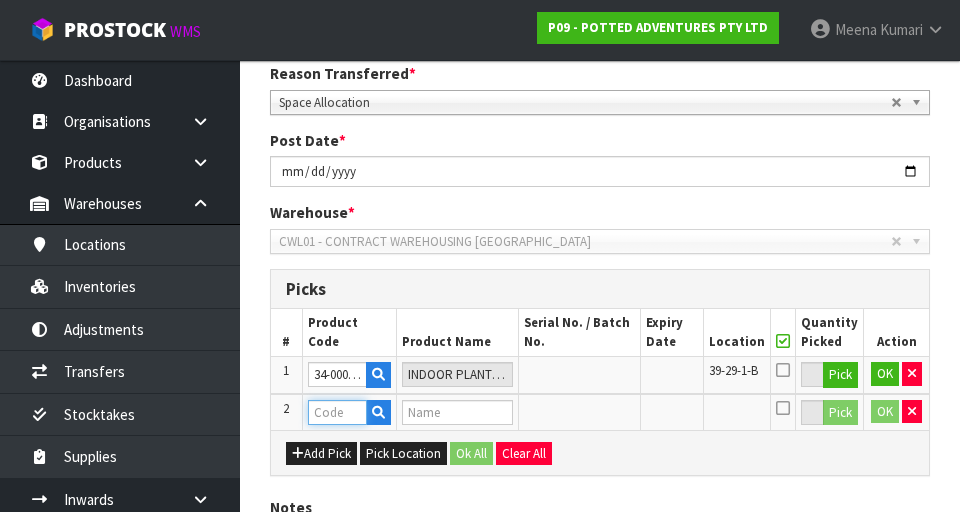 paste on "34-000-WHT" 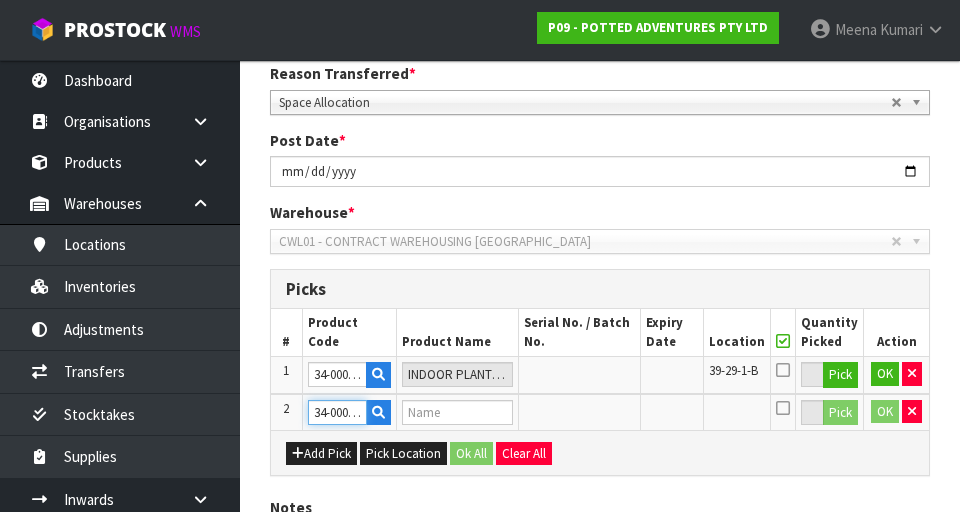 scroll, scrollTop: 0, scrollLeft: 17, axis: horizontal 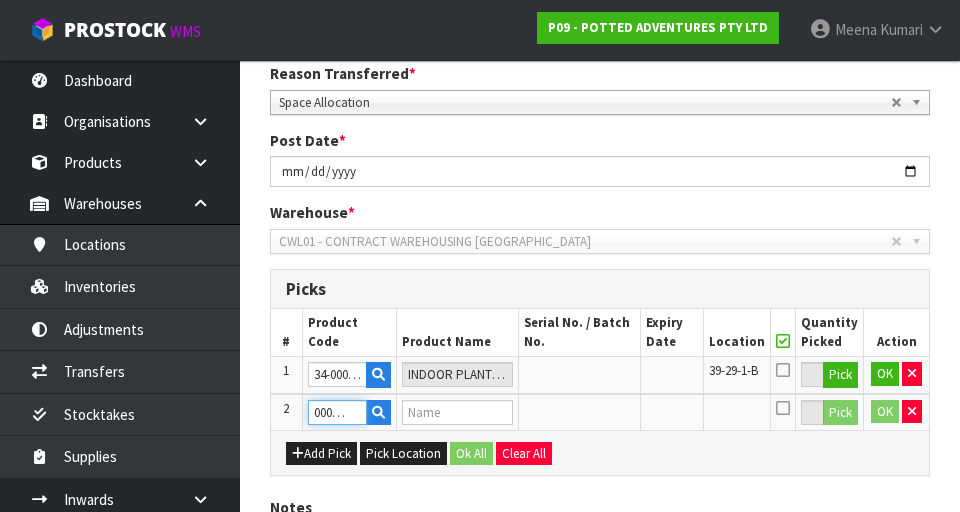 type on "INDOOR PLANT SNIPS WHITE" 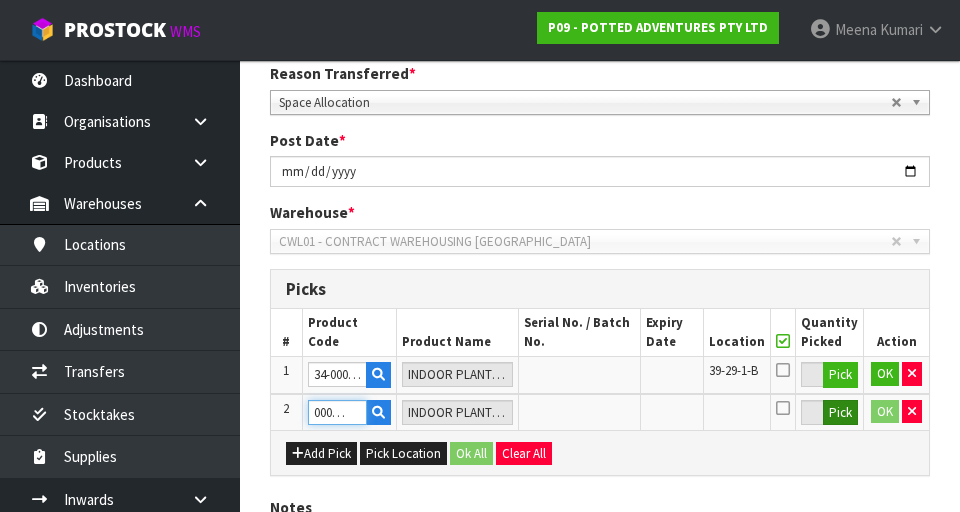 type on "34-000-WHT" 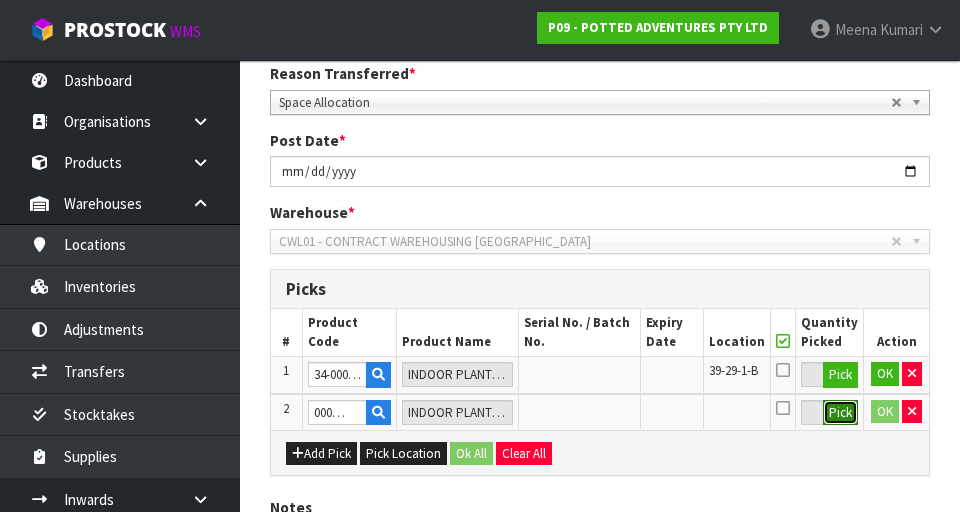 click on "Pick" at bounding box center [840, 413] 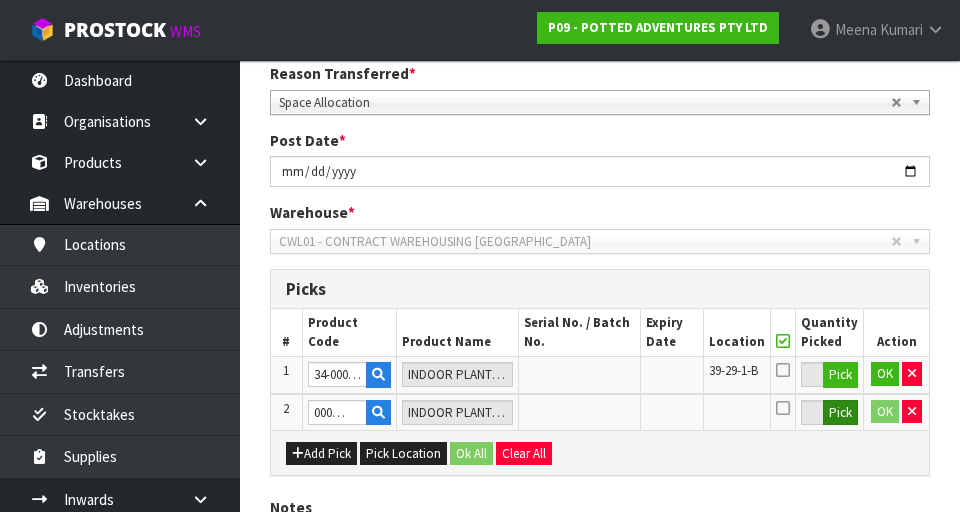 scroll, scrollTop: 0, scrollLeft: 0, axis: both 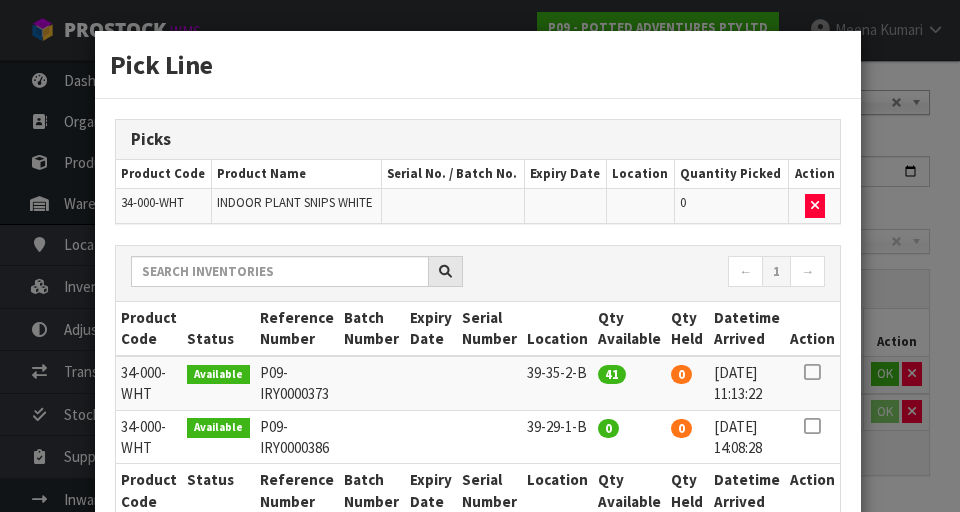 click at bounding box center (812, 372) 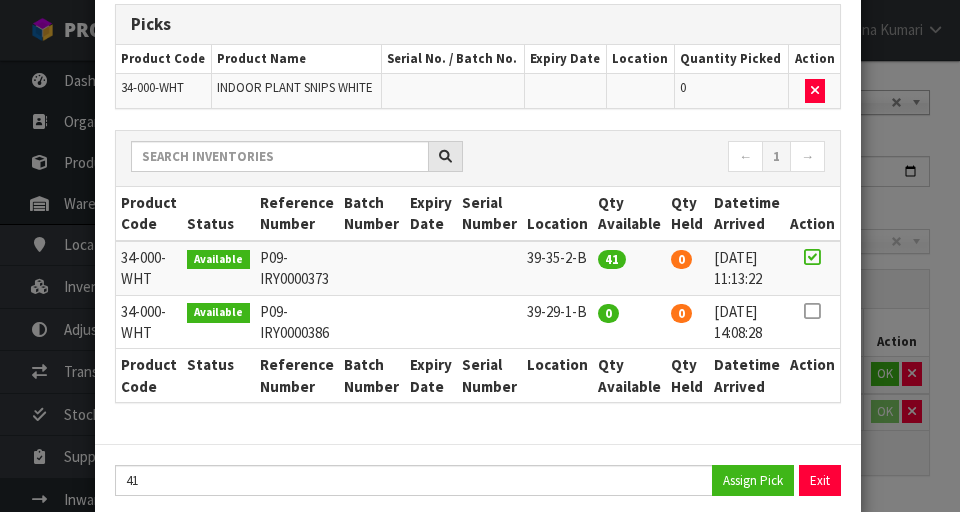 scroll, scrollTop: 151, scrollLeft: 0, axis: vertical 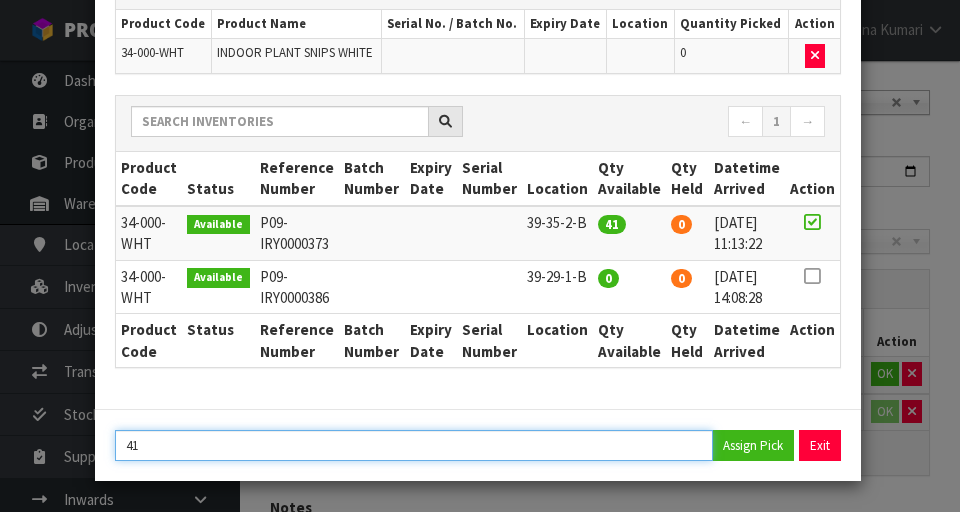click on "41" at bounding box center [414, 445] 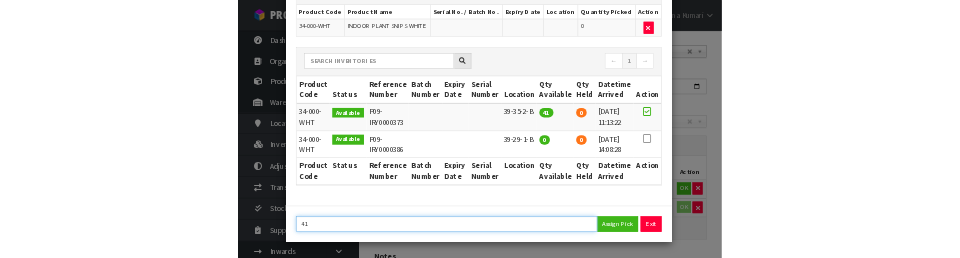 scroll, scrollTop: 276, scrollLeft: 0, axis: vertical 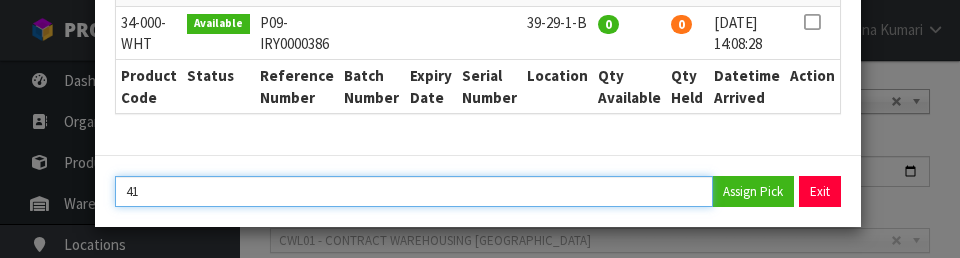 type on "4" 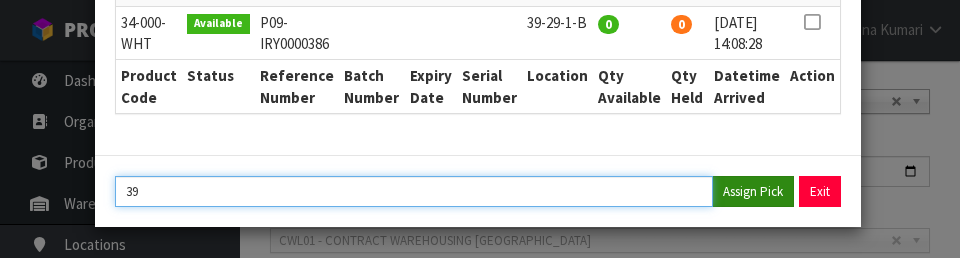 type on "39" 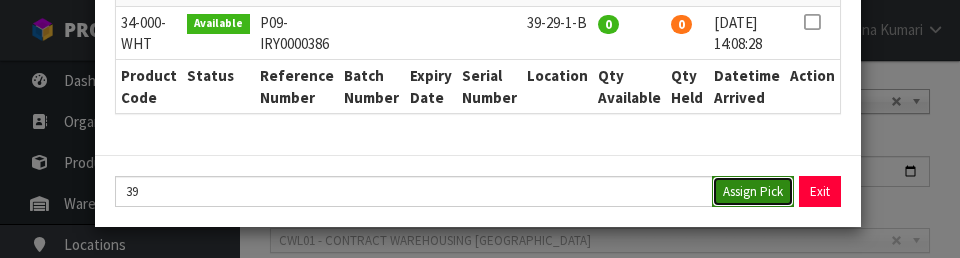 click on "Assign Pick" at bounding box center (753, 191) 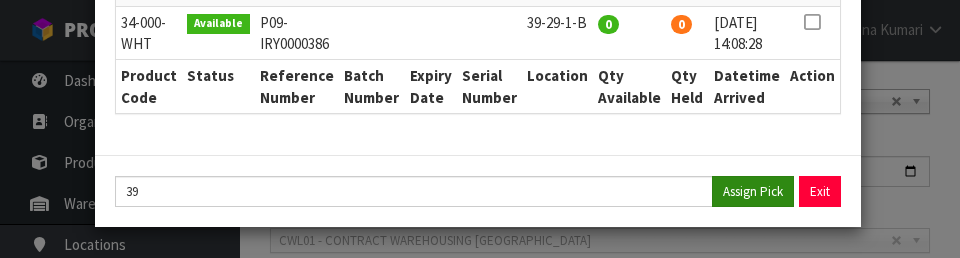 type on "39" 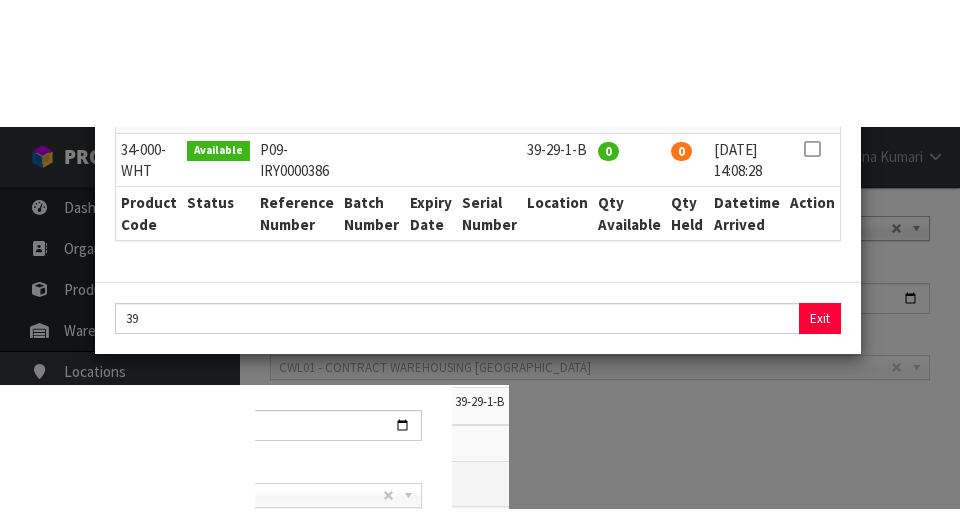 scroll, scrollTop: 285, scrollLeft: 0, axis: vertical 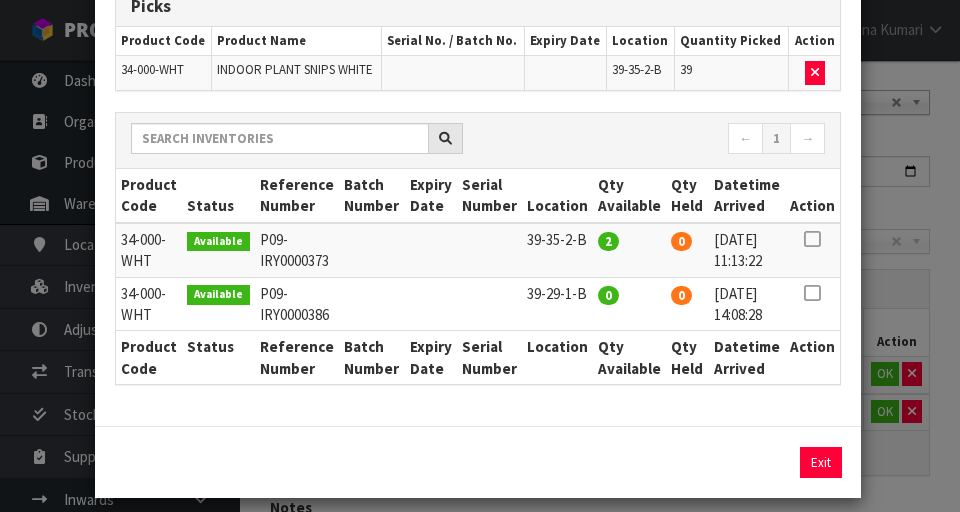click on "Pick Line
Picks
Product Code
Product Name
Serial No. / Batch No.
Expiry Date
Location
Quantity Picked
Action
34-000-WHT
INDOOR PLANT SNIPS WHITE
39-35-2-B
39
←
1
→
Product Code
Status
Reference Number
Batch Number
Expiry Date
Serial Number
Location
Qty Available
Qty Held
Datetime Arrived
Action
2 0 0" at bounding box center (480, 256) 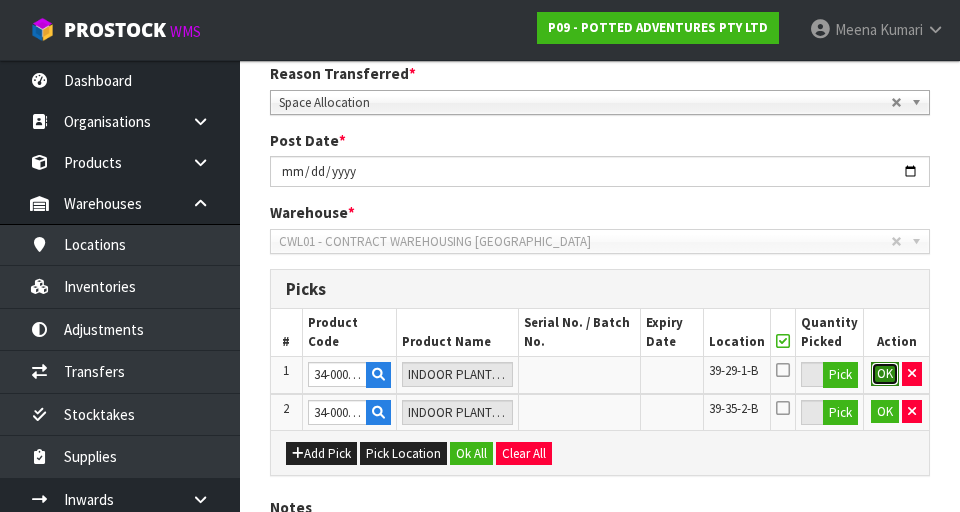click on "OK" at bounding box center (885, 374) 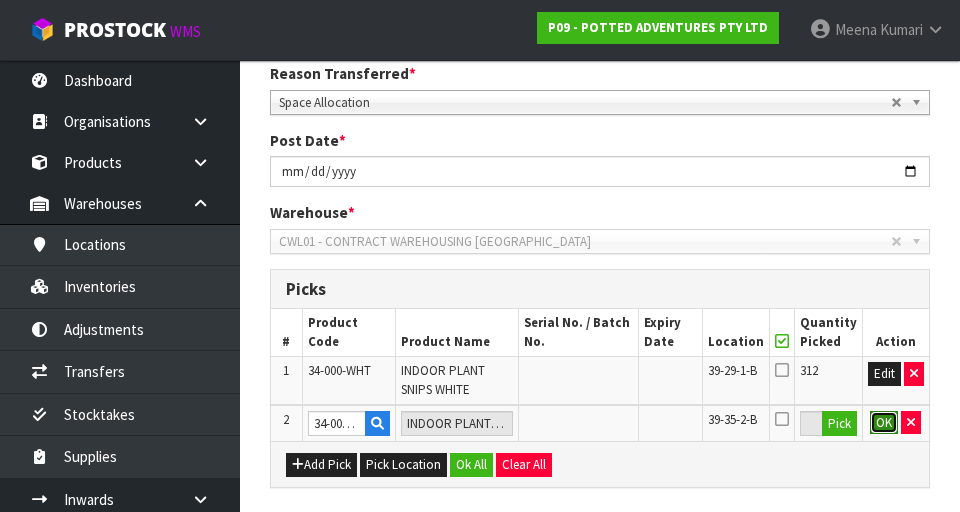 click on "OK" at bounding box center (884, 423) 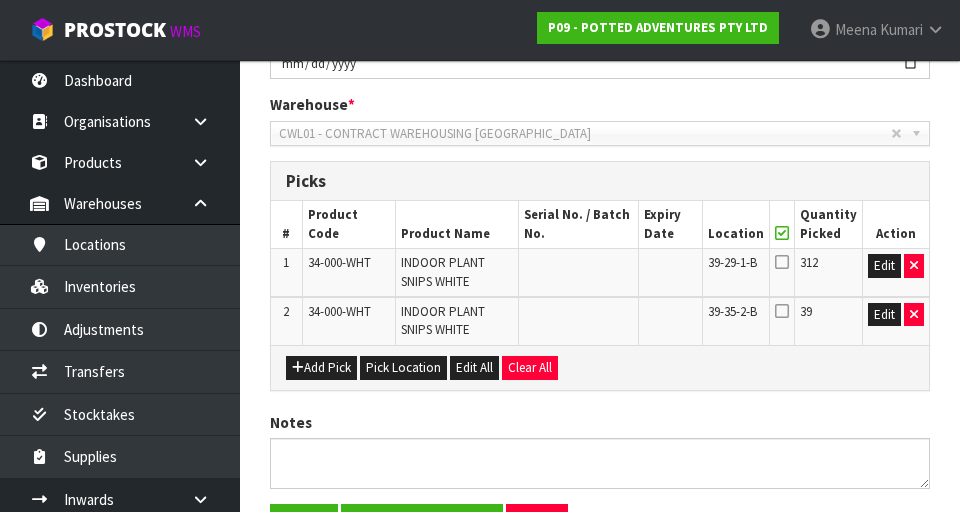 scroll, scrollTop: 516, scrollLeft: 0, axis: vertical 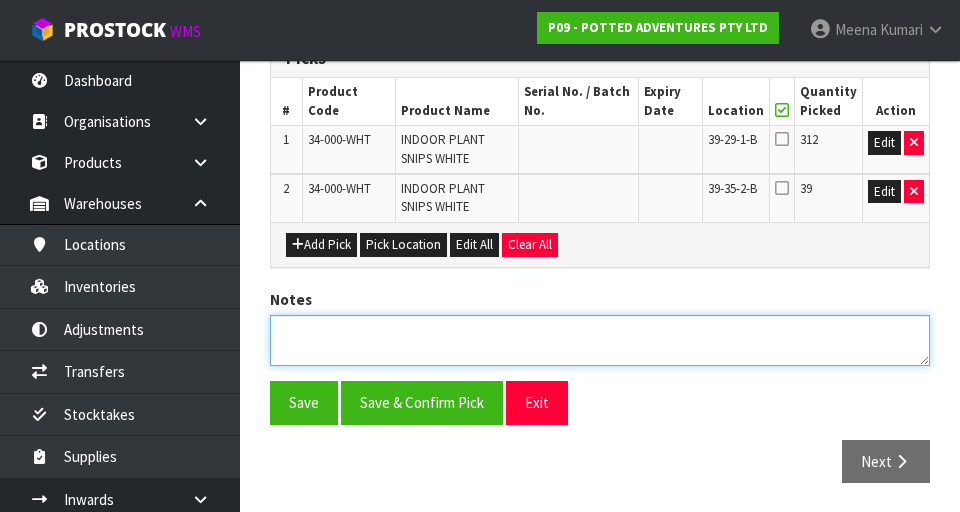 paste on "34-000-WHT" 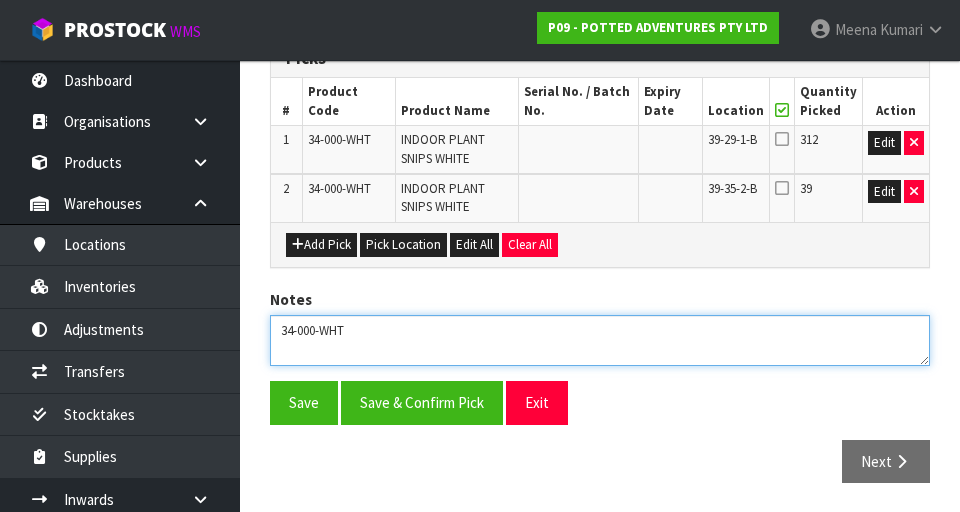 click at bounding box center (600, 340) 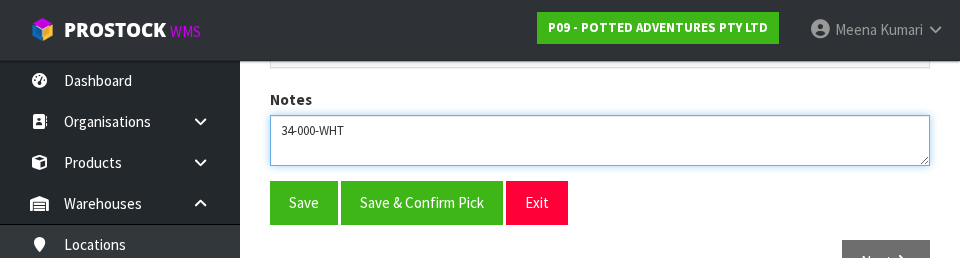 scroll, scrollTop: 718, scrollLeft: 0, axis: vertical 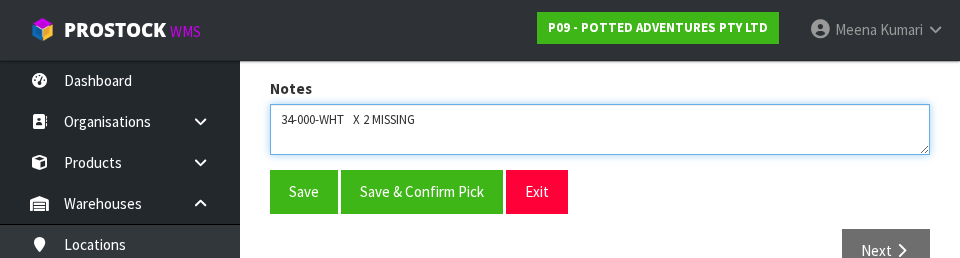 type on "34-000-WHT   X 2 MISSING" 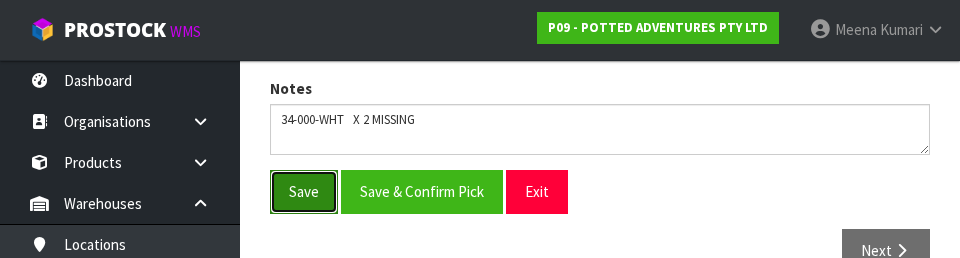 click on "Save" at bounding box center (304, 191) 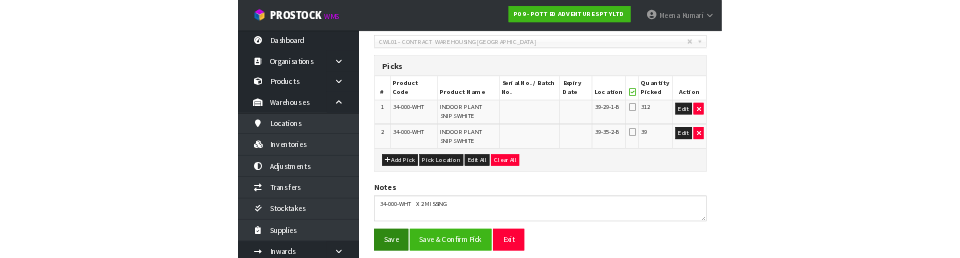 scroll, scrollTop: 0, scrollLeft: 0, axis: both 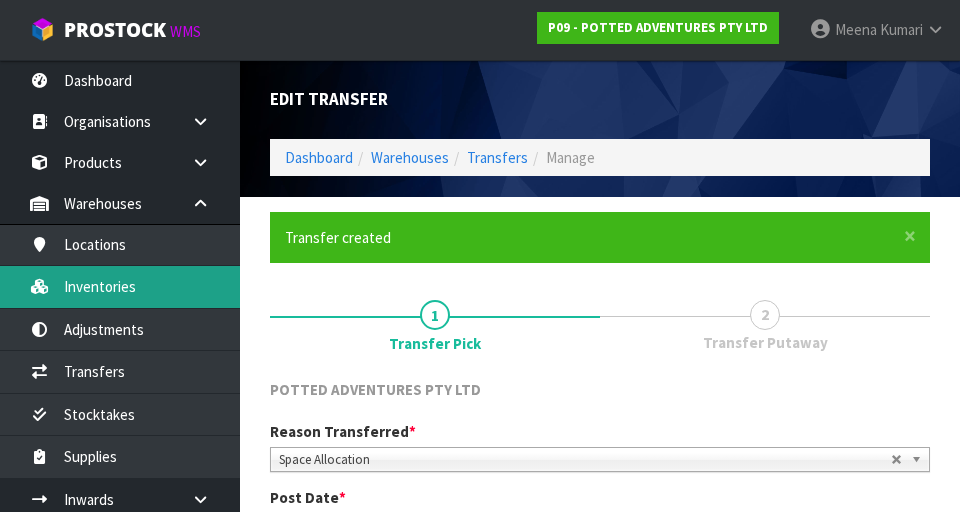 click on "Inventories" at bounding box center (120, 286) 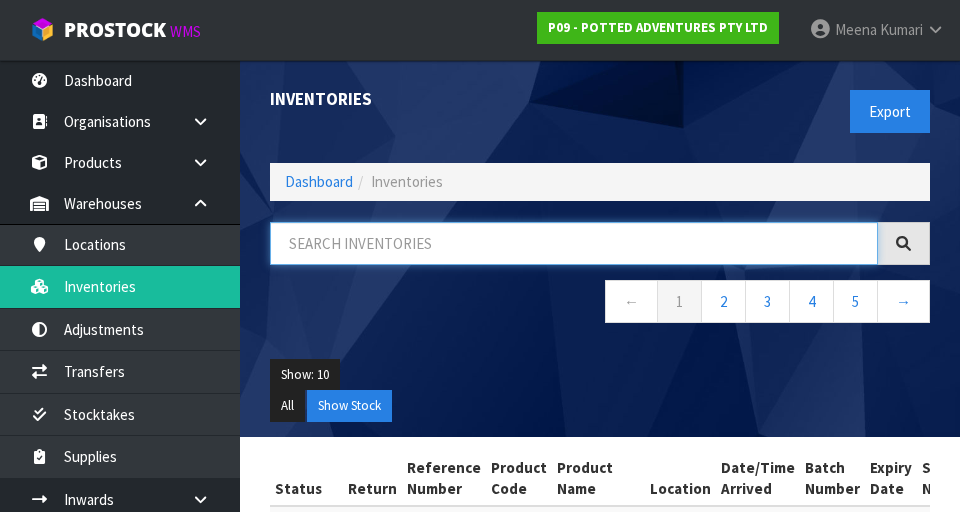 click at bounding box center [574, 243] 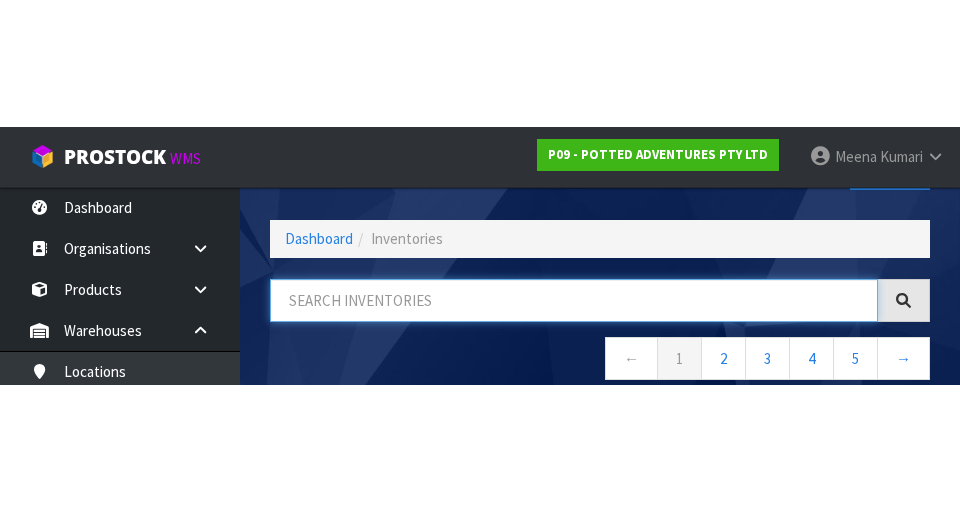 scroll, scrollTop: 114, scrollLeft: 0, axis: vertical 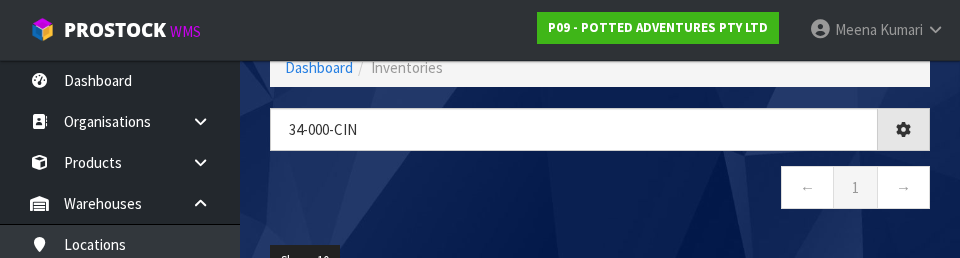 click on "←
1
→" at bounding box center [600, 190] 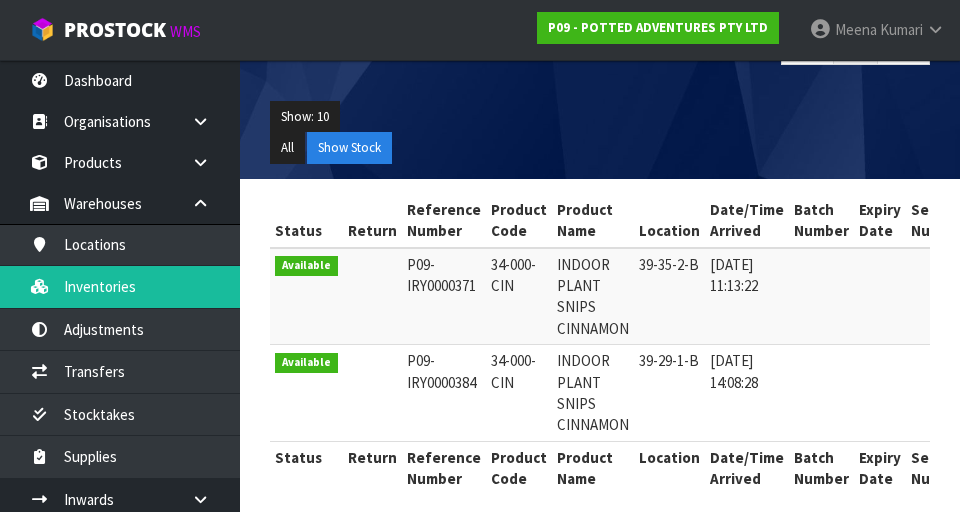 scroll, scrollTop: 271, scrollLeft: 0, axis: vertical 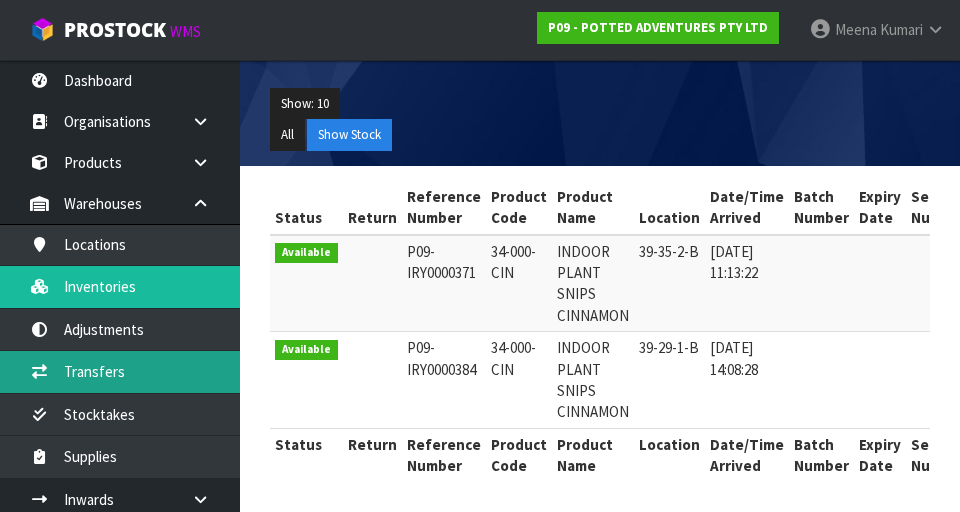 click on "Transfers" at bounding box center (120, 371) 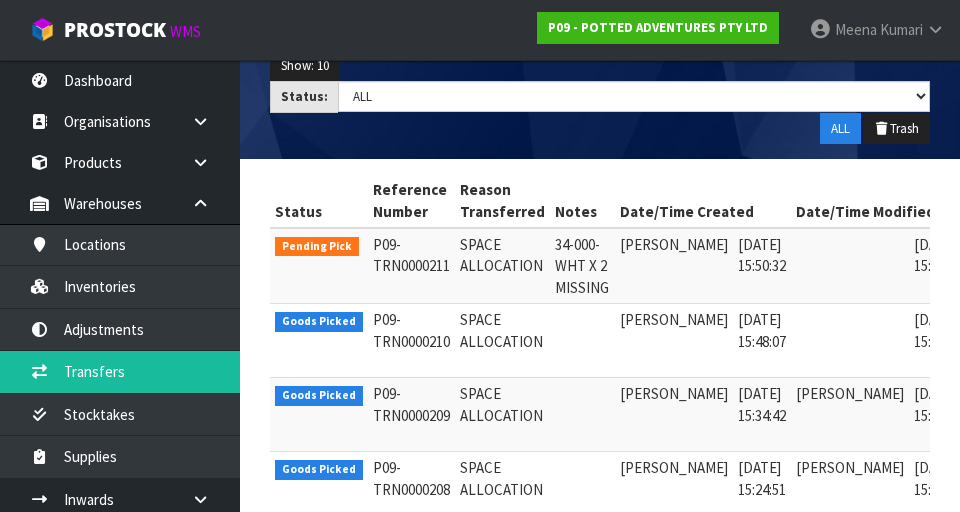 click at bounding box center (994, 249) 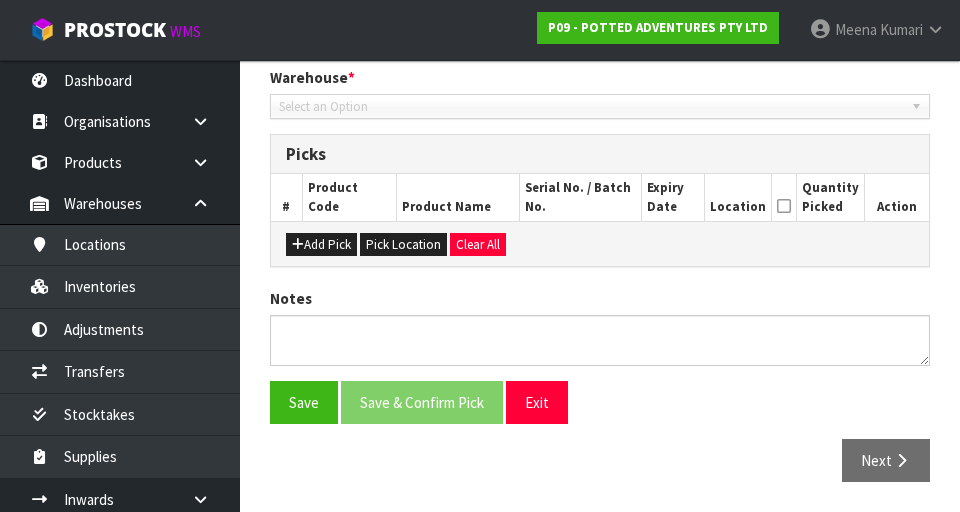 type on "[DATE]" 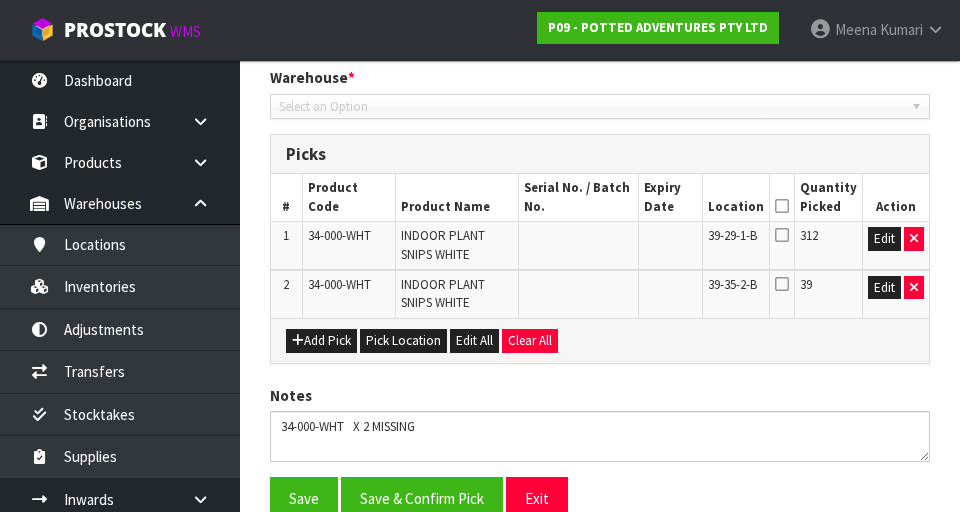 scroll, scrollTop: 516, scrollLeft: 0, axis: vertical 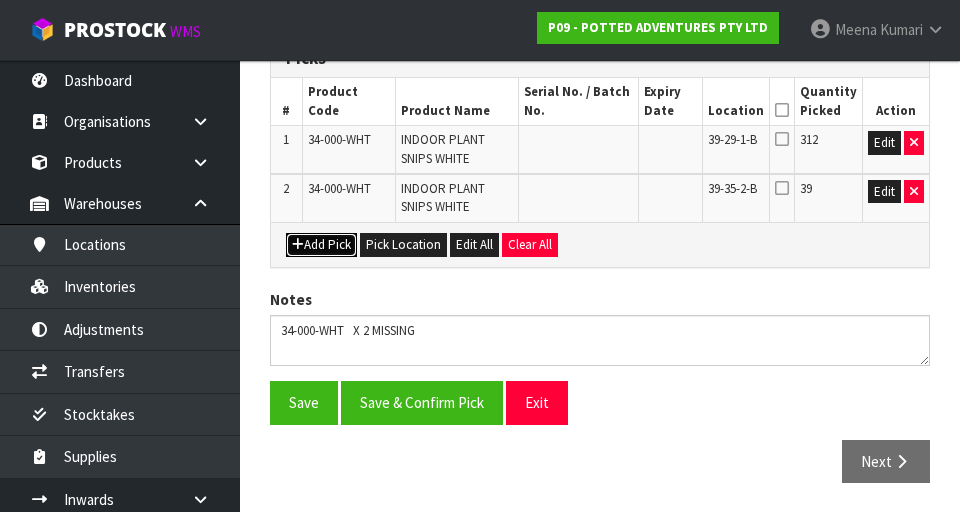 click on "Add Pick" at bounding box center [321, 245] 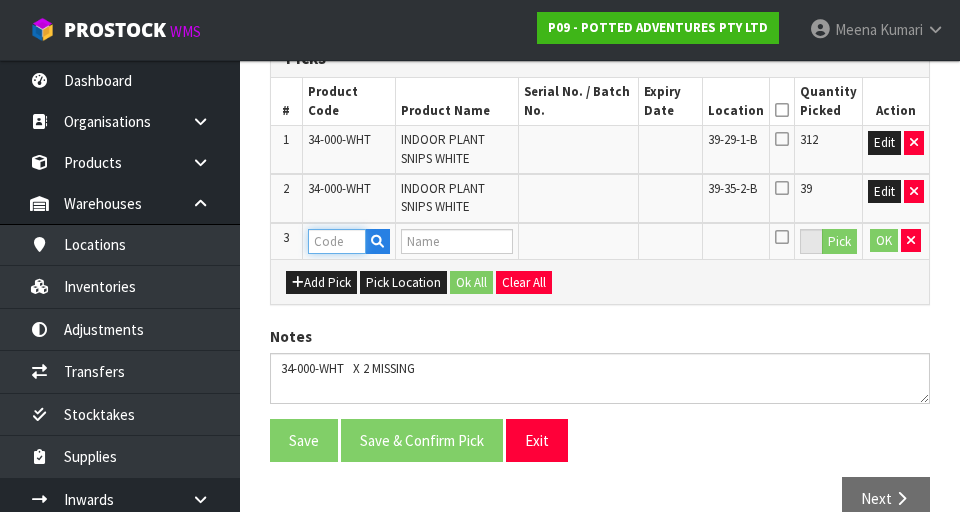 paste on "34-000-CIN" 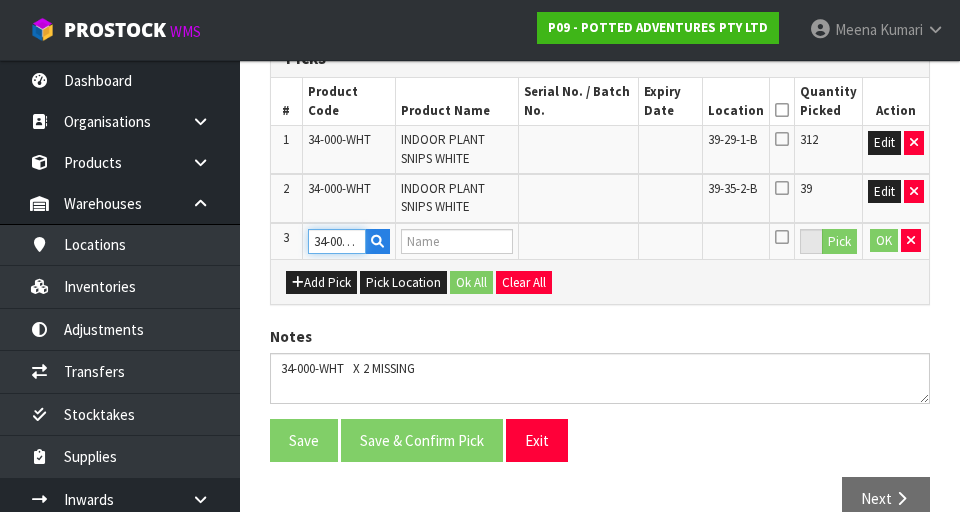 scroll, scrollTop: 0, scrollLeft: 11, axis: horizontal 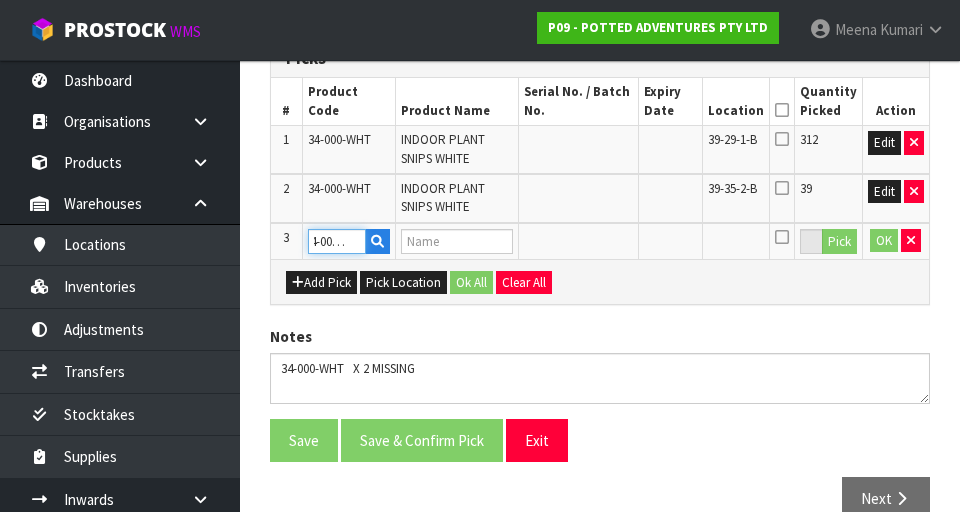 type on "INDOOR PLANT SNIPS CINNAMON" 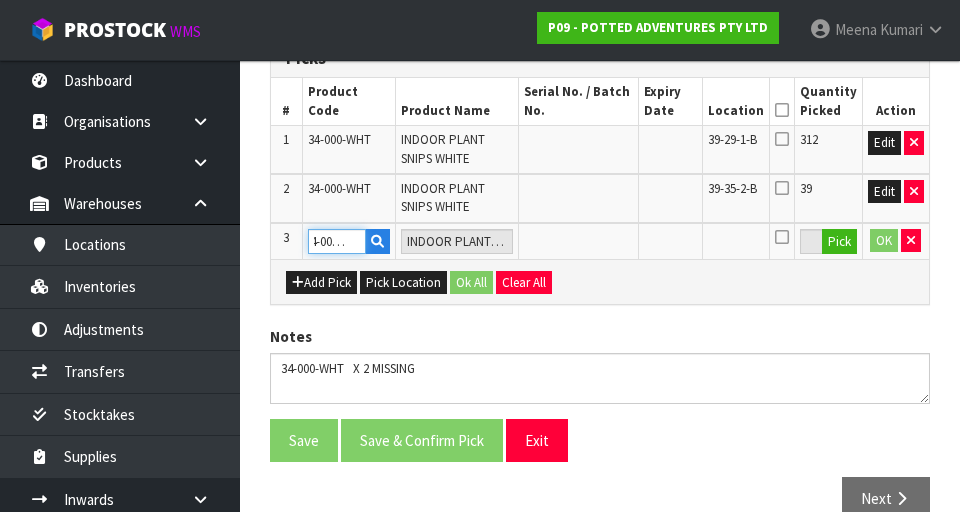 type on "34-000-CIN" 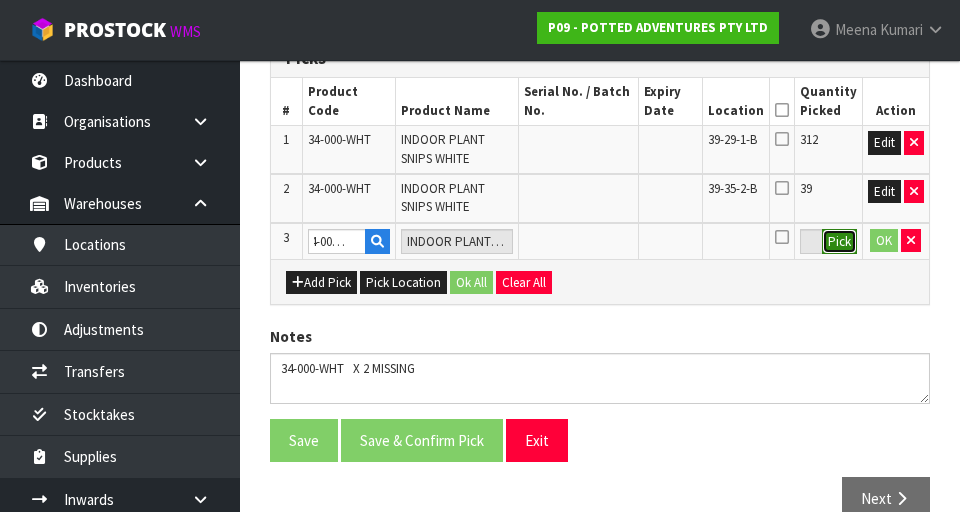 click on "Pick" at bounding box center [839, 242] 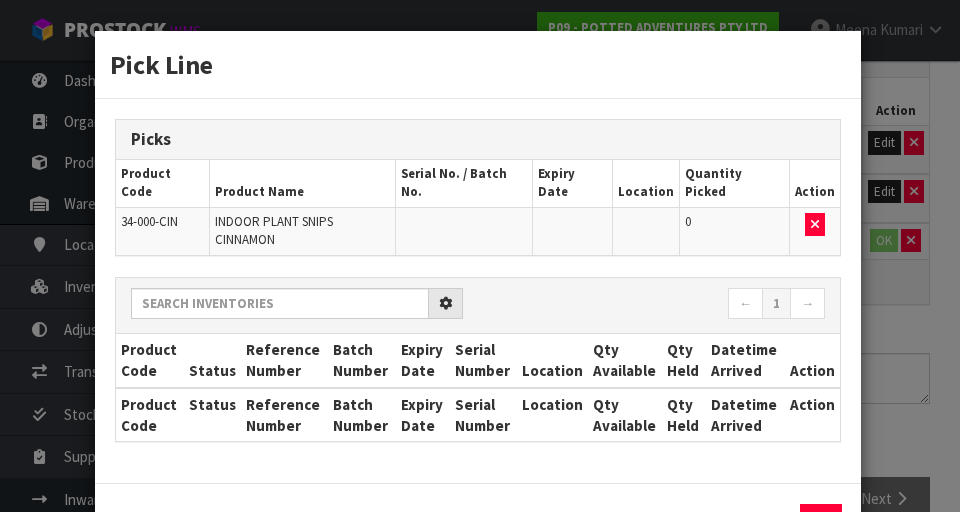 scroll, scrollTop: 0, scrollLeft: 0, axis: both 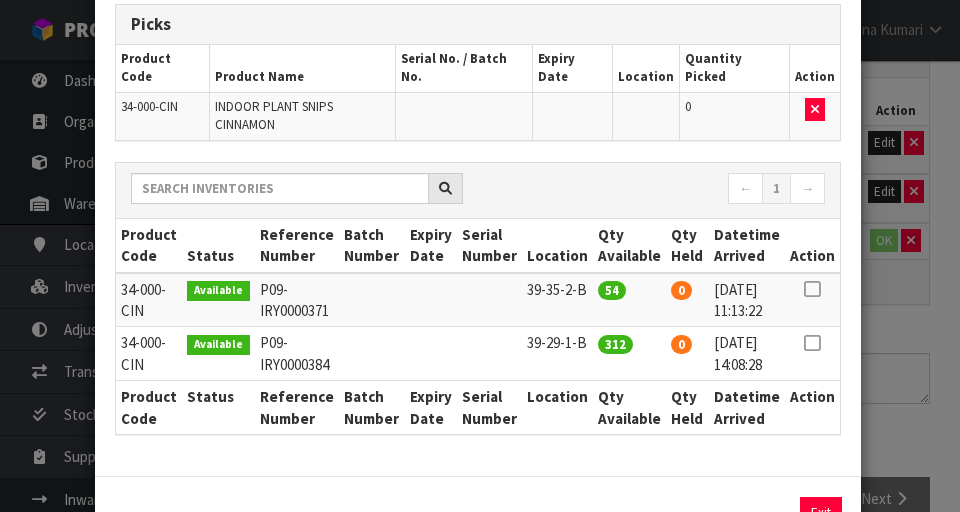 click at bounding box center [812, 289] 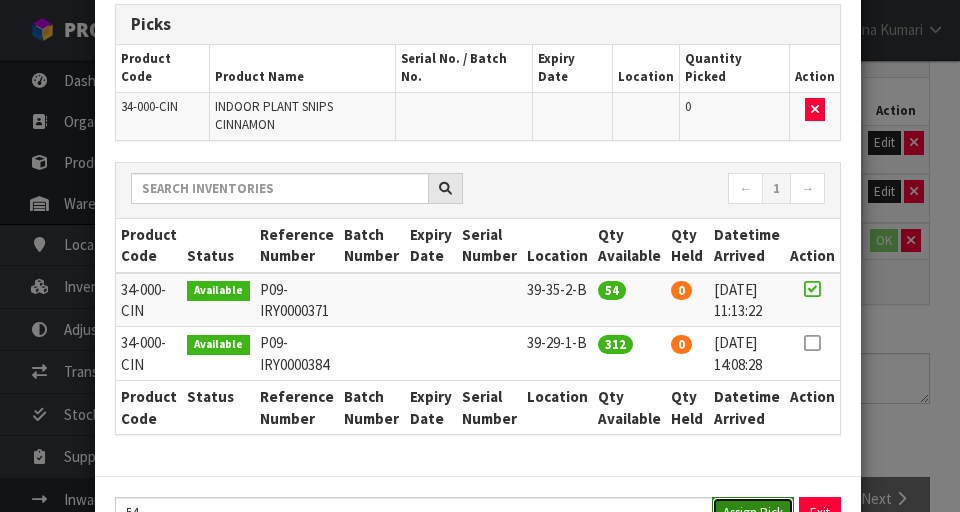 click on "Assign Pick" at bounding box center (753, 512) 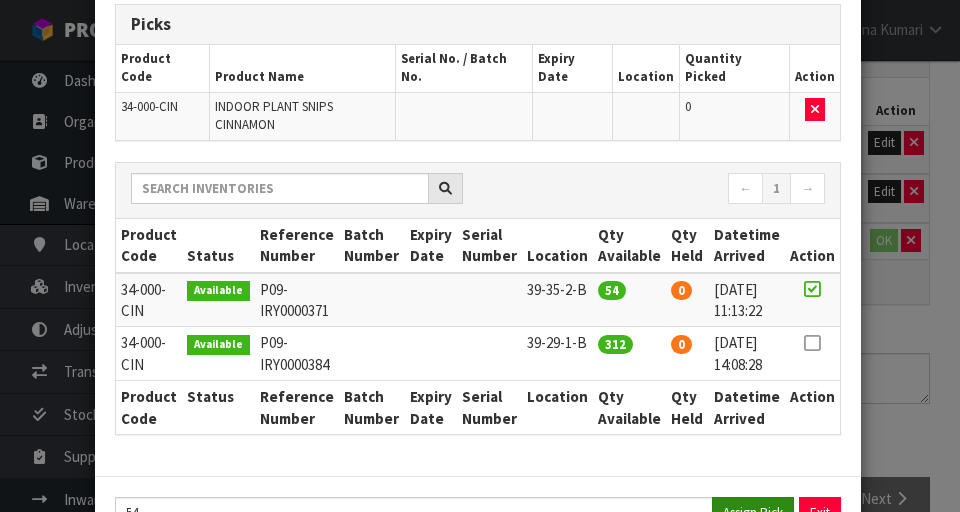type on "54" 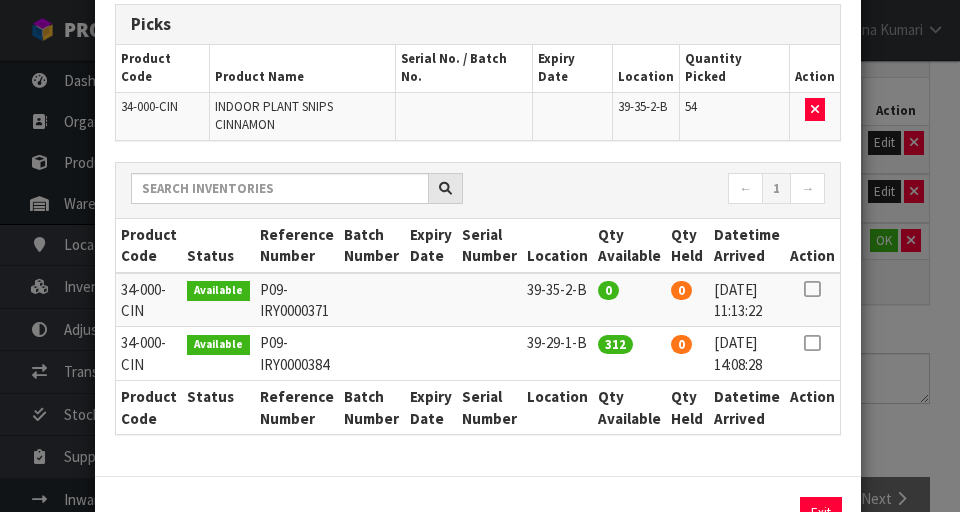 click at bounding box center [812, 343] 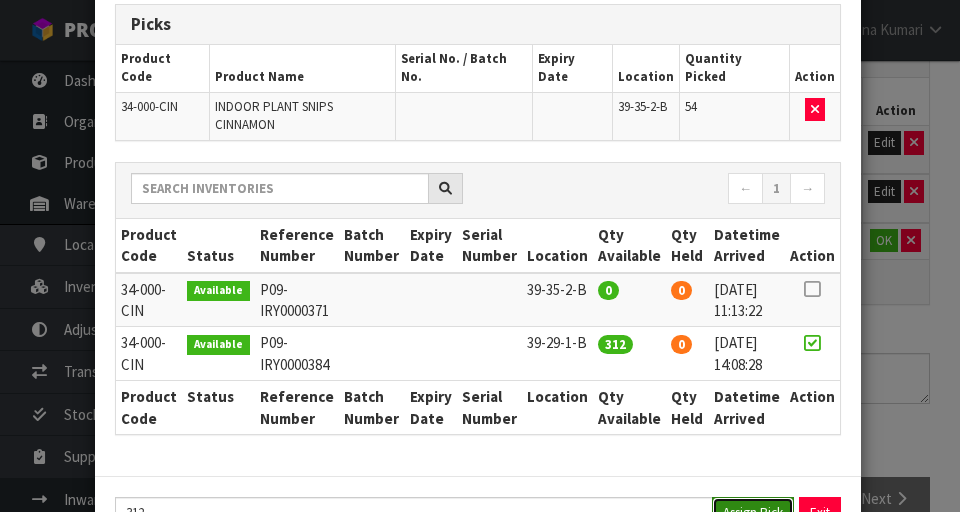 click on "Assign Pick" at bounding box center (753, 512) 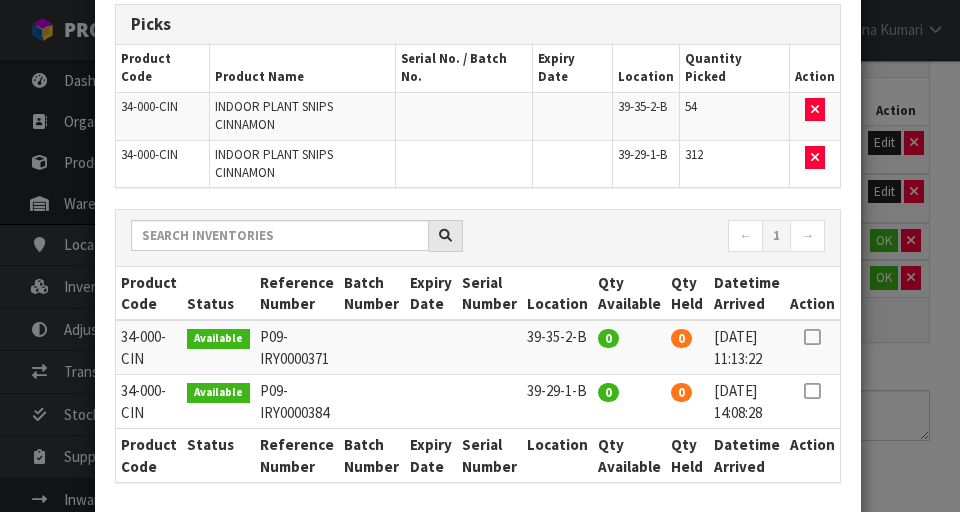 click on "Pick Line
Picks
Product Code
Product Name
Serial No. / Batch No.
Expiry Date
Location
Quantity Picked
Action
34-000-CIN
INDOOR PLANT SNIPS CINNAMON
39-35-2-B
54
34-000-CIN
INDOOR PLANT SNIPS CINNAMON
39-29-1-B
312
←
1
→
0" at bounding box center (480, 256) 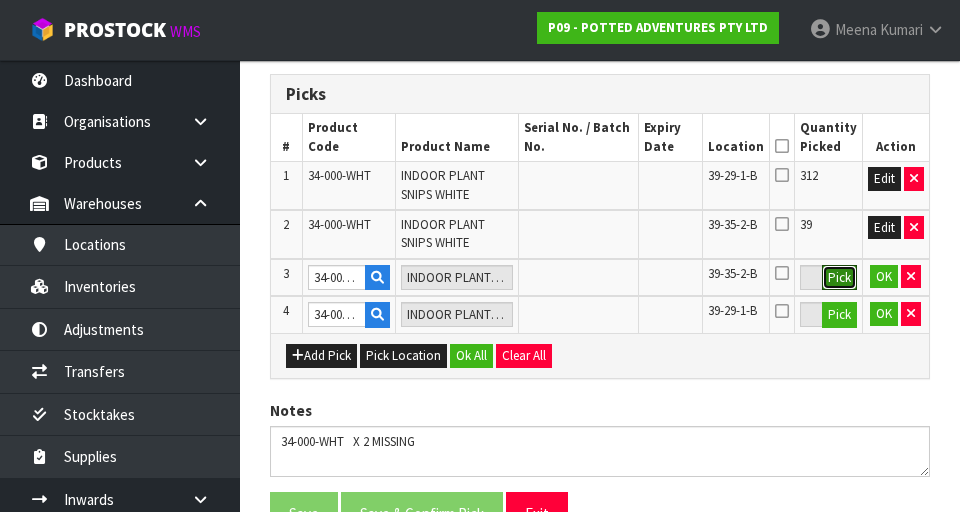 scroll, scrollTop: 591, scrollLeft: 0, axis: vertical 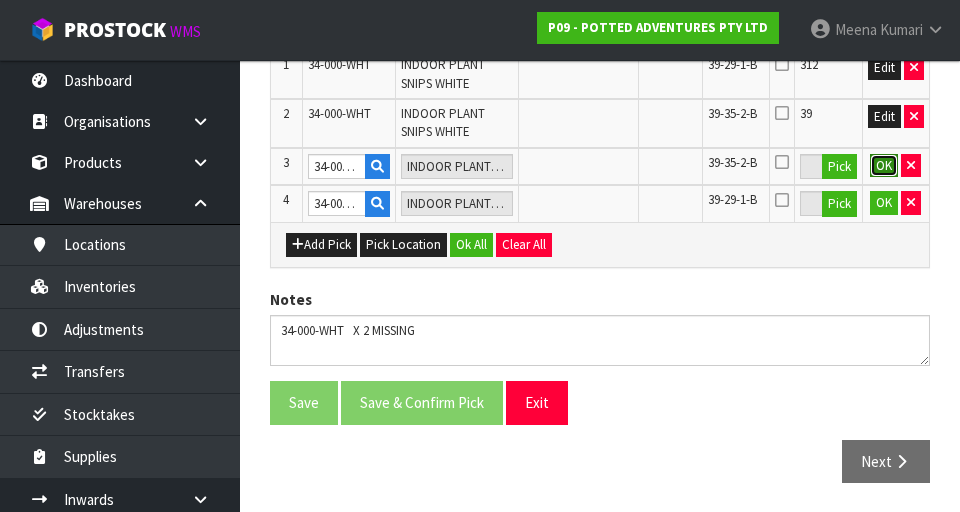 click on "OK" at bounding box center [884, 166] 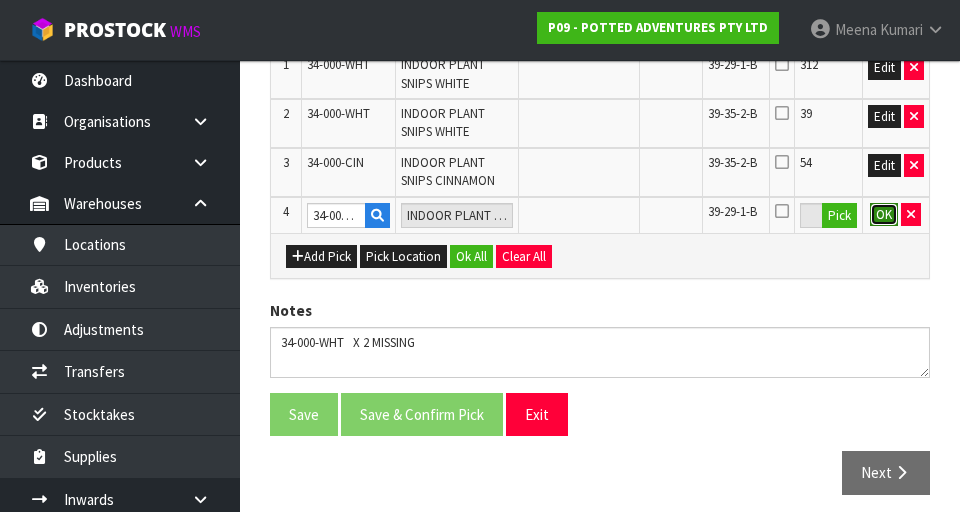 click on "OK" at bounding box center (884, 215) 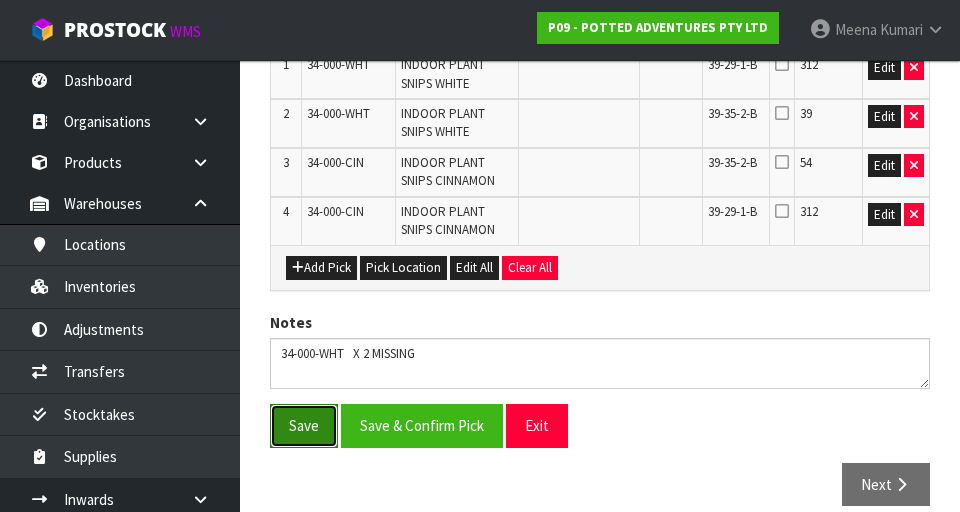 click on "Save" at bounding box center [304, 425] 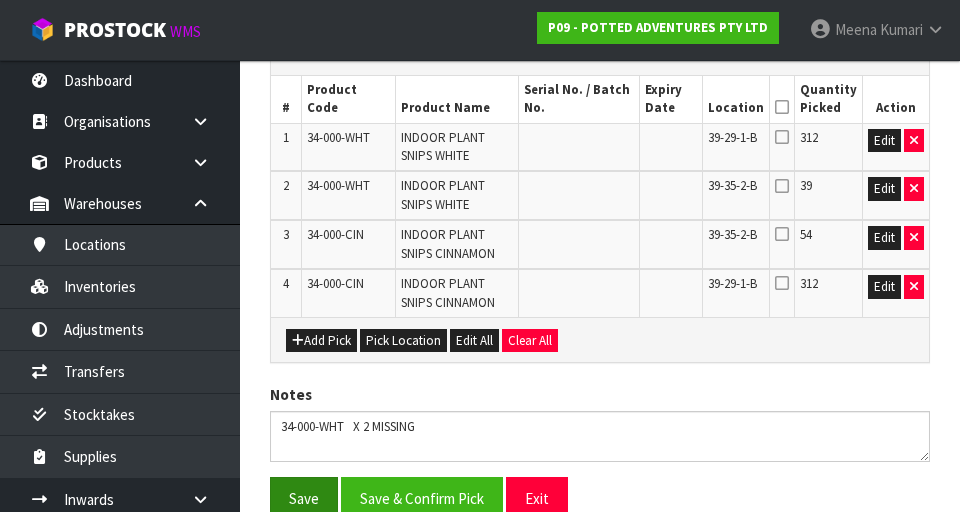 scroll, scrollTop: 0, scrollLeft: 0, axis: both 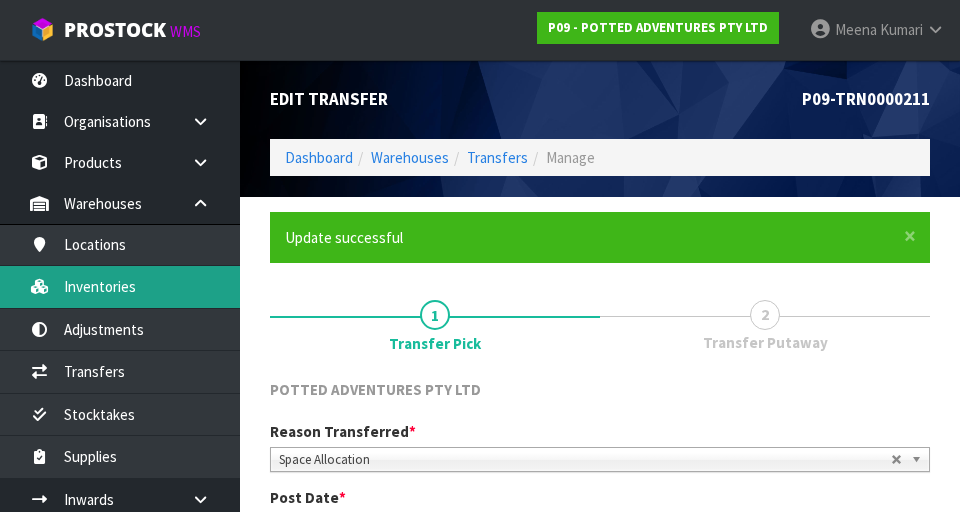 click on "Inventories" at bounding box center [120, 286] 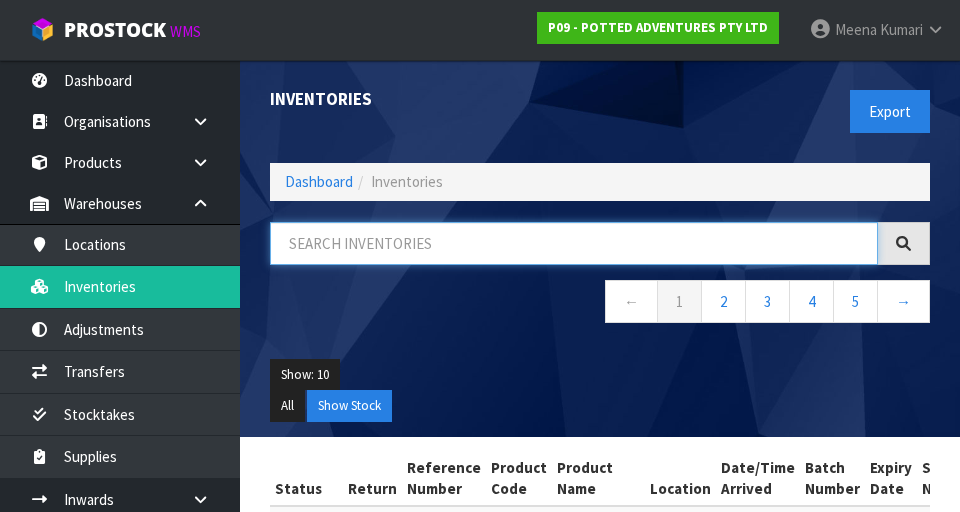 click at bounding box center [574, 243] 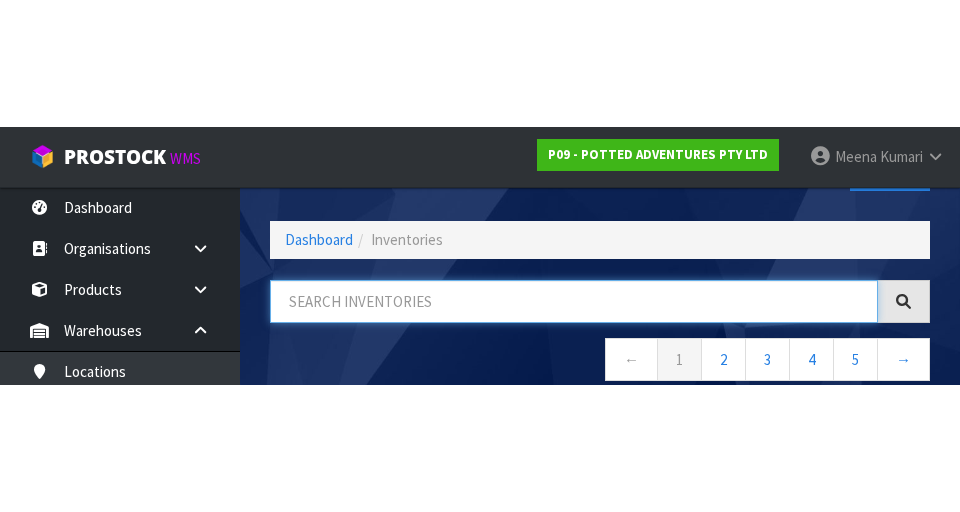 scroll, scrollTop: 114, scrollLeft: 0, axis: vertical 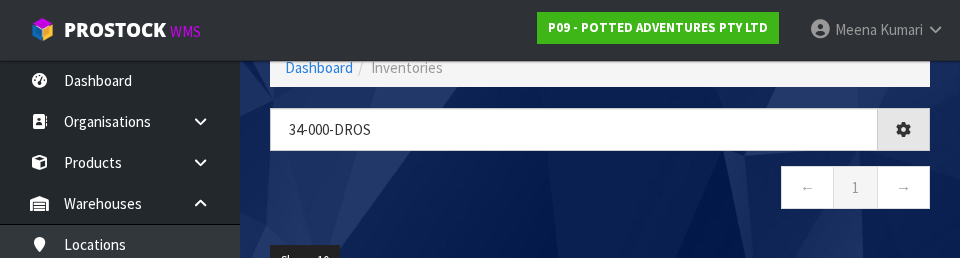 click on "←
1
→" at bounding box center (600, 190) 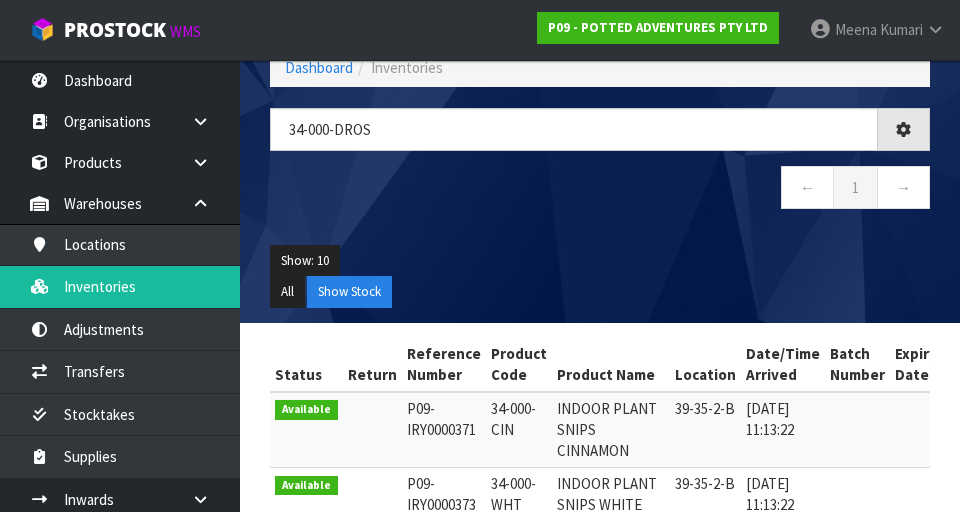 type on "34-000-DROS" 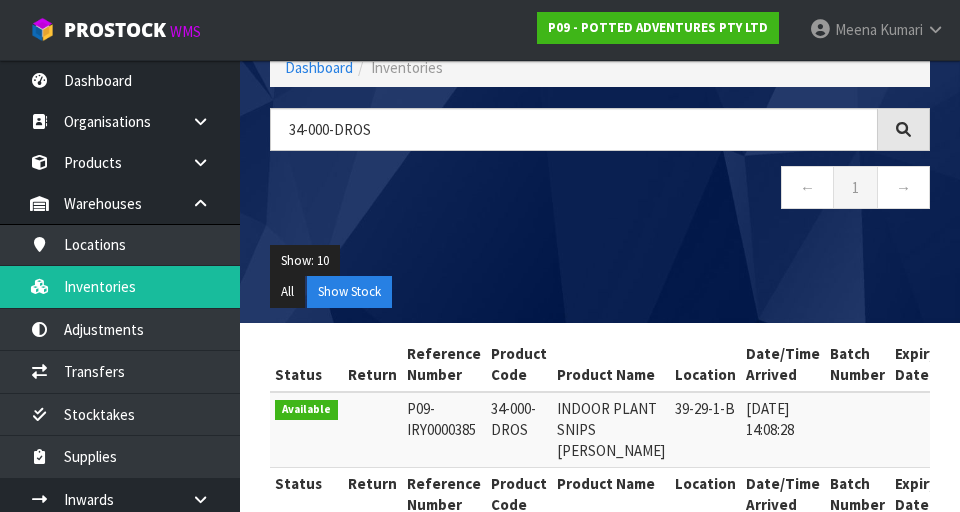 scroll, scrollTop: 202, scrollLeft: 0, axis: vertical 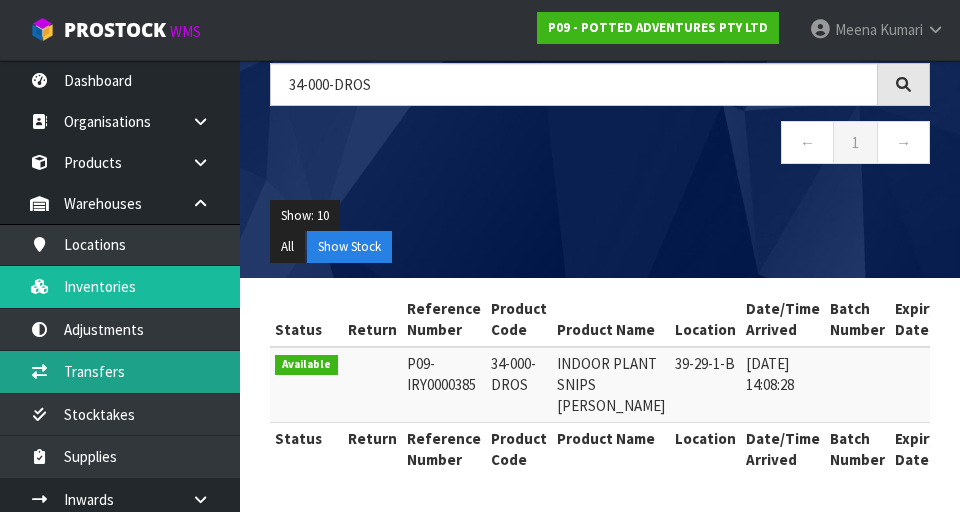 click on "Transfers" at bounding box center (120, 371) 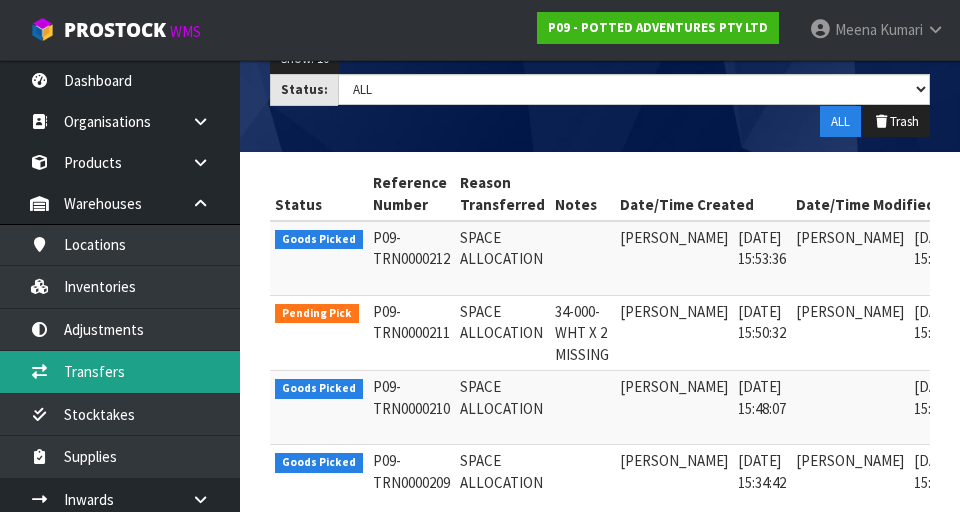 scroll, scrollTop: 320, scrollLeft: 0, axis: vertical 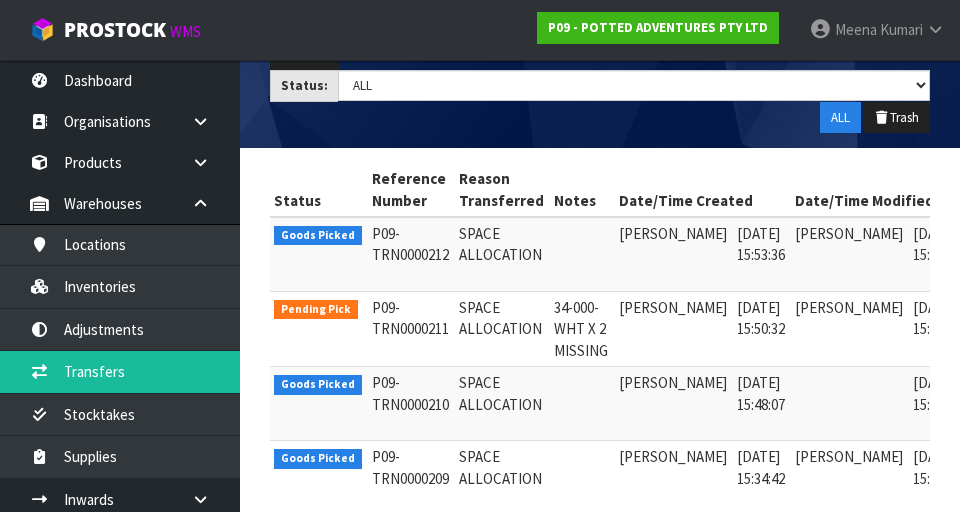 click at bounding box center (993, 312) 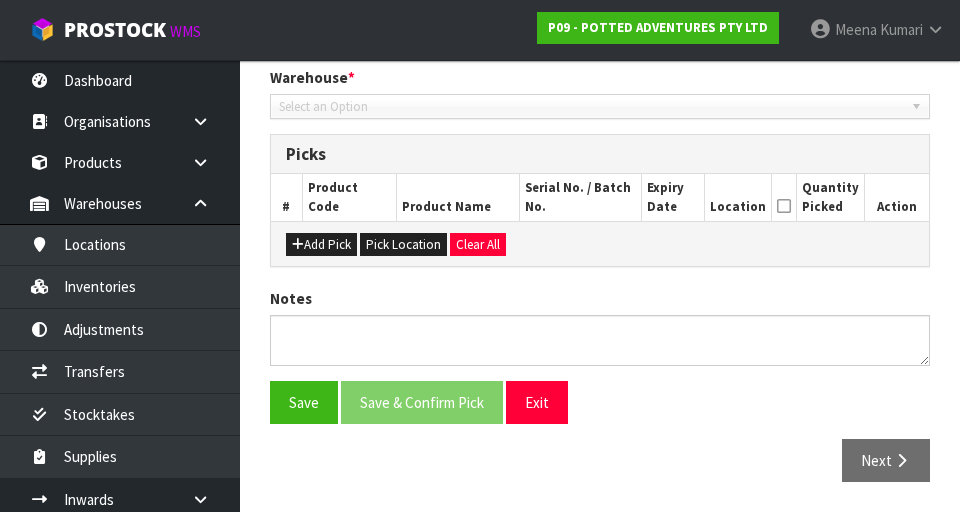 type on "[DATE]" 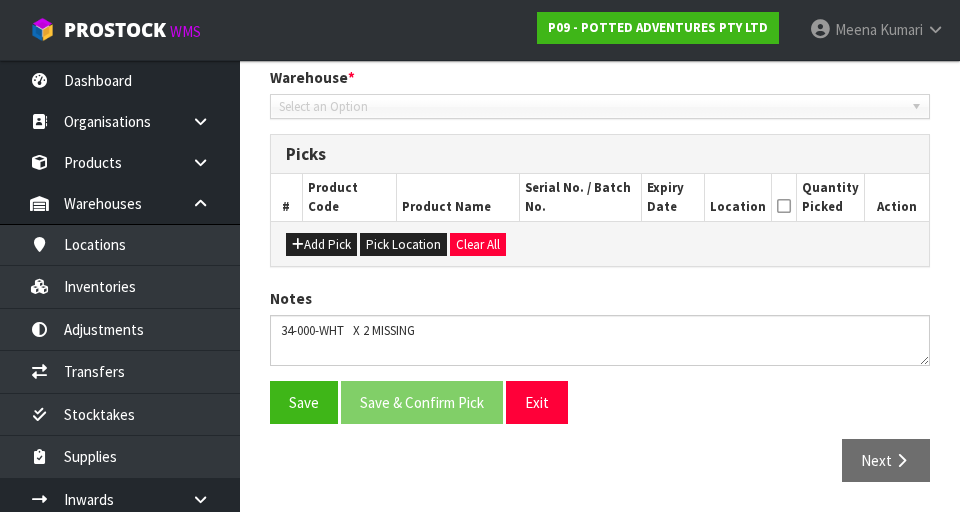 scroll, scrollTop: 614, scrollLeft: 0, axis: vertical 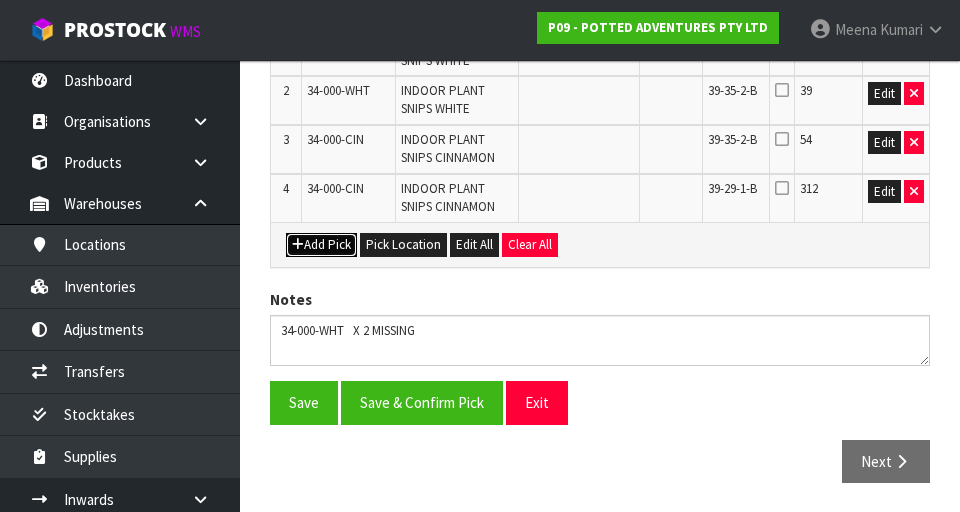 click on "Add Pick" at bounding box center [321, 245] 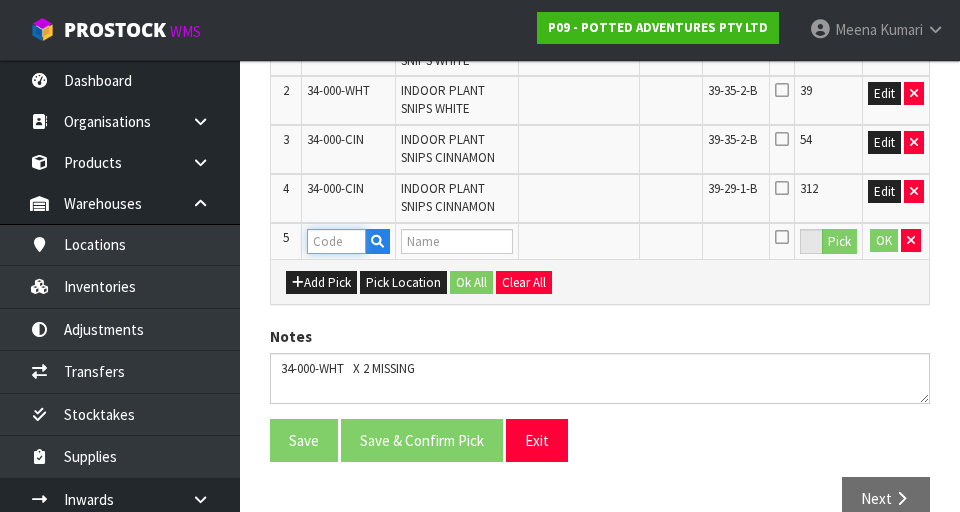paste on "34-000-DROS" 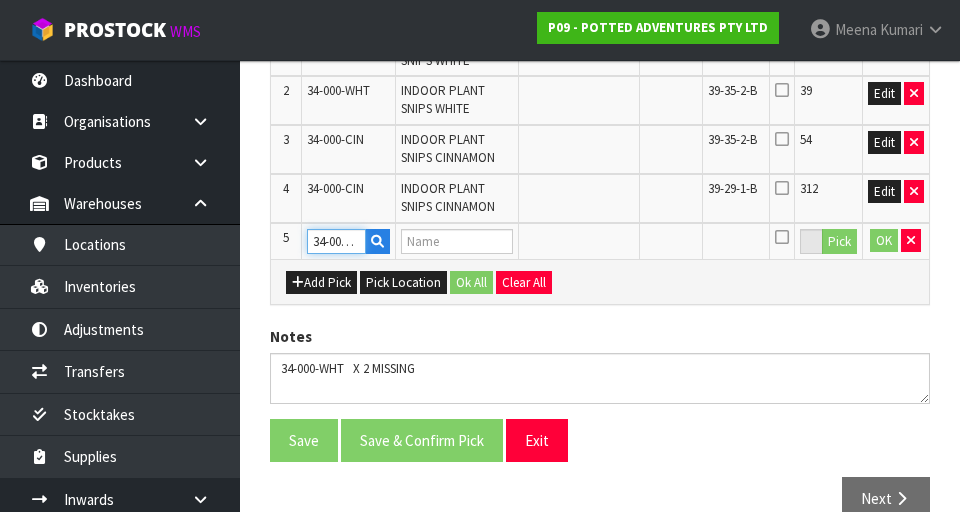scroll, scrollTop: 0, scrollLeft: 23, axis: horizontal 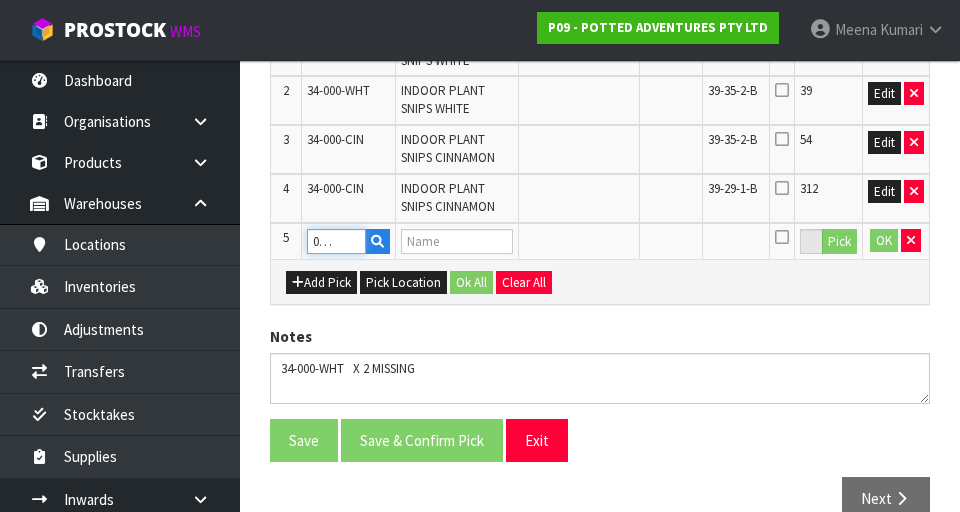 type on "INDOOR PLANT SNIPS [PERSON_NAME]" 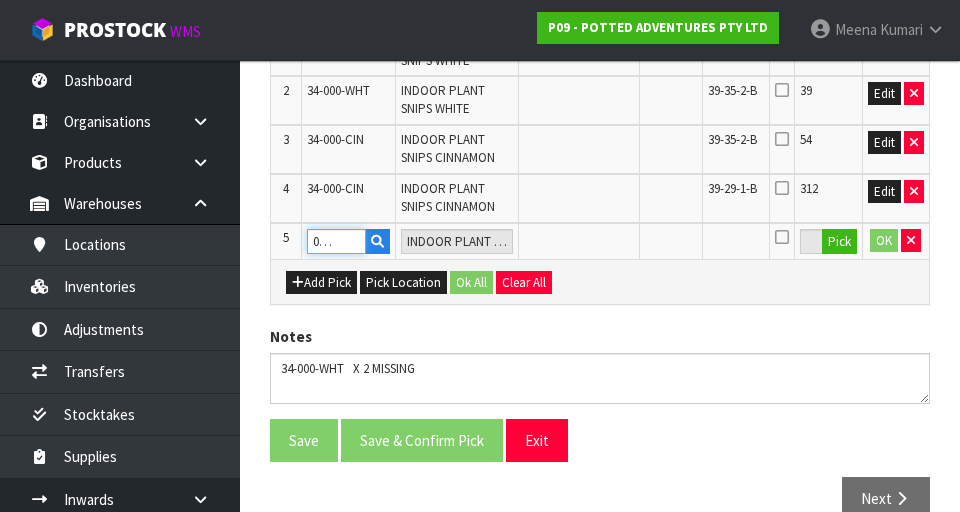 type on "34-000-DROS" 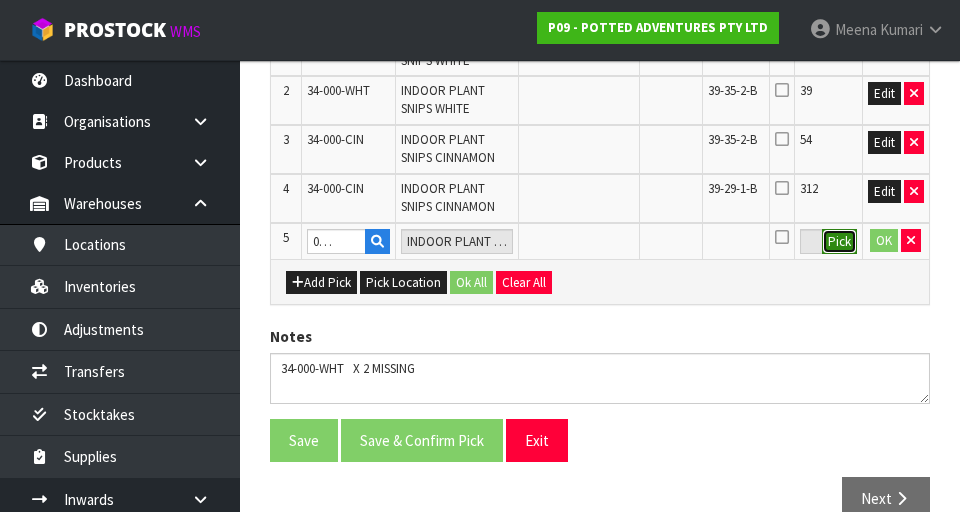 click on "Pick" at bounding box center (839, 242) 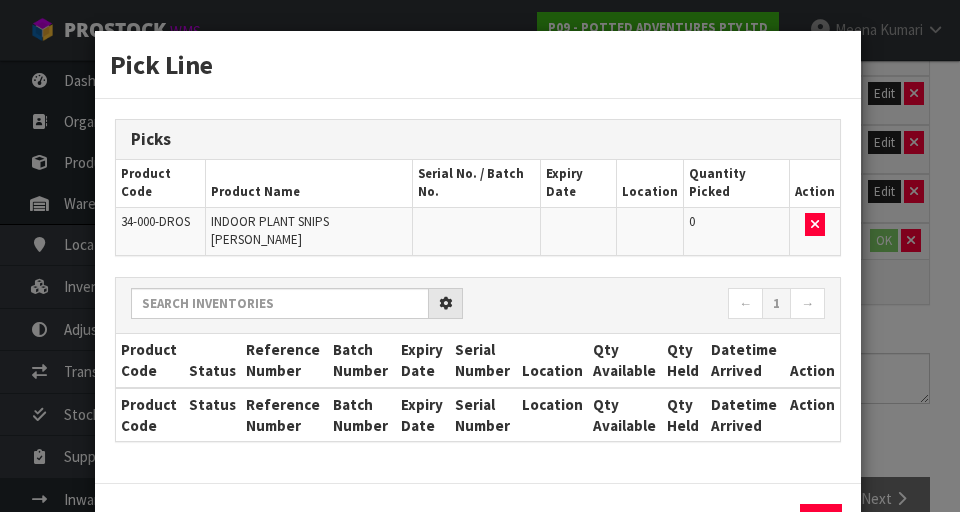 scroll, scrollTop: 0, scrollLeft: 0, axis: both 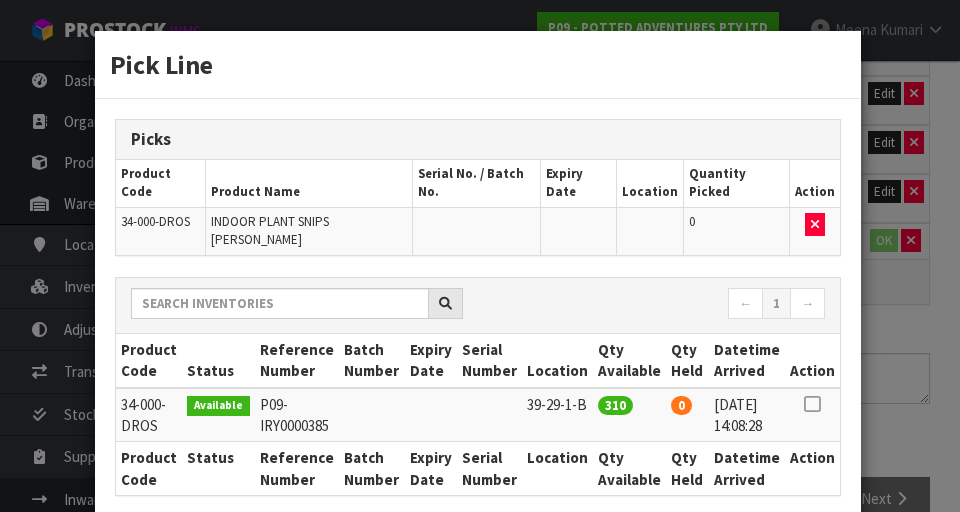 click at bounding box center (812, 404) 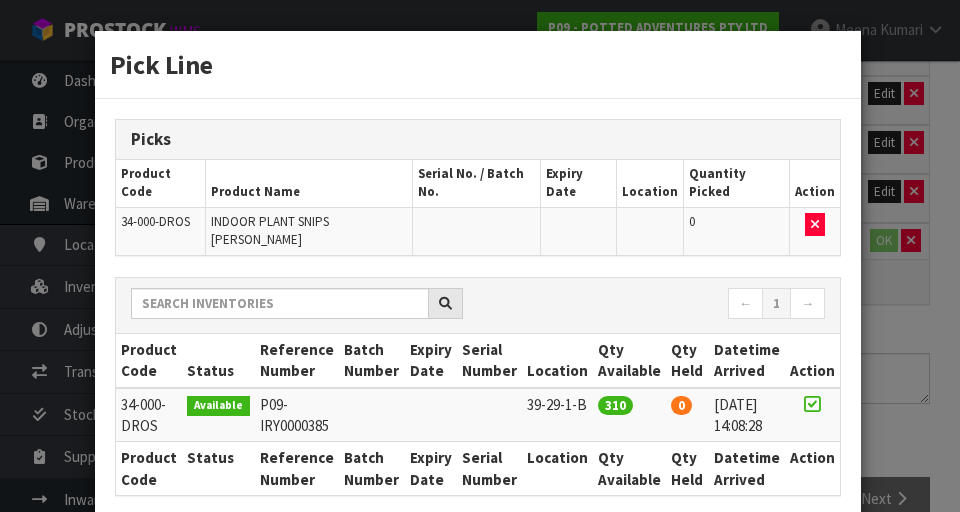 scroll, scrollTop: 97, scrollLeft: 0, axis: vertical 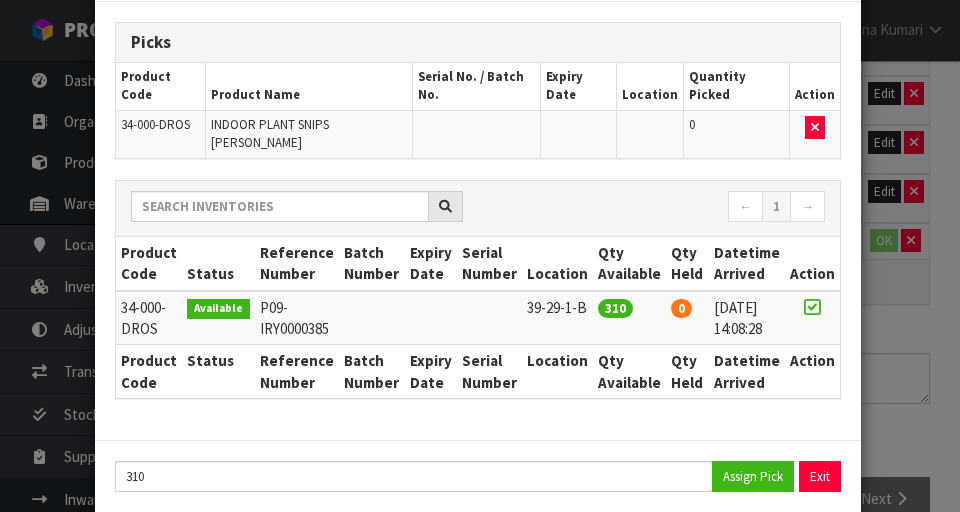 click on "Pick Line
Picks
Product Code
Product Name
Serial No. / Batch No.
Expiry Date
Location
Quantity Picked
Action
34-000-DROS
INDOOR PLANT SNIPS [PERSON_NAME]
0
←
1
→
Product Code
Status
Reference Number
Batch Number
Expiry Date
Serial Number
Location
Qty Available
Qty Held
Datetime Arrived
Action
0" at bounding box center [480, 256] 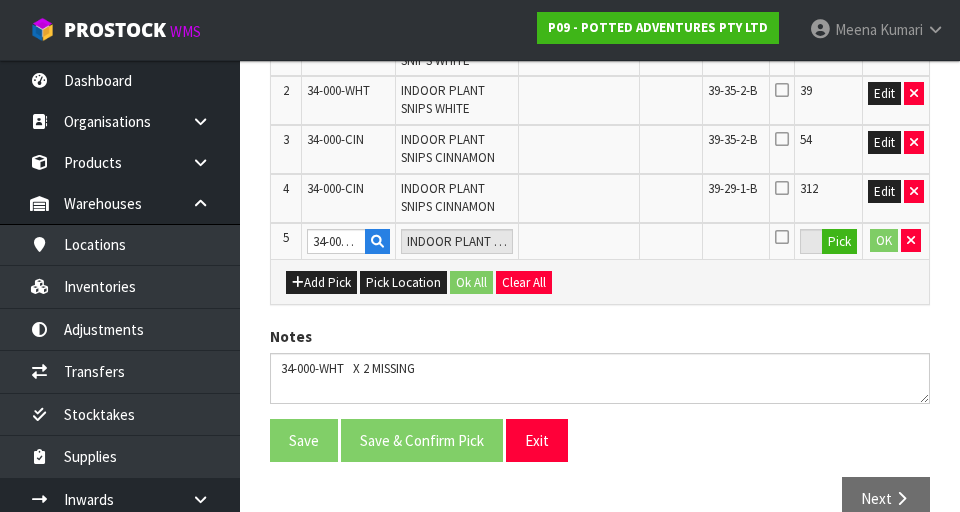 click on "1
Transfer Pick
2
Transfer Putaway
POTTED ADVENTURES PTY LTD
Reason Transferred  *
Space Allocation Damage Expired Stock Repair QA
Space Allocation
Post Date  *
[DATE]
Warehouse  *
01 - CONTRACT WAREHOUSING MAIN 02 - CONTRACT WAREHOUSING NO 2 CHC - CWL [GEOGRAPHIC_DATA] WAIHEKE - SOLAR SHOP [GEOGRAPHIC_DATA] - CONTRACT WAREHOUSING [GEOGRAPHIC_DATA] - CONTRACT WAREHOUSING [DEMOGRAPHIC_DATA] RUBY CWL03 - CONTRACT WAREHOUSING NEILPARK
CWL01 - CONTRACT WAREHOUSING [GEOGRAPHIC_DATA]
Picks
#
Product	Code
Product	Name
Serial No. / Batch No.
Expiry Date" at bounding box center (600, 66) 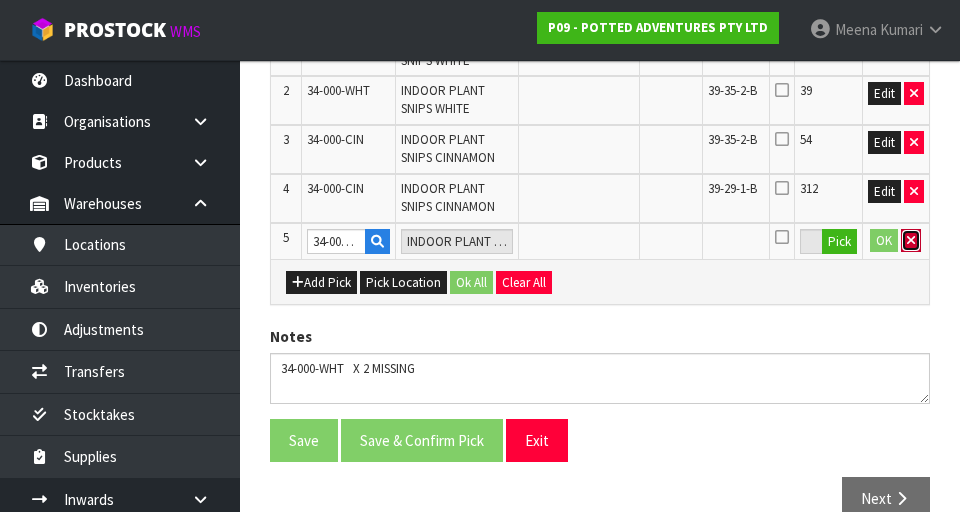 click at bounding box center [911, 241] 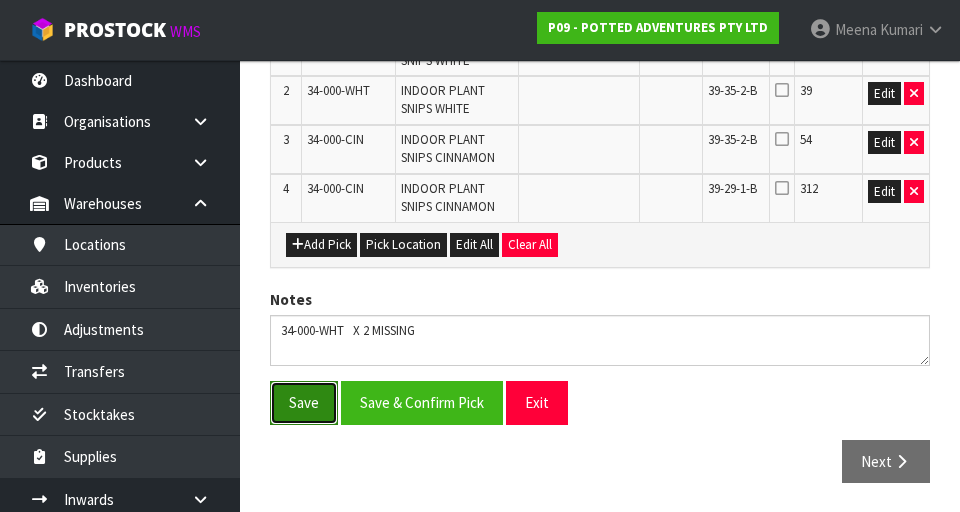 click on "Save" at bounding box center [304, 402] 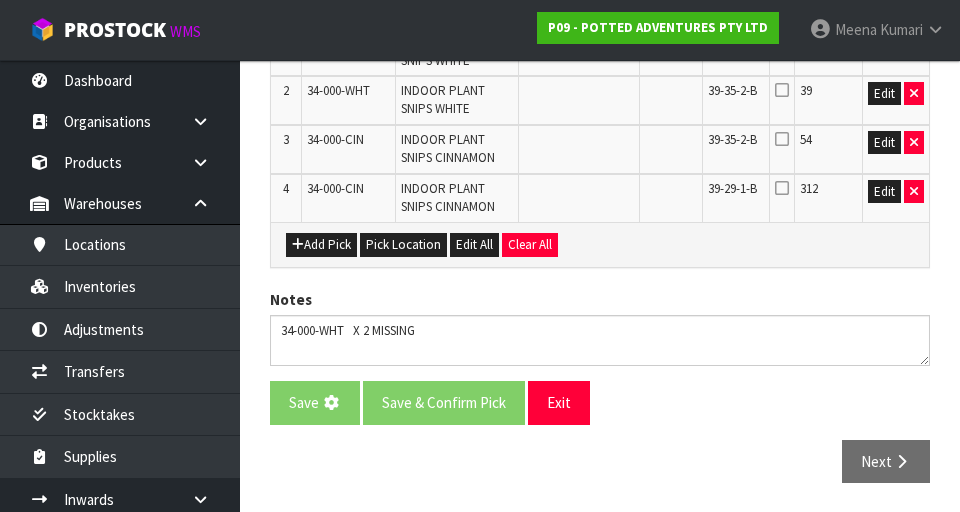 scroll, scrollTop: 0, scrollLeft: 0, axis: both 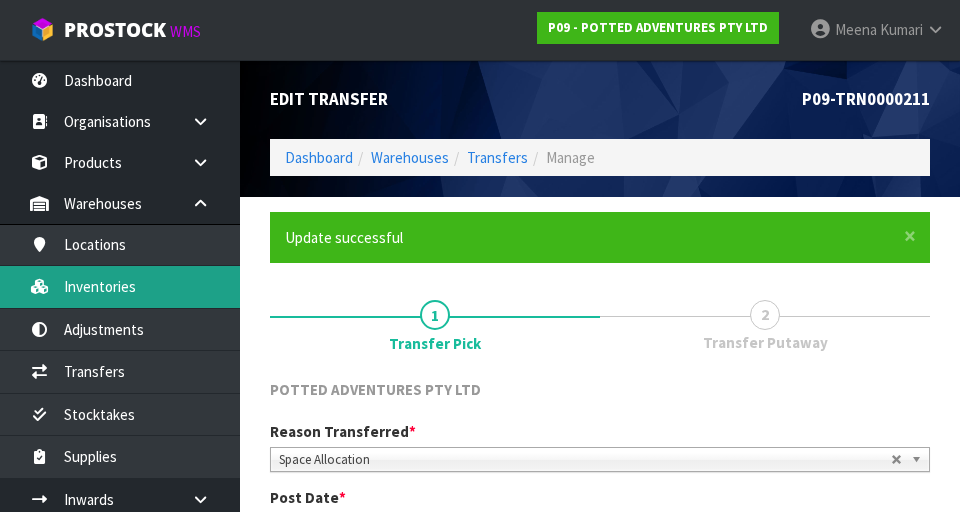 click on "Inventories" at bounding box center [120, 286] 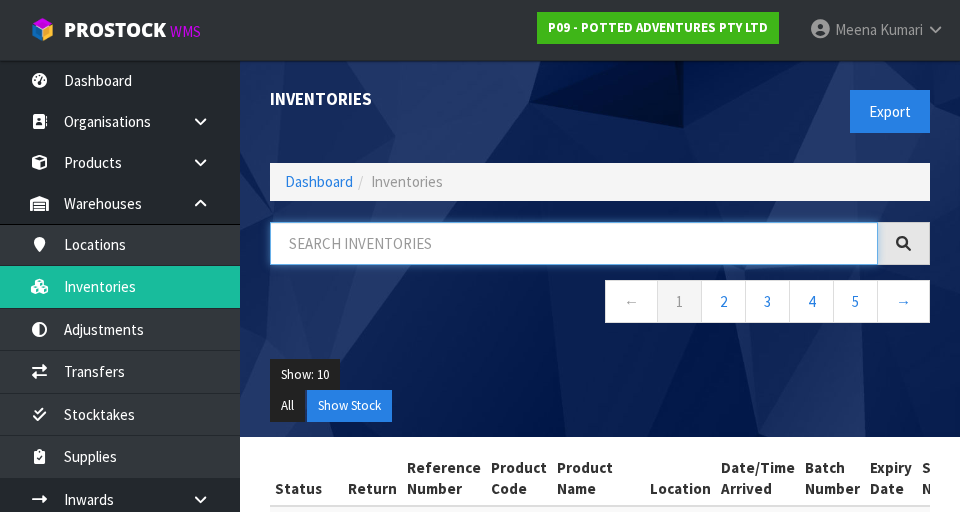 paste on "34-000-DROS" 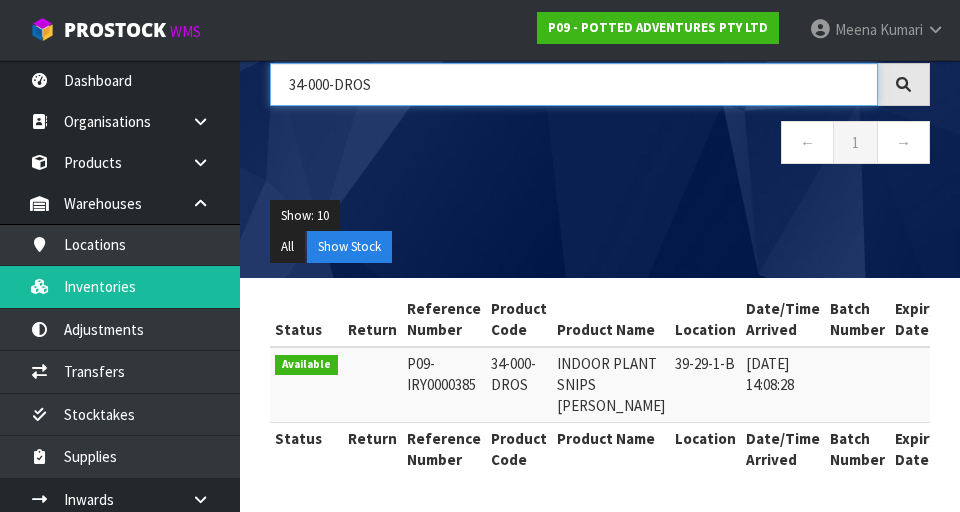 scroll, scrollTop: 202, scrollLeft: 0, axis: vertical 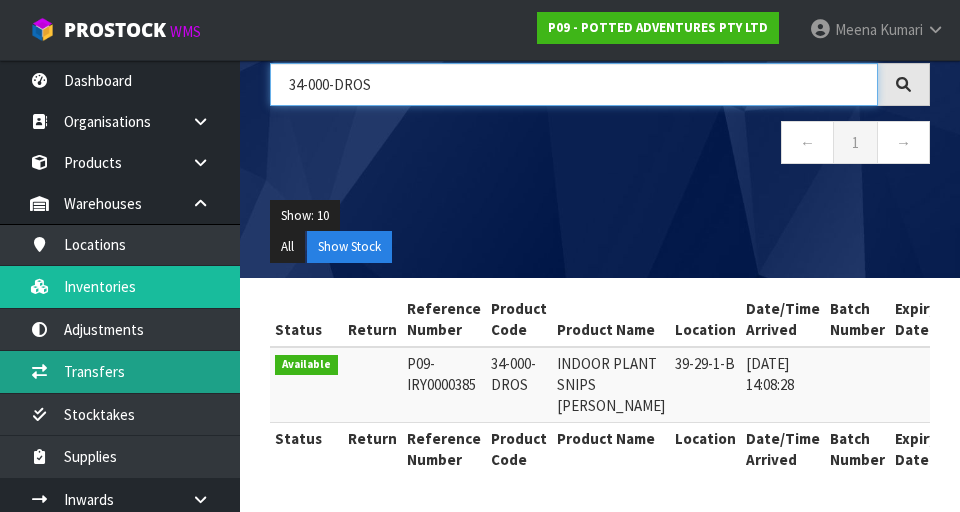 type on "34-000-DROS" 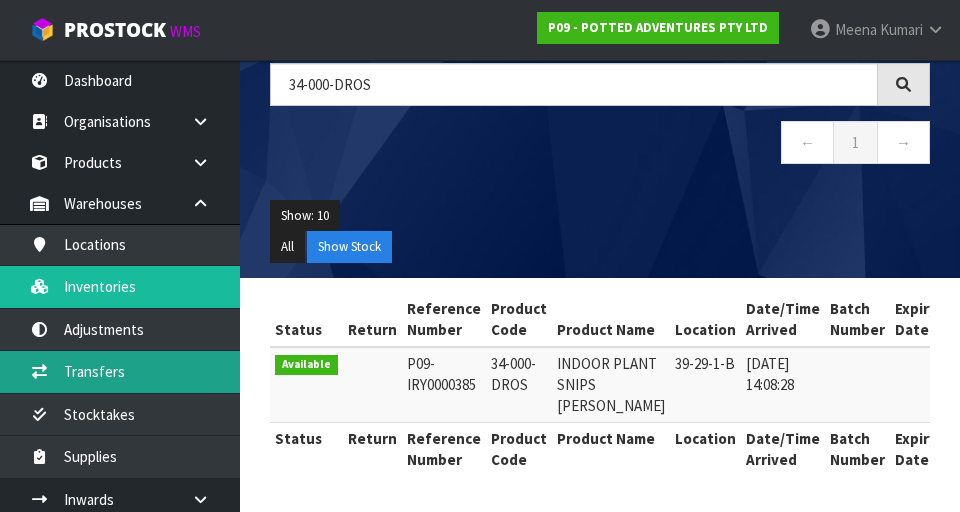 click on "Transfers" at bounding box center (120, 371) 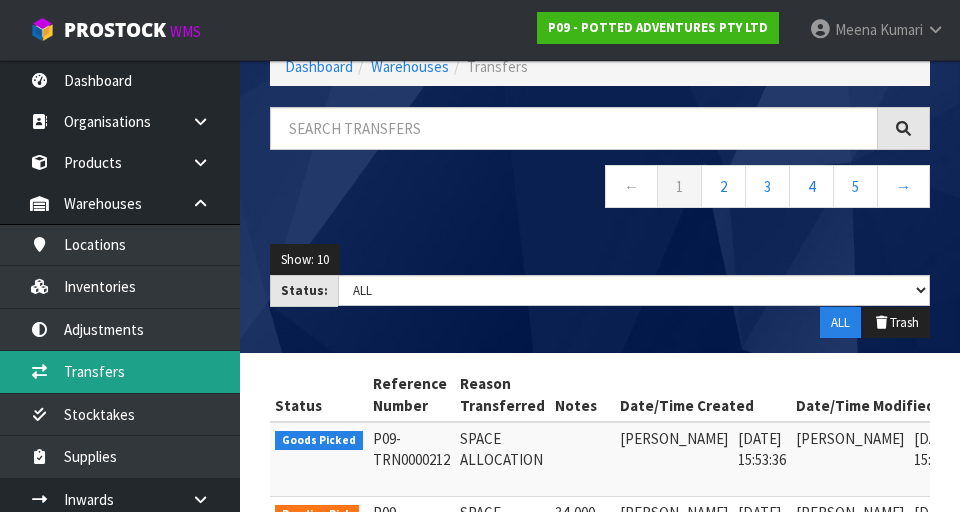 scroll, scrollTop: 202, scrollLeft: 0, axis: vertical 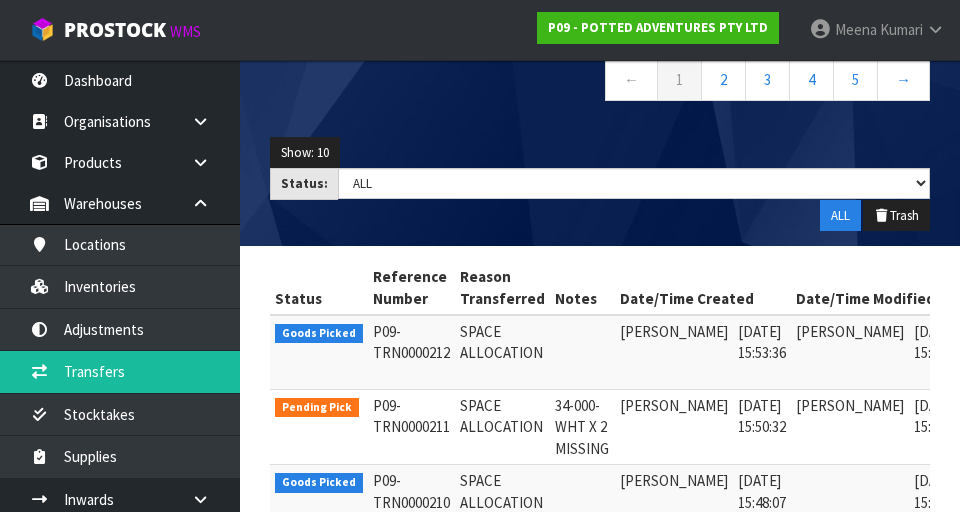 click at bounding box center (994, 411) 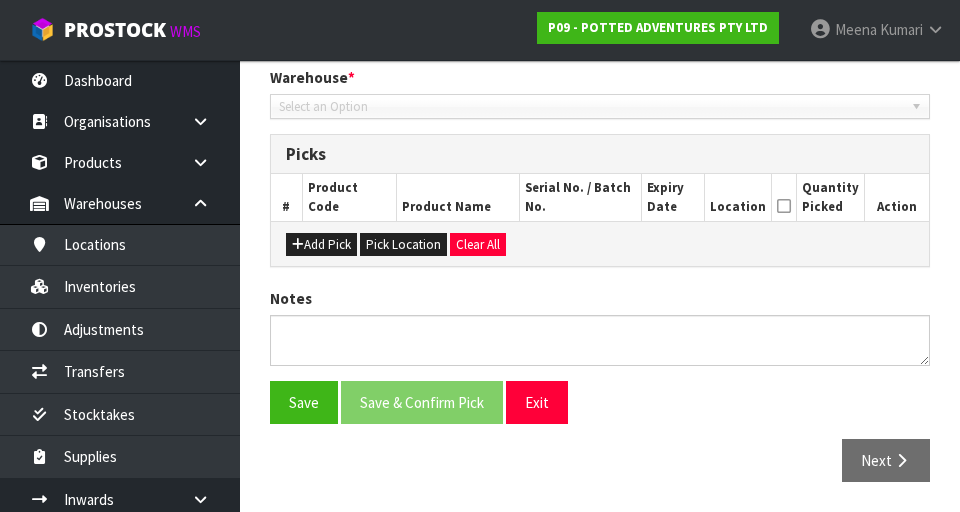 click on "Save
Save & Confirm Pick
Exit" at bounding box center (600, 402) 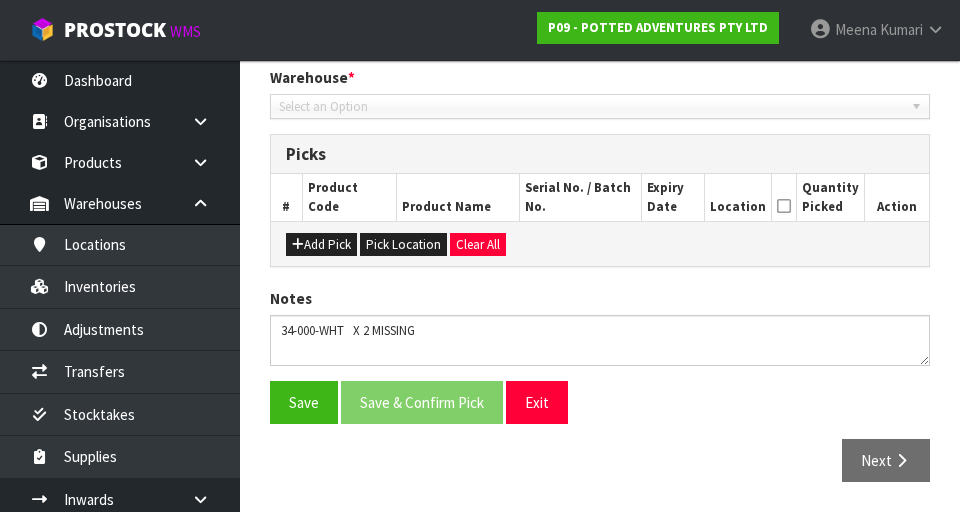 scroll, scrollTop: 614, scrollLeft: 0, axis: vertical 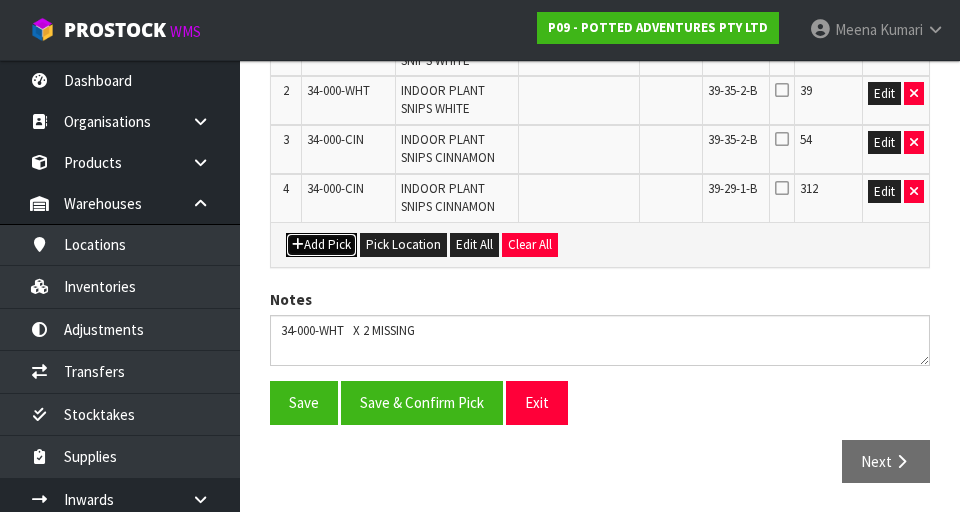 click on "Add Pick" at bounding box center (321, 245) 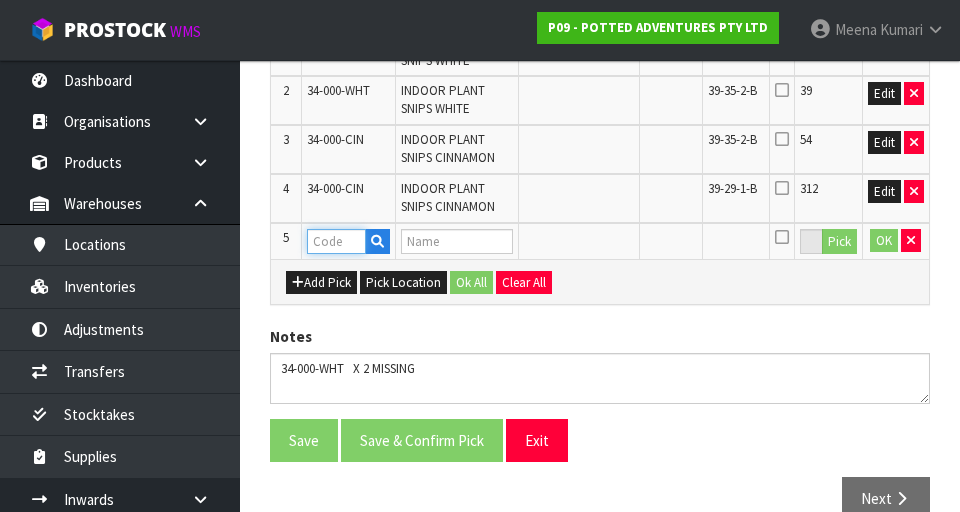 paste on "34-000-DROS" 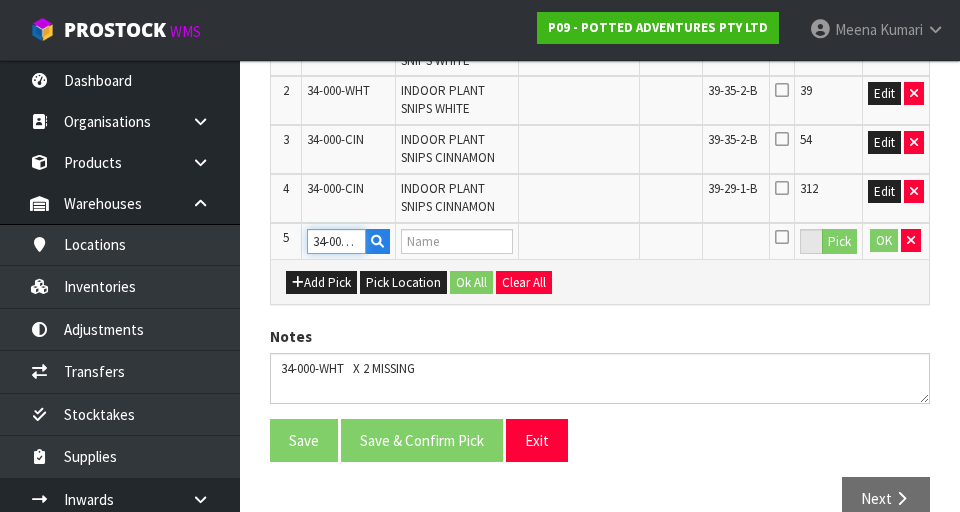 scroll, scrollTop: 0, scrollLeft: 23, axis: horizontal 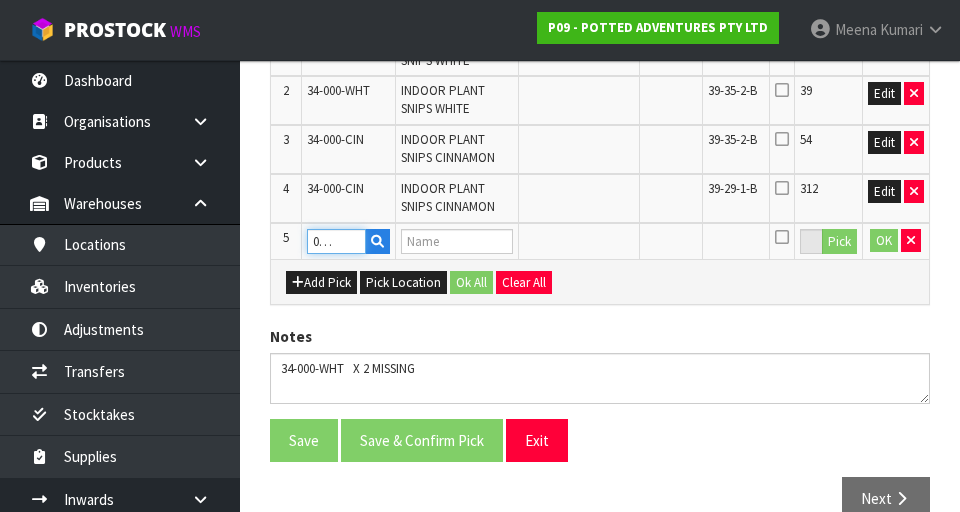 type on "INDOOR PLANT SNIPS [PERSON_NAME]" 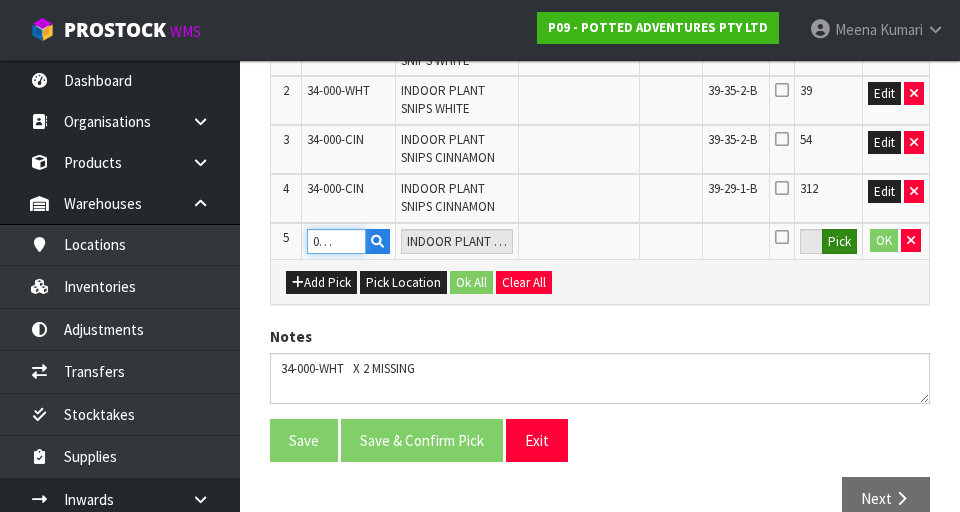 type on "34-000-DROS" 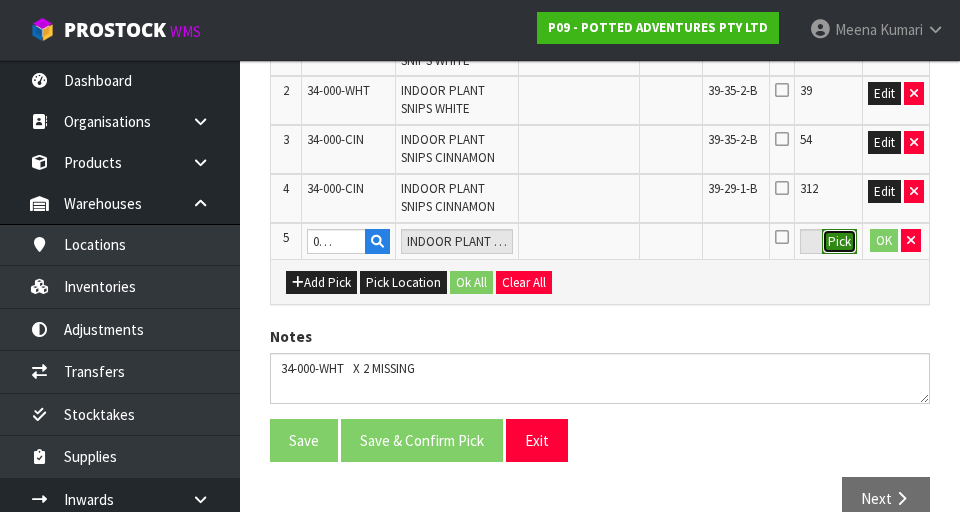 click on "Pick" at bounding box center (839, 242) 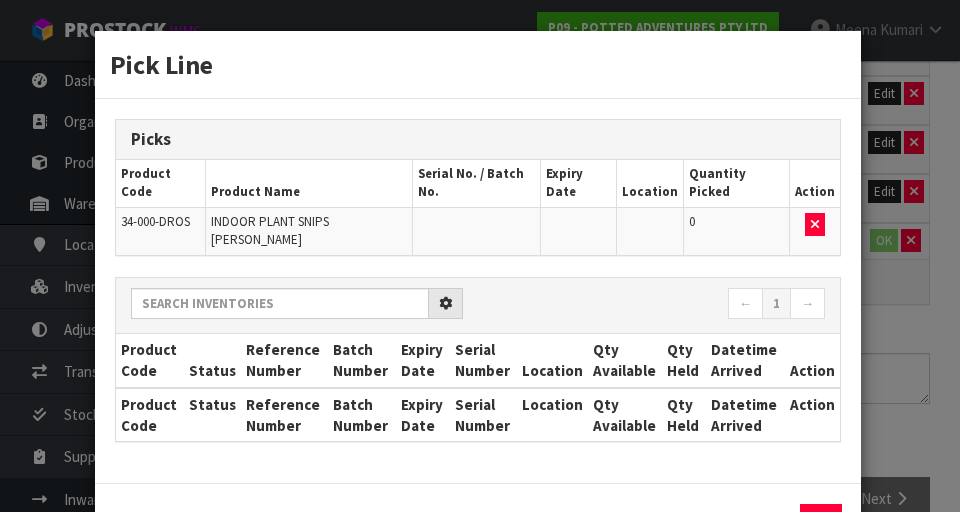 scroll, scrollTop: 0, scrollLeft: 0, axis: both 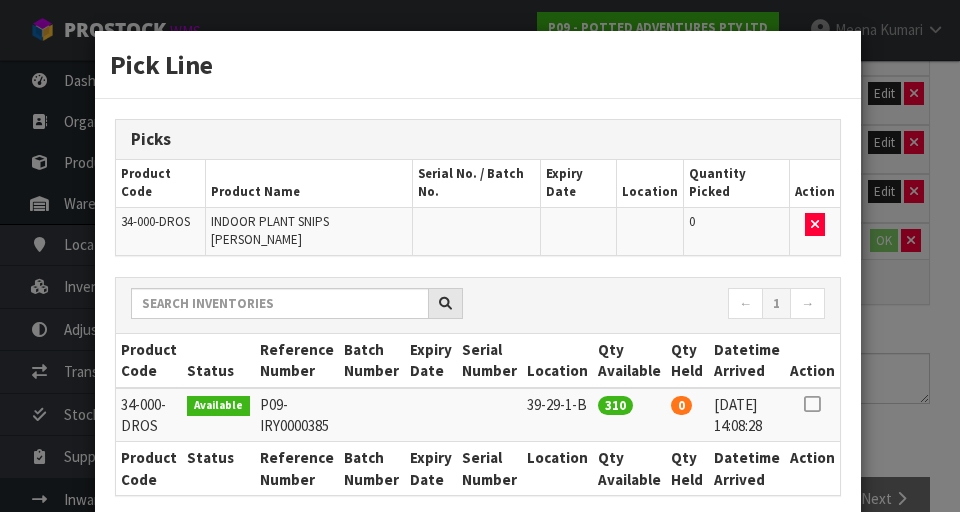 click at bounding box center [812, 404] 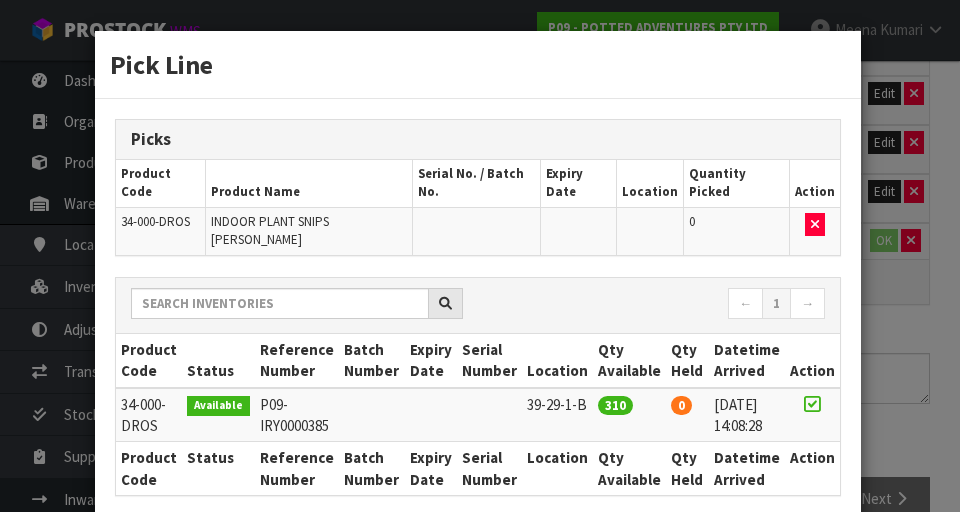 scroll, scrollTop: 97, scrollLeft: 0, axis: vertical 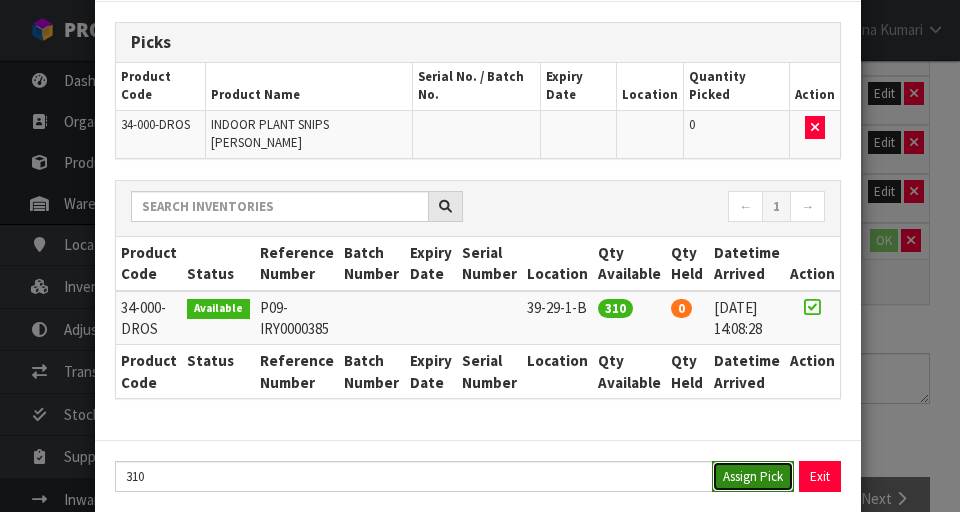 click on "Assign Pick" at bounding box center [753, 476] 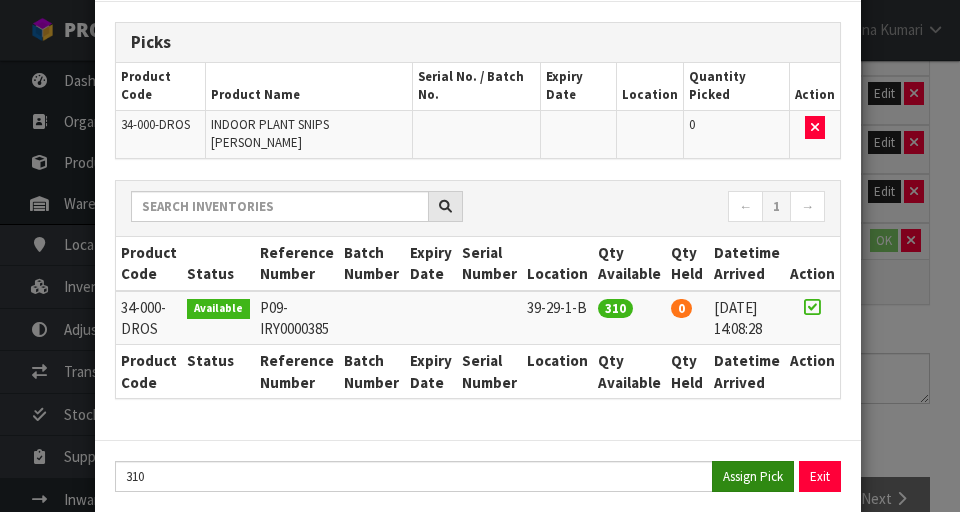 type on "310" 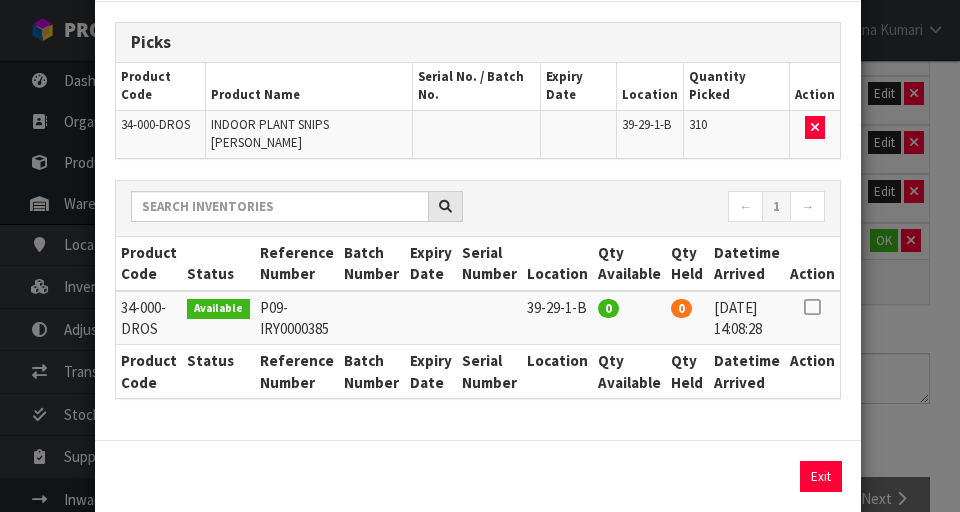 click on "Pick Line
Picks
Product Code
Product Name
Serial No. / Batch No.
Expiry Date
Location
Quantity Picked
Action
34-000-DROS
INDOOR PLANT SNIPS [PERSON_NAME]
39-29-1-B
310
←
1
→
Product Code
Status
Reference Number
Batch Number
Expiry Date
Serial Number
Location
Qty Available
Qty Held
Datetime Arrived
Action
0 0" at bounding box center [480, 256] 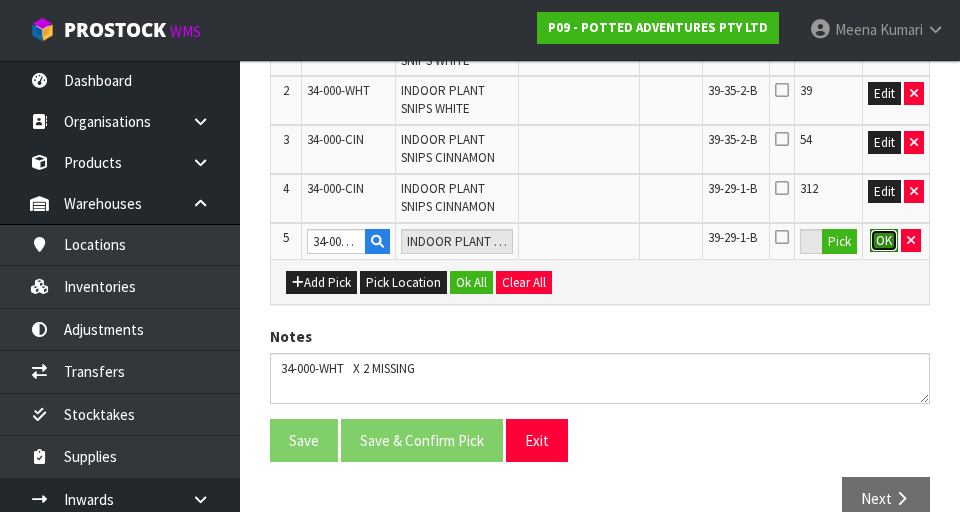 click on "OK" at bounding box center (884, 241) 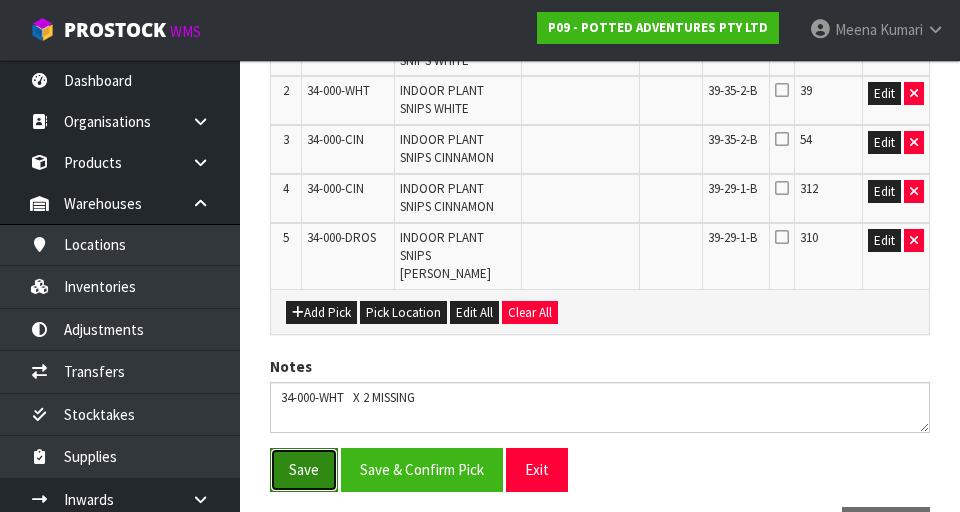 click on "Save" at bounding box center [304, 469] 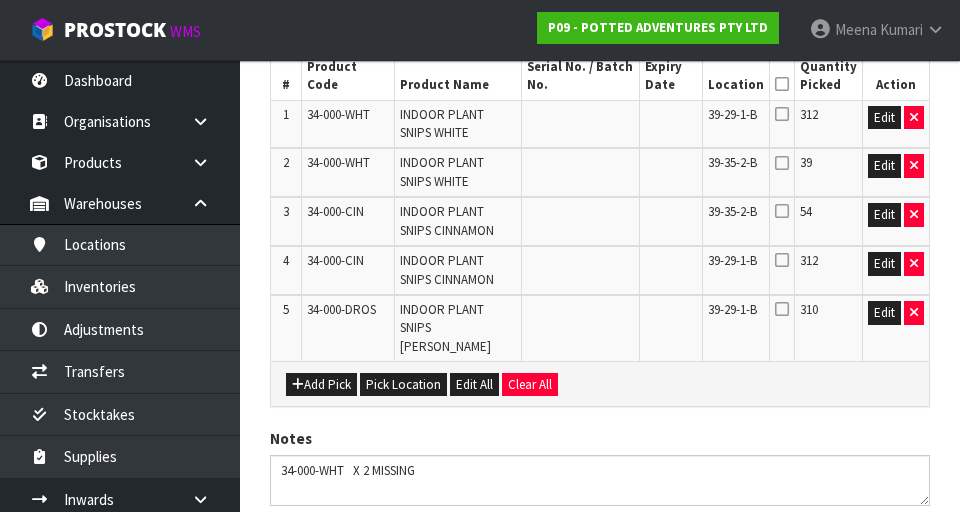 scroll, scrollTop: 0, scrollLeft: 0, axis: both 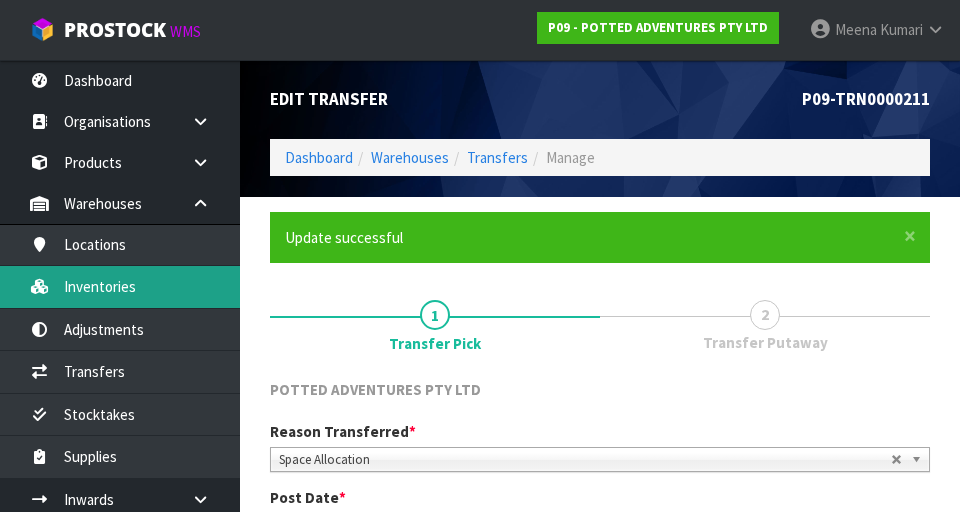 click on "Inventories" at bounding box center [120, 286] 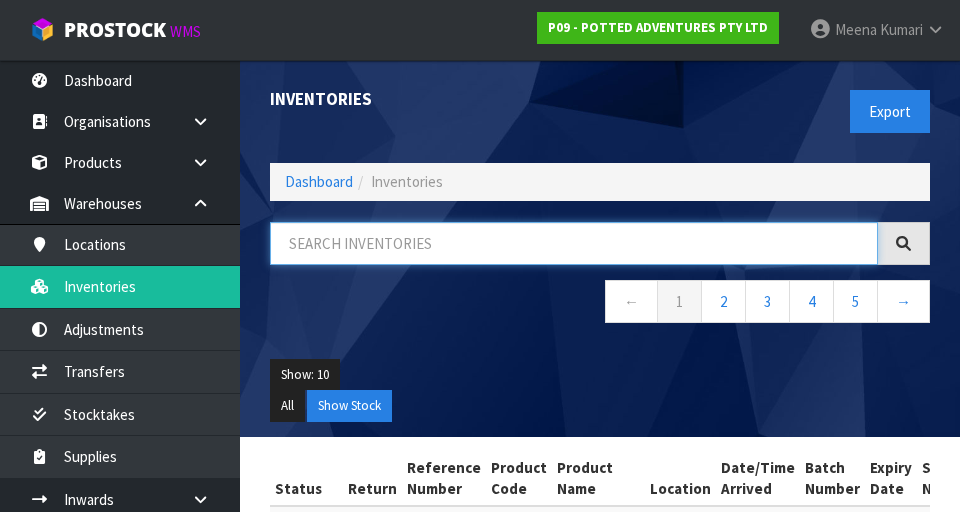 click at bounding box center (574, 243) 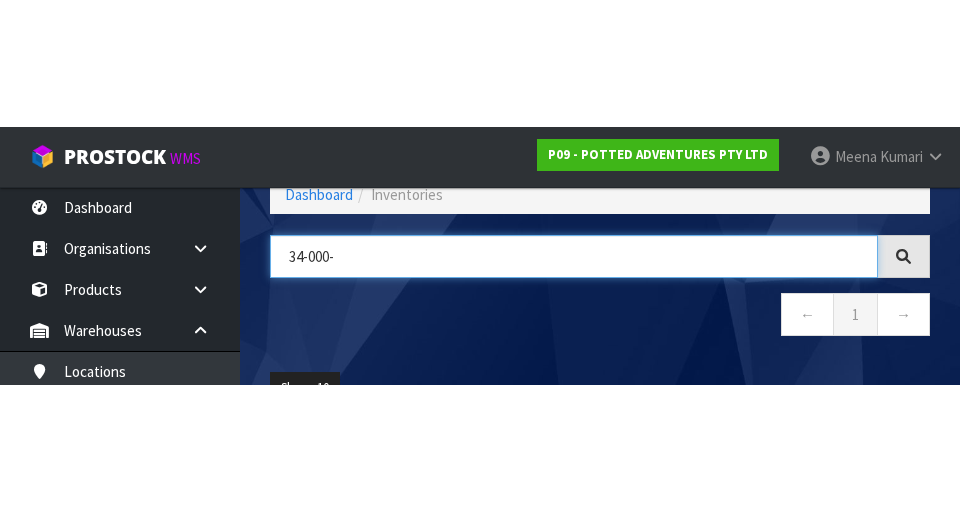 scroll, scrollTop: 0, scrollLeft: 0, axis: both 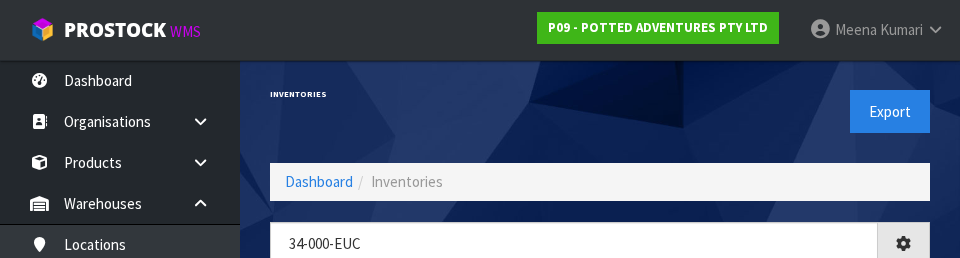 click on "Export" at bounding box center [772, 111] 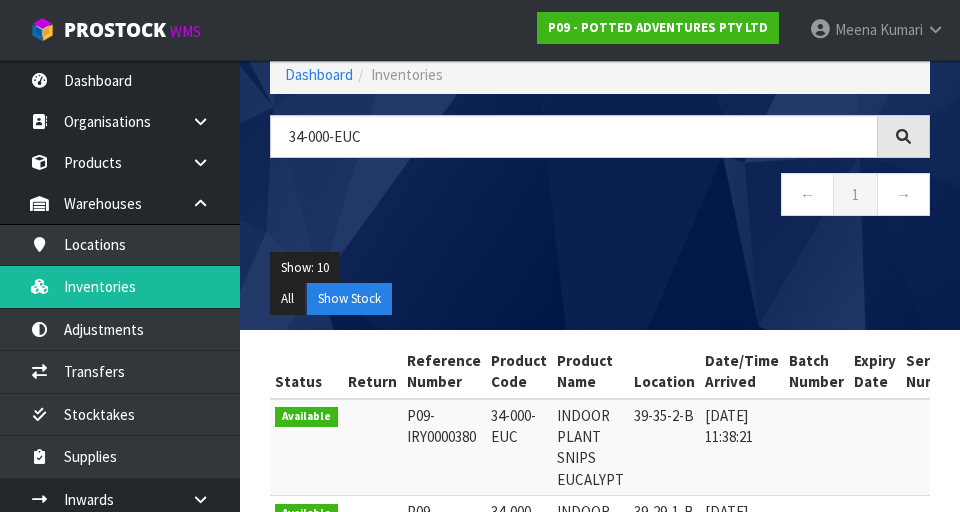 scroll, scrollTop: 277, scrollLeft: 0, axis: vertical 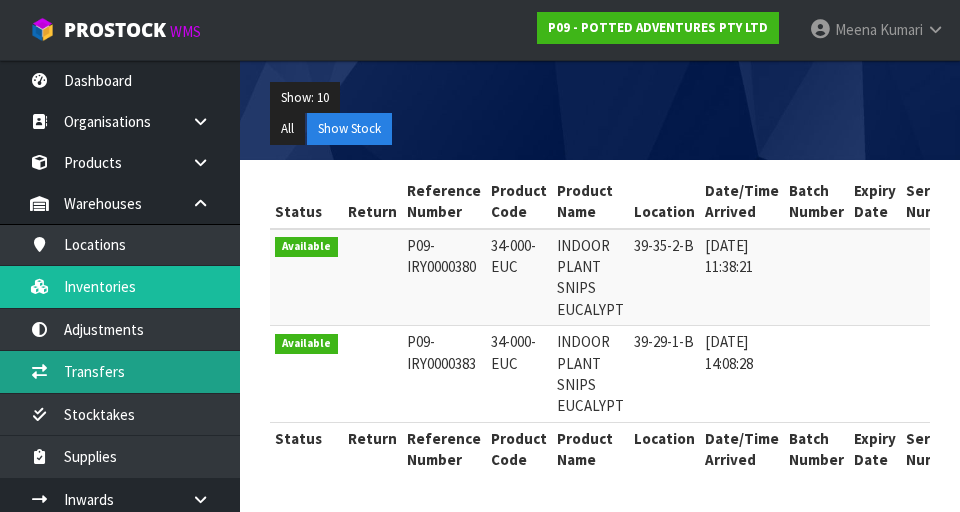 click on "Transfers" at bounding box center (120, 371) 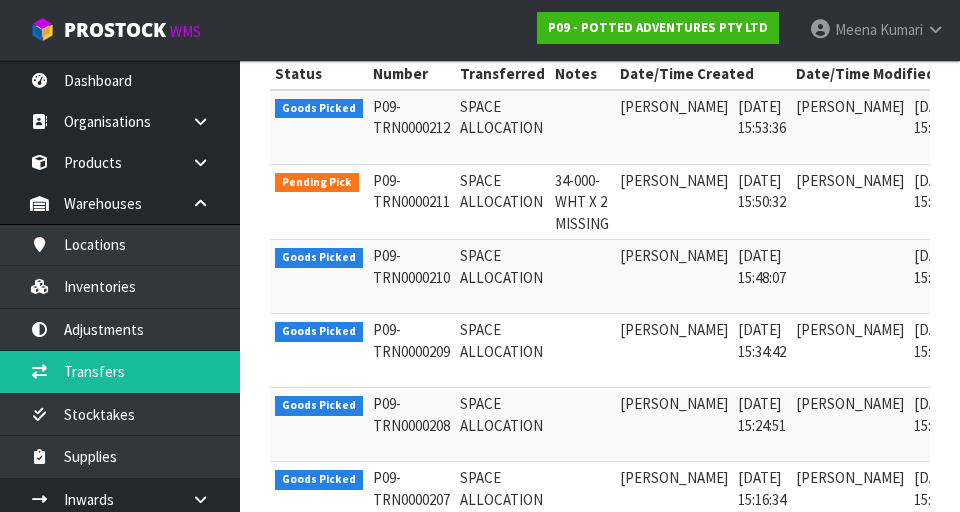 click at bounding box center (994, 186) 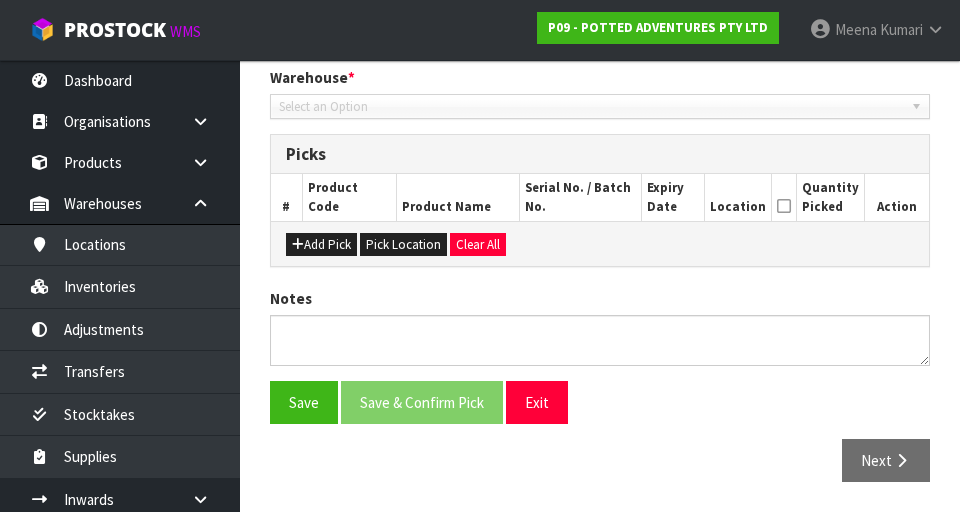 type on "[DATE]" 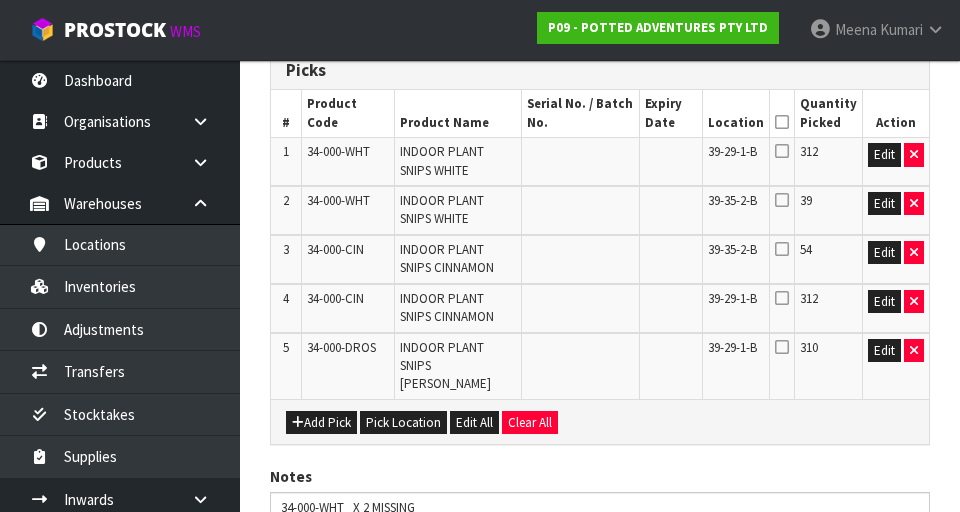 scroll, scrollTop: 499, scrollLeft: 0, axis: vertical 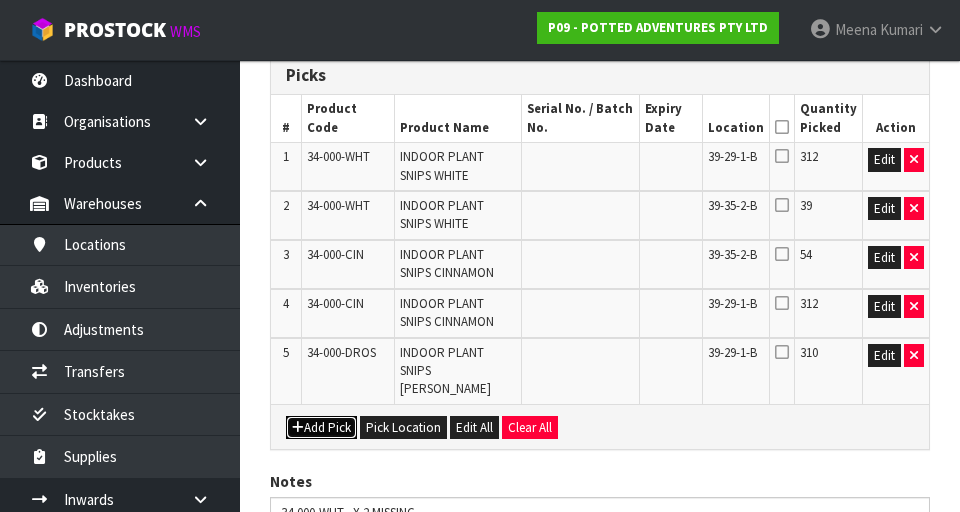 click on "Add Pick" at bounding box center (321, 428) 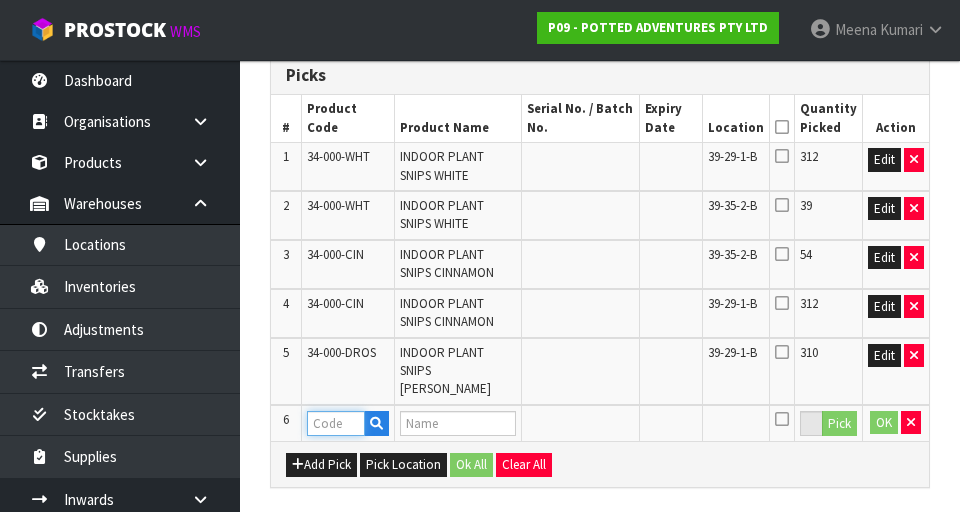 paste on "34-000-EUC" 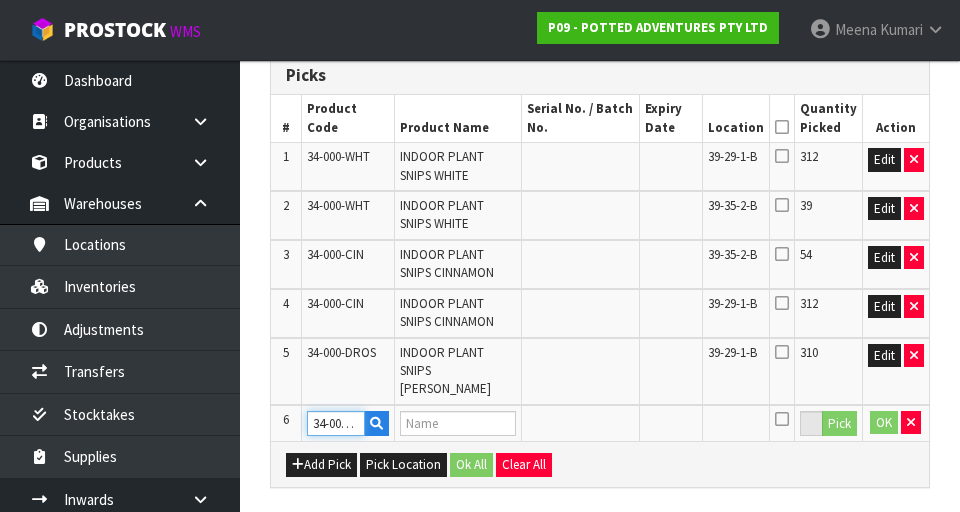 scroll, scrollTop: 0, scrollLeft: 15, axis: horizontal 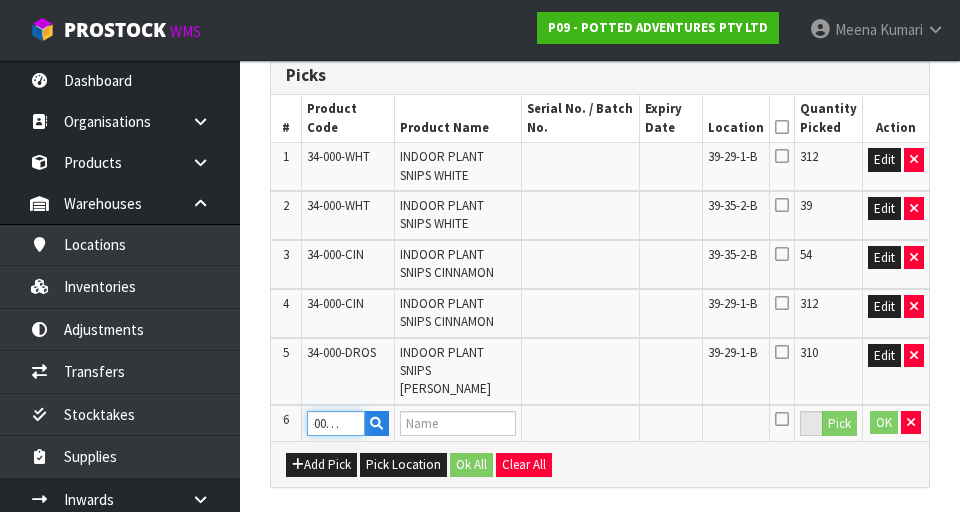 type on "INDOOR PLANT SNIPS EUCALYPT" 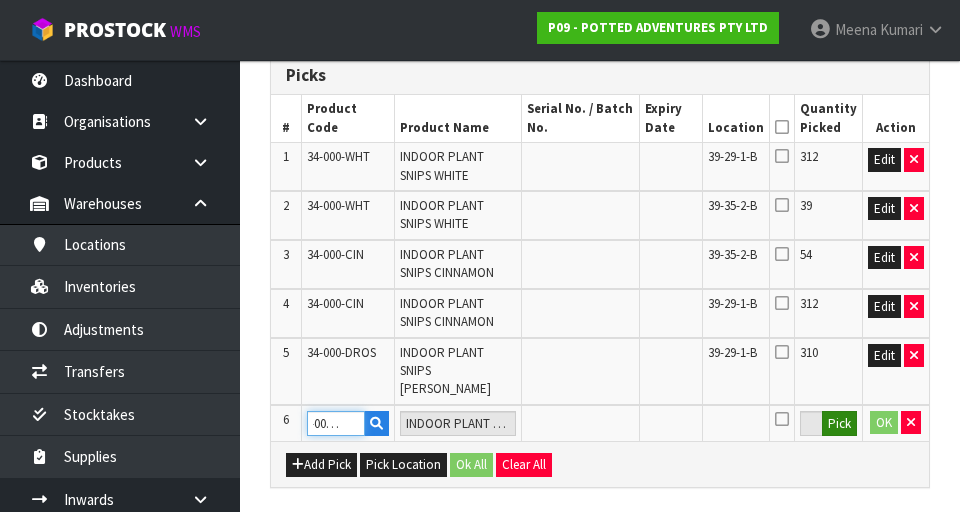 type on "34-000-EUC" 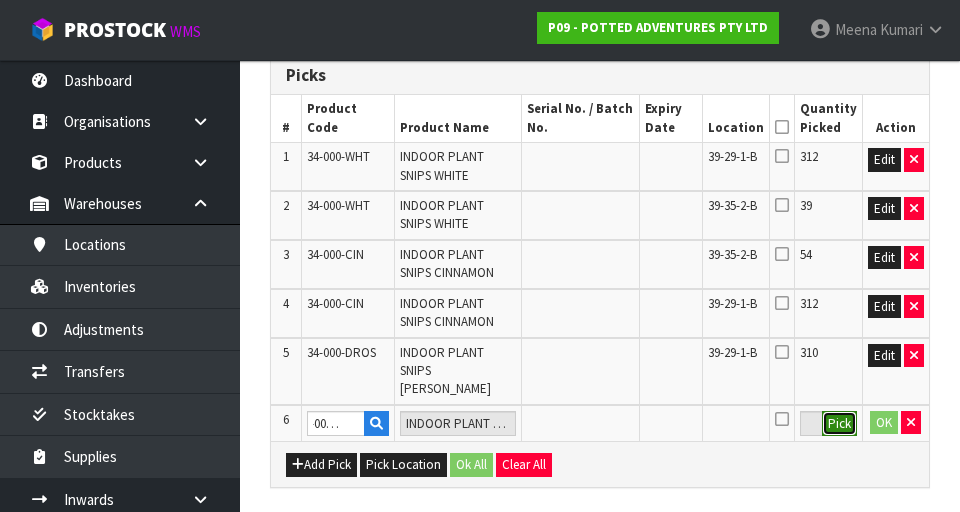 click on "Pick" at bounding box center [839, 424] 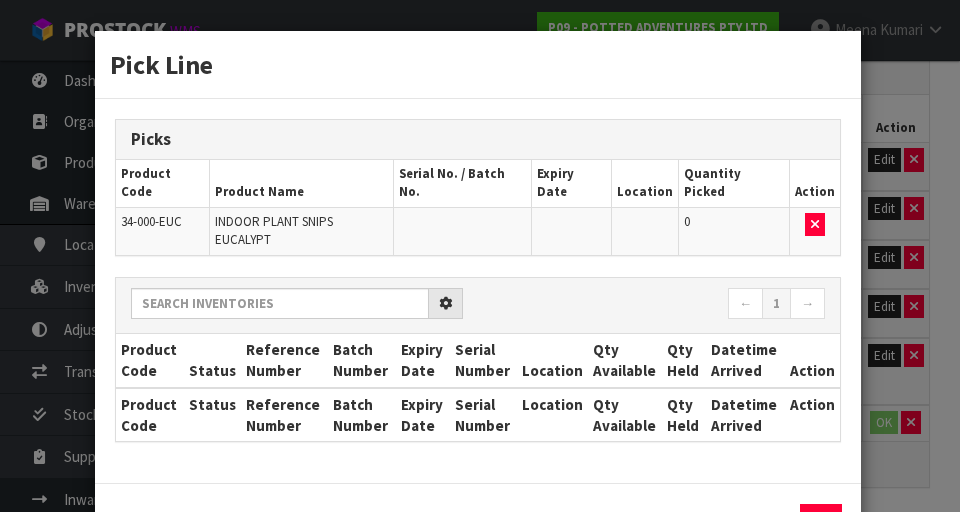 scroll, scrollTop: 0, scrollLeft: 0, axis: both 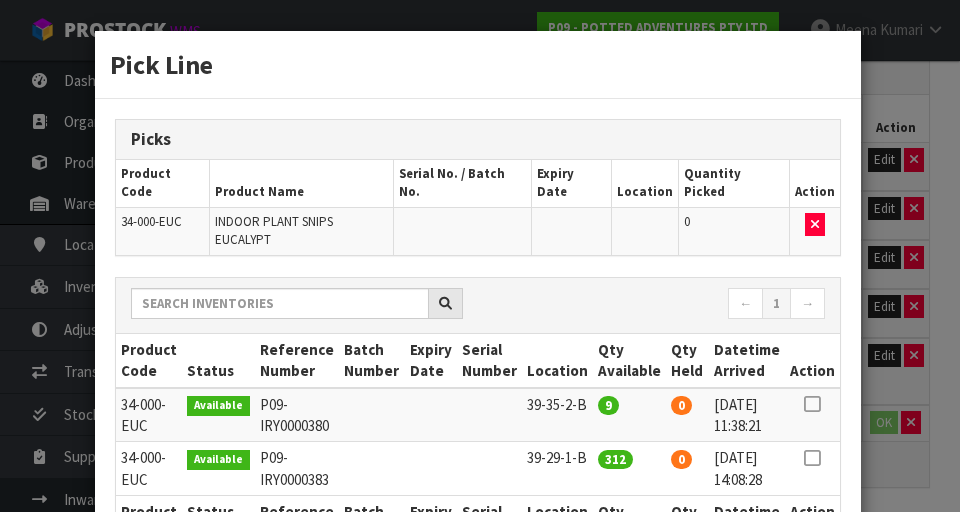 click at bounding box center (812, 404) 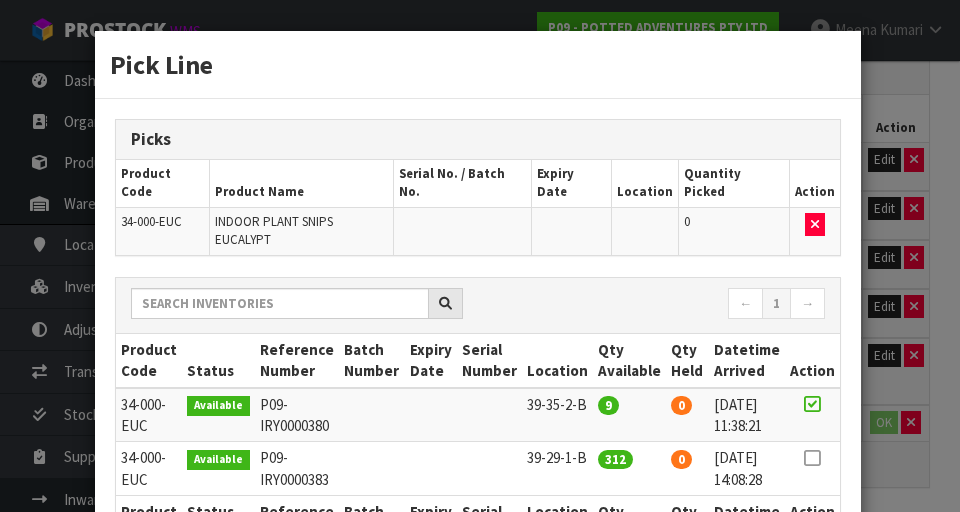 scroll, scrollTop: 151, scrollLeft: 0, axis: vertical 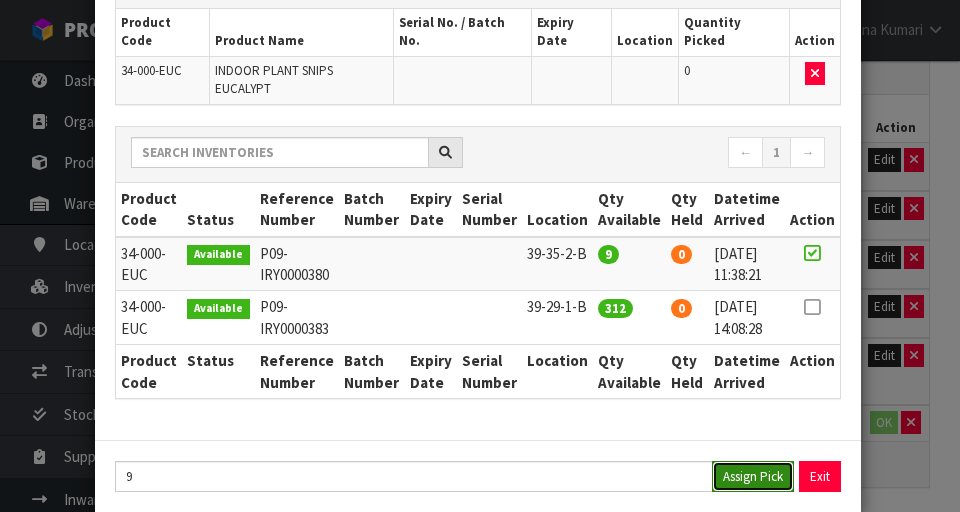 click on "Assign Pick" at bounding box center [753, 476] 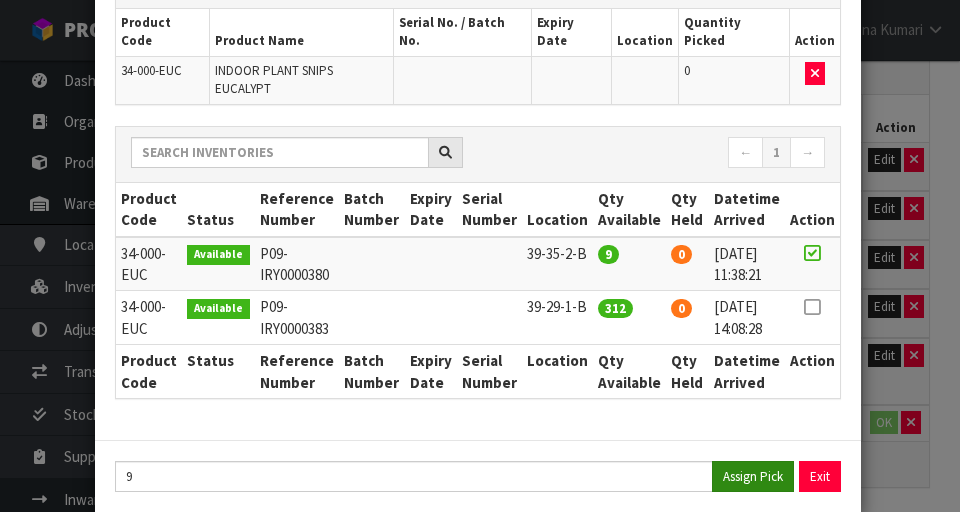 type on "9" 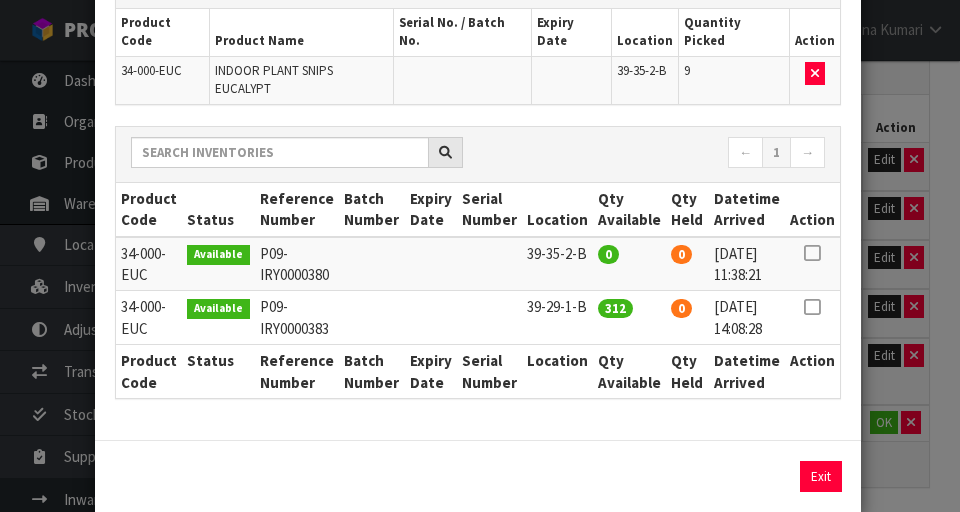 click at bounding box center [812, 307] 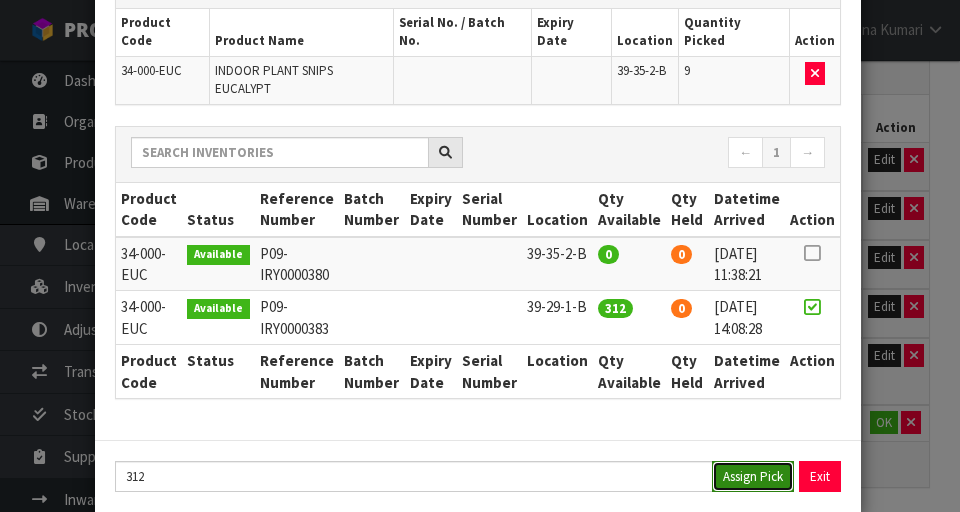 click on "Assign Pick" at bounding box center (753, 476) 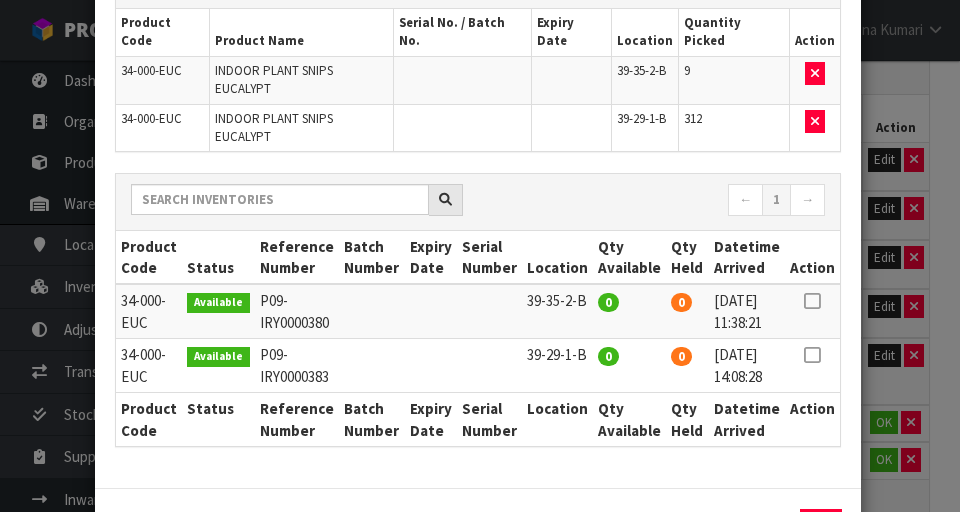 click on "Pick Line
Picks
Product Code
Product Name
Serial No. / Batch No.
Expiry Date
Location
Quantity Picked
Action
34-000-EUC
INDOOR PLANT SNIPS EUCALYPT
39-35-2-B
9
34-000-EUC
INDOOR PLANT SNIPS EUCALYPT
39-29-1-B
312
←
1
→
0 0" at bounding box center (480, 256) 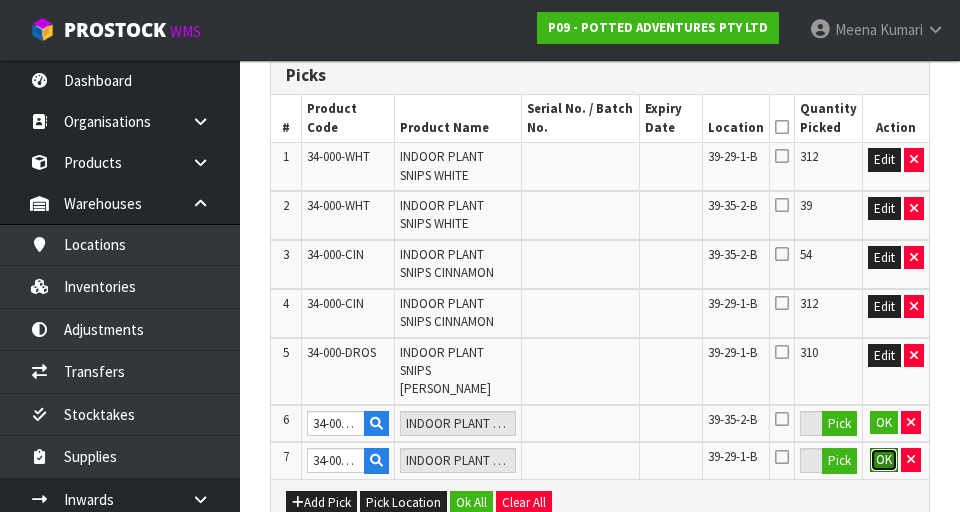 click on "OK" at bounding box center (884, 460) 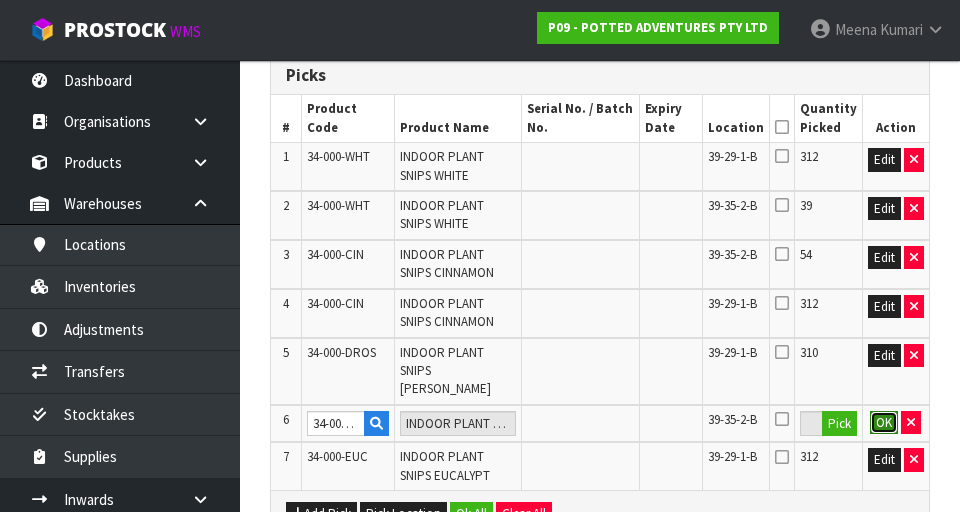click on "OK" at bounding box center [884, 423] 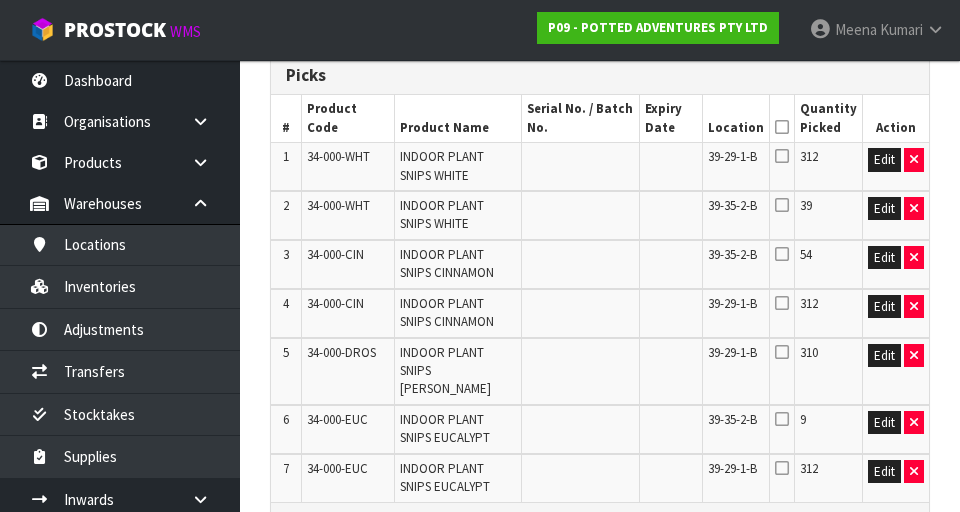 scroll, scrollTop: 761, scrollLeft: 0, axis: vertical 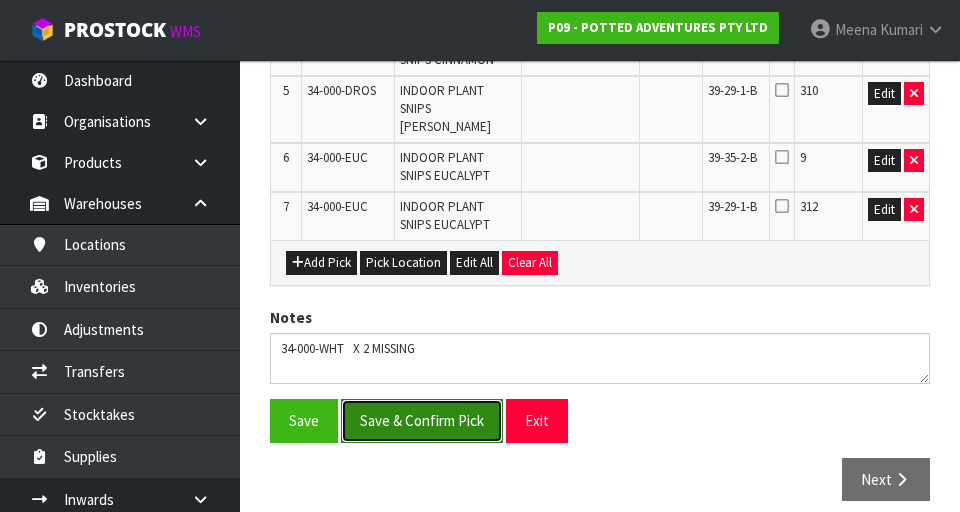 click on "Save & Confirm Pick" at bounding box center [422, 420] 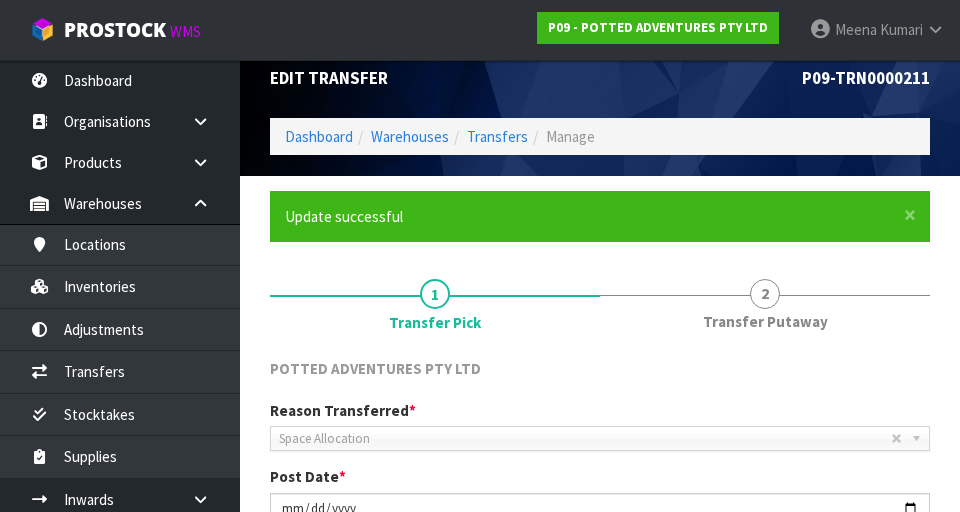 scroll, scrollTop: 0, scrollLeft: 0, axis: both 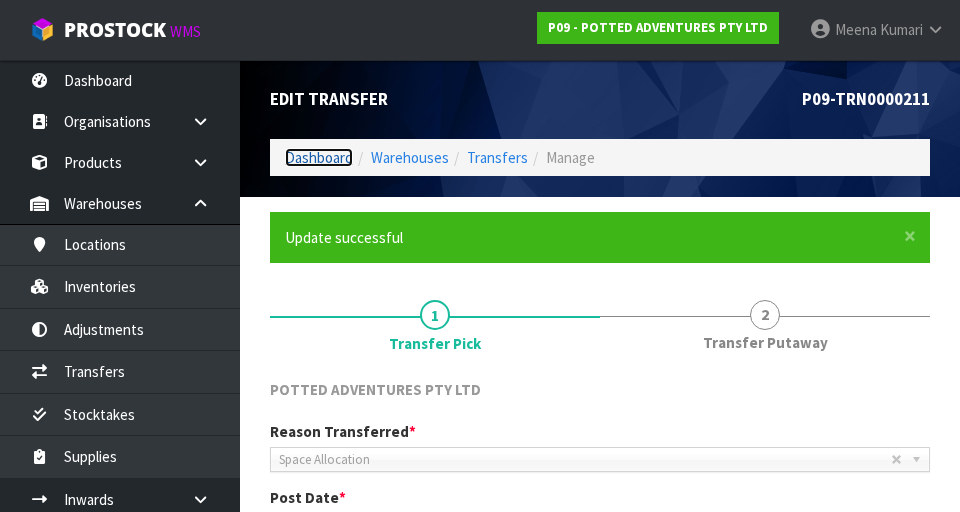 click on "Dashboard" at bounding box center [319, 157] 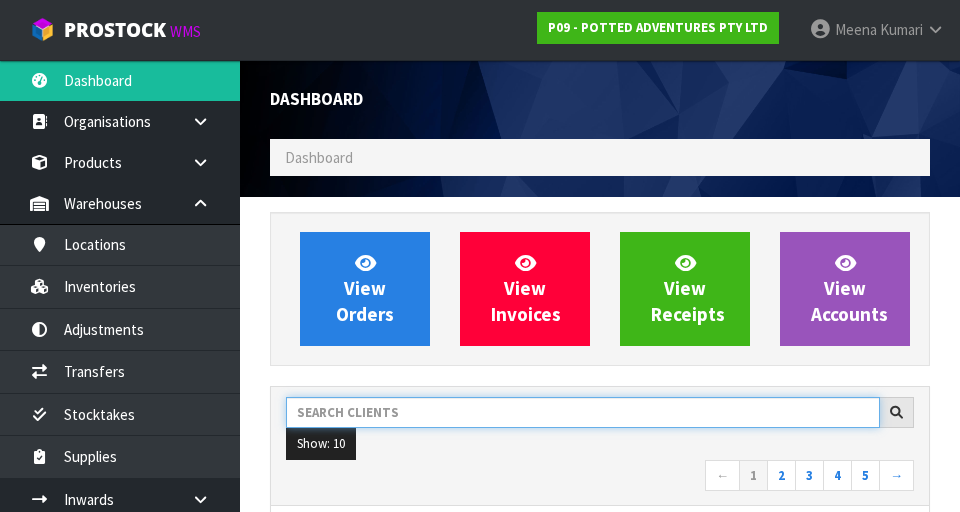 click at bounding box center (583, 412) 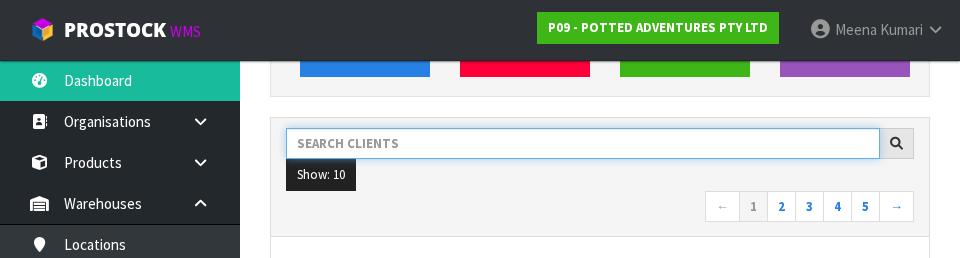 scroll, scrollTop: 274, scrollLeft: 0, axis: vertical 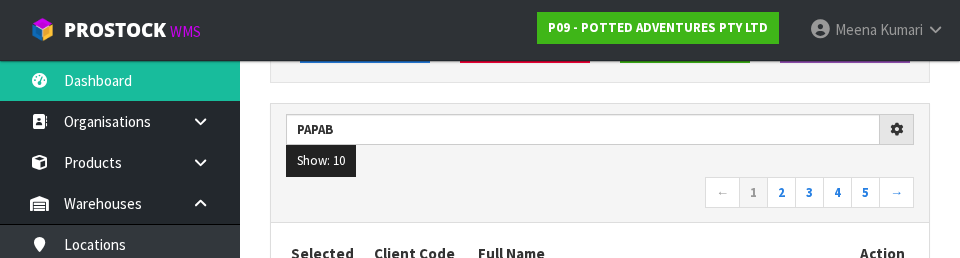 click on "←
1 2 3 4 5
→" at bounding box center (600, 194) 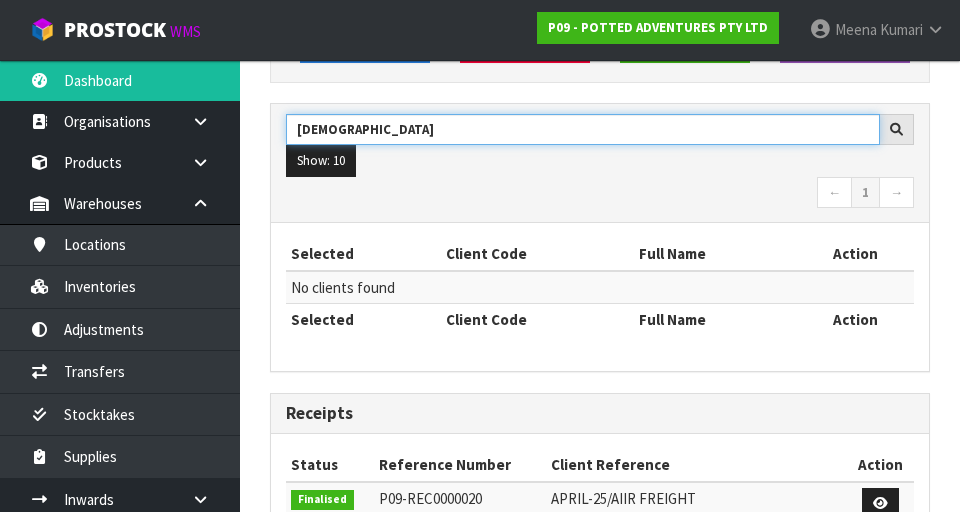 click on "[DEMOGRAPHIC_DATA]" at bounding box center [583, 129] 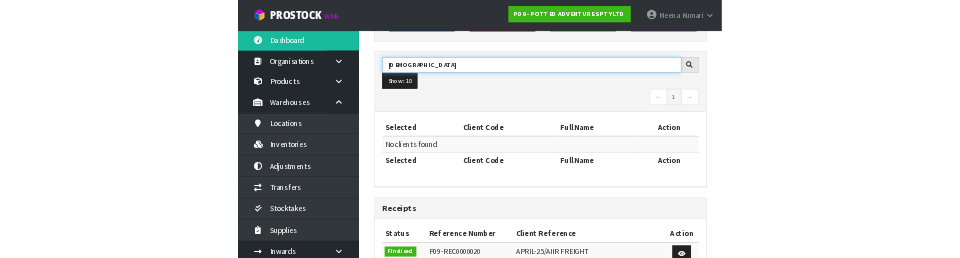 scroll, scrollTop: 274, scrollLeft: 0, axis: vertical 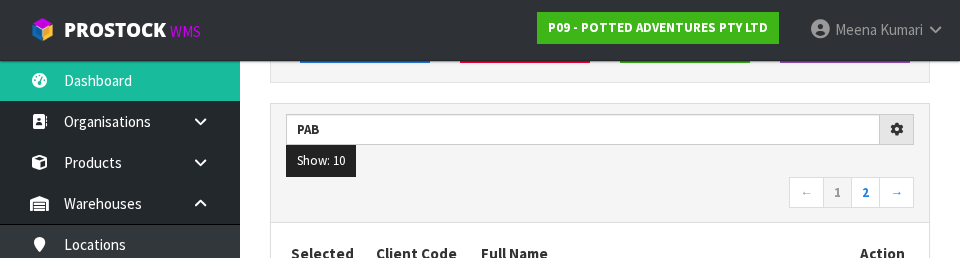 click on "←
1 2
→" at bounding box center (600, 194) 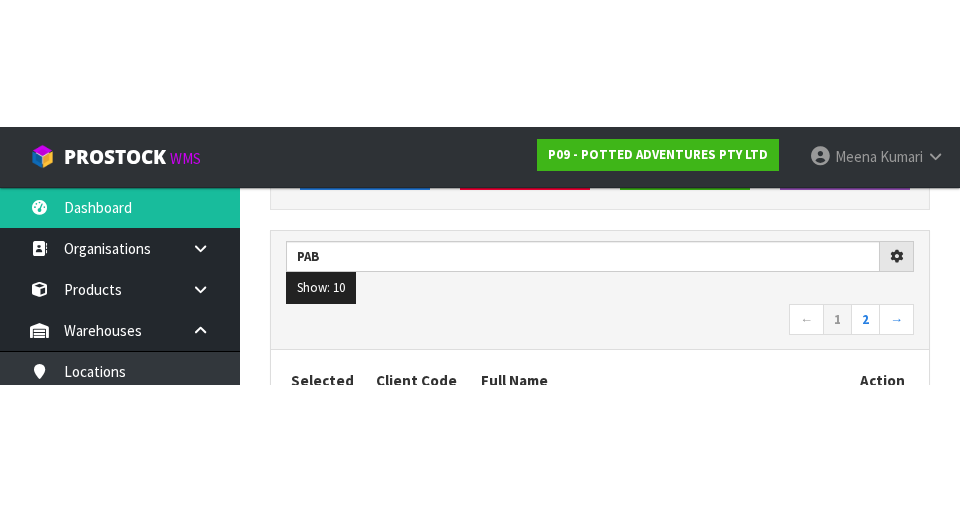 scroll, scrollTop: 283, scrollLeft: 0, axis: vertical 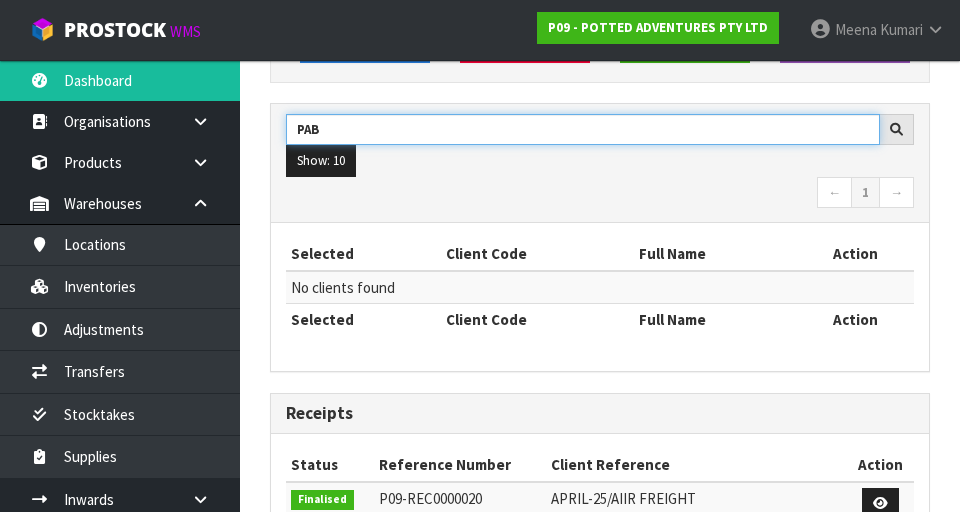 click on "PAB" at bounding box center [583, 129] 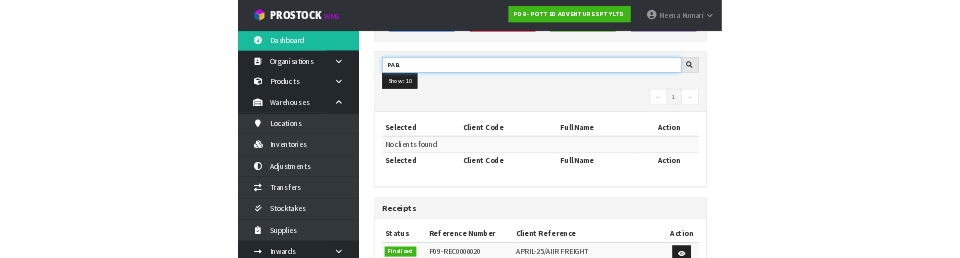 scroll, scrollTop: 274, scrollLeft: 0, axis: vertical 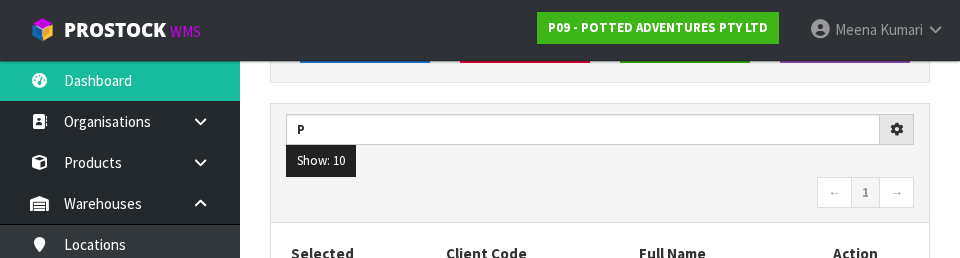 click on "←
1
→" at bounding box center (600, 194) 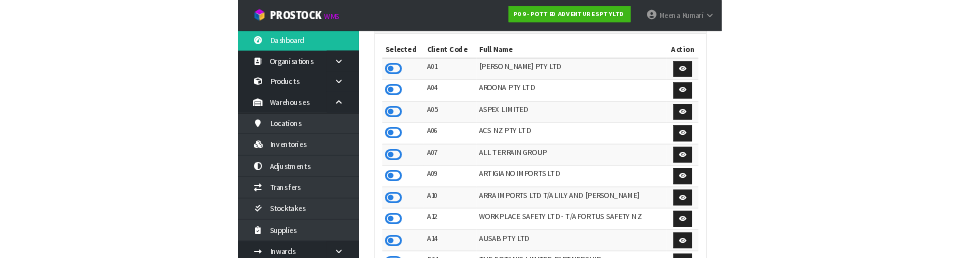 scroll, scrollTop: 0, scrollLeft: 0, axis: both 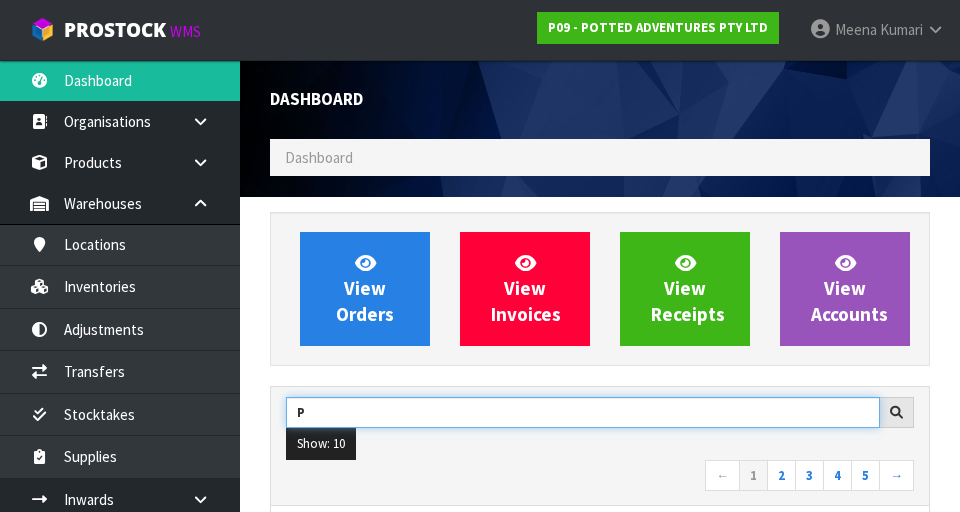 click on "P" at bounding box center [583, 412] 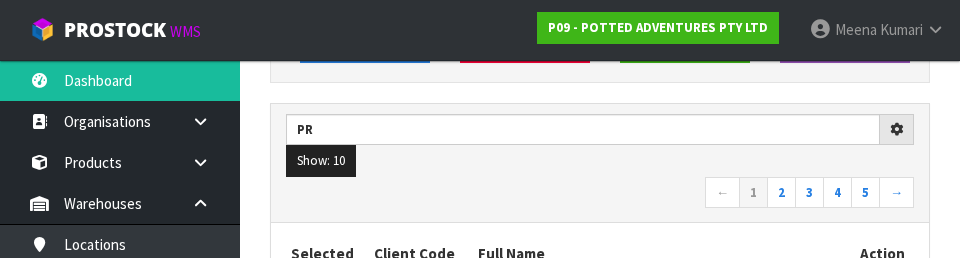 click on "←
1 2 3 4 5
→" at bounding box center (600, 194) 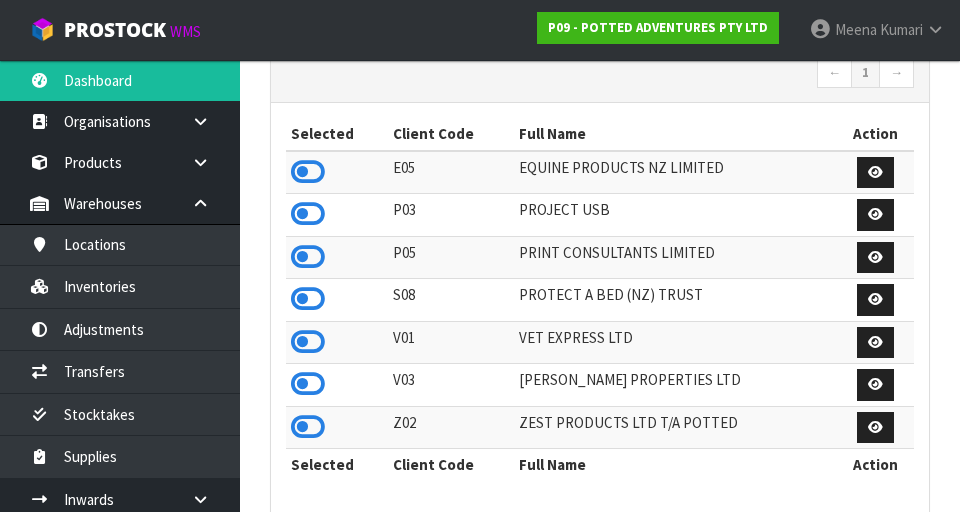 scroll, scrollTop: 417, scrollLeft: 0, axis: vertical 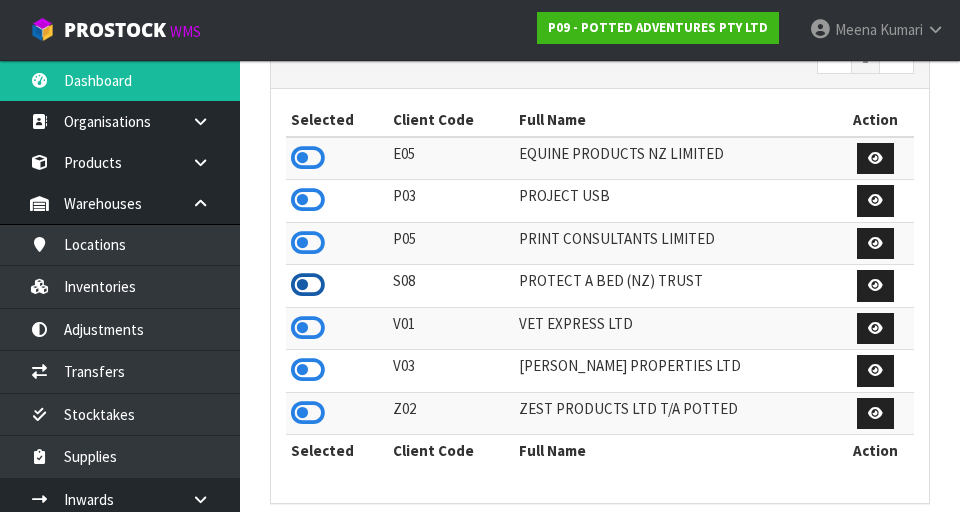 click at bounding box center (308, 285) 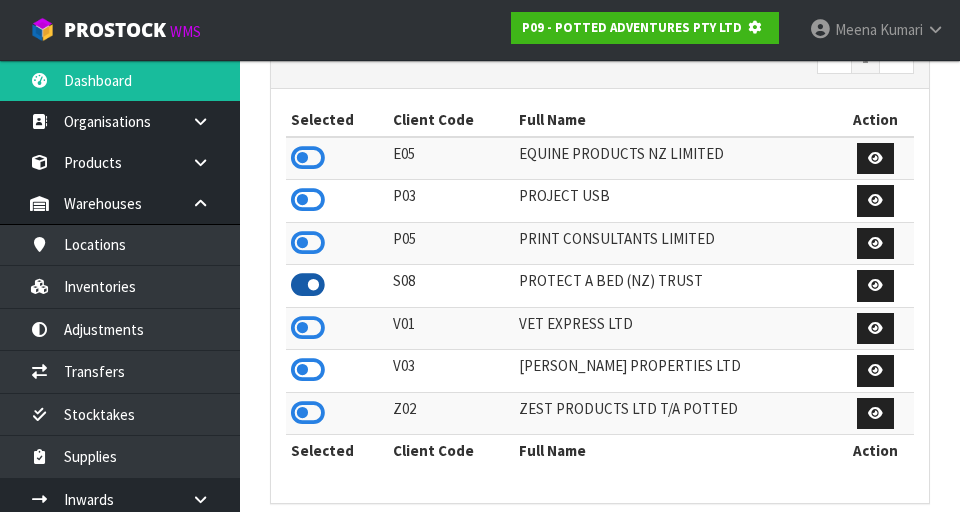 scroll, scrollTop: 1318, scrollLeft: 690, axis: both 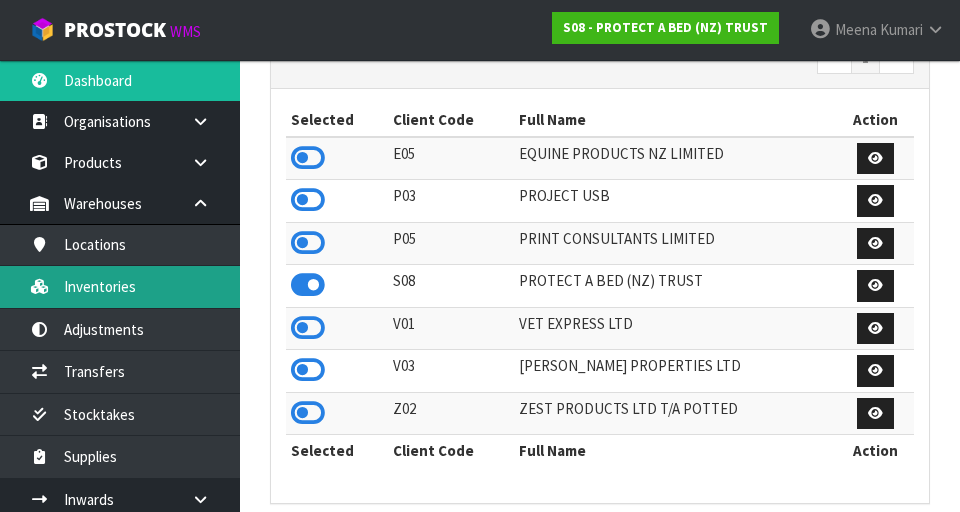 click on "Inventories" at bounding box center [120, 286] 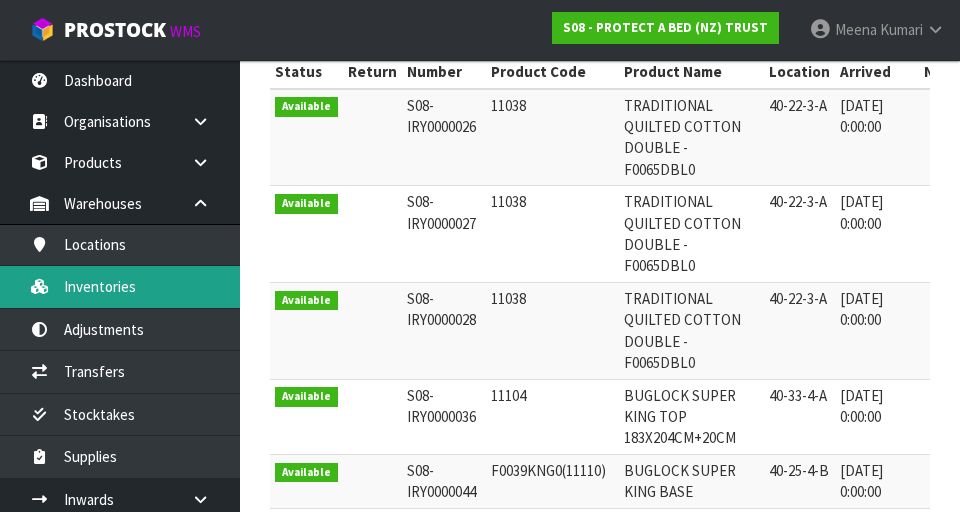 scroll, scrollTop: 0, scrollLeft: 0, axis: both 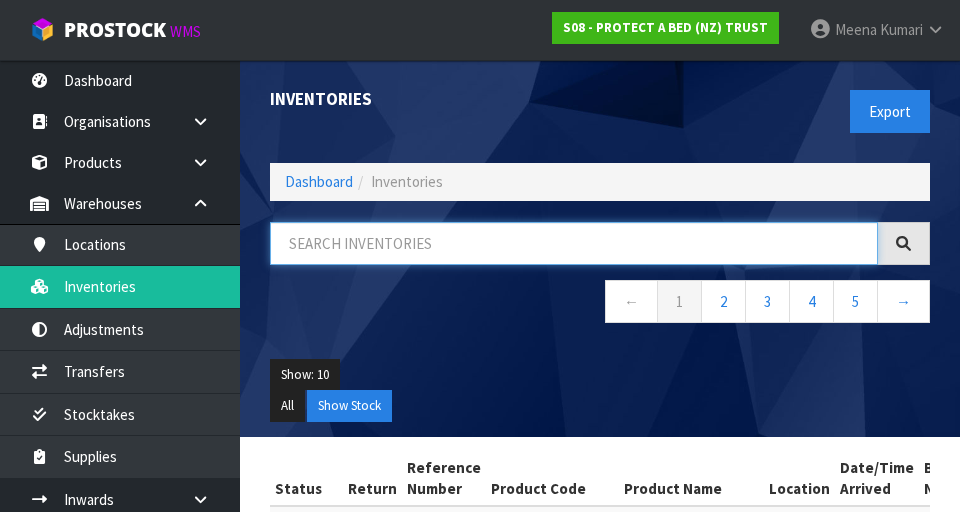 click at bounding box center [574, 243] 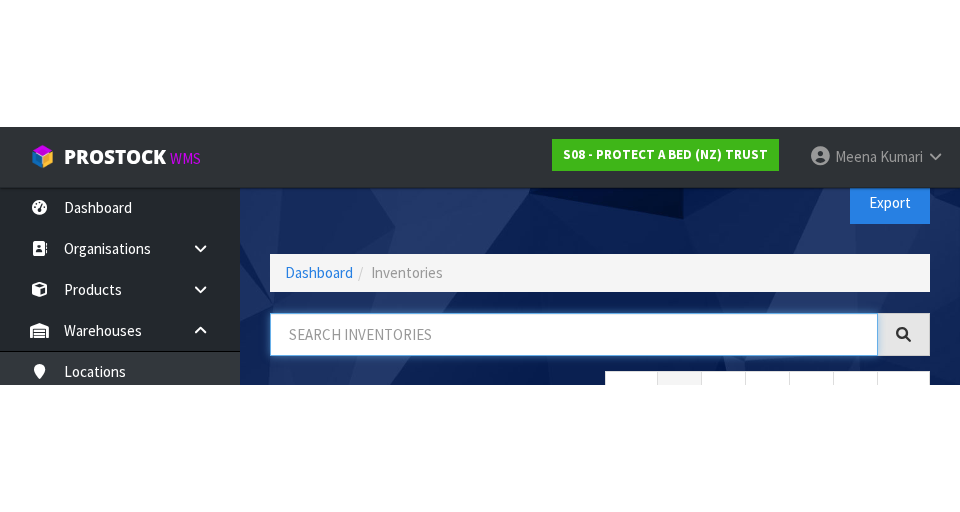 scroll, scrollTop: 114, scrollLeft: 0, axis: vertical 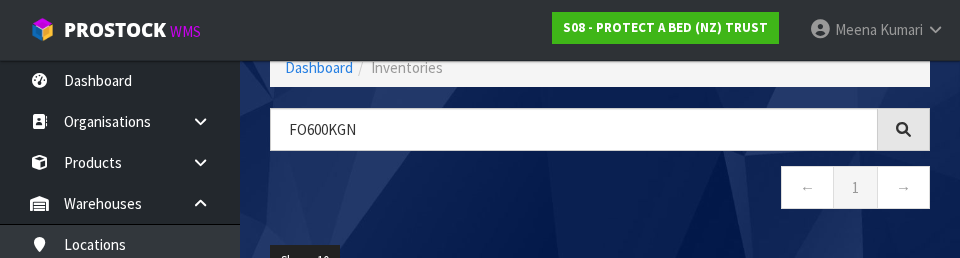 click on "←
1
→" at bounding box center (600, 190) 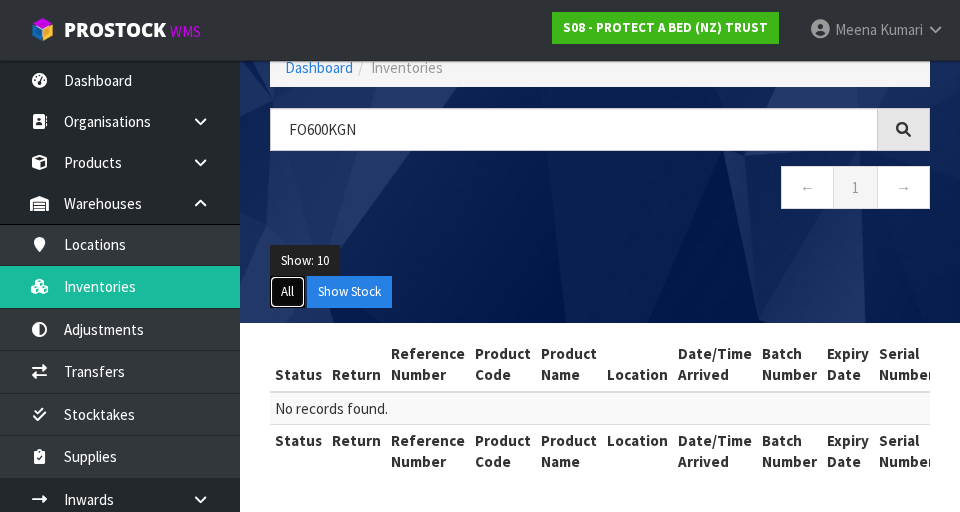 click on "All" at bounding box center [287, 292] 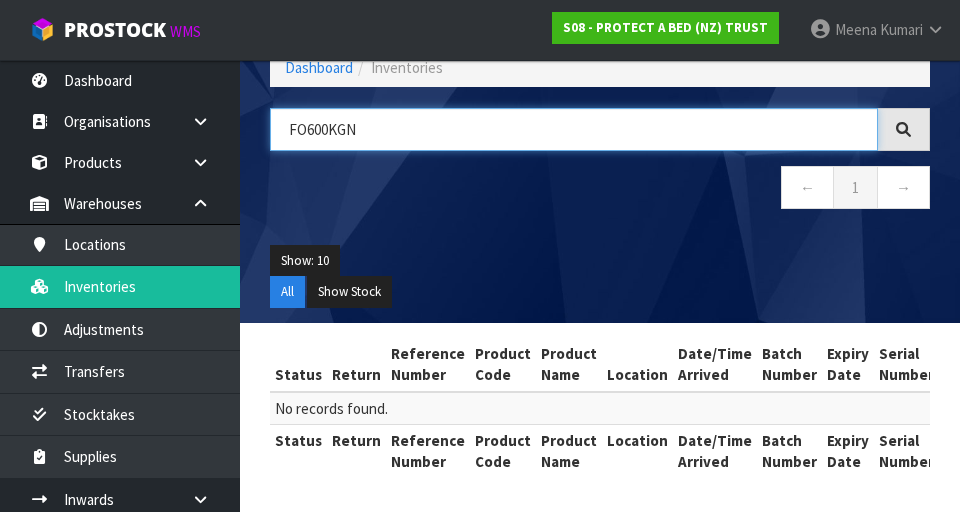 click on "FO600KGN" at bounding box center (574, 129) 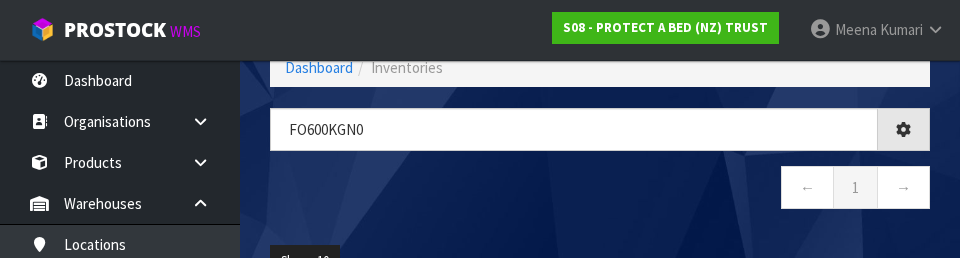 click on "←
1
→" at bounding box center (600, 190) 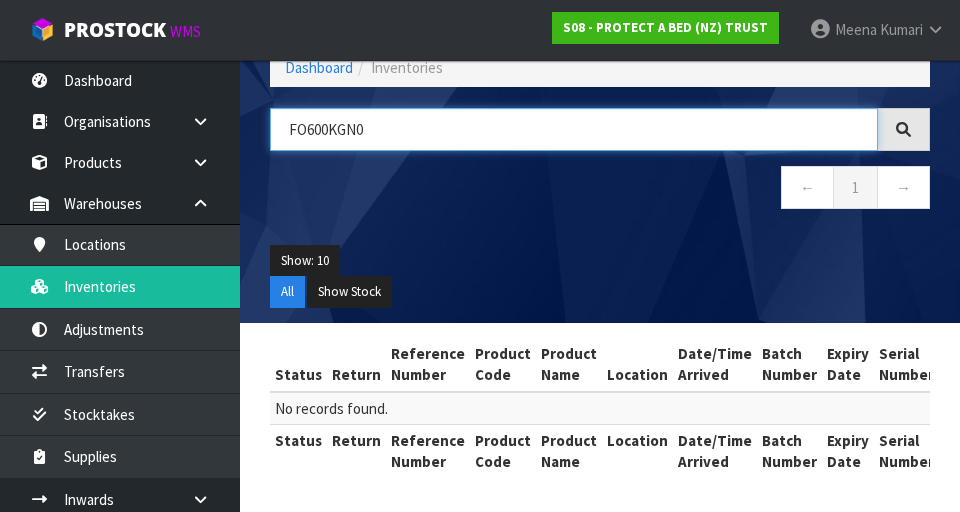 click on "FO600KGN0" at bounding box center (574, 129) 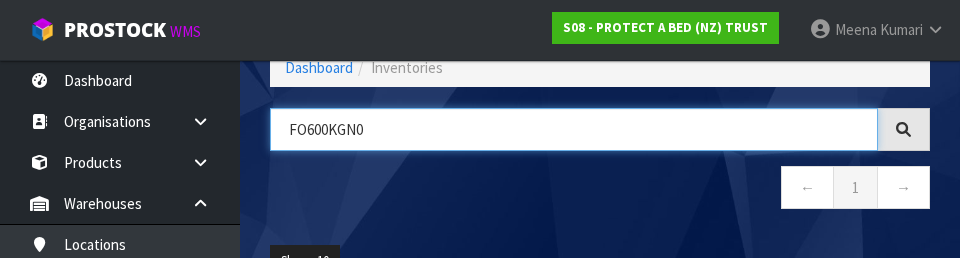 click on "FO600KGN0" at bounding box center (574, 129) 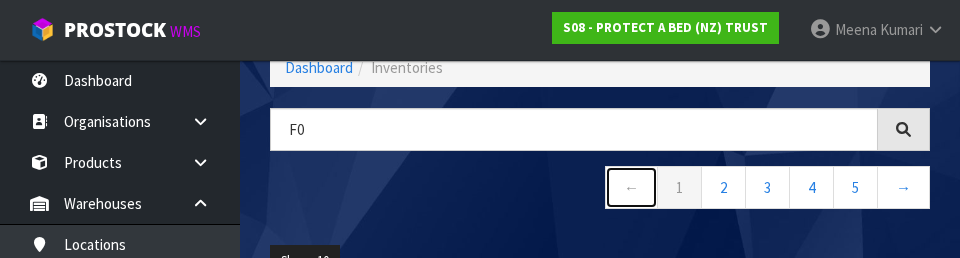 click on "←" at bounding box center [631, 187] 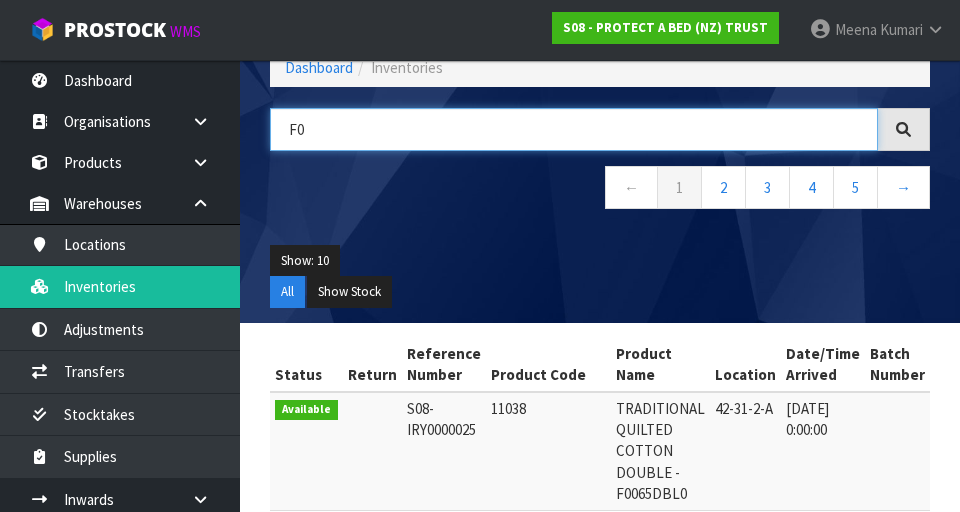 click on "F0" at bounding box center (574, 129) 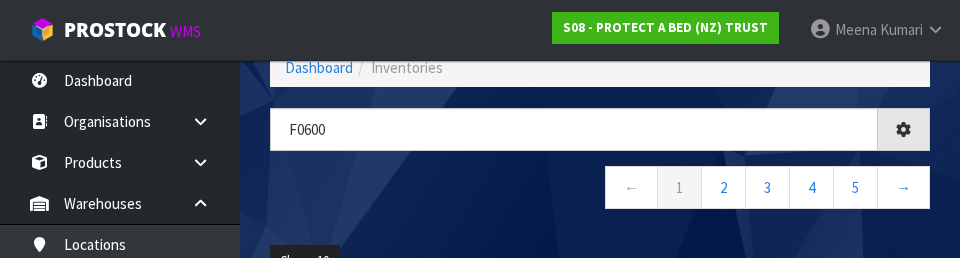 click on "←
1 2 3 4 5
→" at bounding box center (600, 190) 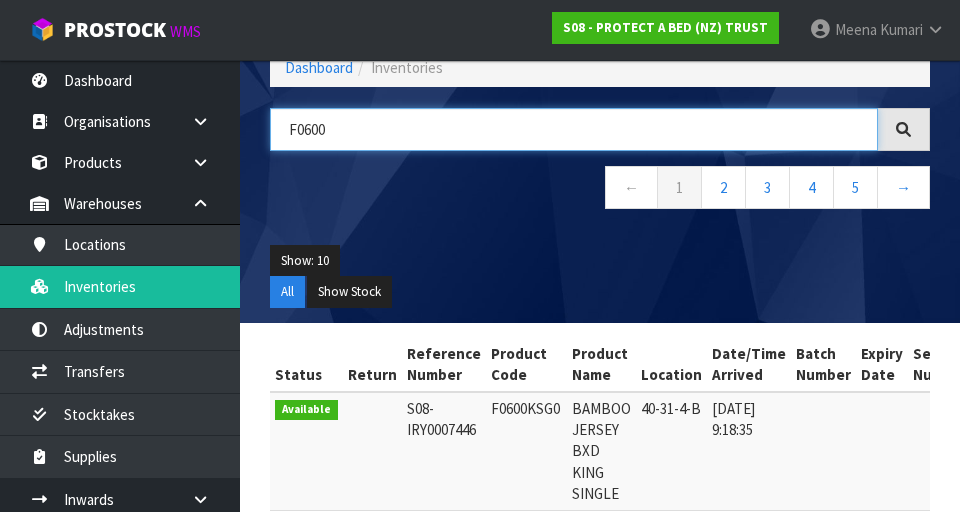 click on "F0600" at bounding box center [574, 129] 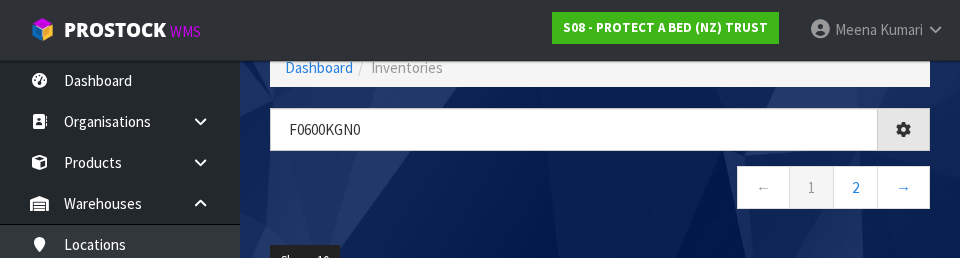 click on "←
1 2
→" at bounding box center (600, 190) 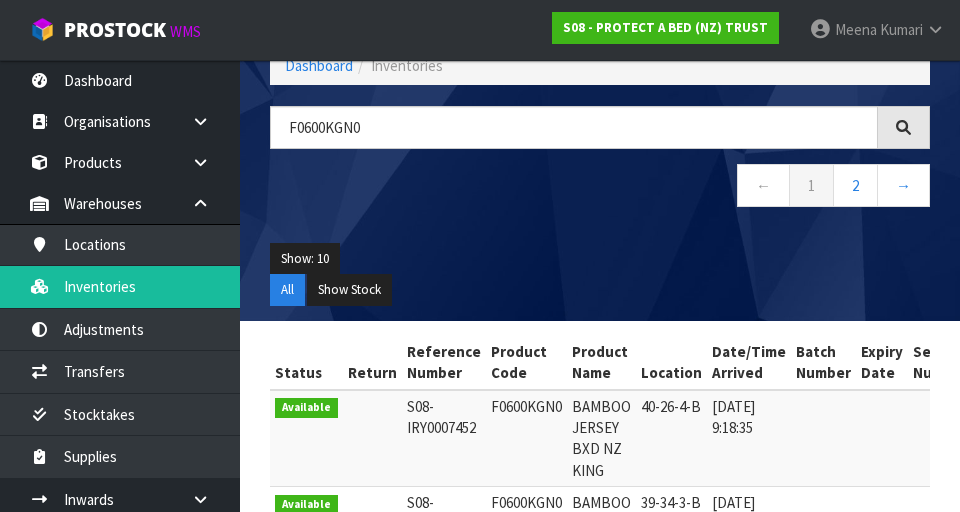 scroll, scrollTop: 0, scrollLeft: 0, axis: both 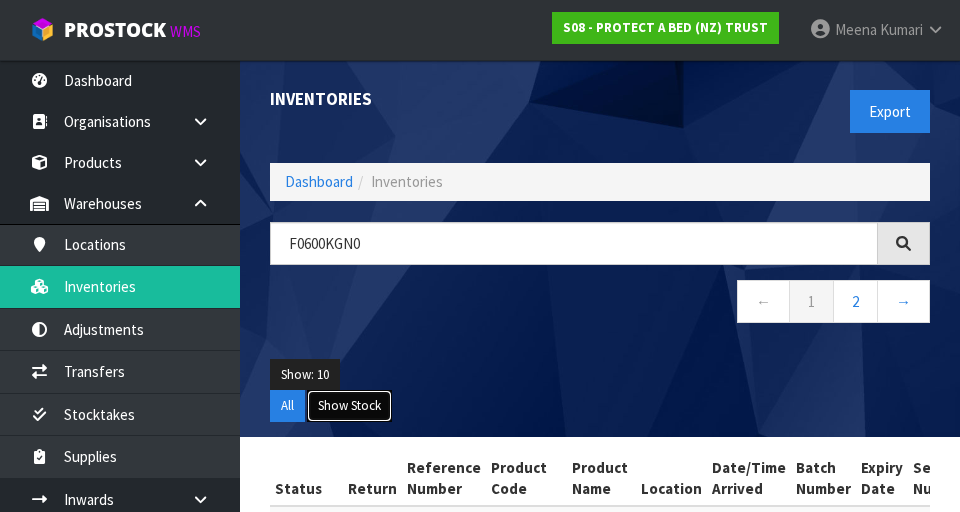 click on "Show Stock" at bounding box center [349, 406] 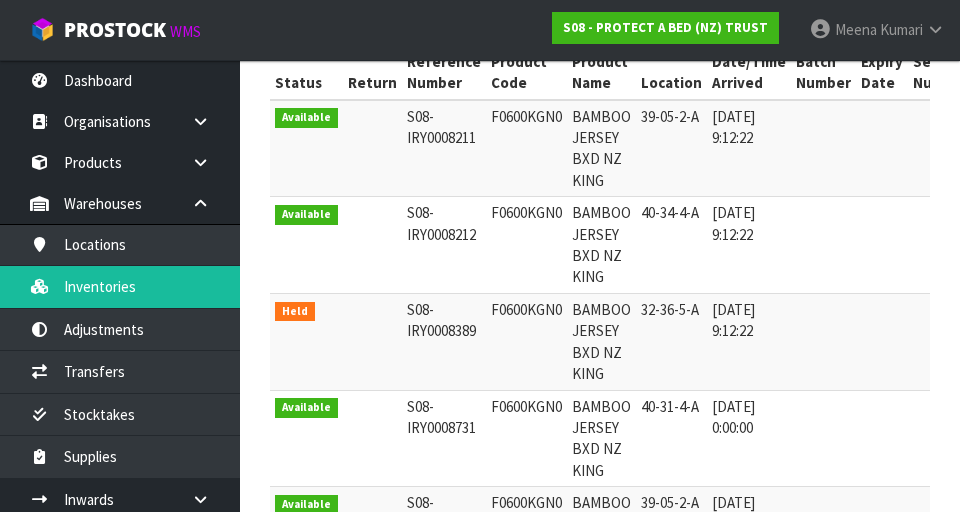 scroll, scrollTop: 414, scrollLeft: 0, axis: vertical 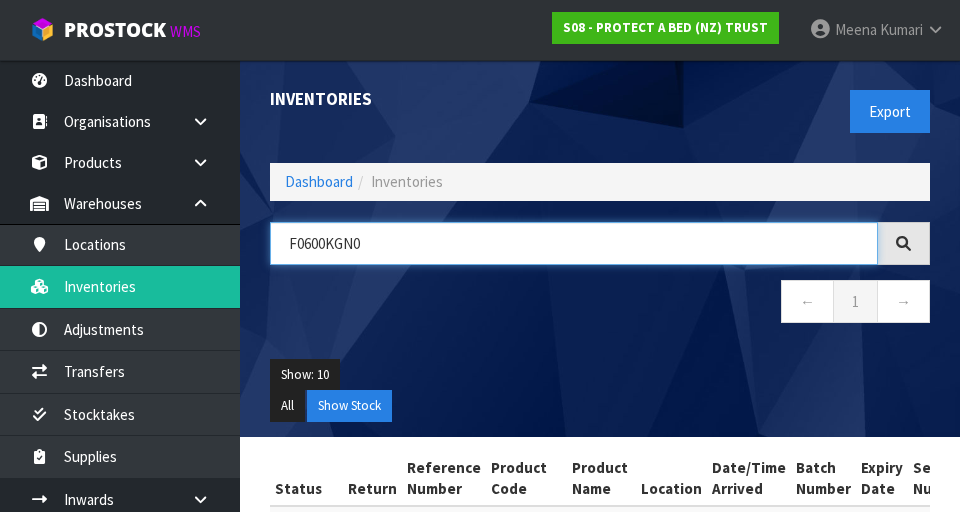 click on "F0600KGN0" at bounding box center (574, 243) 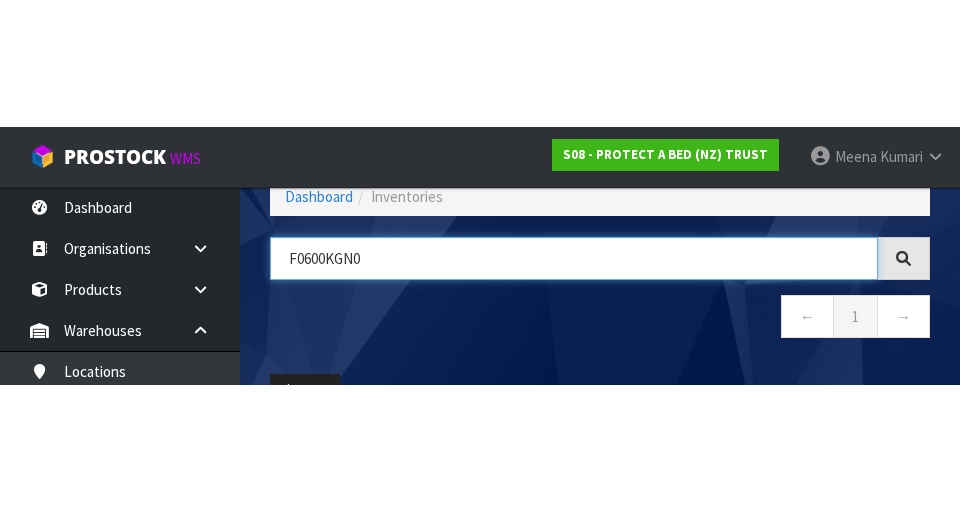 scroll, scrollTop: 114, scrollLeft: 0, axis: vertical 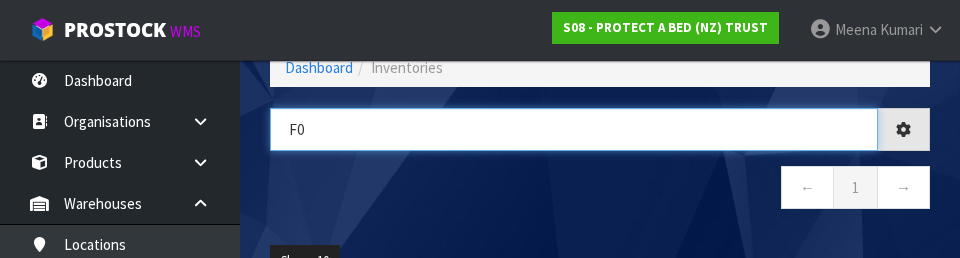 type on "F" 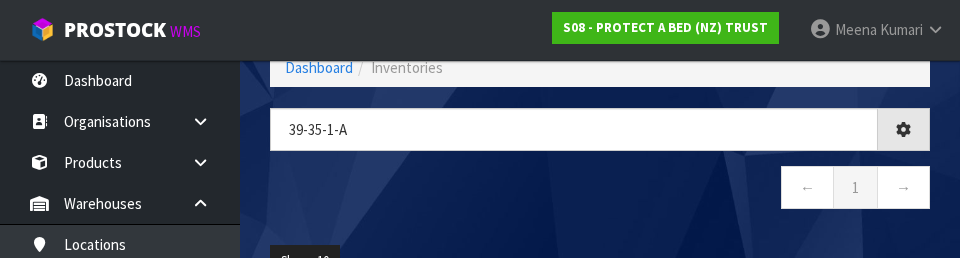 click on "←
1
→" at bounding box center (600, 190) 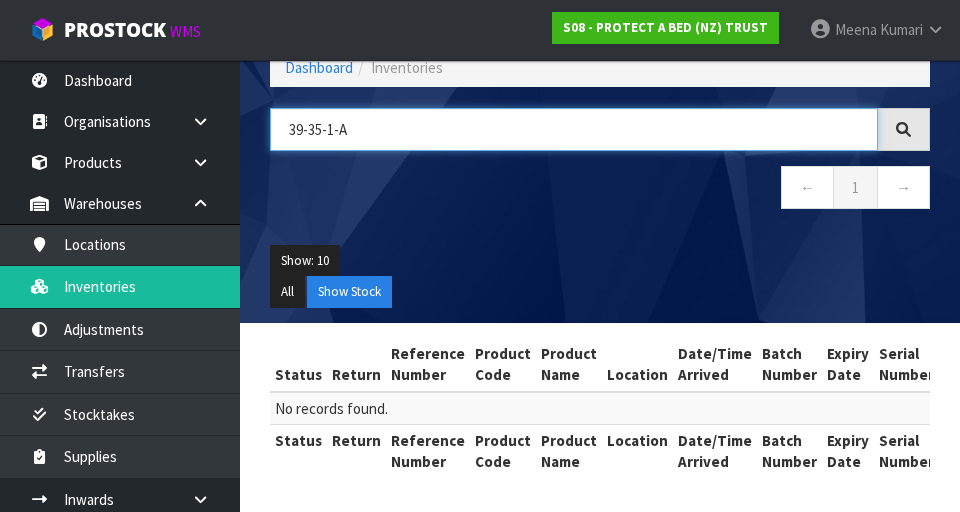 click on "39-35-1-A" at bounding box center (574, 129) 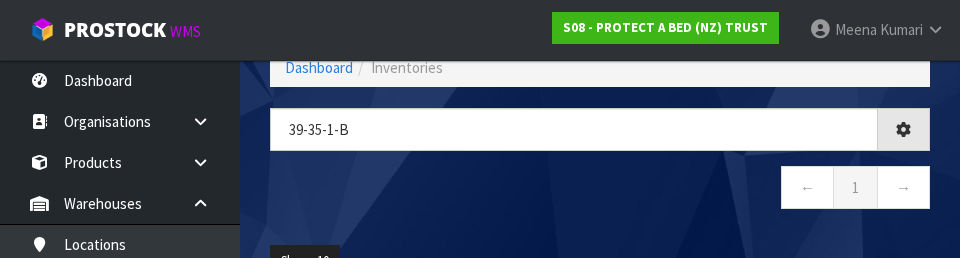 click on "←
1
→" at bounding box center [600, 190] 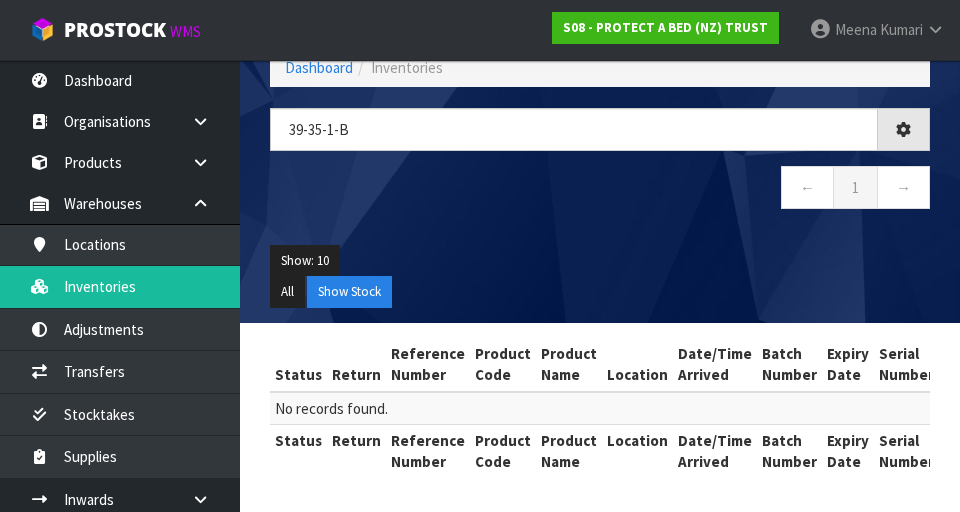 type on "39-35-1-B" 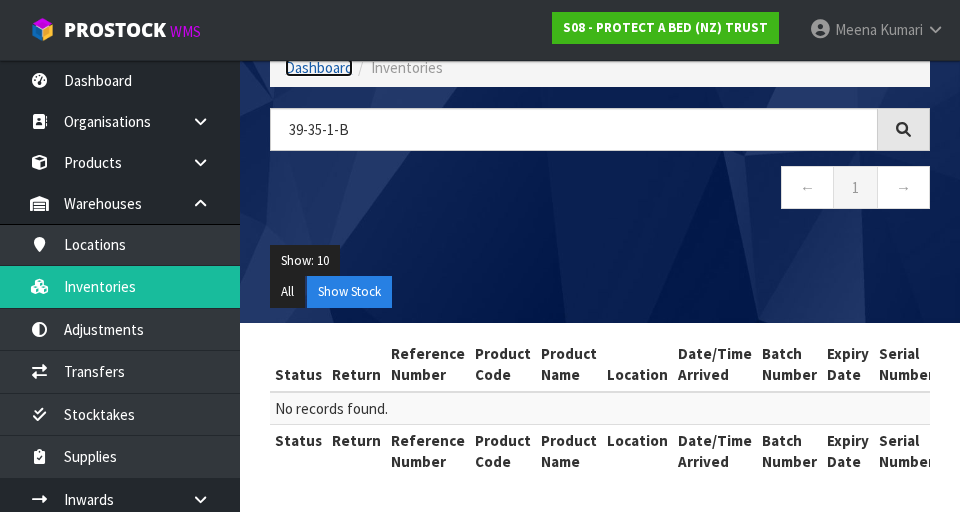 click on "Dashboard" at bounding box center [319, 67] 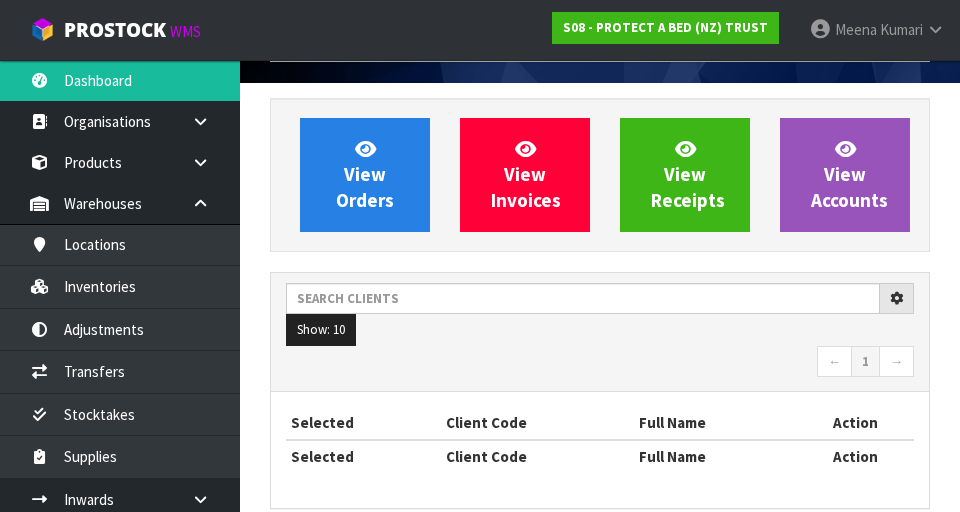 scroll, scrollTop: 1055, scrollLeft: 0, axis: vertical 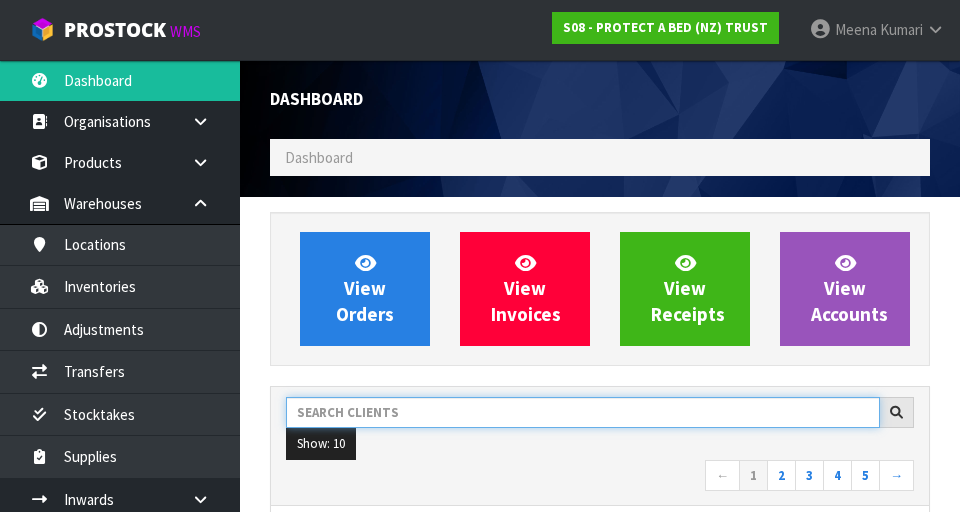 click at bounding box center [583, 412] 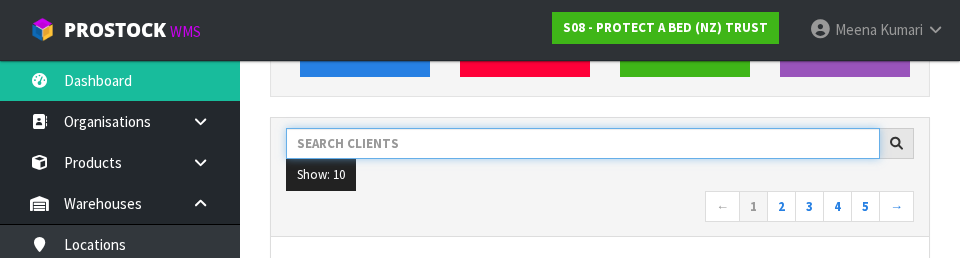 scroll, scrollTop: 274, scrollLeft: 0, axis: vertical 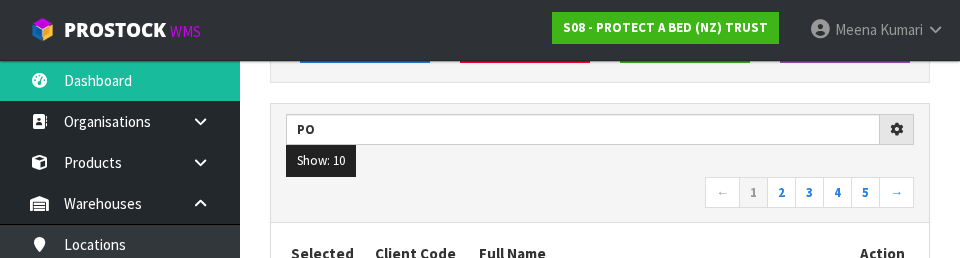 click on "Show: 10
5
10
25
50" at bounding box center [600, 161] 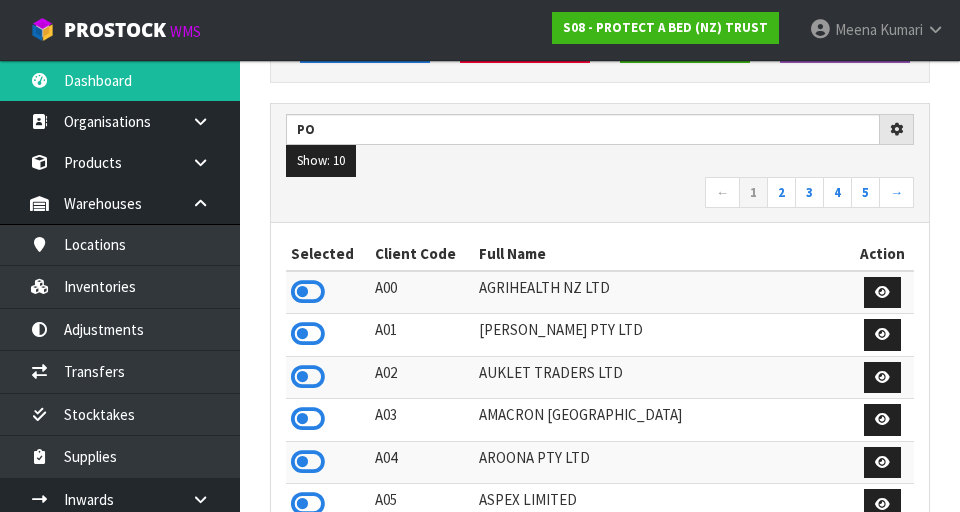 type on "PO" 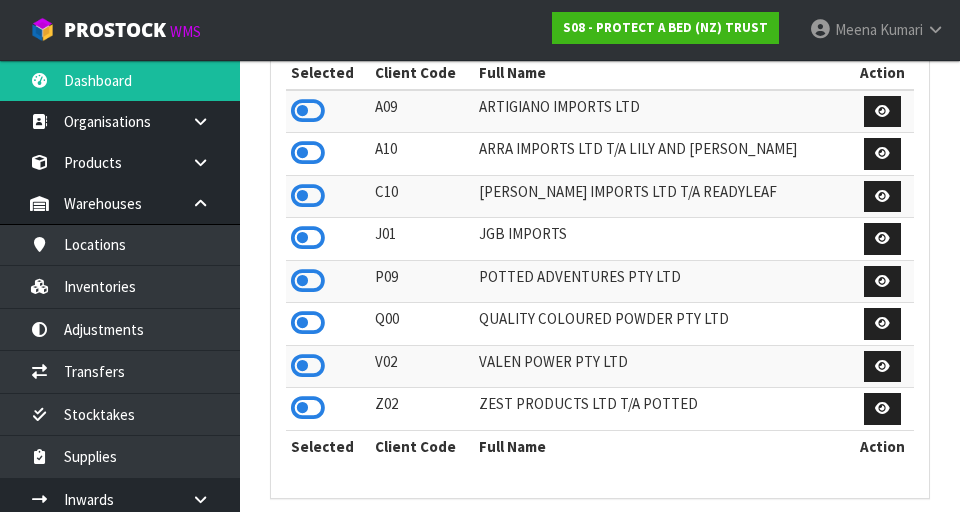 scroll, scrollTop: 502, scrollLeft: 0, axis: vertical 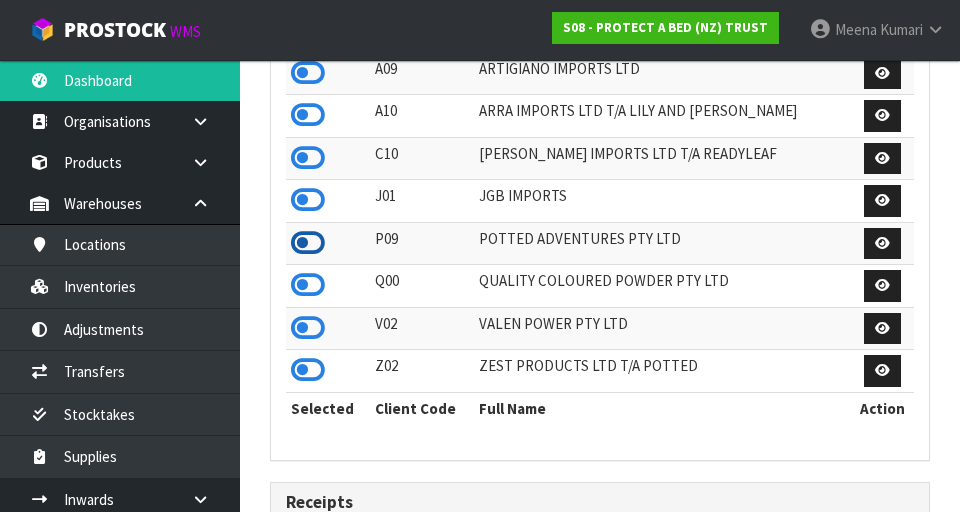 click at bounding box center (308, 243) 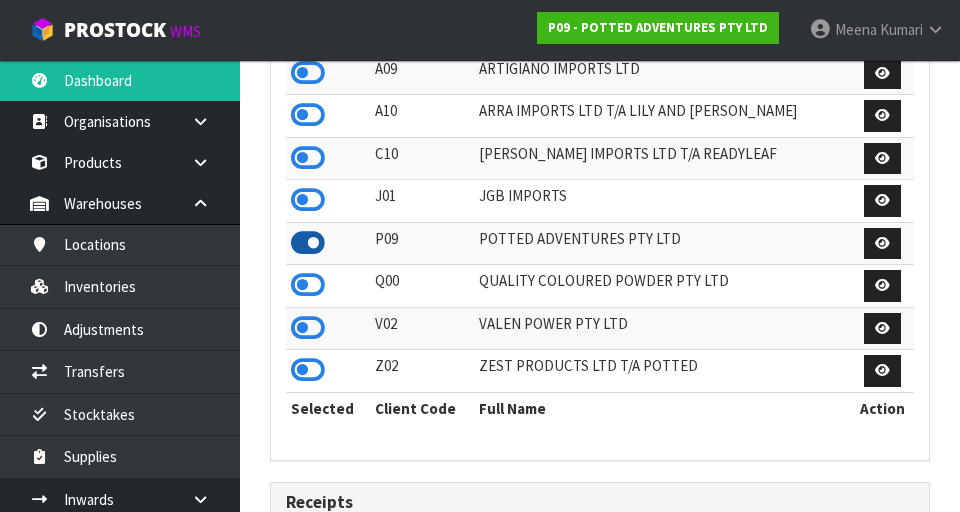 scroll, scrollTop: 1318, scrollLeft: 690, axis: both 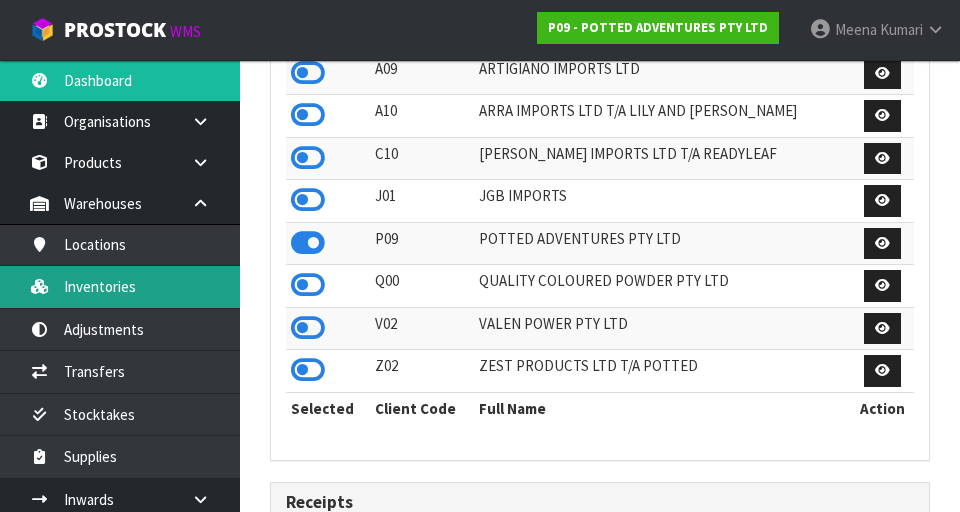 click on "Inventories" at bounding box center (120, 286) 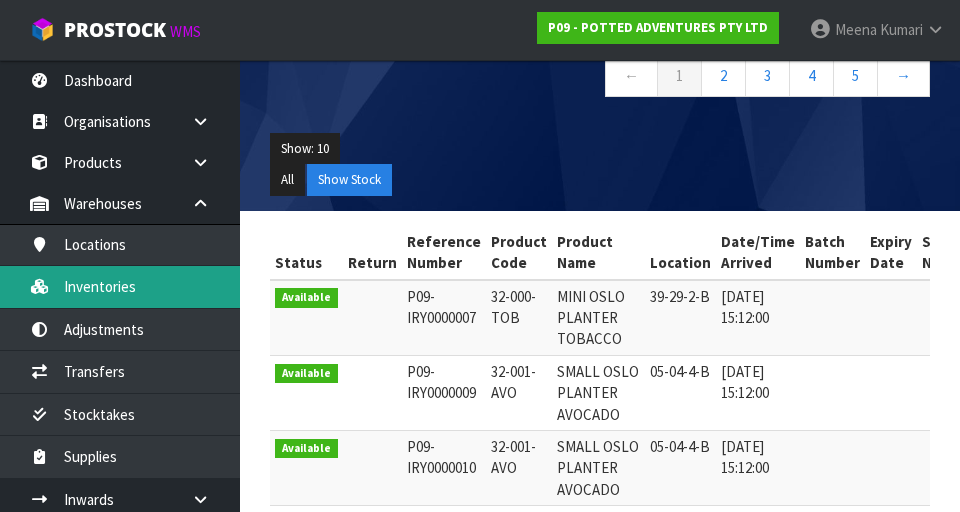 scroll, scrollTop: 0, scrollLeft: 0, axis: both 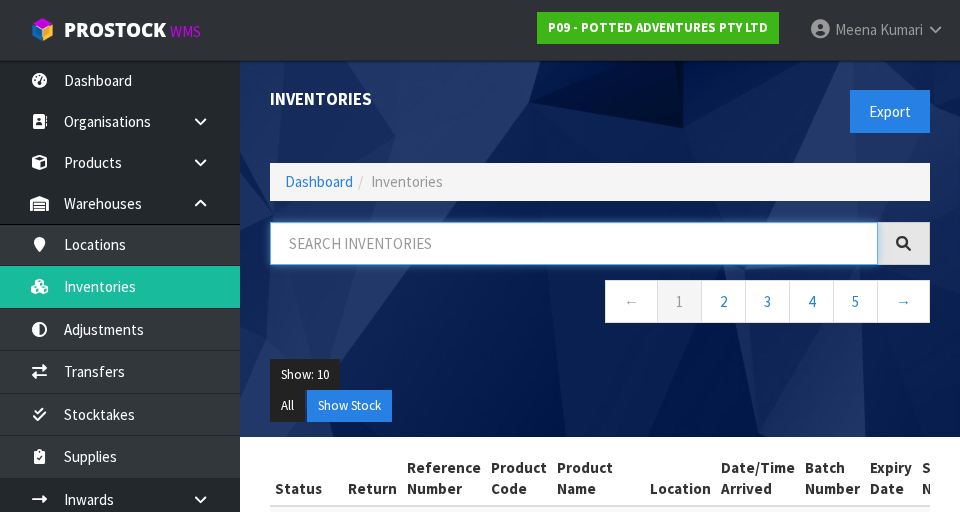 click at bounding box center [574, 243] 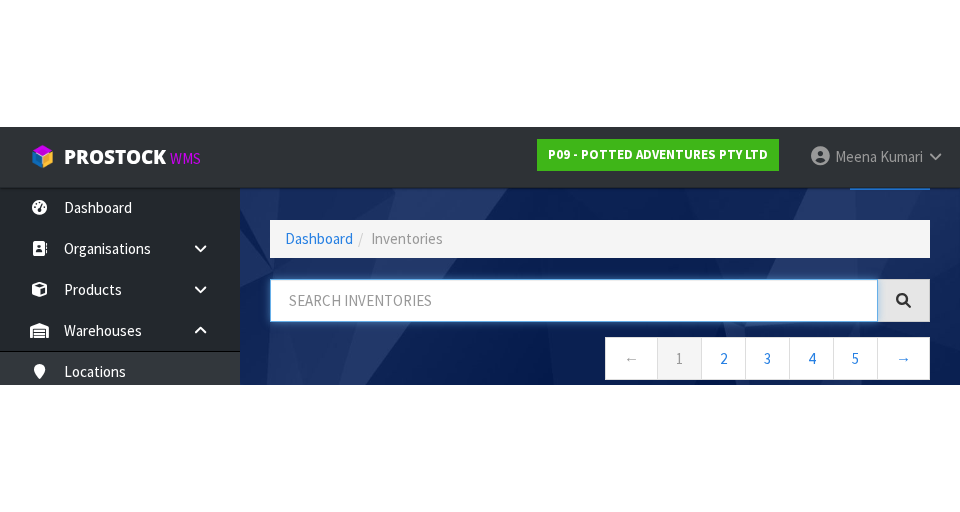 scroll, scrollTop: 114, scrollLeft: 0, axis: vertical 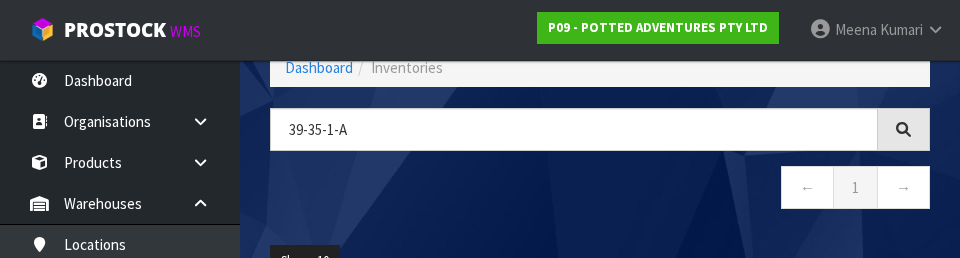 click on "←
1
→" at bounding box center [600, 190] 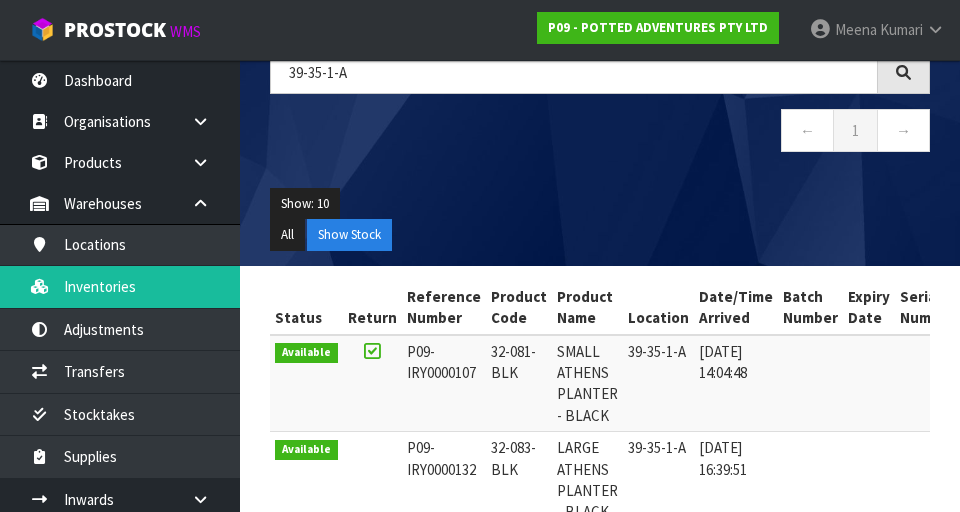 scroll, scrollTop: 374, scrollLeft: 0, axis: vertical 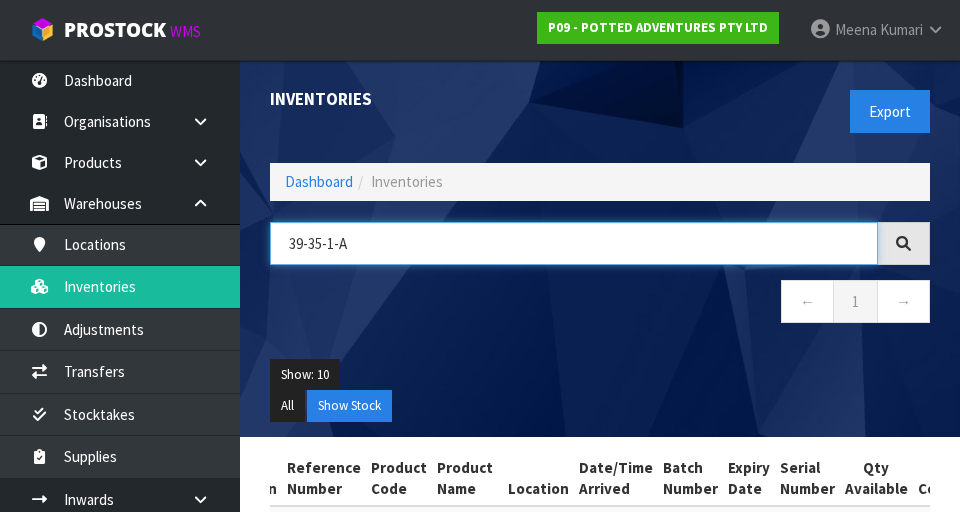 click on "39-35-1-A" at bounding box center (574, 243) 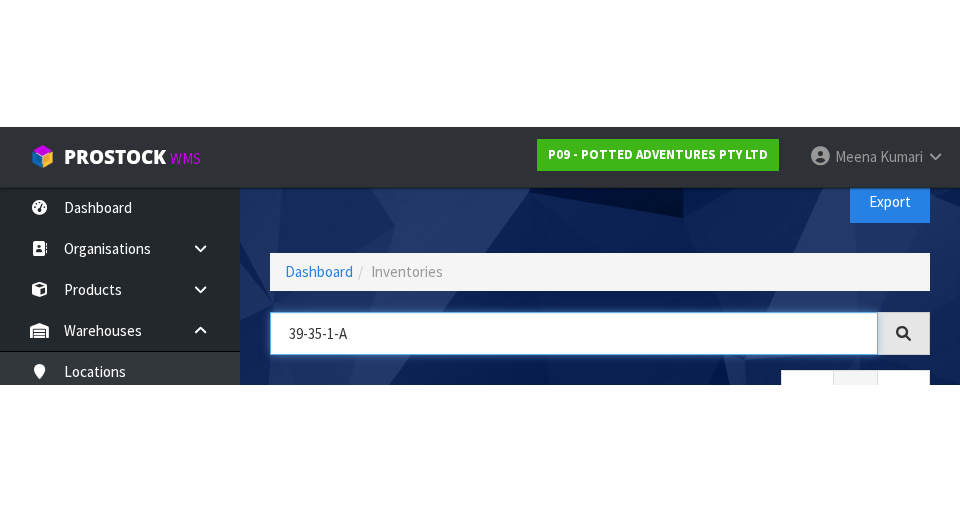 scroll, scrollTop: 114, scrollLeft: 0, axis: vertical 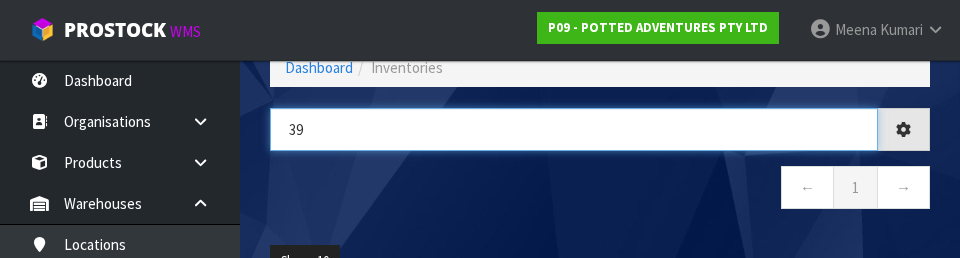 type on "3" 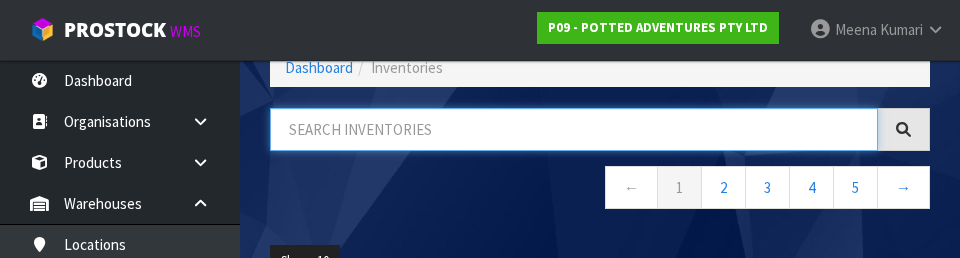 paste on "32-081-BLK" 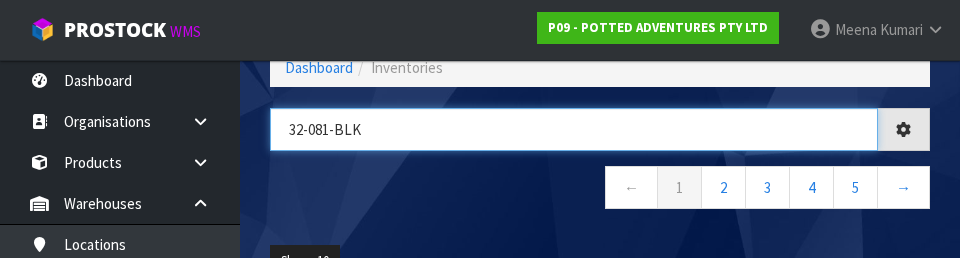 type on "32-081-BLK" 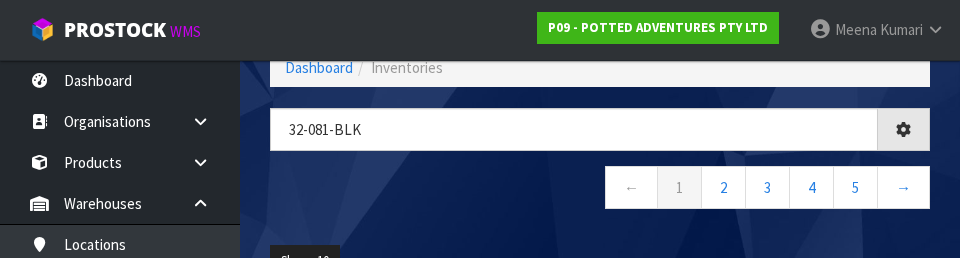 click on "←
1 2 3 4 5
→" at bounding box center [600, 190] 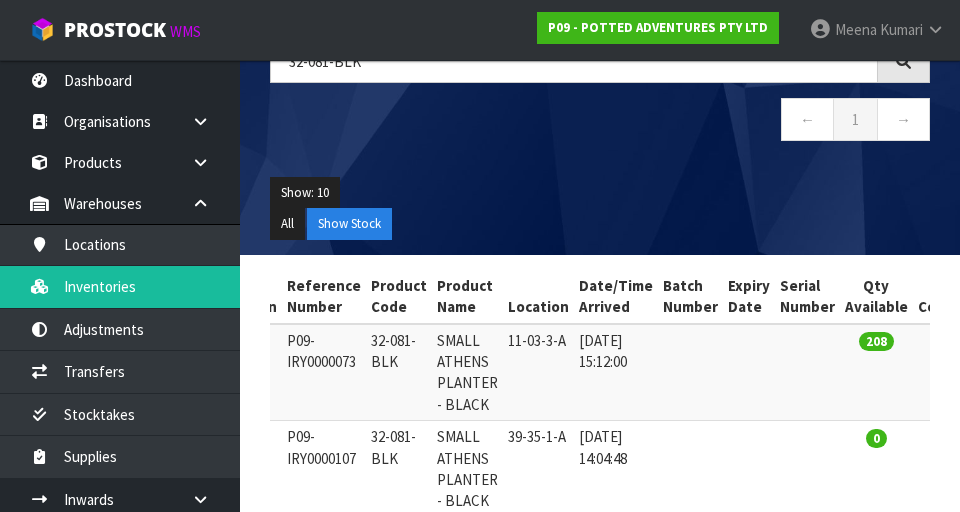 scroll, scrollTop: 277, scrollLeft: 0, axis: vertical 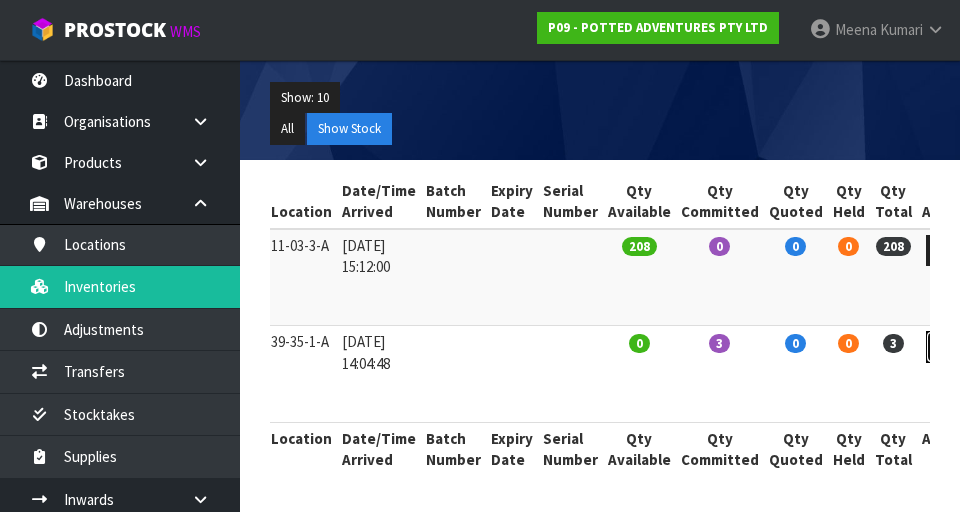 click at bounding box center [944, 346] 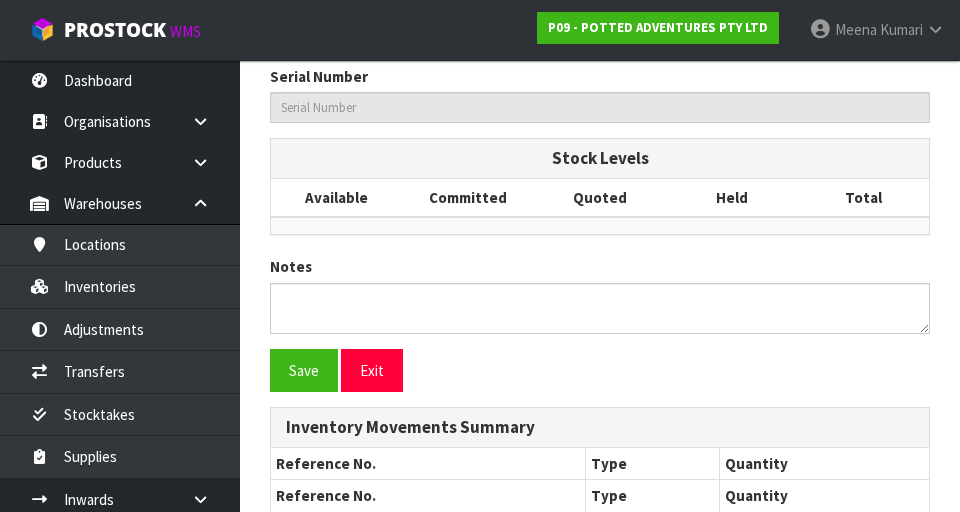 type on "32-081-BLK" 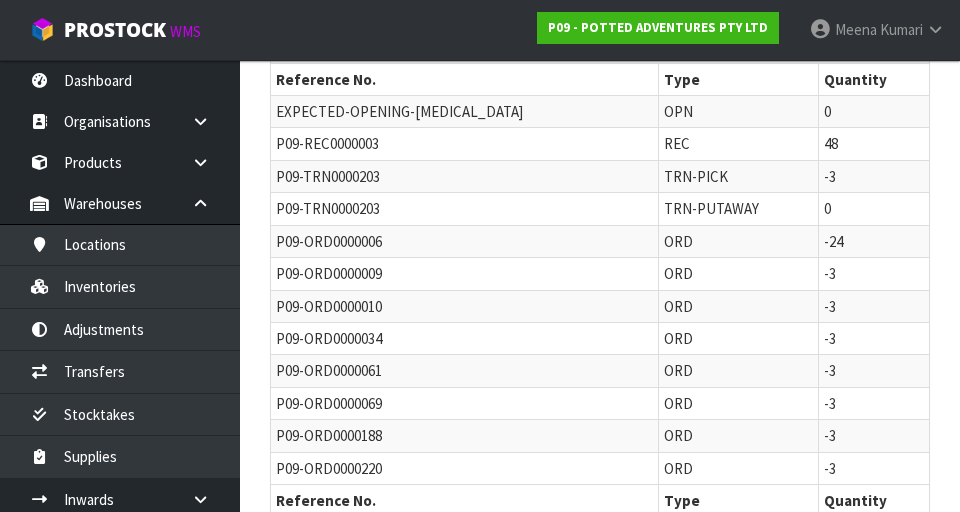 scroll, scrollTop: 1236, scrollLeft: 0, axis: vertical 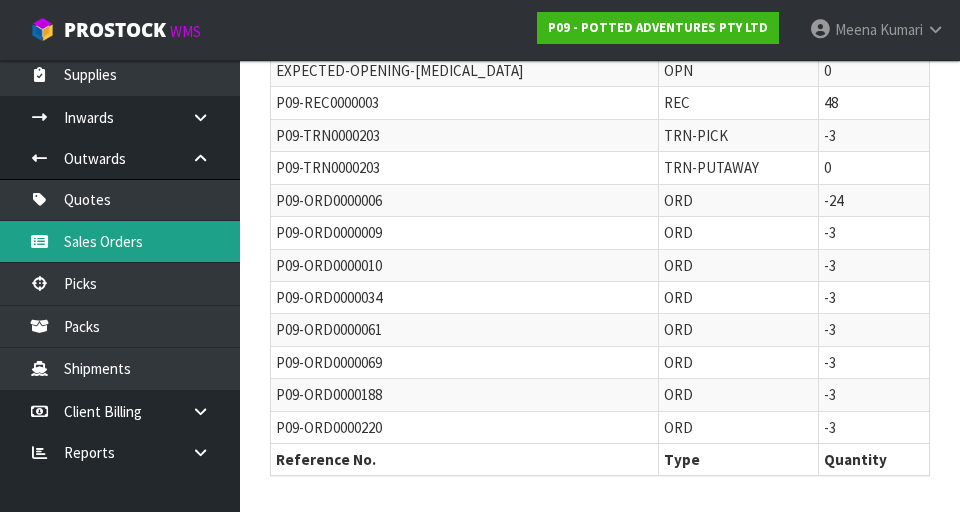 click on "Sales Orders" at bounding box center [120, 241] 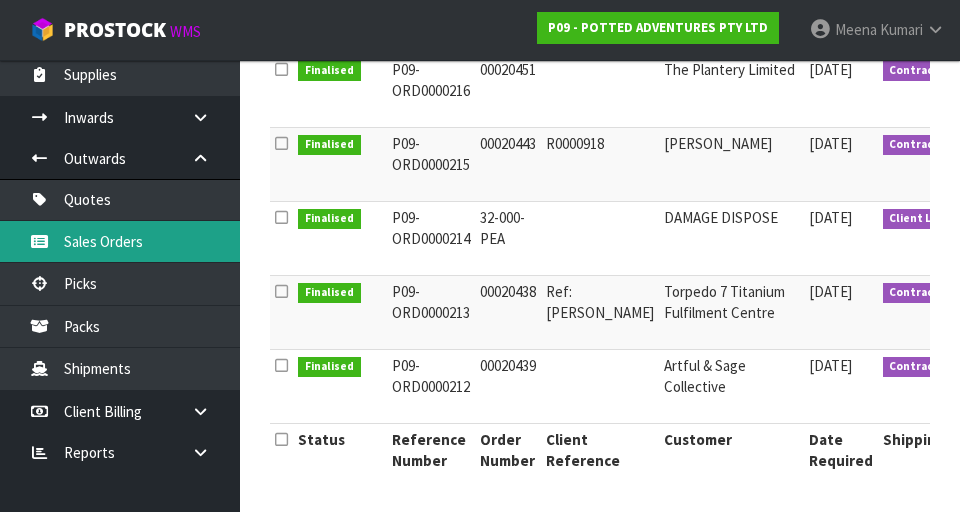 scroll, scrollTop: 0, scrollLeft: 0, axis: both 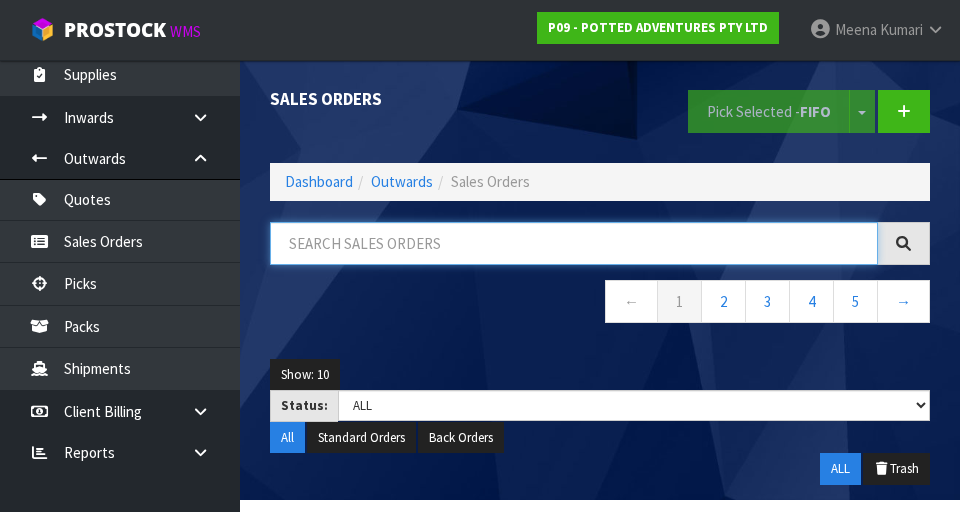 paste on "32-081-BLK" 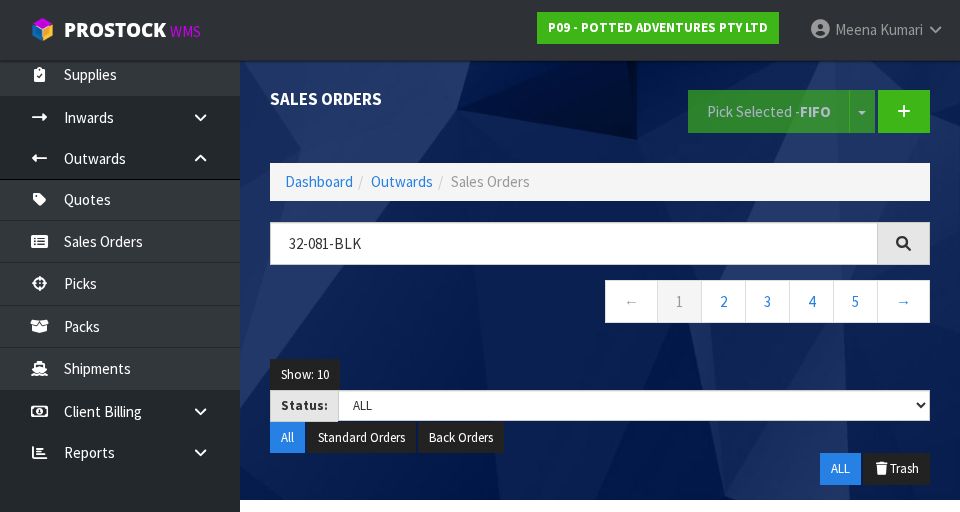 click on "32-081-BLK
←
1 2 3 4 5
→" at bounding box center (600, 283) 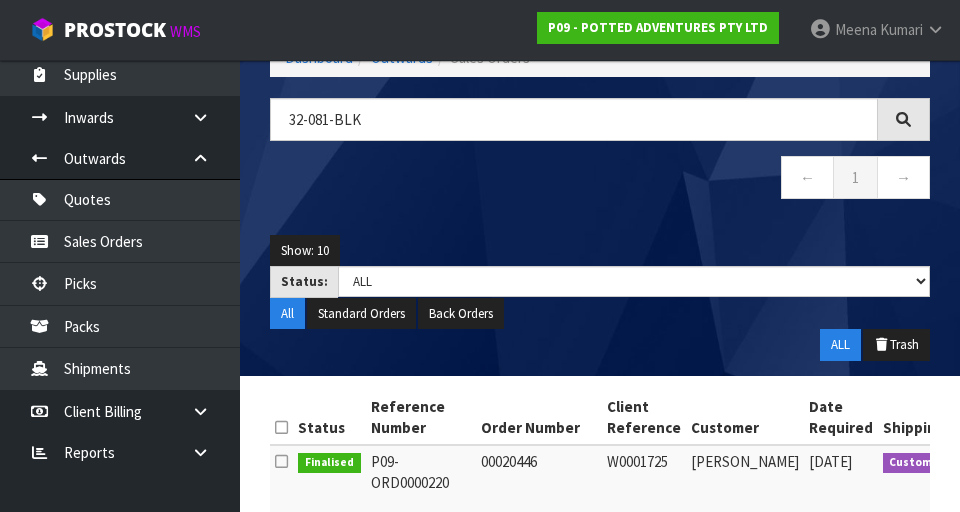 scroll, scrollTop: 130, scrollLeft: 0, axis: vertical 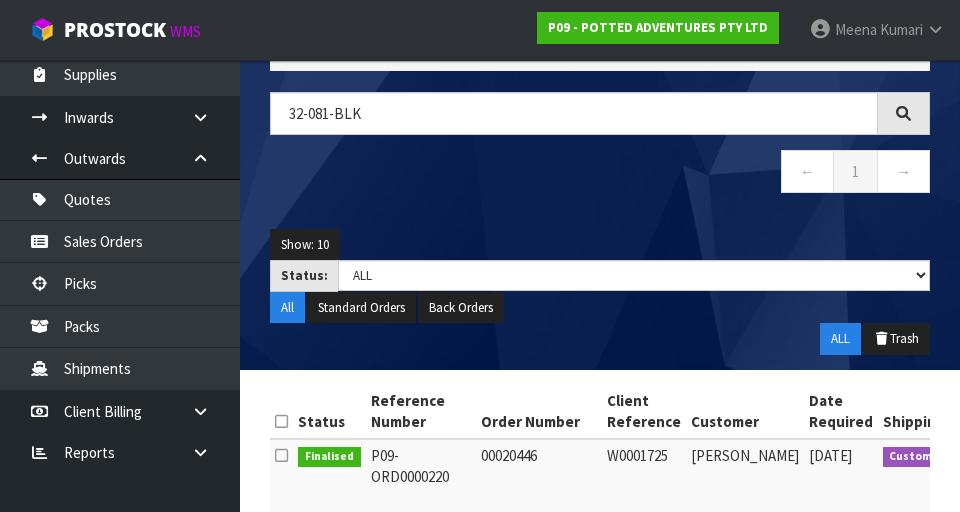 click on "Show: 10
5
10
25
50
Status:
Draft Pending Allocated Pending Pick Goods Picked Goods Packed Pending Charges Finalised Cancelled Review ALL
All
Standard Orders
Back Orders
ALL
Trash" at bounding box center [600, 292] 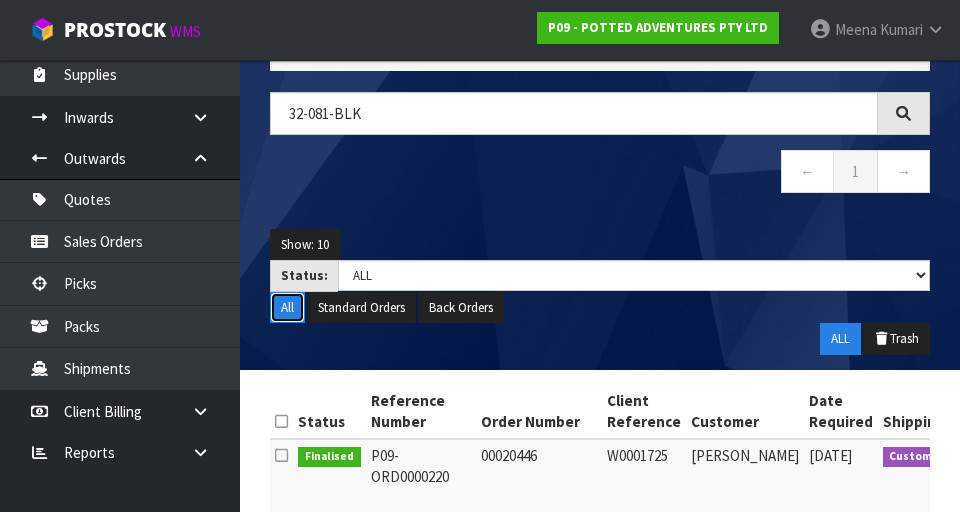 click on "All" at bounding box center (287, 308) 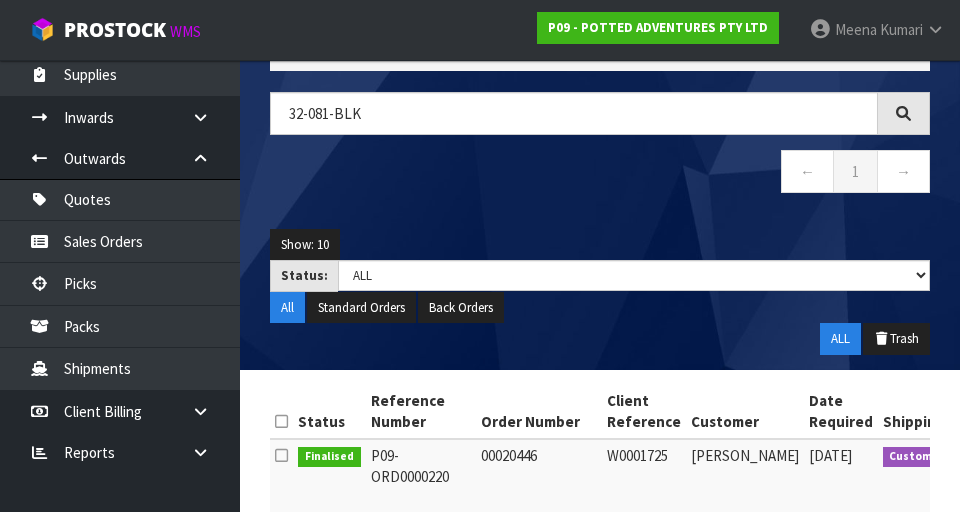 click on "Show: 10
5
10
25
50
Status:
Draft Pending Allocated Pending Pick Goods Picked Goods Packed Pending Charges Finalised Cancelled Review ALL
All
Standard Orders
Back Orders
ALL
Trash" at bounding box center [600, 292] 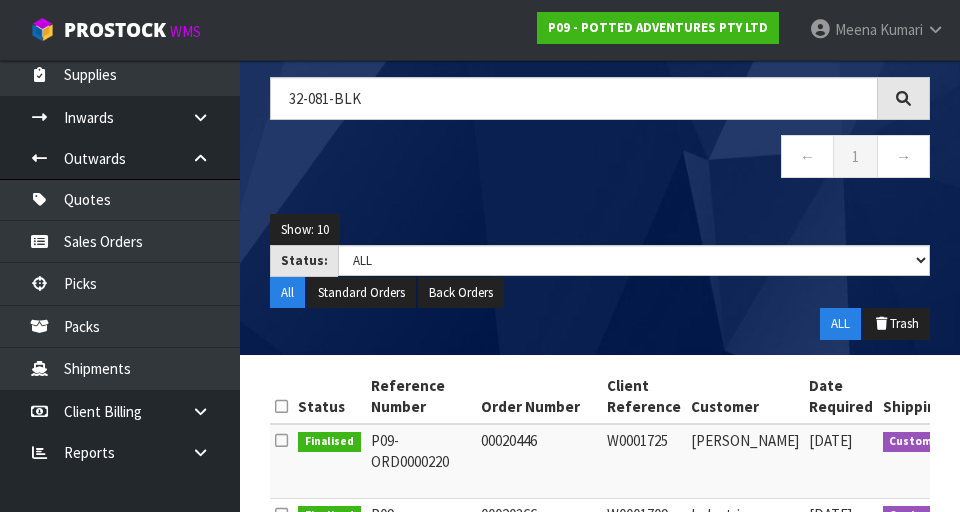 scroll, scrollTop: 0, scrollLeft: 0, axis: both 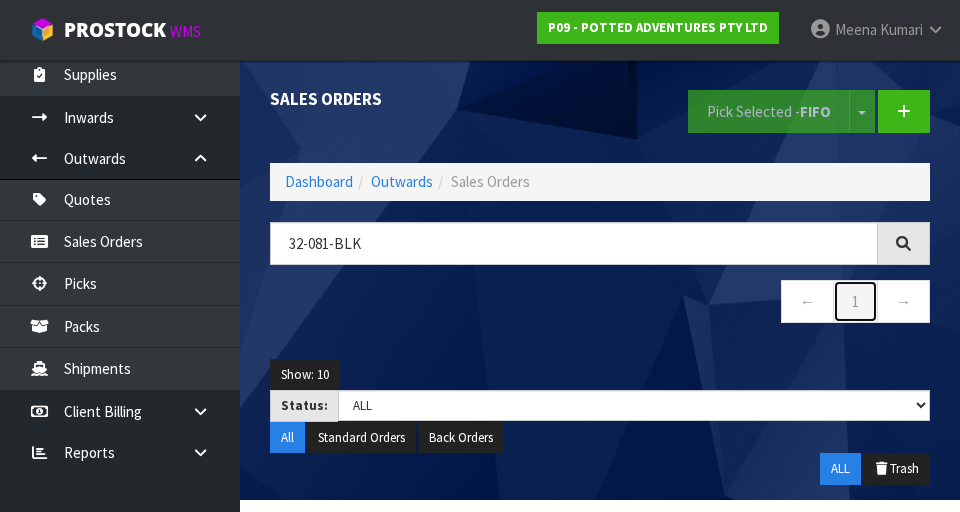 click on "1" at bounding box center (855, 301) 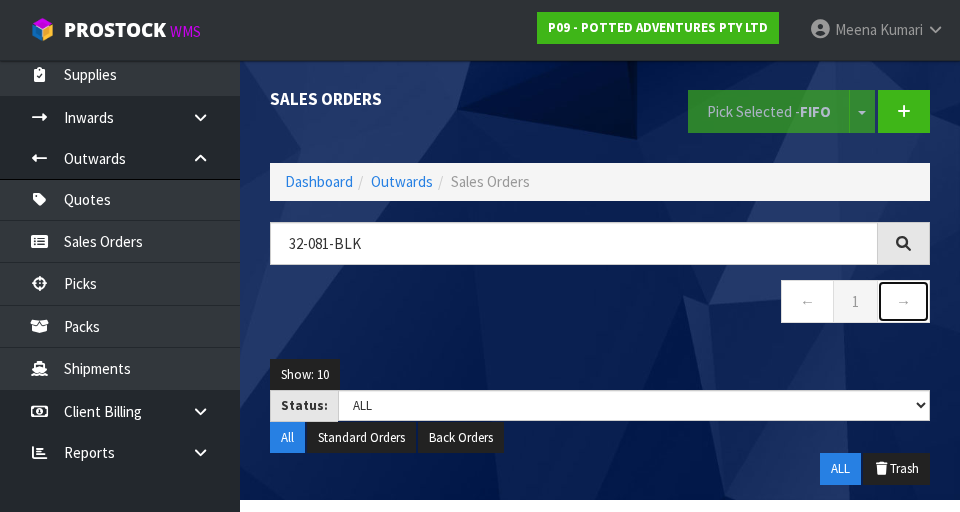 click on "→" at bounding box center (903, 301) 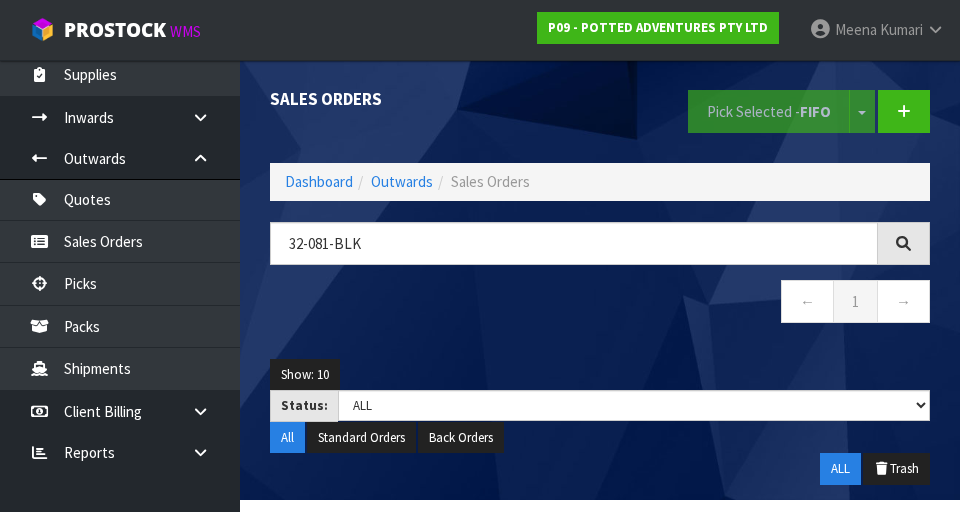 click on "32-081-BLK
←
1
→" at bounding box center (600, 283) 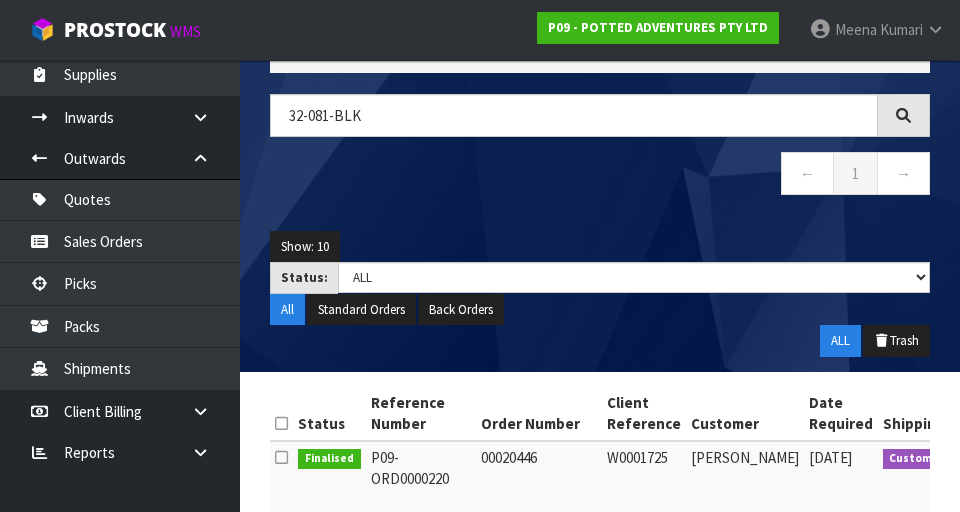 scroll, scrollTop: 0, scrollLeft: 0, axis: both 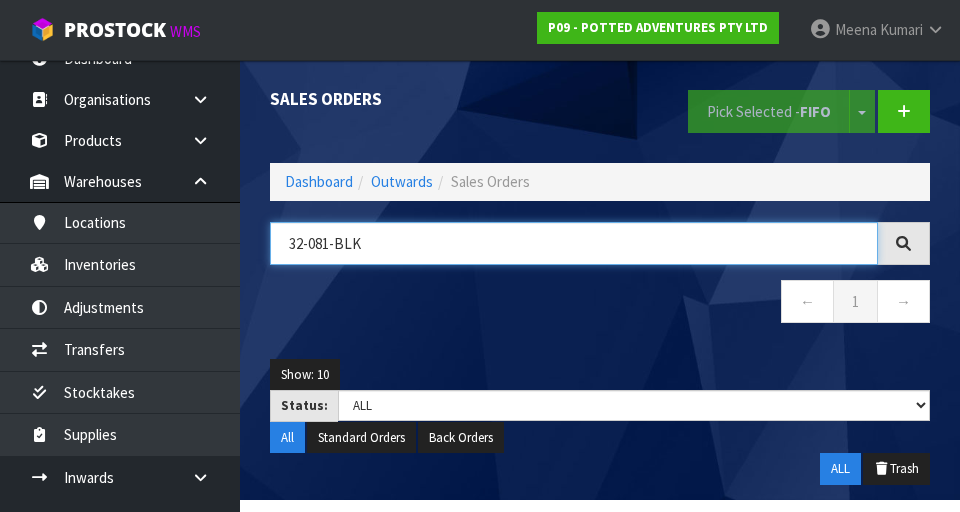 click on "32-081-BLK" at bounding box center (574, 243) 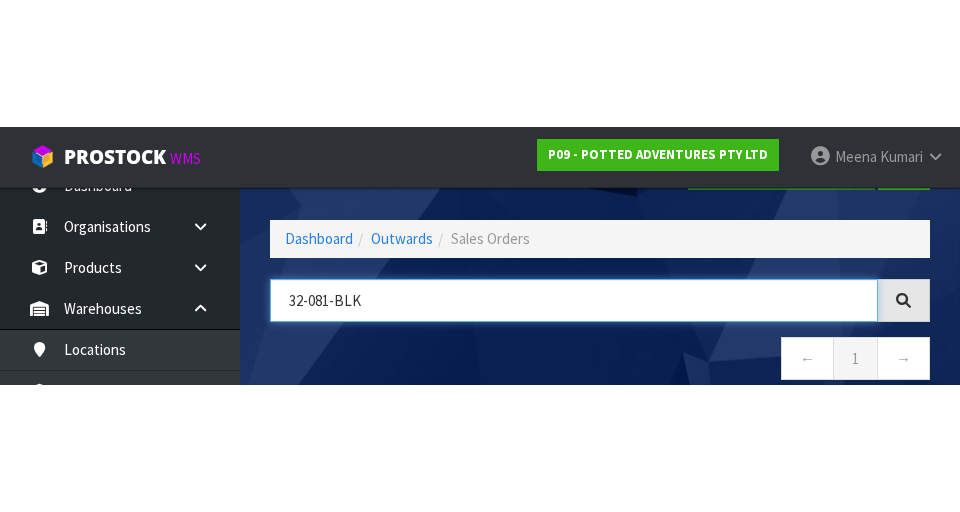 scroll, scrollTop: 114, scrollLeft: 0, axis: vertical 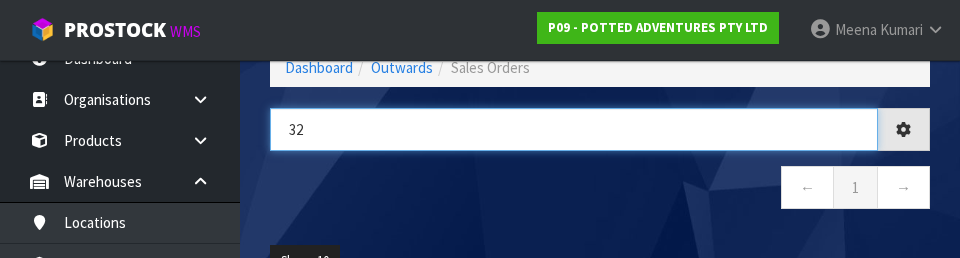 type on "3" 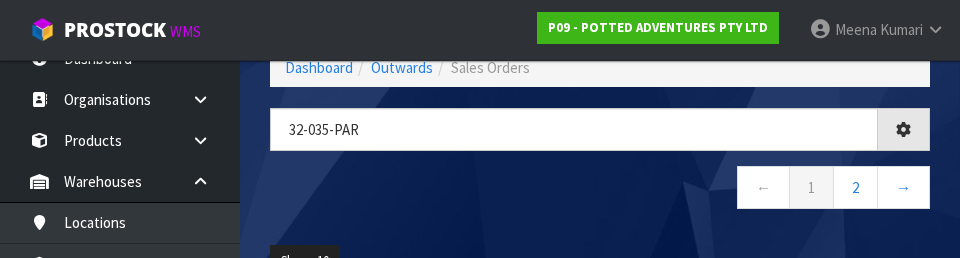 click on "←
1 2
→" at bounding box center [600, 190] 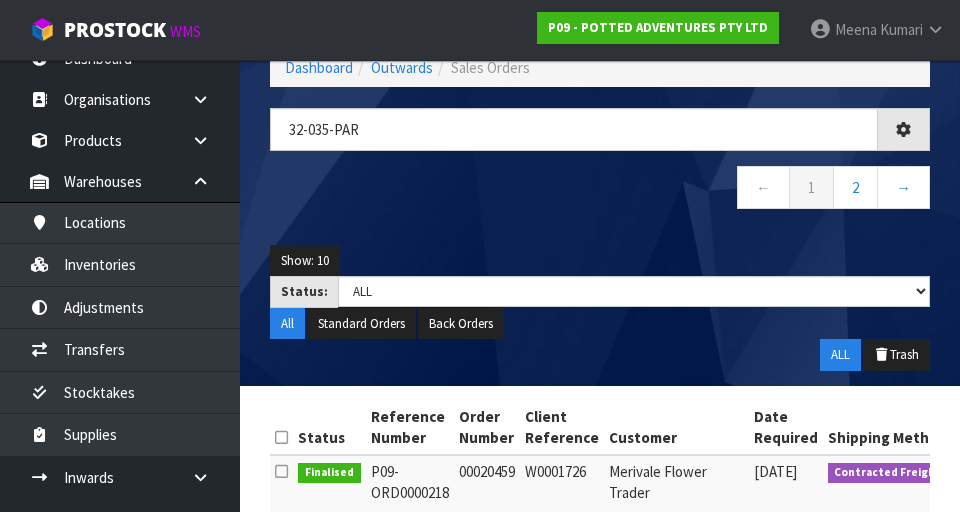 type on "32-035-PAR" 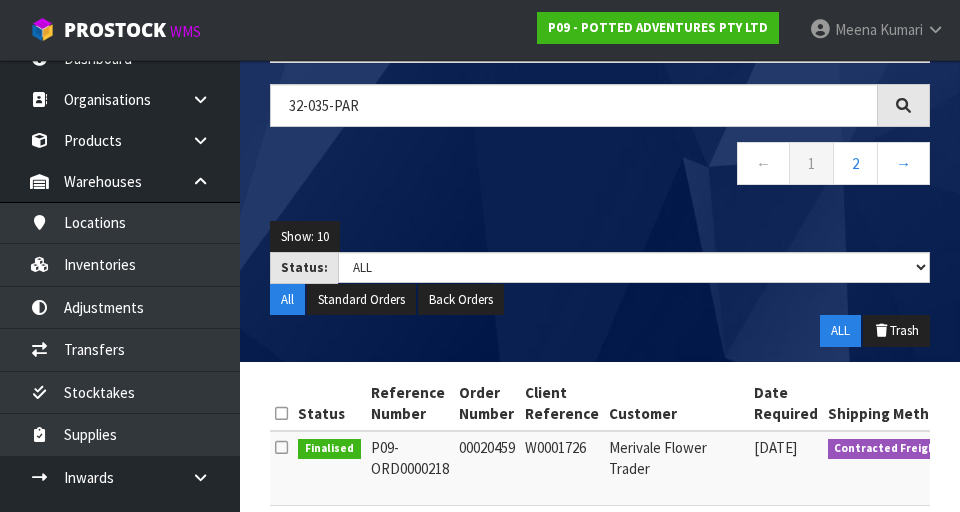scroll, scrollTop: 0, scrollLeft: 0, axis: both 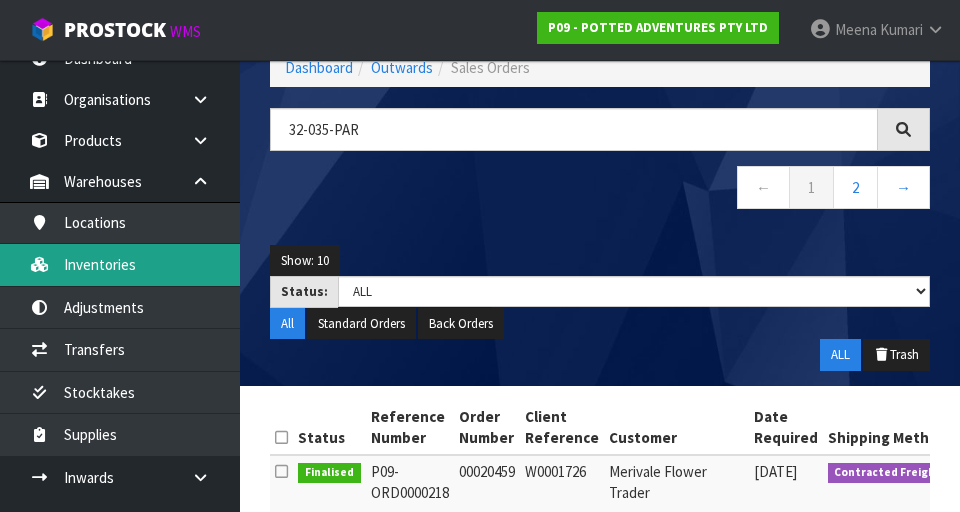 click on "Inventories" at bounding box center [120, 264] 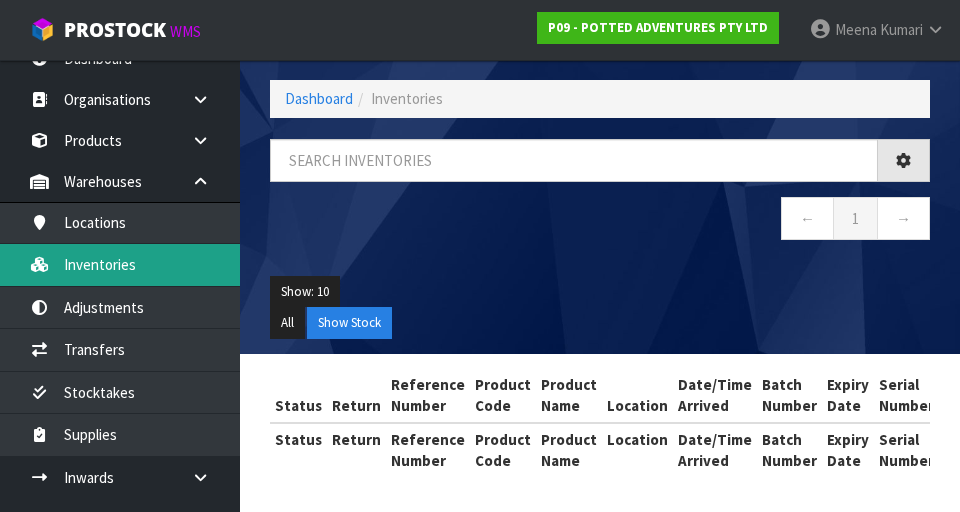 scroll, scrollTop: 114, scrollLeft: 0, axis: vertical 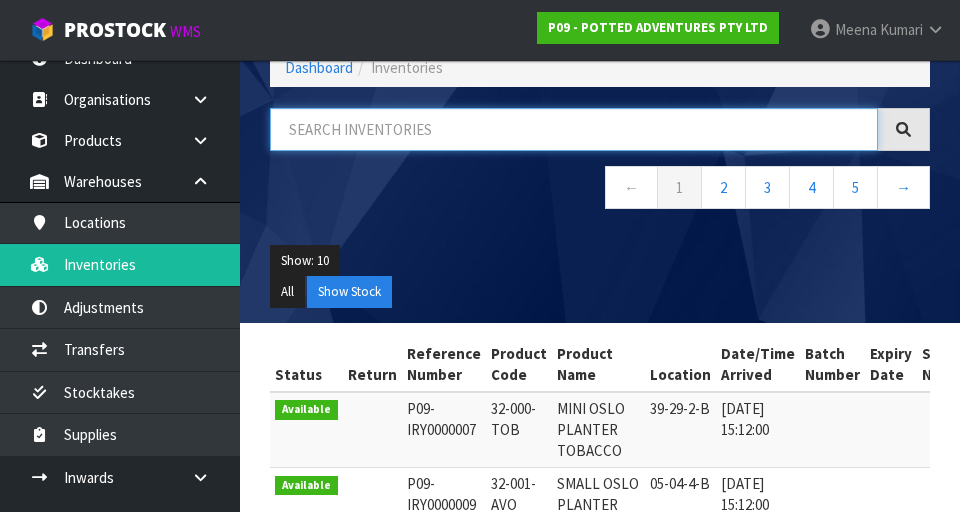 click at bounding box center [574, 129] 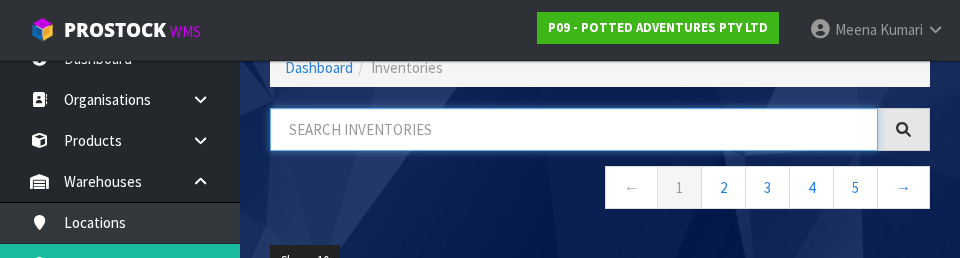 paste on "32-081-BLK" 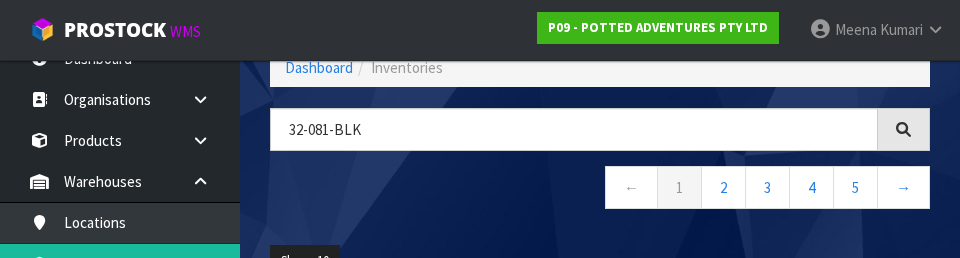click on "←
1 2 3 4 5
→" at bounding box center [600, 190] 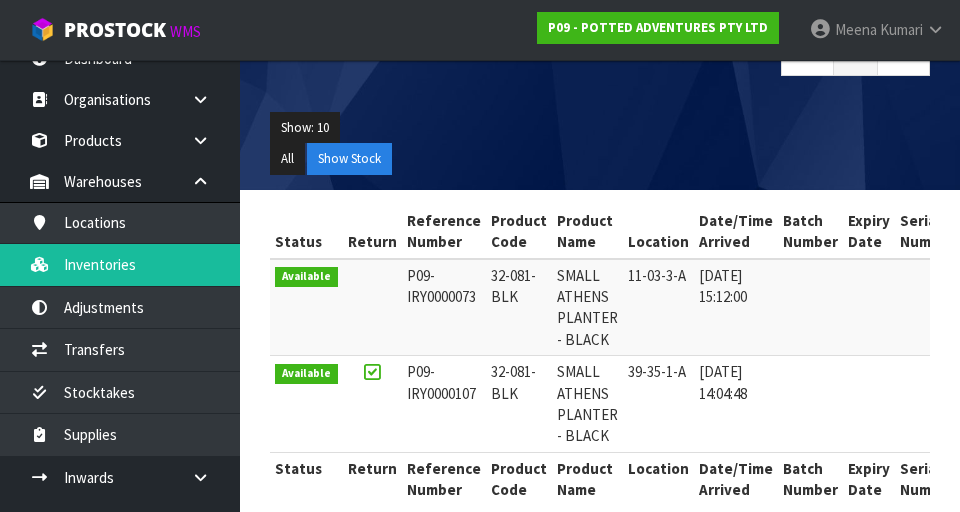 scroll, scrollTop: 0, scrollLeft: 0, axis: both 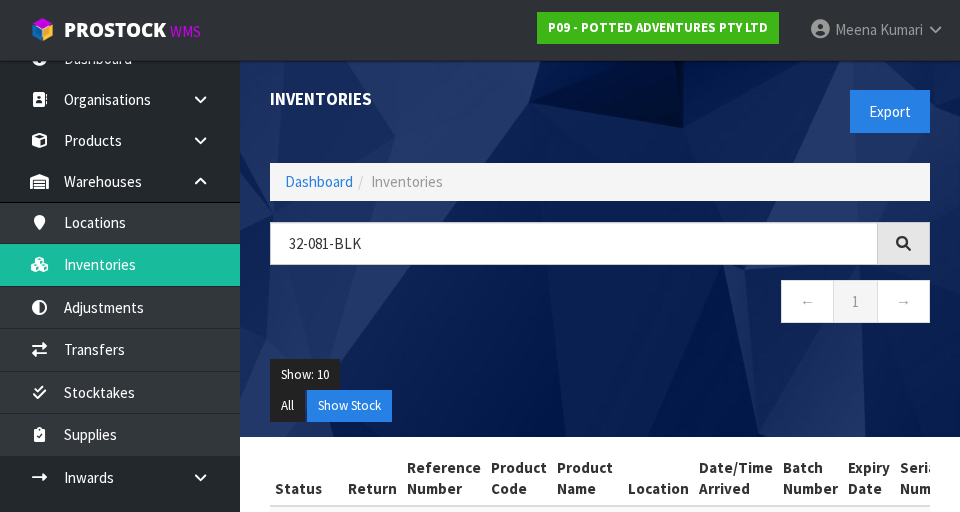 click on "Inventories
Export
Dashboard Inventories
32-081-BLK
←
1
→
Show: 10
5
10
25
50
All
Show Stock" at bounding box center [600, 248] 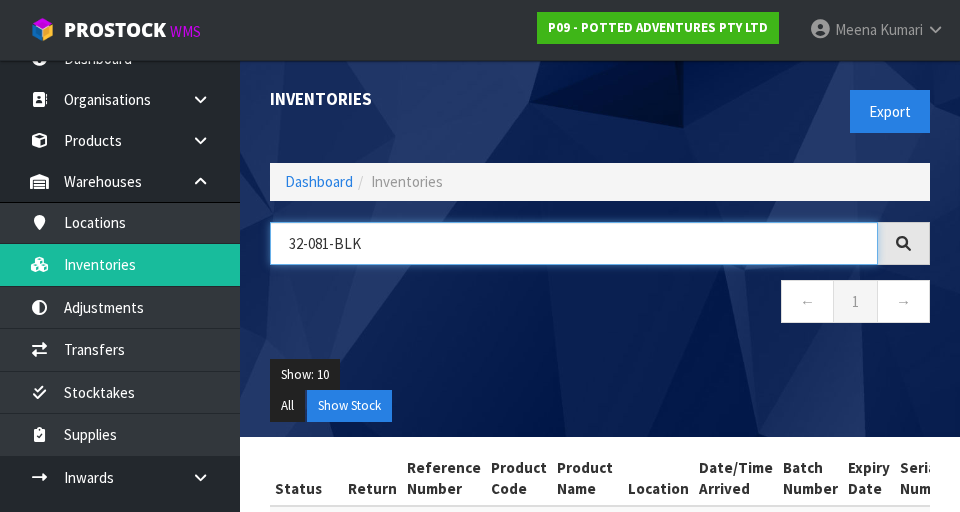 click on "32-081-BLK" at bounding box center [574, 243] 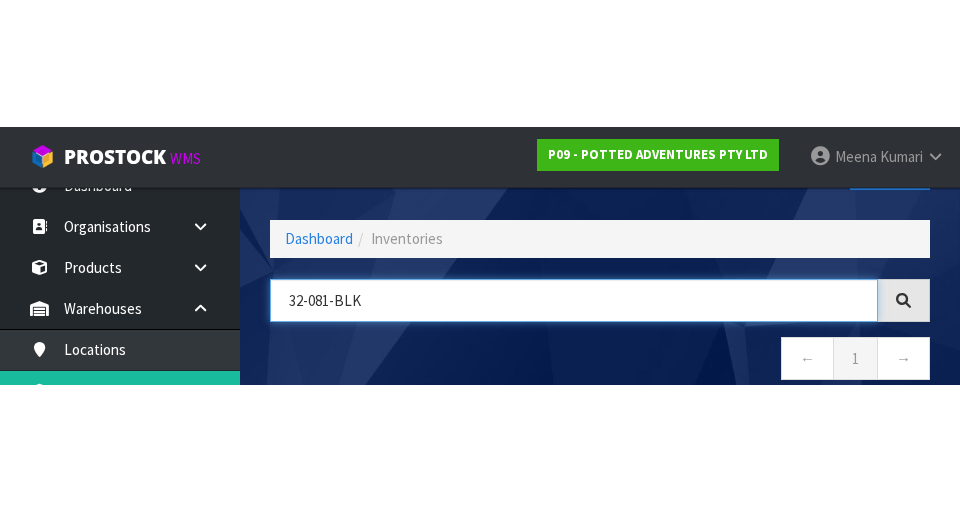 scroll, scrollTop: 114, scrollLeft: 0, axis: vertical 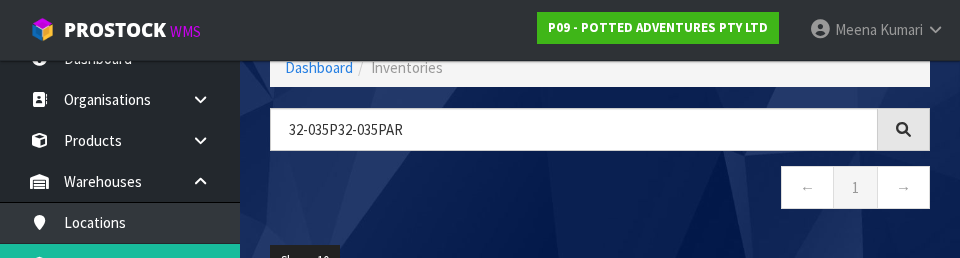 click on "←
1
→" at bounding box center [600, 190] 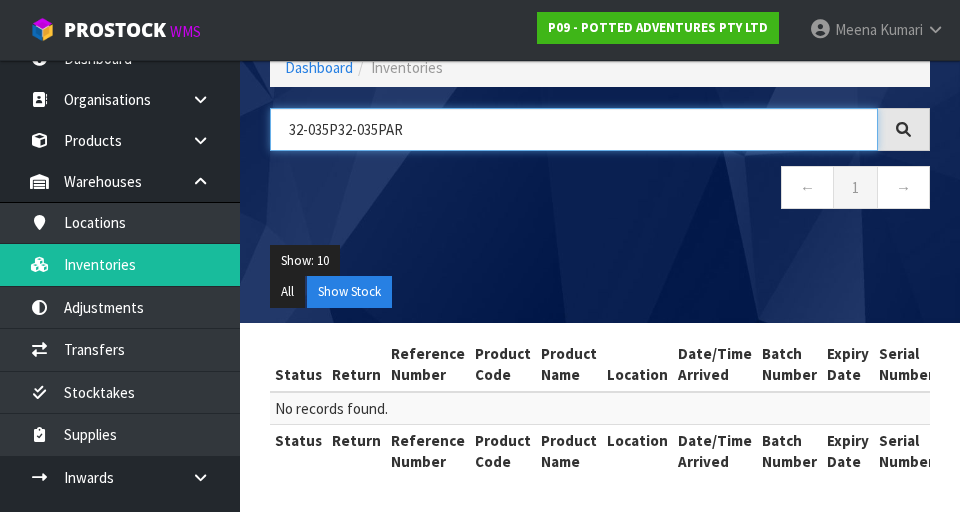 click on "32-035P32-035PAR" at bounding box center [574, 129] 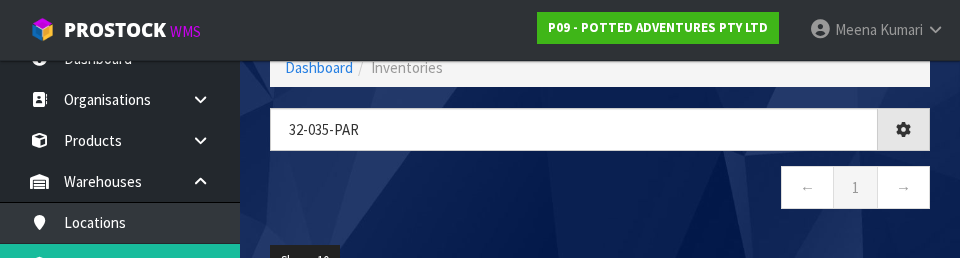 click on "←
1
→" at bounding box center [600, 190] 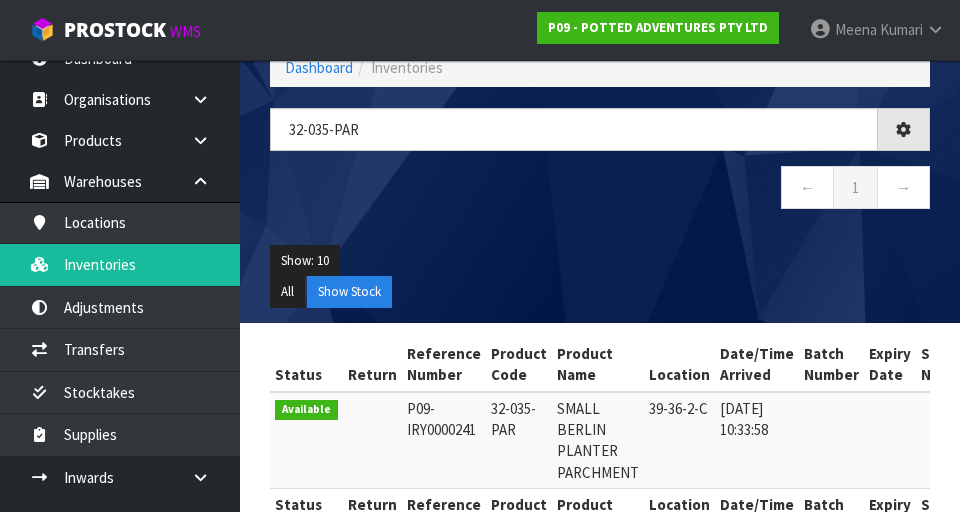 type on "32-035-PAR" 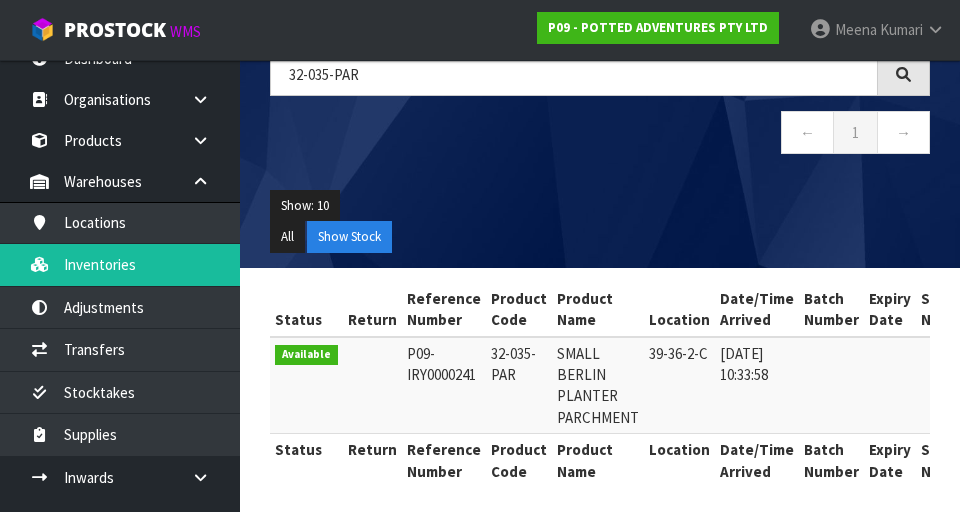 scroll, scrollTop: 167, scrollLeft: 0, axis: vertical 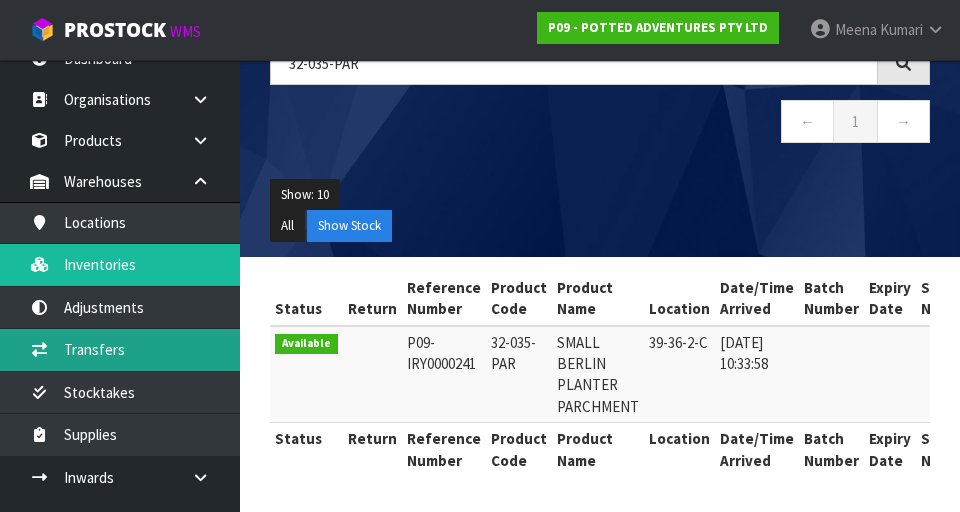 click on "Transfers" at bounding box center [120, 349] 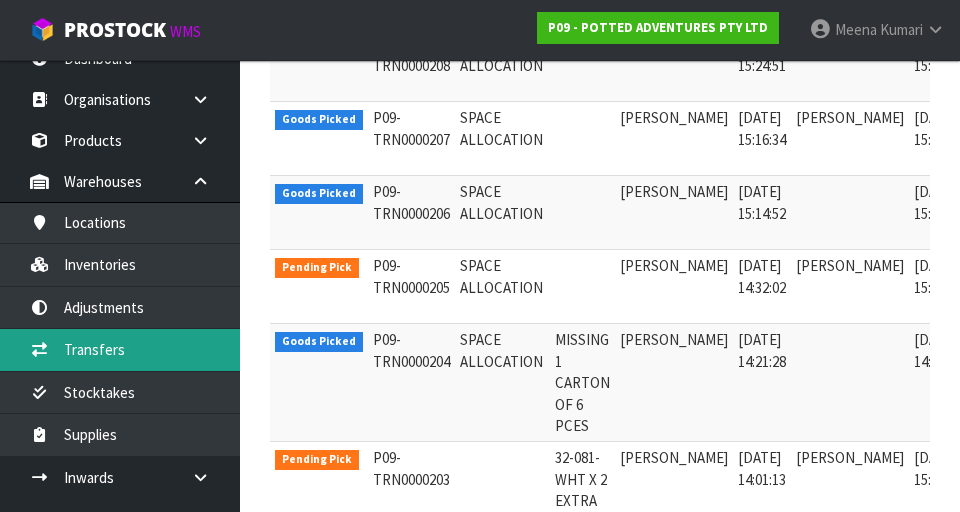 scroll, scrollTop: 805, scrollLeft: 0, axis: vertical 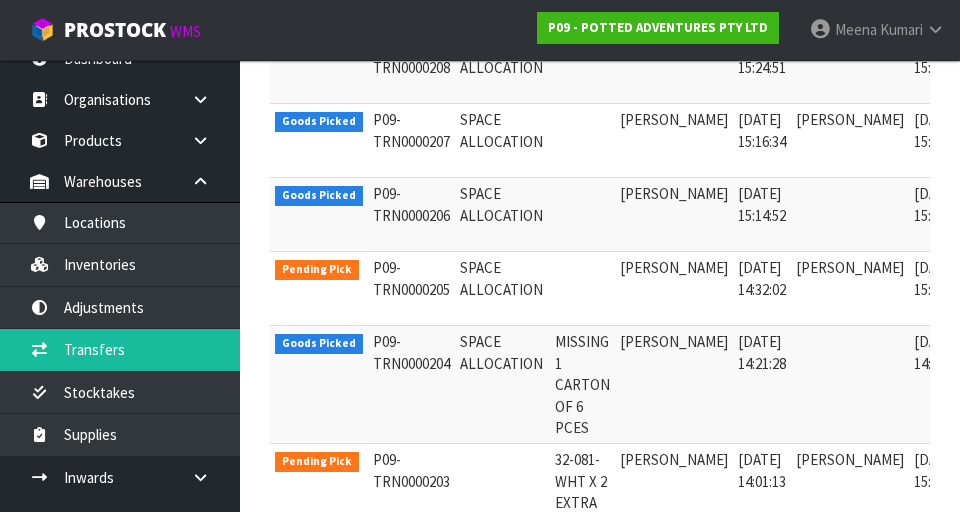 click at bounding box center (994, 272) 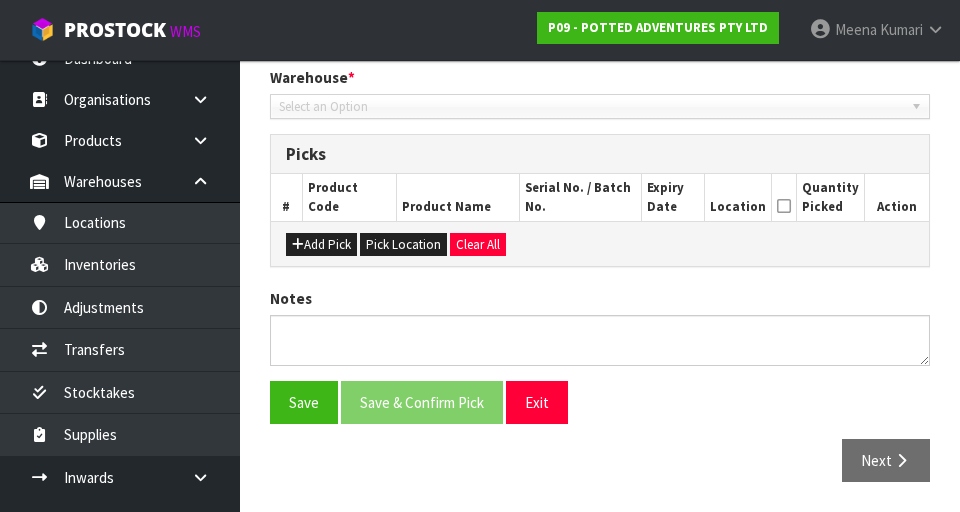 type on "[DATE]" 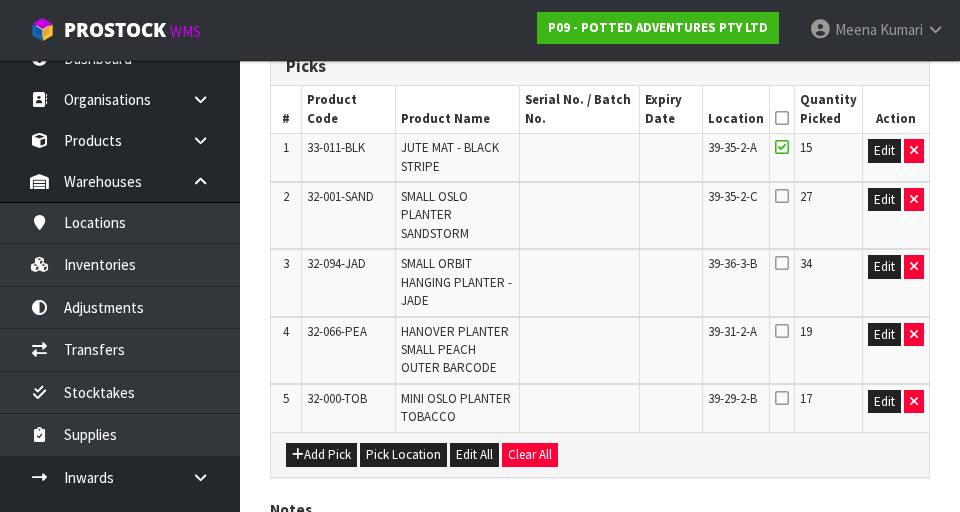 scroll, scrollTop: 508, scrollLeft: 0, axis: vertical 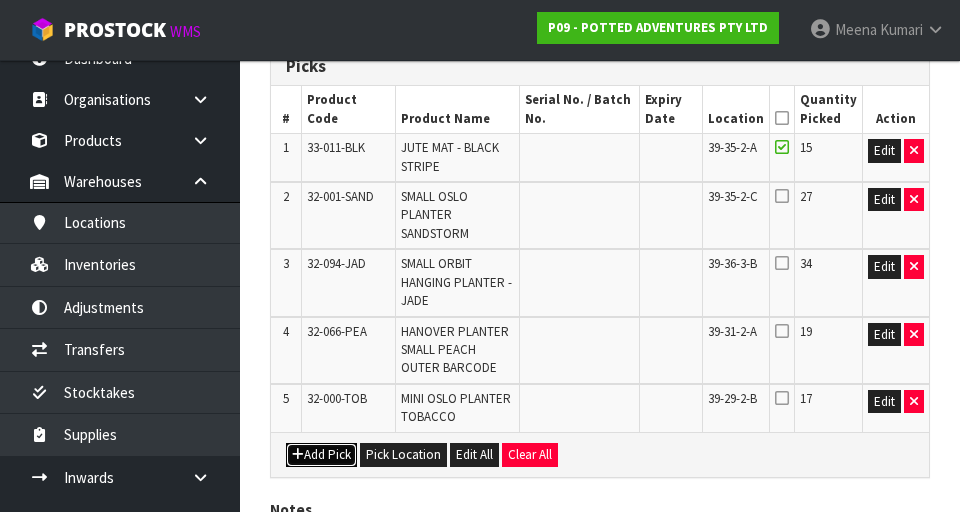click on "Add Pick" at bounding box center [321, 455] 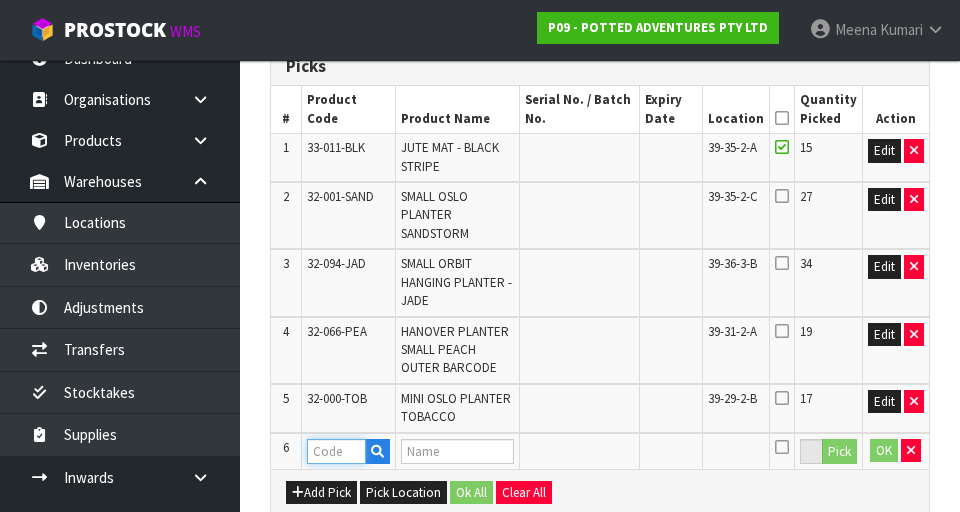 paste on "32-035-PAR" 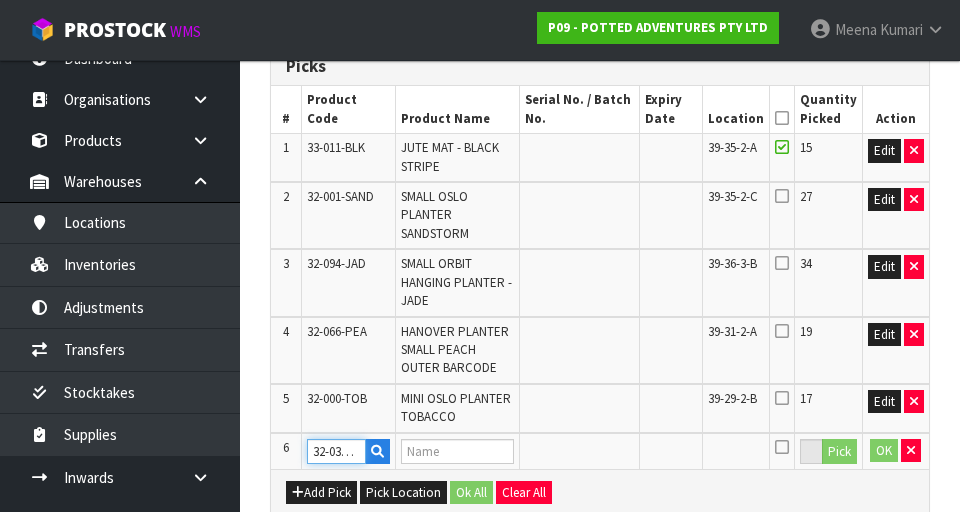 scroll, scrollTop: 0, scrollLeft: 14, axis: horizontal 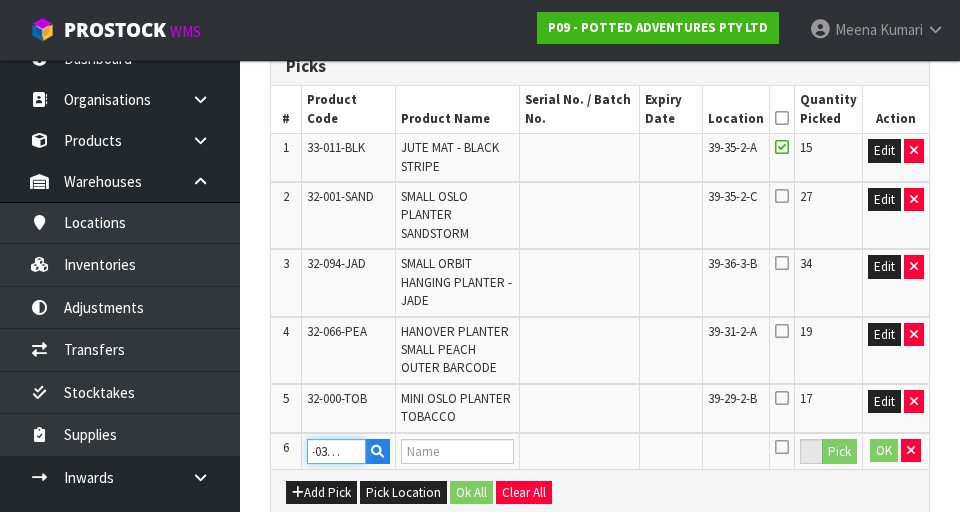 type on "SMALL BERLIN PLANTER PARCHMENT" 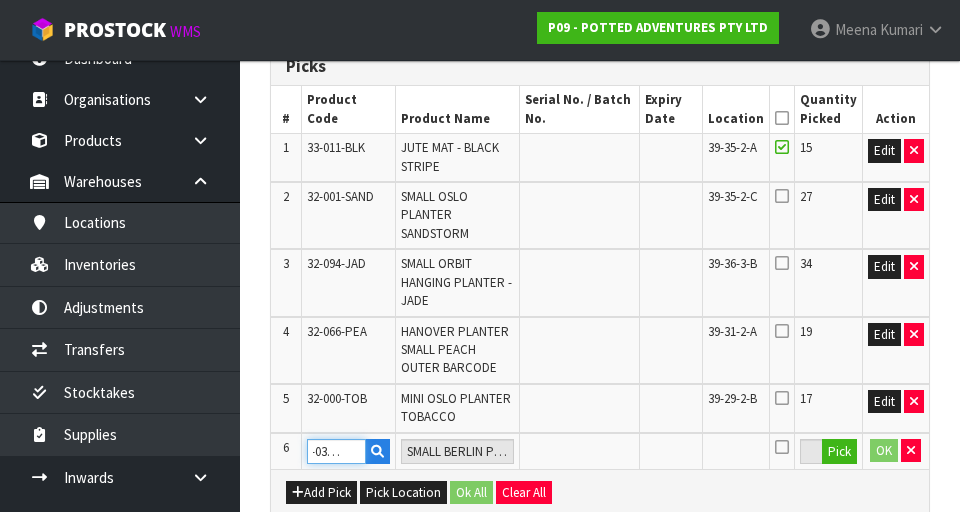 type on "32-035-PAR" 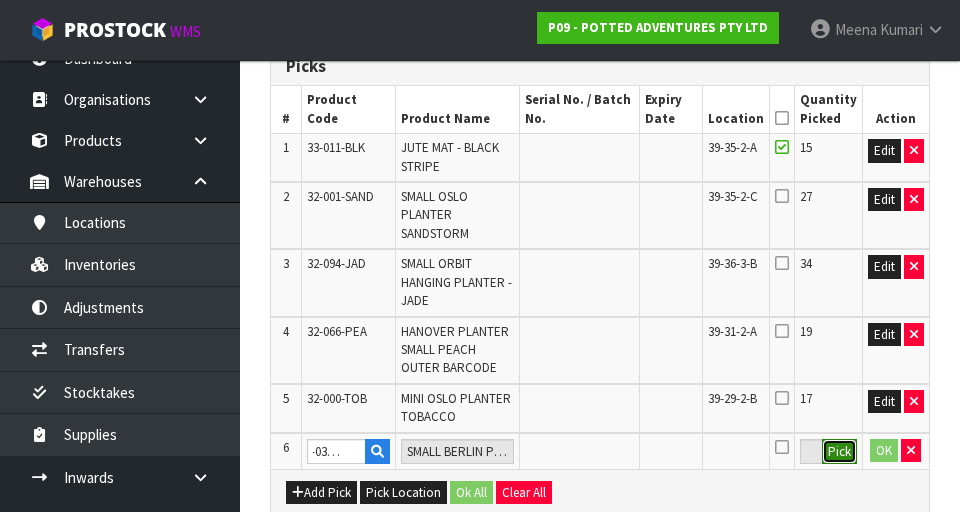 click on "Pick" at bounding box center [839, 452] 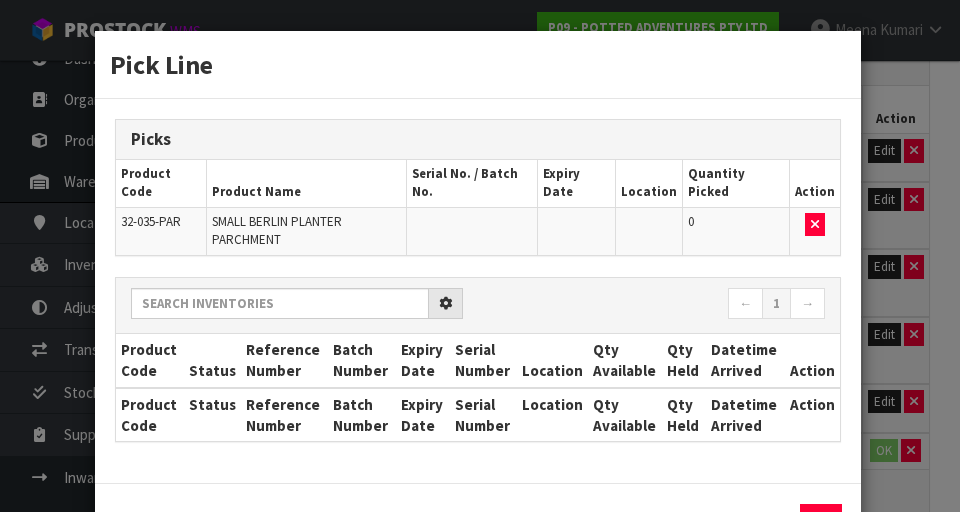 scroll, scrollTop: 0, scrollLeft: 0, axis: both 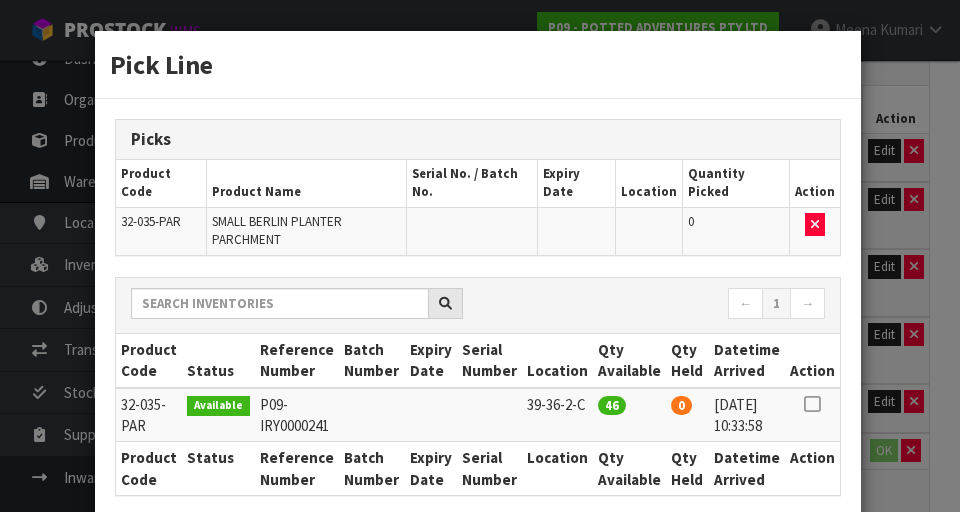 click at bounding box center [812, 404] 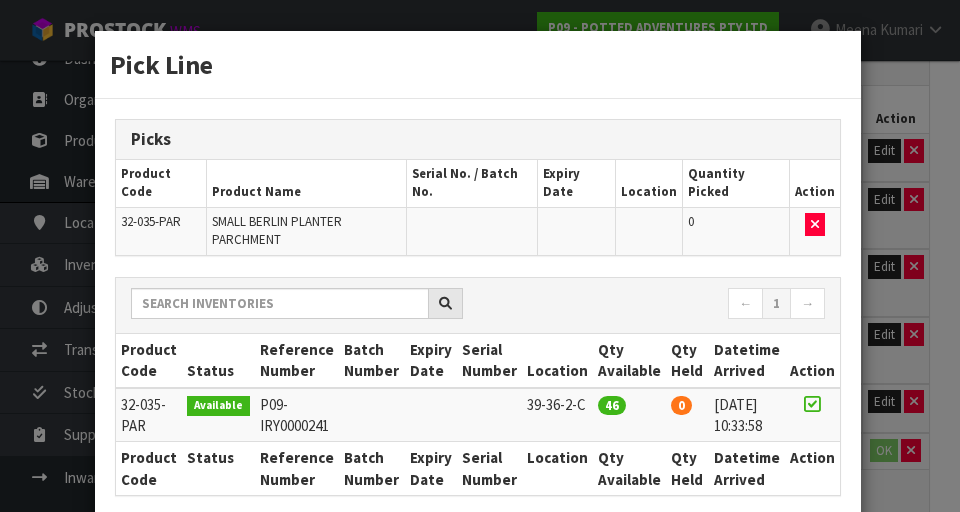 scroll, scrollTop: 97, scrollLeft: 0, axis: vertical 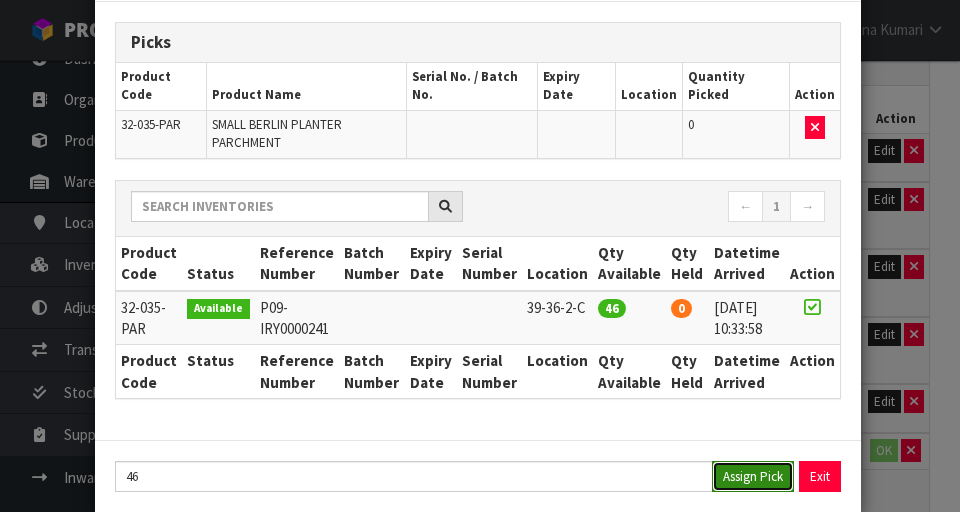 click on "Assign Pick" at bounding box center [753, 476] 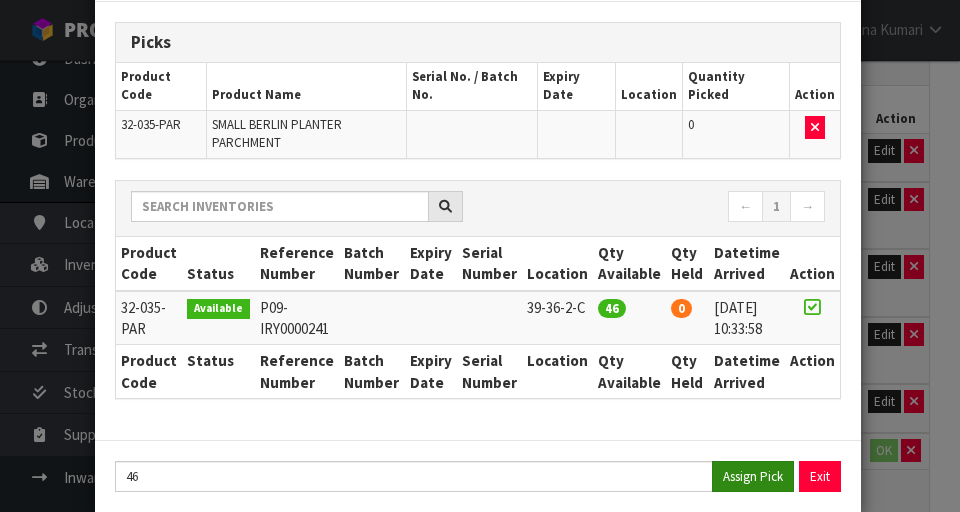 type on "46" 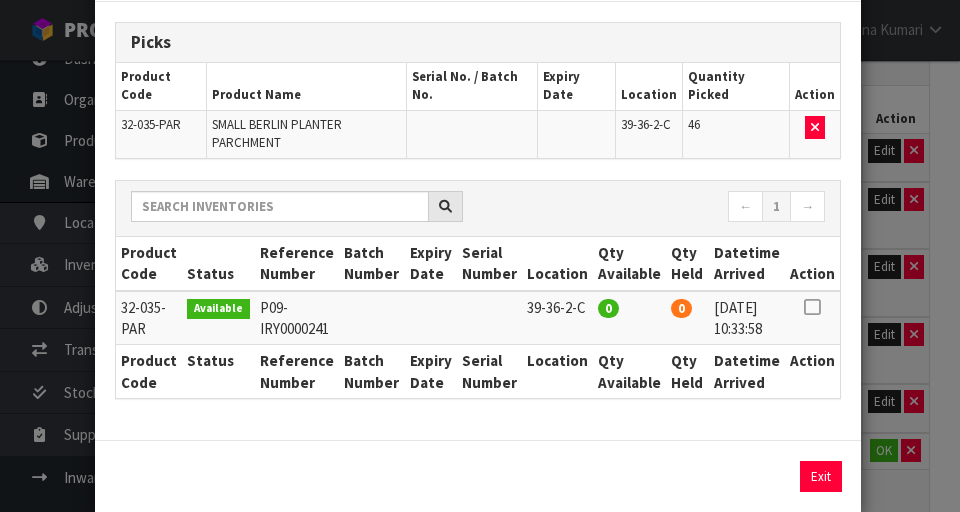 click on "Pick Line
Picks
Product Code
Product Name
Serial No. / Batch No.
Expiry Date
Location
Quantity Picked
Action
32-035-PAR
SMALL BERLIN PLANTER PARCHMENT
39-36-2-C
46
←
1
→
Product Code
Status
Reference Number
Batch Number
Expiry Date
Serial Number
Location
Qty Available
Qty Held
Datetime Arrived
Action" at bounding box center (480, 256) 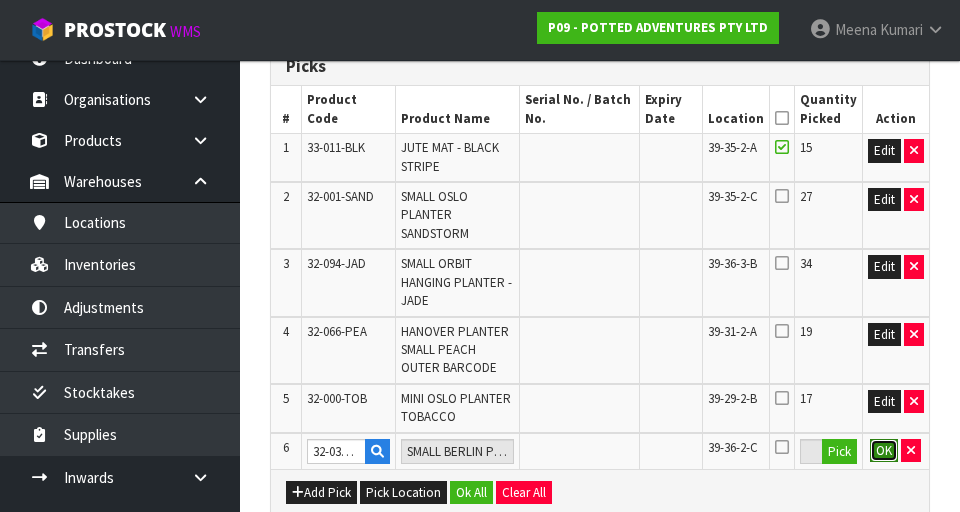click on "OK" at bounding box center [884, 451] 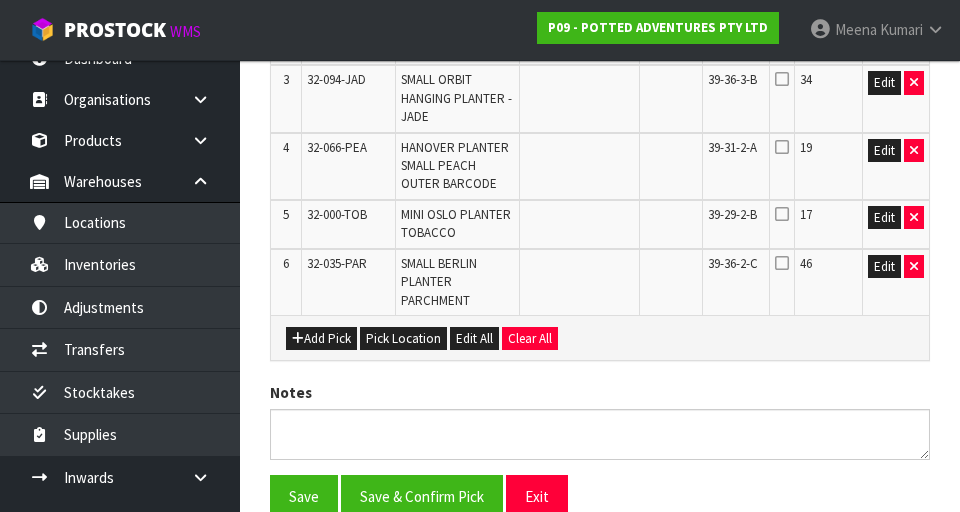 scroll, scrollTop: 785, scrollLeft: 0, axis: vertical 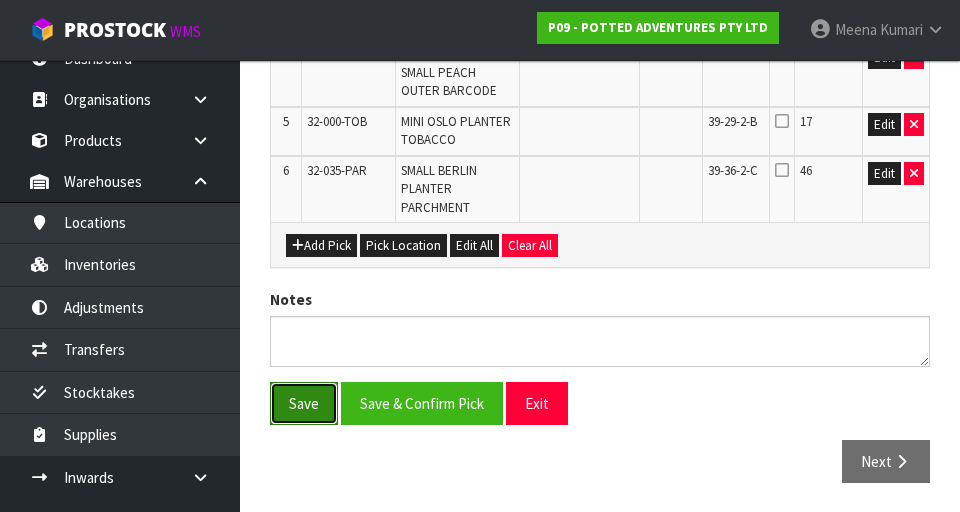 click on "Save" at bounding box center [304, 403] 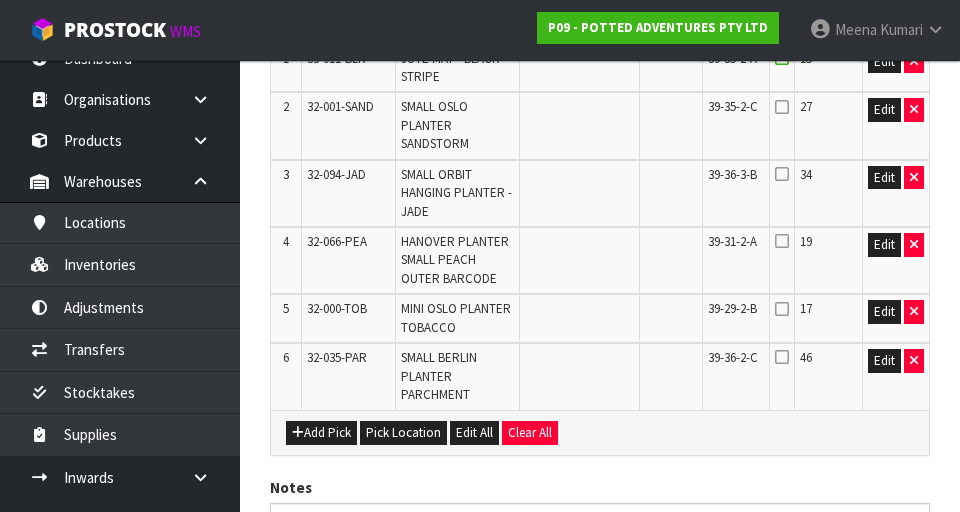 scroll, scrollTop: 858, scrollLeft: 0, axis: vertical 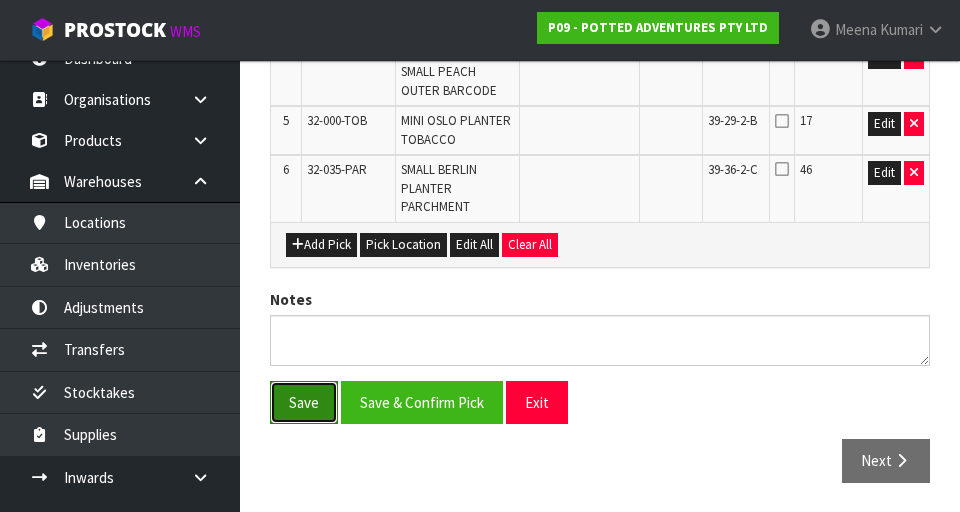 click on "Save" at bounding box center [304, 402] 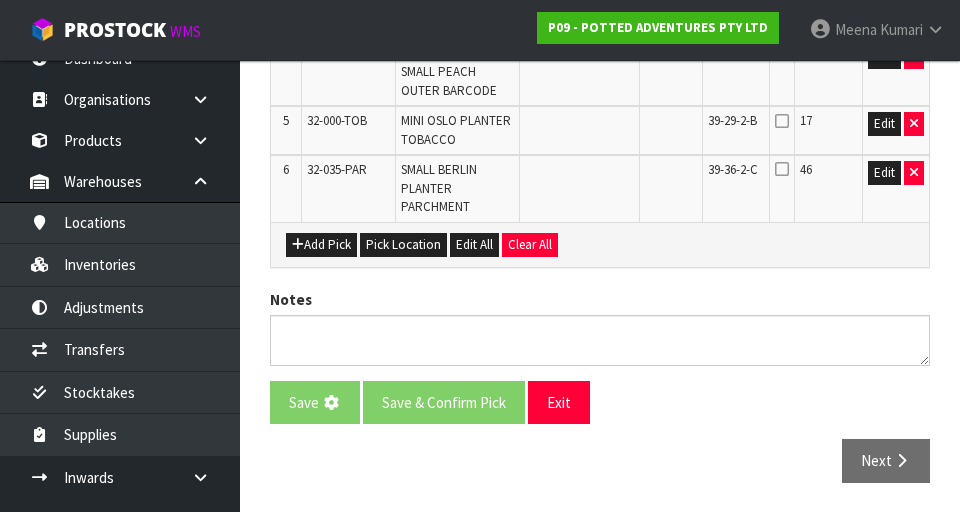 scroll, scrollTop: 0, scrollLeft: 0, axis: both 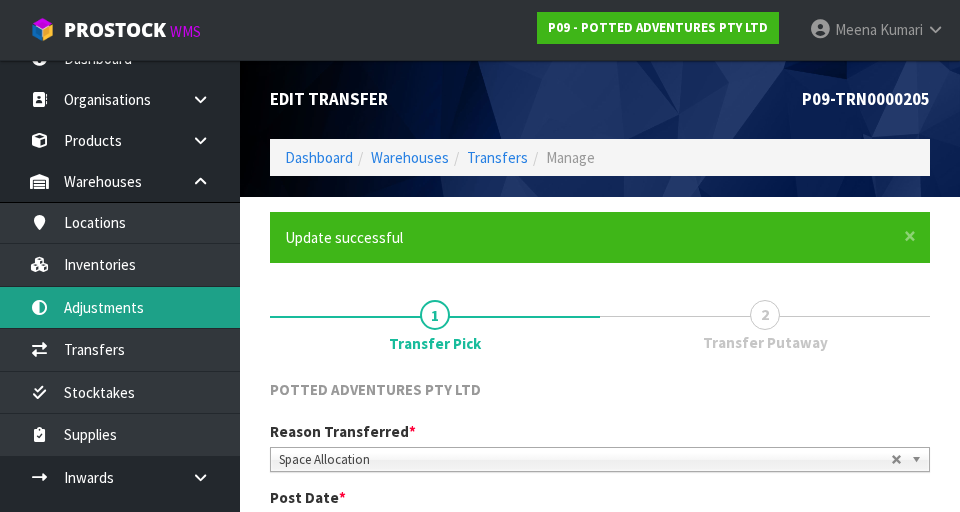 click on "Adjustments" at bounding box center [120, 307] 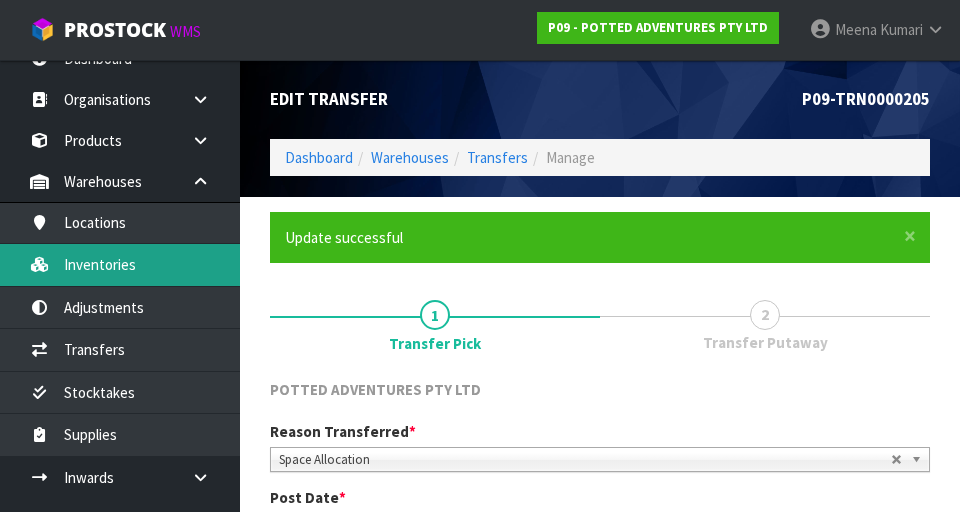 click on "Inventories" at bounding box center [120, 264] 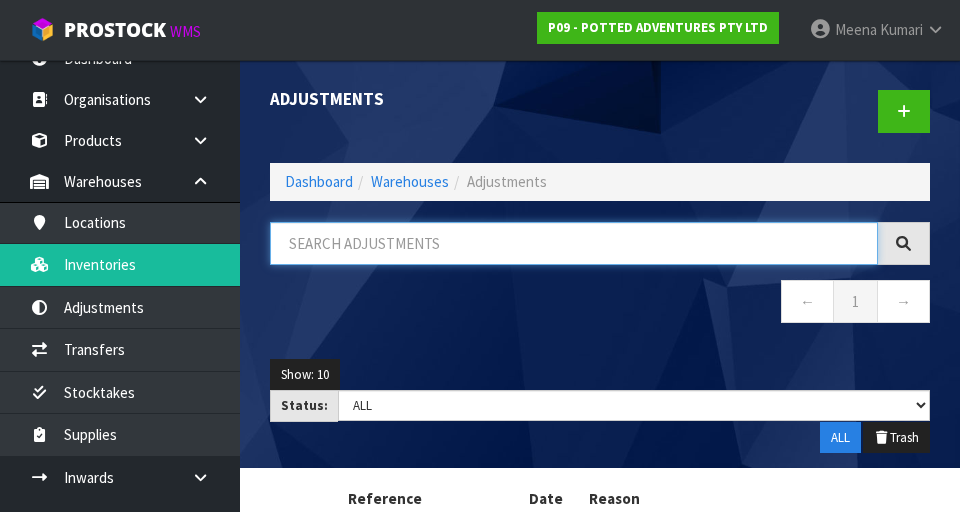 click at bounding box center [574, 243] 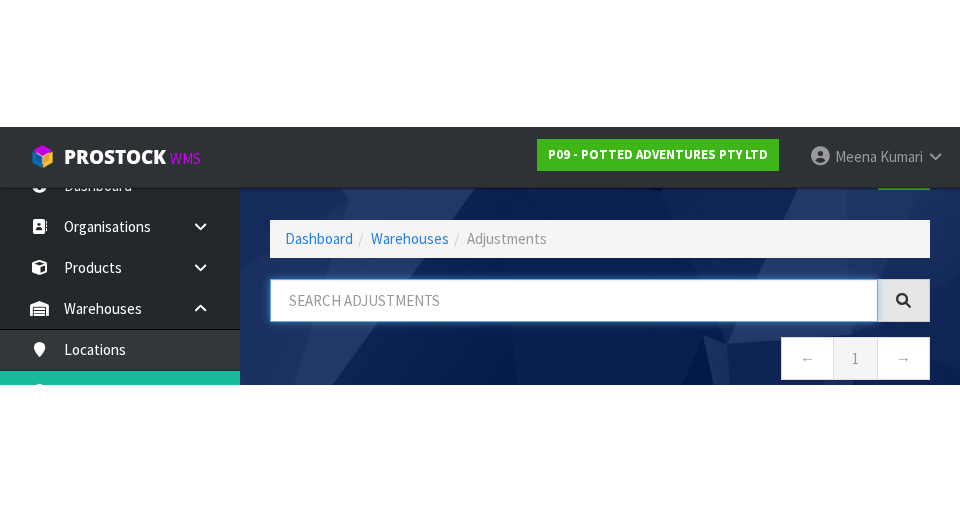 scroll, scrollTop: 114, scrollLeft: 0, axis: vertical 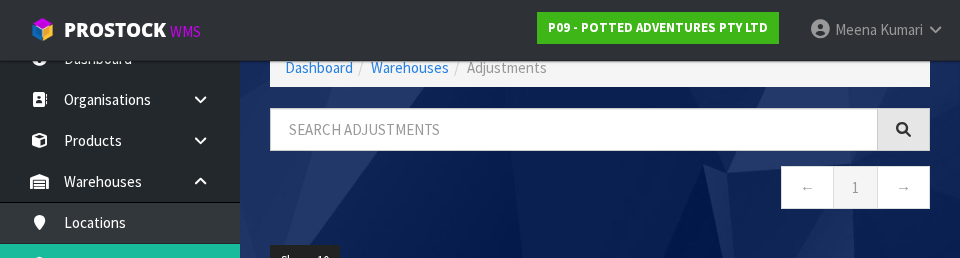 click on "←
1
→" at bounding box center (600, 190) 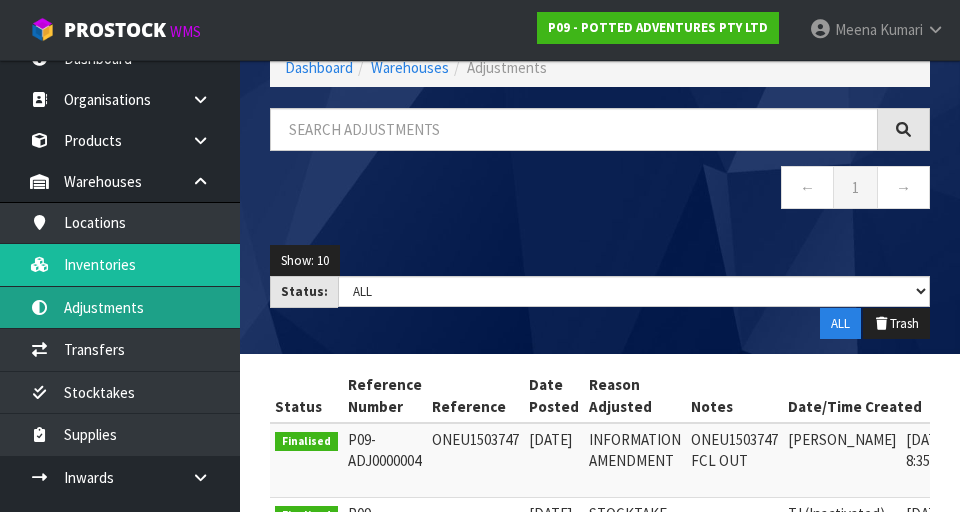 click on "Adjustments" at bounding box center [120, 307] 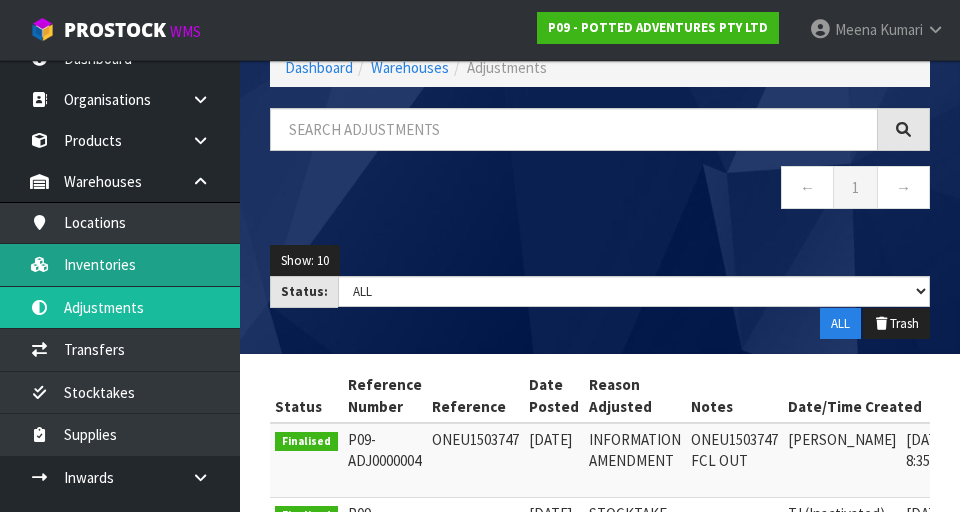 click on "Inventories" at bounding box center [120, 264] 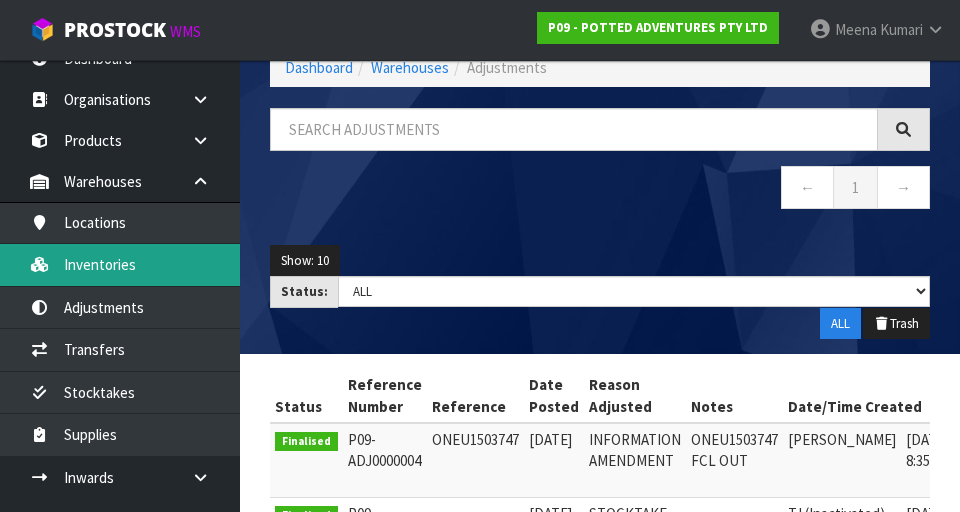 click on "Inventories" at bounding box center [120, 264] 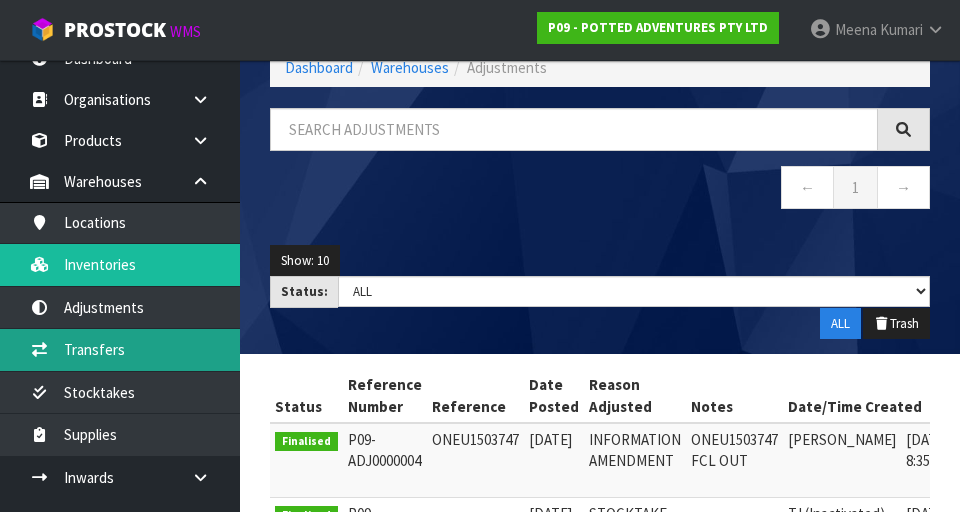click on "Transfers" at bounding box center (120, 349) 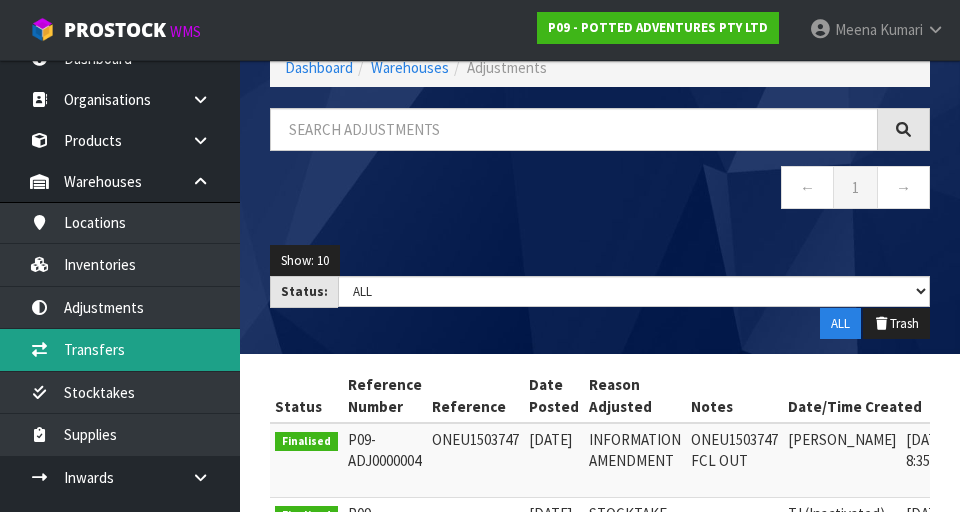 click on "Transfers" at bounding box center [120, 349] 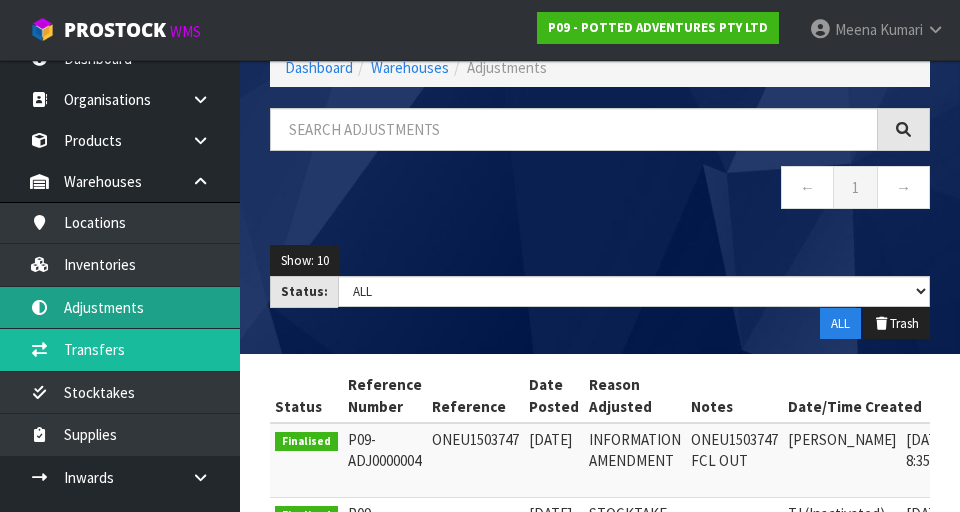click on "Adjustments" at bounding box center (120, 307) 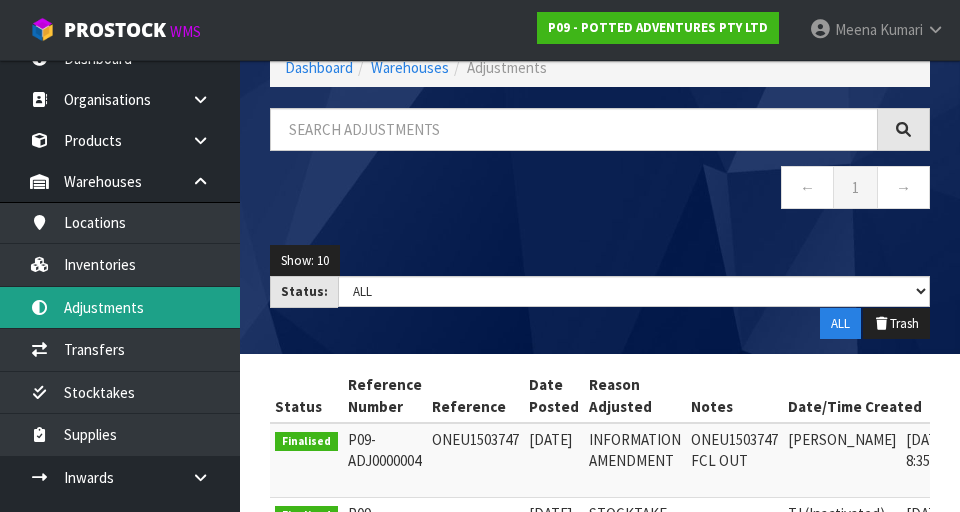 scroll, scrollTop: 0, scrollLeft: 0, axis: both 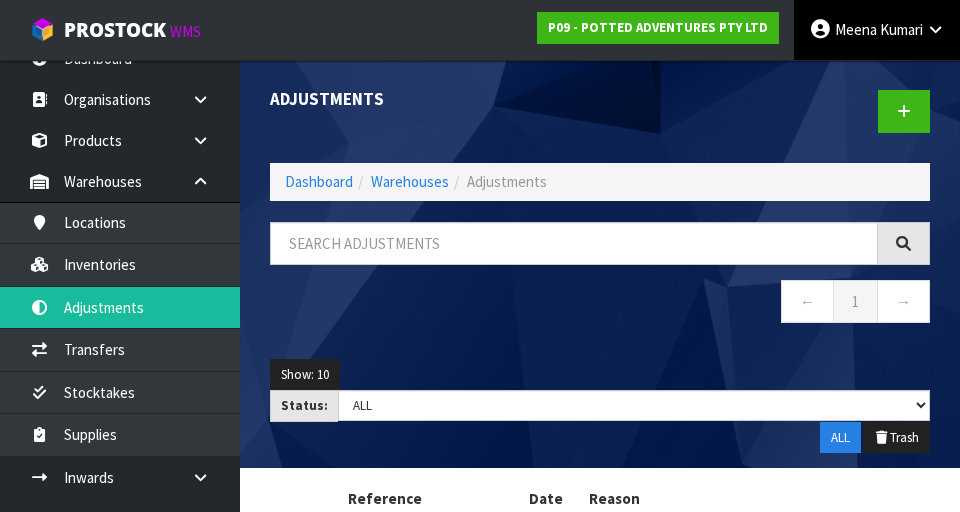 click on "[PERSON_NAME]" at bounding box center (877, 30) 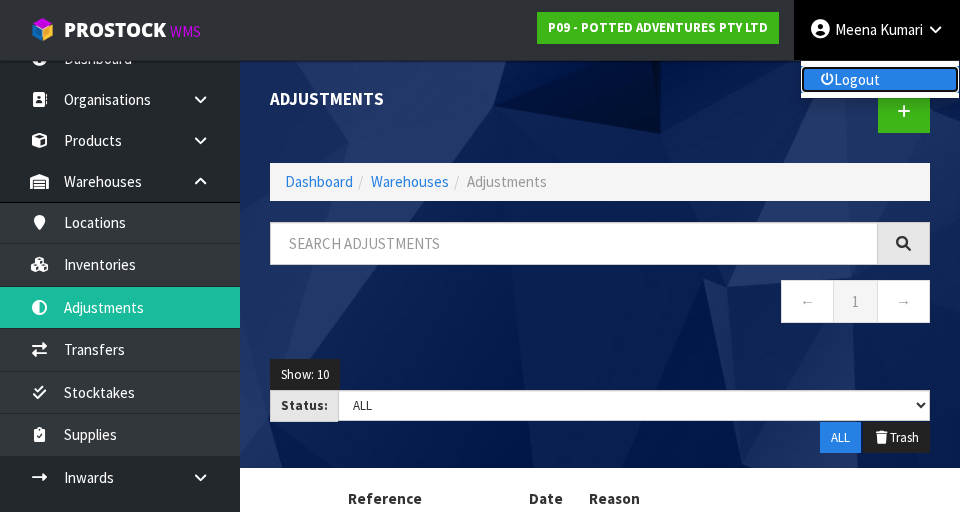 click on "Logout" at bounding box center (880, 79) 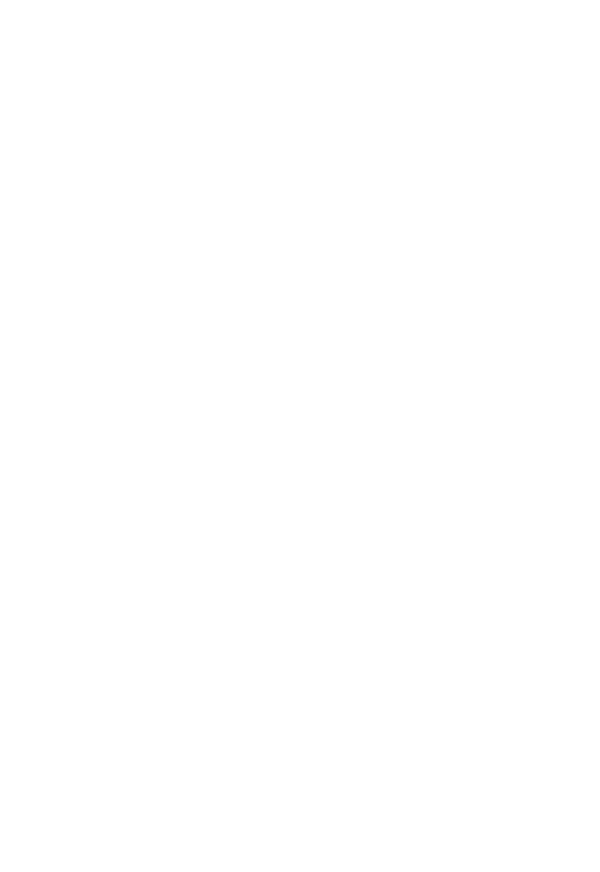 scroll, scrollTop: 0, scrollLeft: 0, axis: both 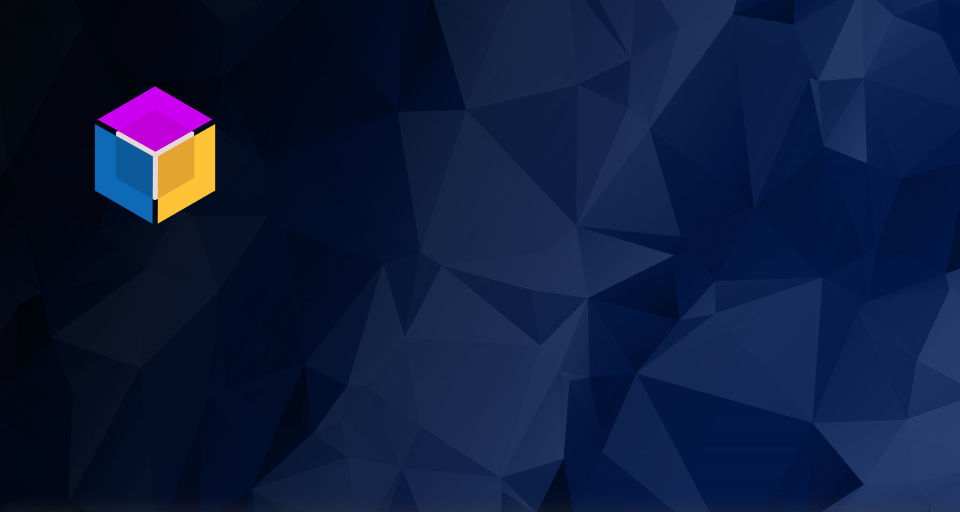 click at bounding box center (155, 155) 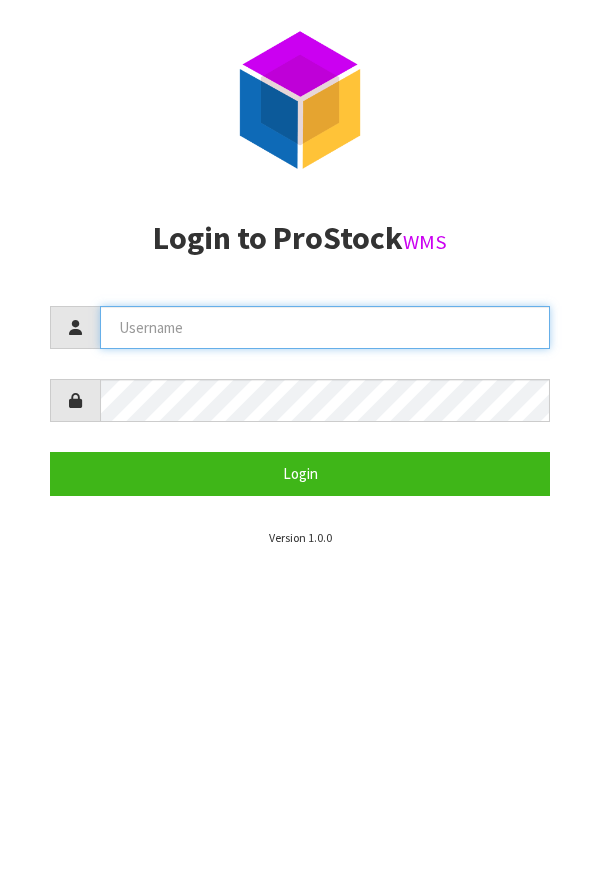 click at bounding box center [325, 327] 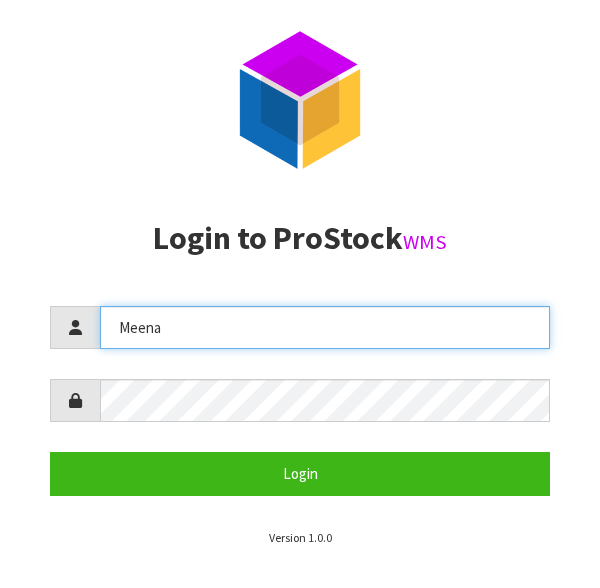 type on "Meena" 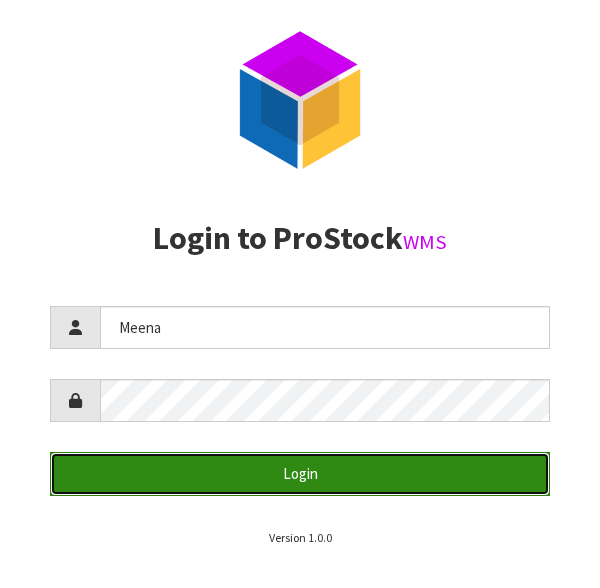 click on "Login" at bounding box center (300, 473) 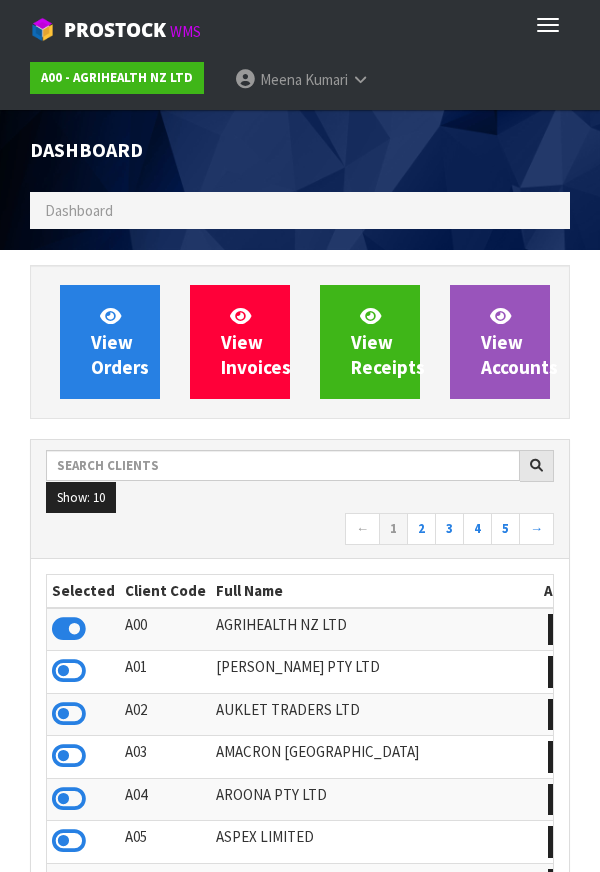 scroll, scrollTop: 998416, scrollLeft: 999430, axis: both 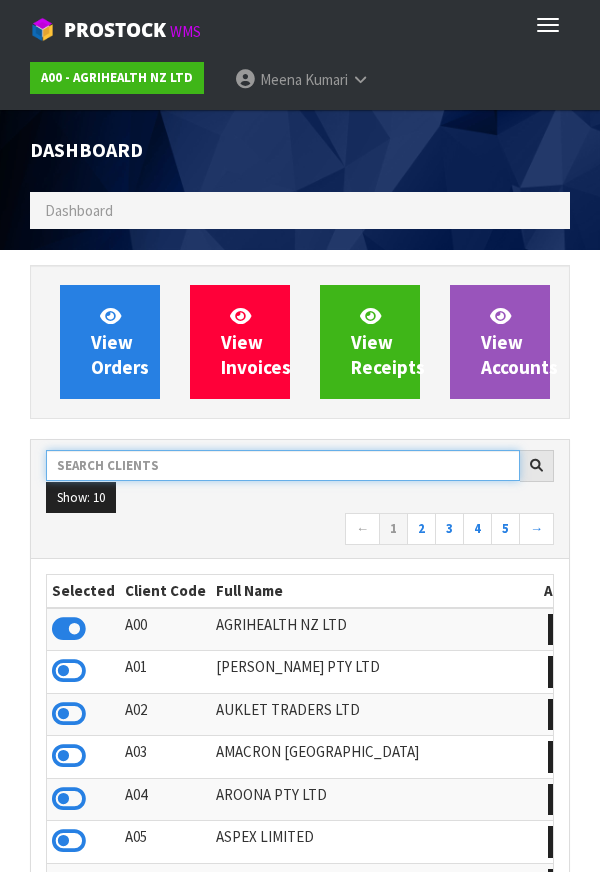 click at bounding box center (283, 465) 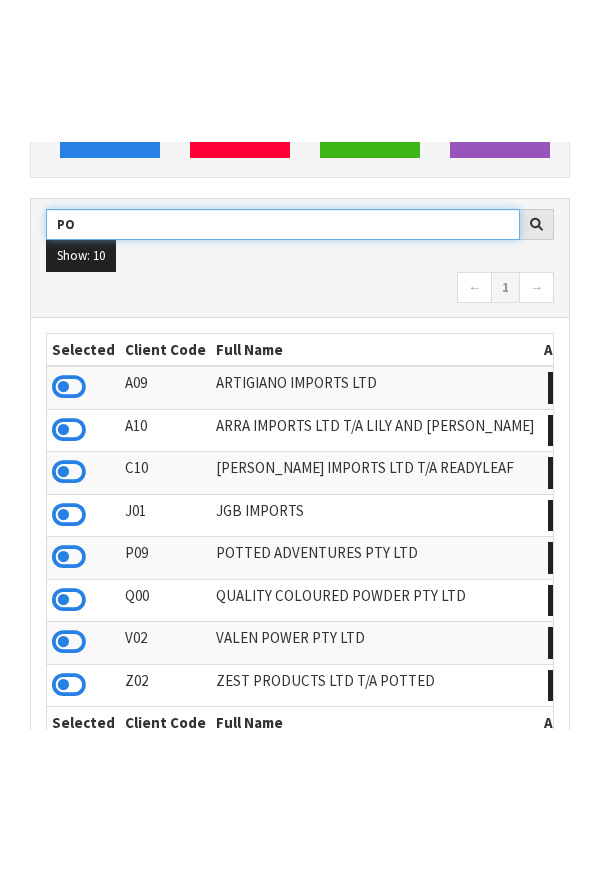 scroll, scrollTop: 382, scrollLeft: 0, axis: vertical 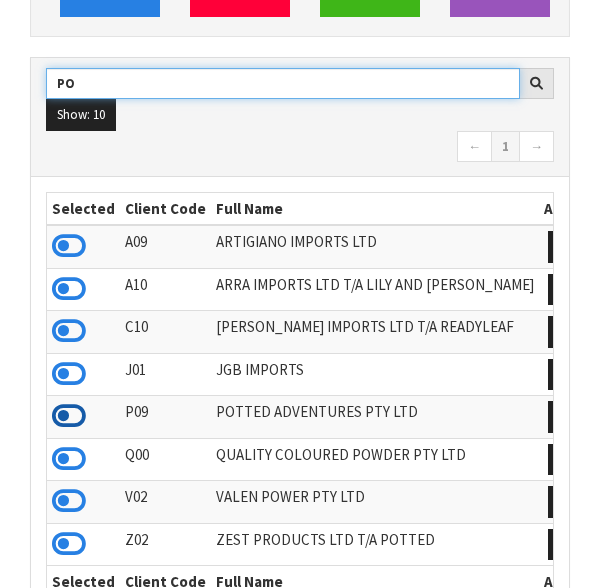 type on "PO" 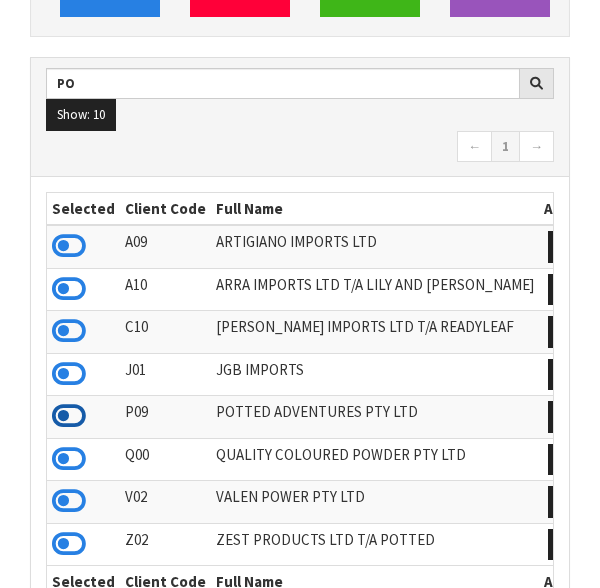 click at bounding box center (69, 416) 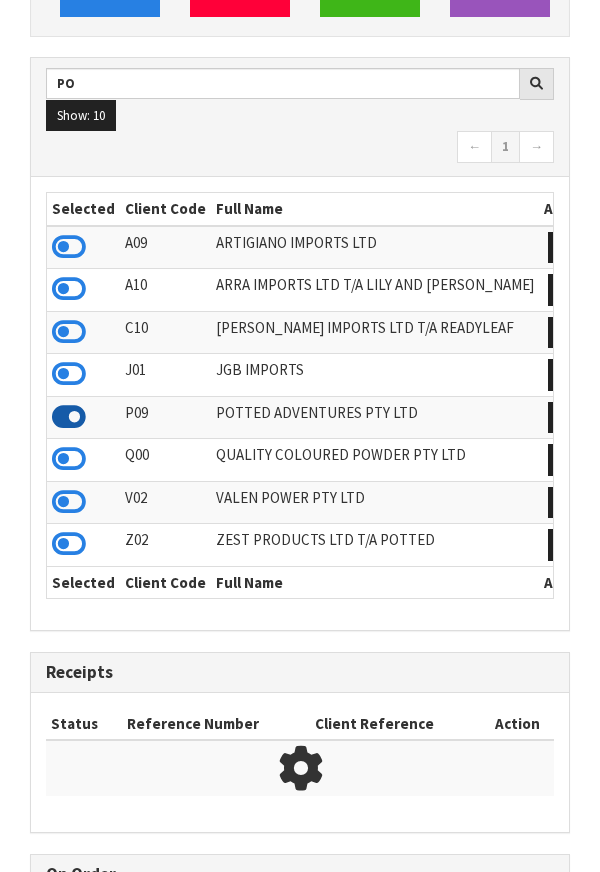 scroll, scrollTop: 1315, scrollLeft: 570, axis: both 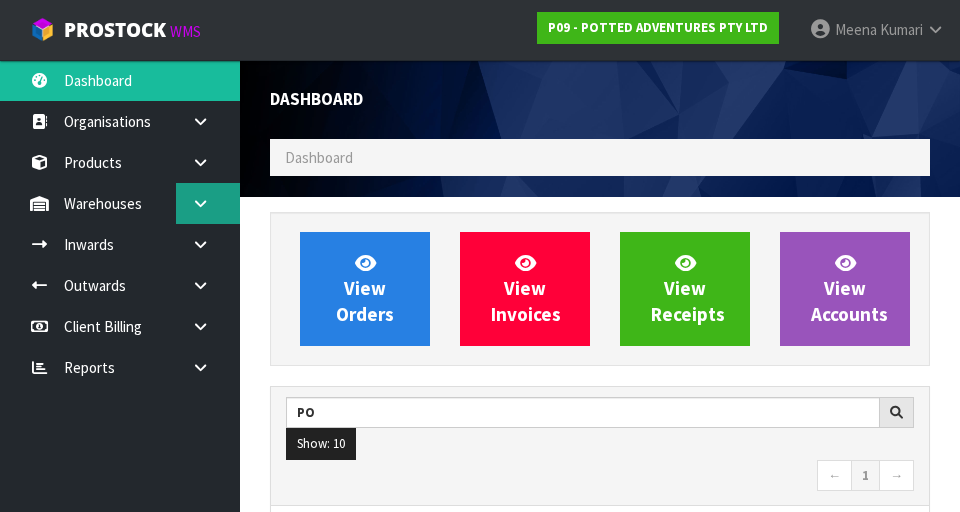 click at bounding box center [208, 203] 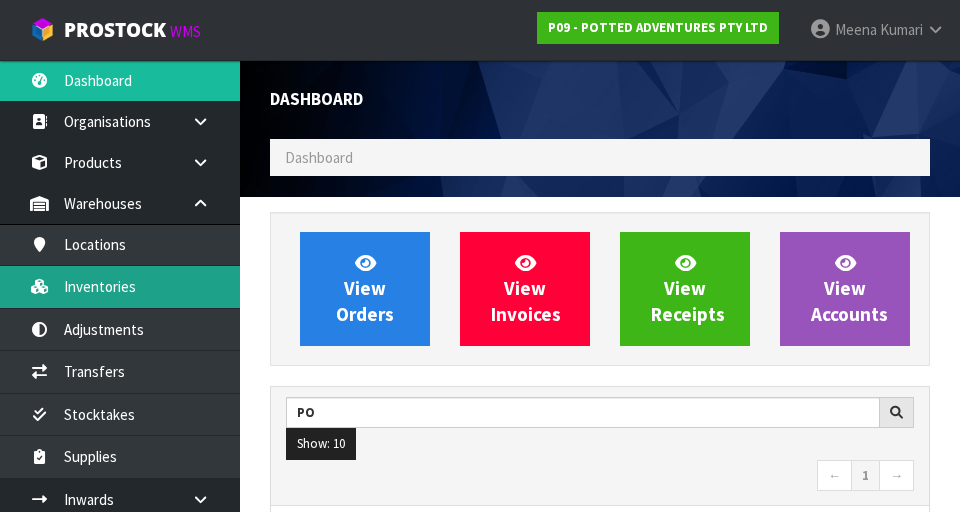 click on "Inventories" at bounding box center (120, 286) 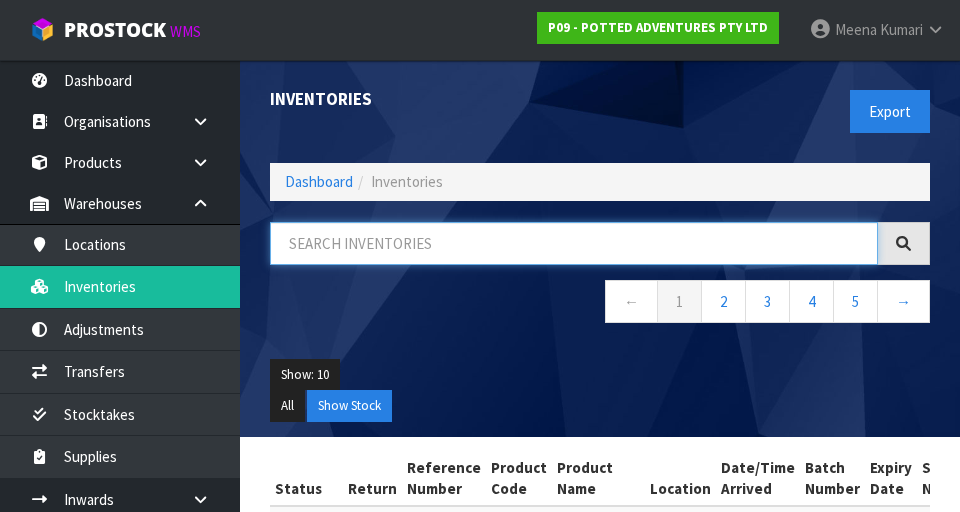 click at bounding box center (574, 243) 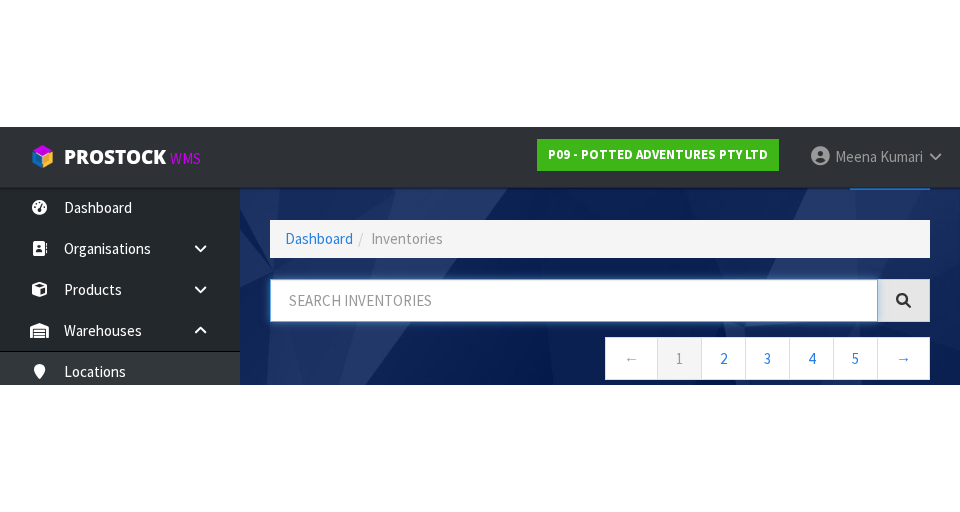 scroll, scrollTop: 114, scrollLeft: 0, axis: vertical 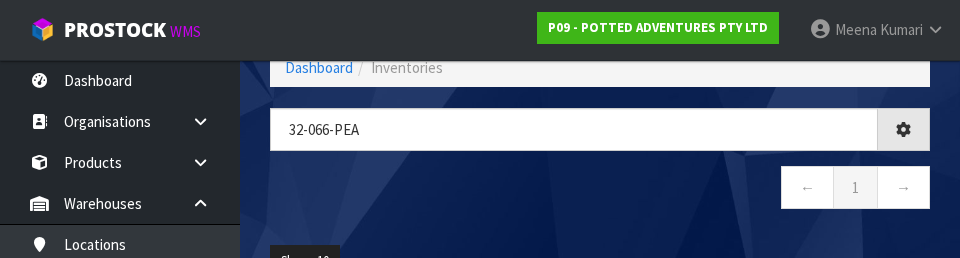 click on "32-066-Pea
←
1
→" at bounding box center [600, 169] 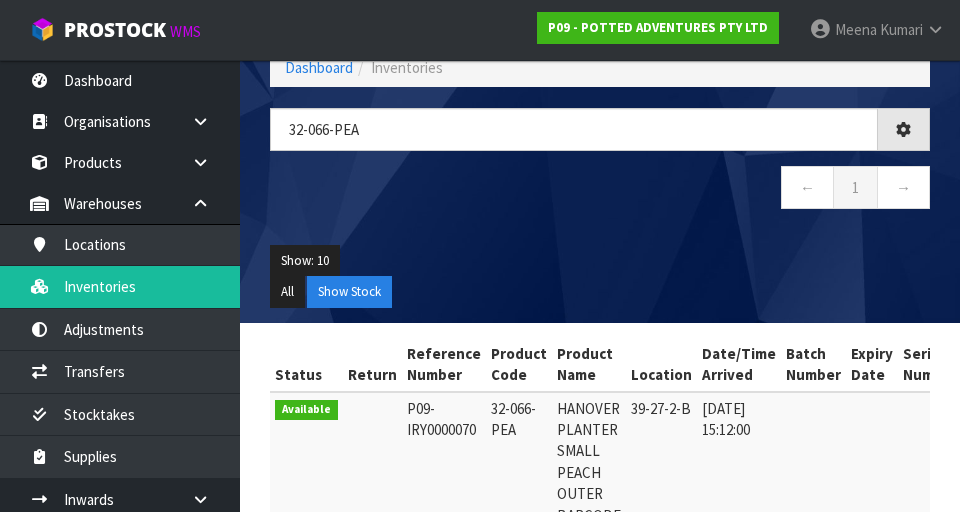 type on "32-066-PEA" 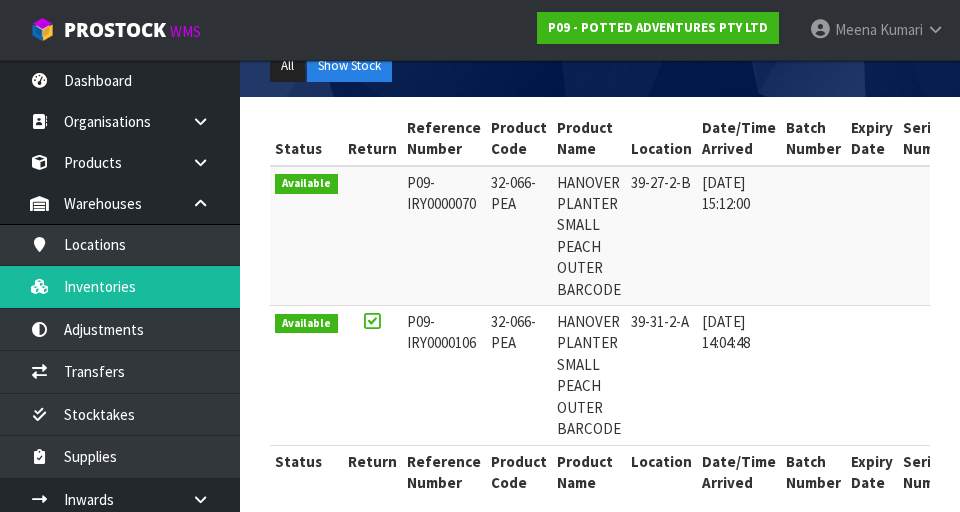 scroll, scrollTop: 341, scrollLeft: 0, axis: vertical 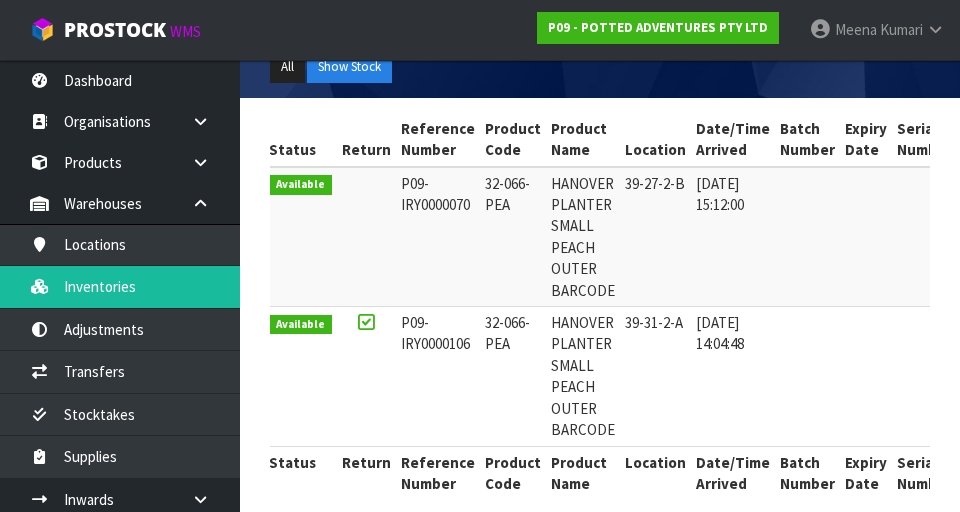 copy on "32-066-PEA" 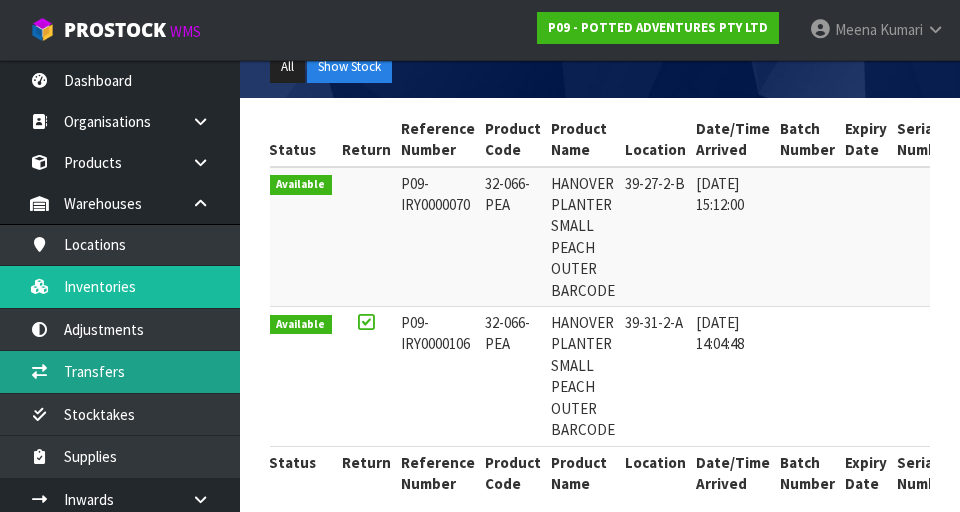 click on "Transfers" at bounding box center [120, 371] 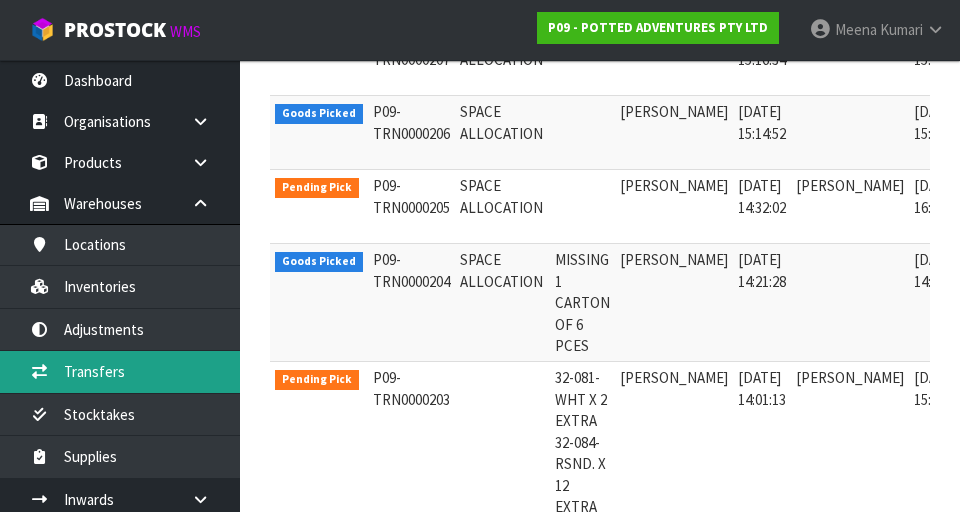 scroll, scrollTop: 880, scrollLeft: 0, axis: vertical 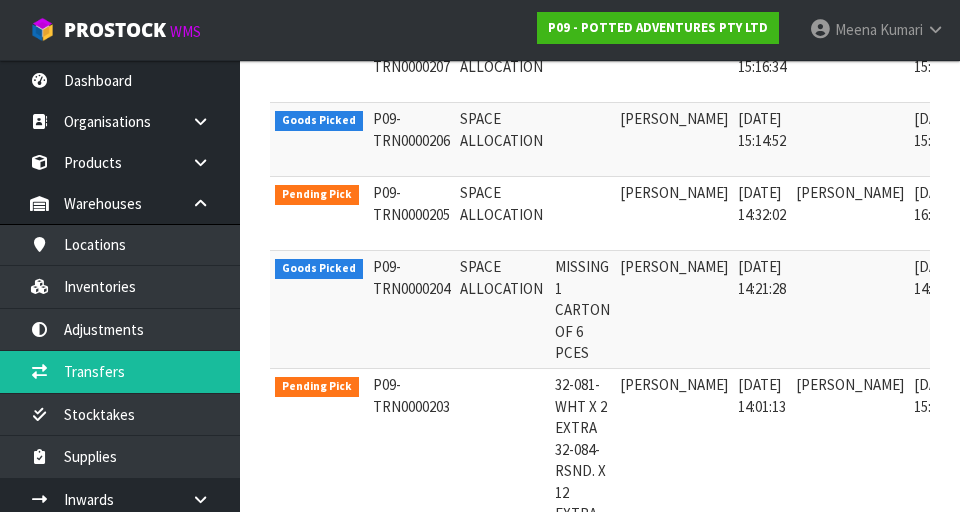 click at bounding box center (994, 197) 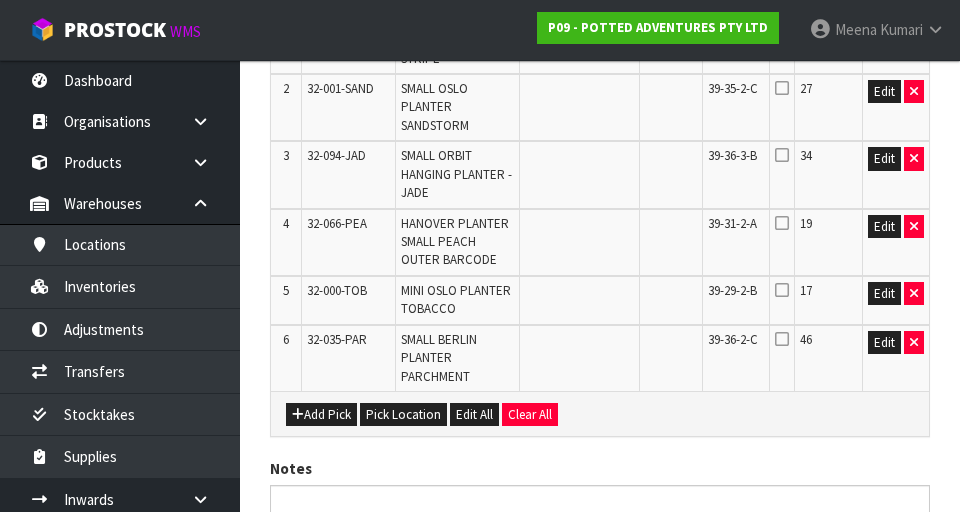 scroll, scrollTop: 785, scrollLeft: 0, axis: vertical 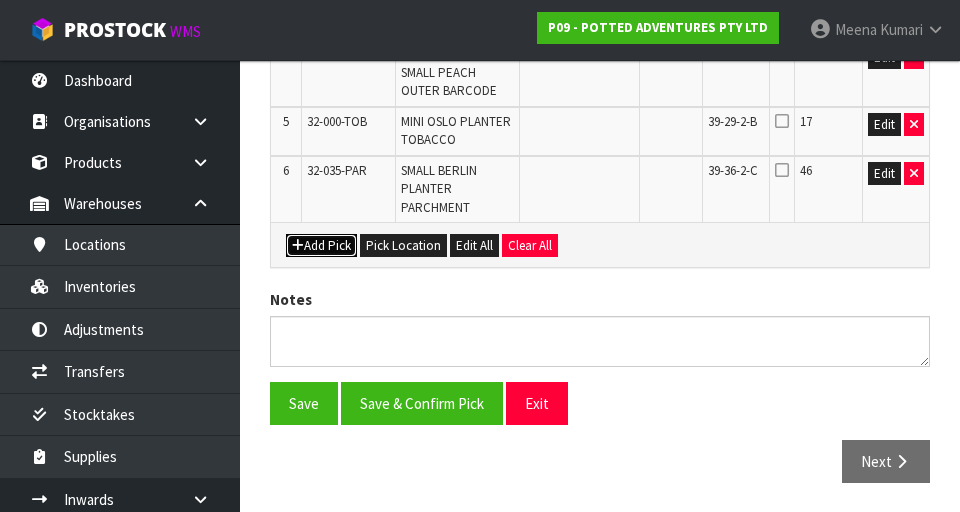 click on "Add Pick" at bounding box center (321, 246) 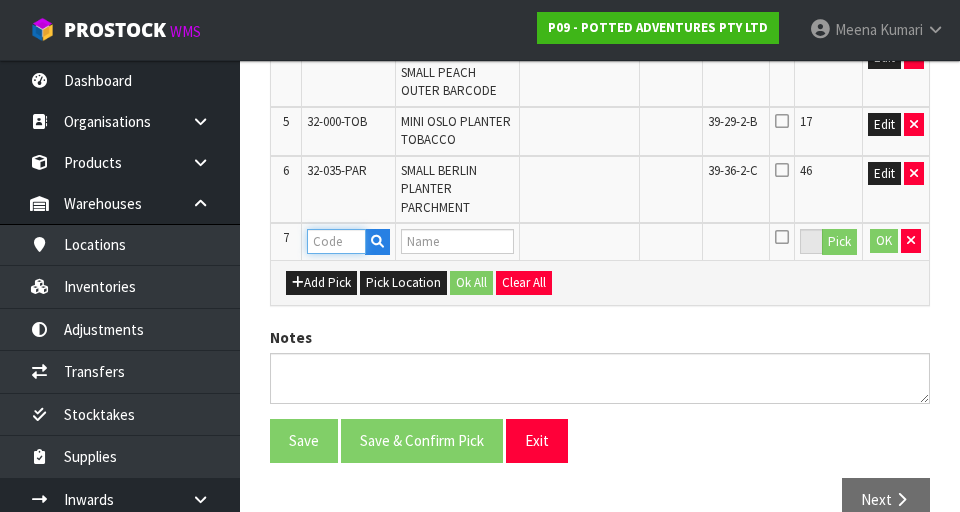 paste on "32-066-PEA" 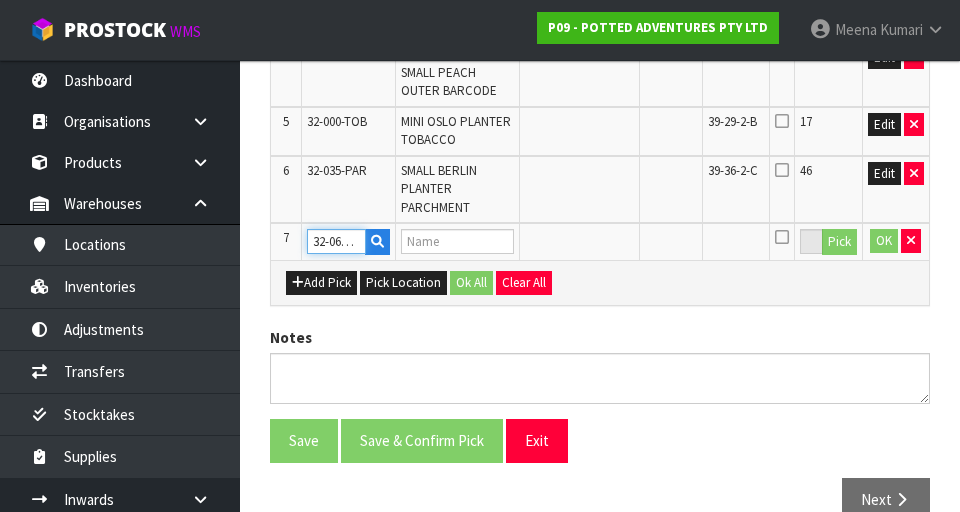 scroll, scrollTop: 0, scrollLeft: 14, axis: horizontal 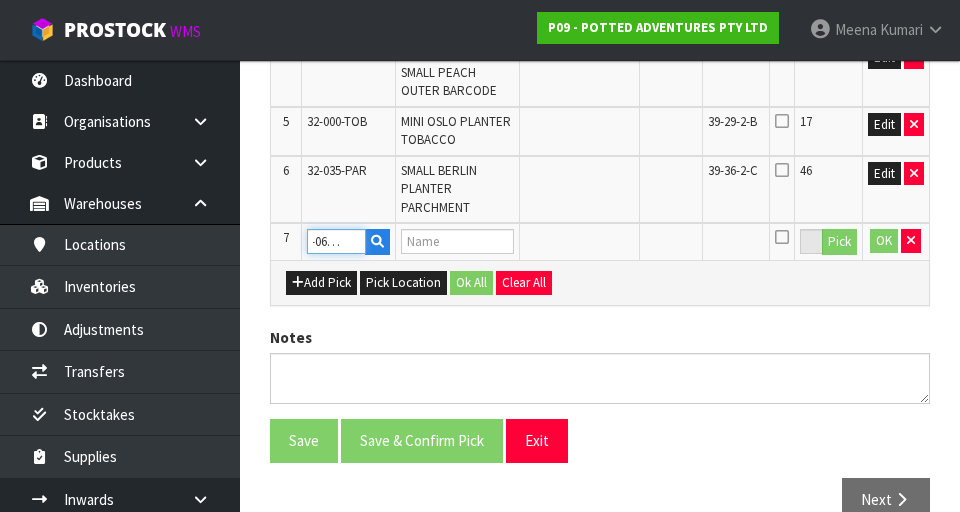 type on "HANOVER PLANTER SMALL PEACH OUTER BARCODE" 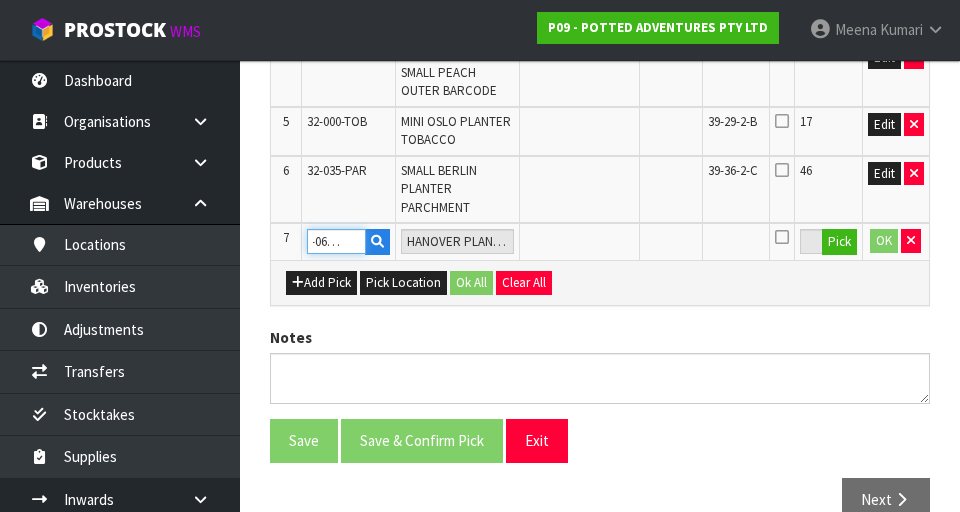 type on "32-066-PEA" 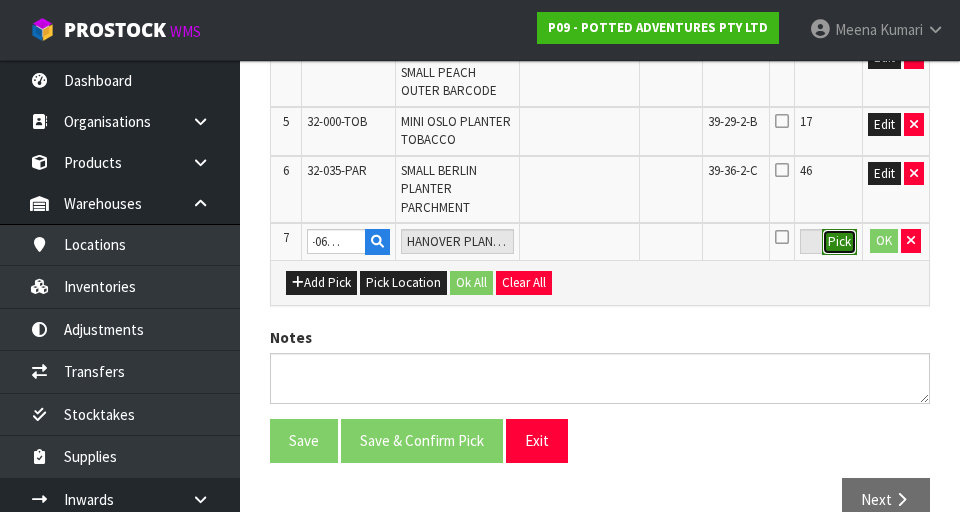click on "Pick" at bounding box center [839, 242] 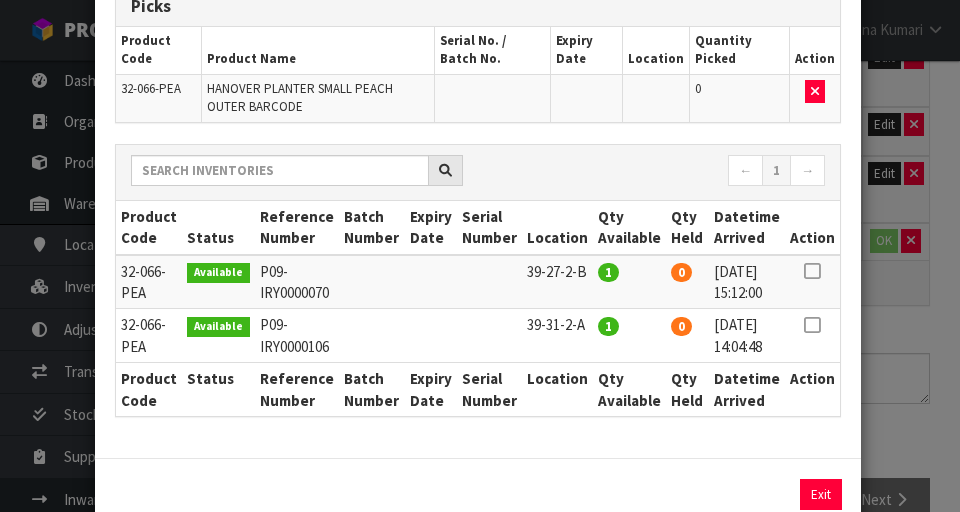click at bounding box center [812, 271] 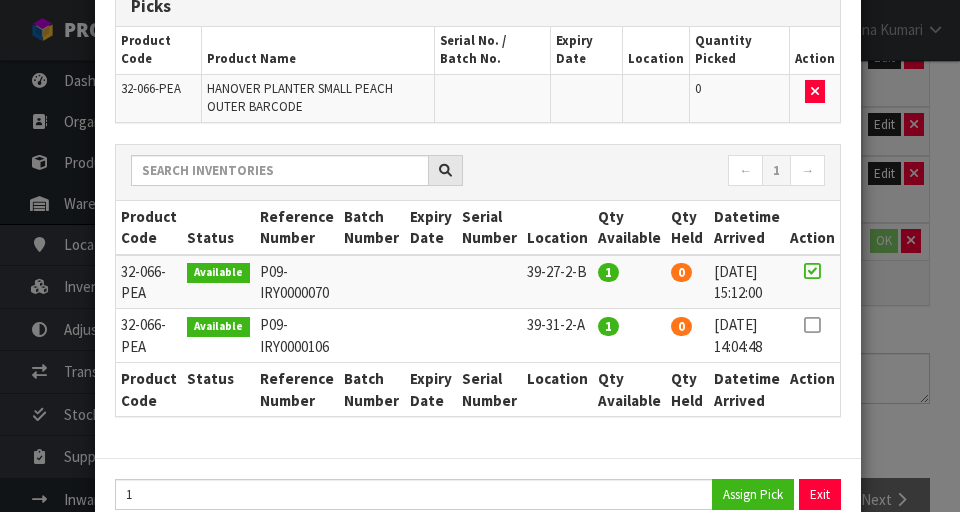 scroll, scrollTop: 182, scrollLeft: 0, axis: vertical 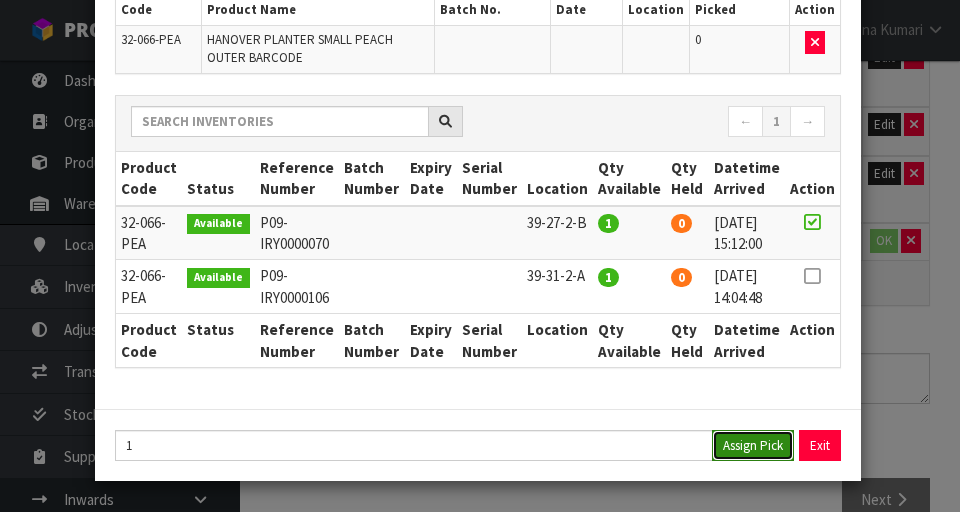 click on "Assign Pick" at bounding box center [753, 445] 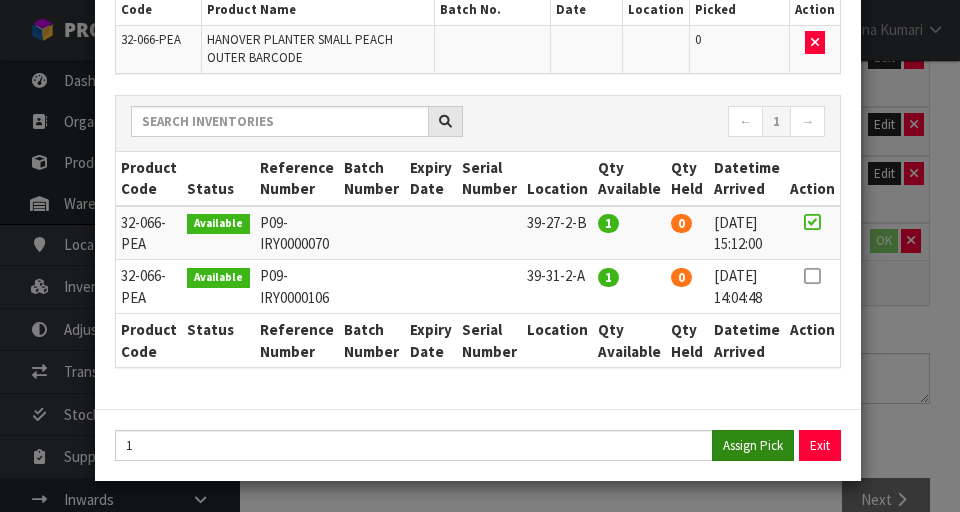 type on "1" 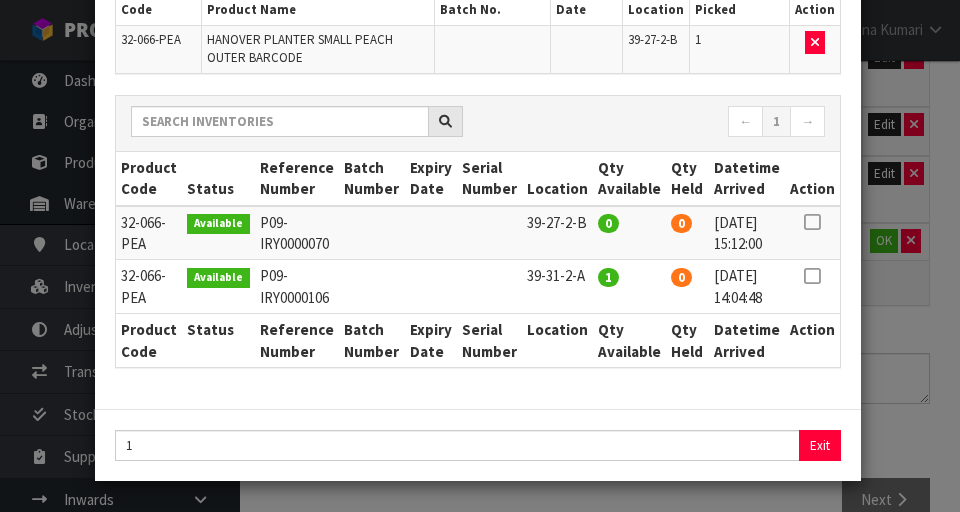click at bounding box center [812, 276] 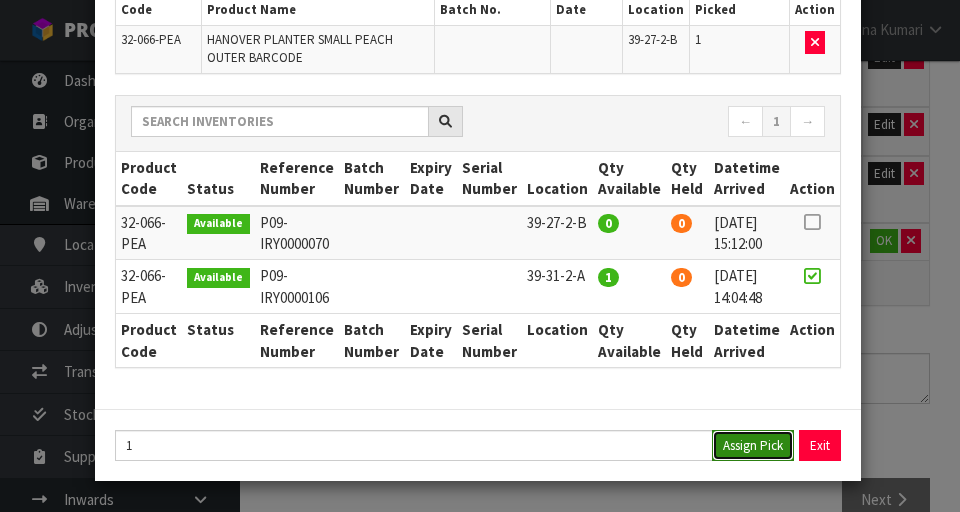 click on "Assign Pick" at bounding box center [753, 445] 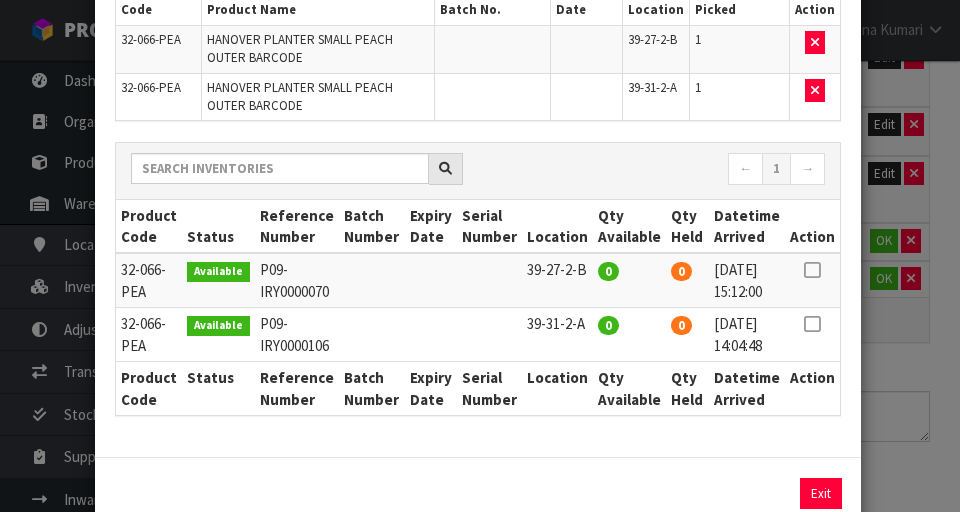 click on "Pick Line
Picks
Product Code
Product Name
Serial No. / Batch No.
Expiry Date
Location
Quantity Picked
Action
32-066-PEA
HANOVER PLANTER SMALL PEACH OUTER BARCODE
39-27-2-B
1
32-066-PEA
HANOVER PLANTER SMALL PEACH OUTER BARCODE
39-31-2-A
1
←
1
→
0" at bounding box center [480, 256] 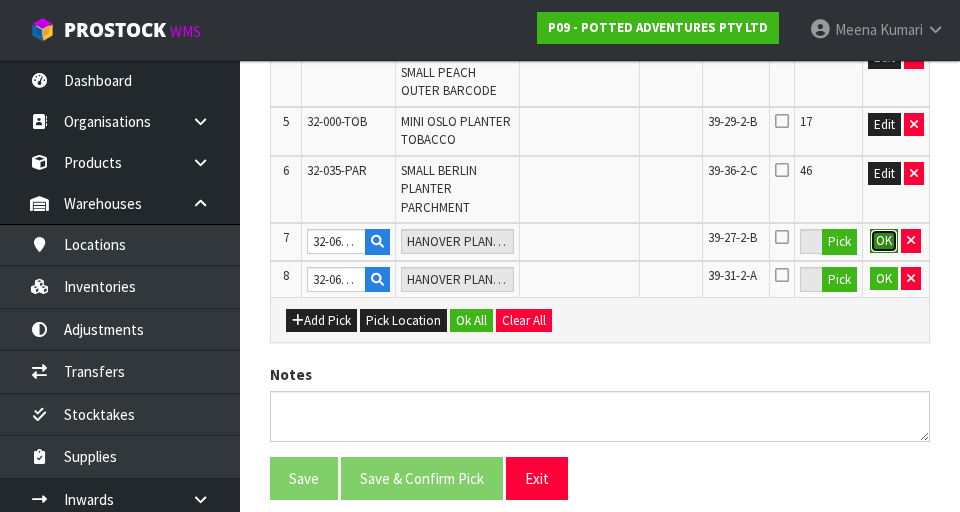 click on "OK" at bounding box center (884, 241) 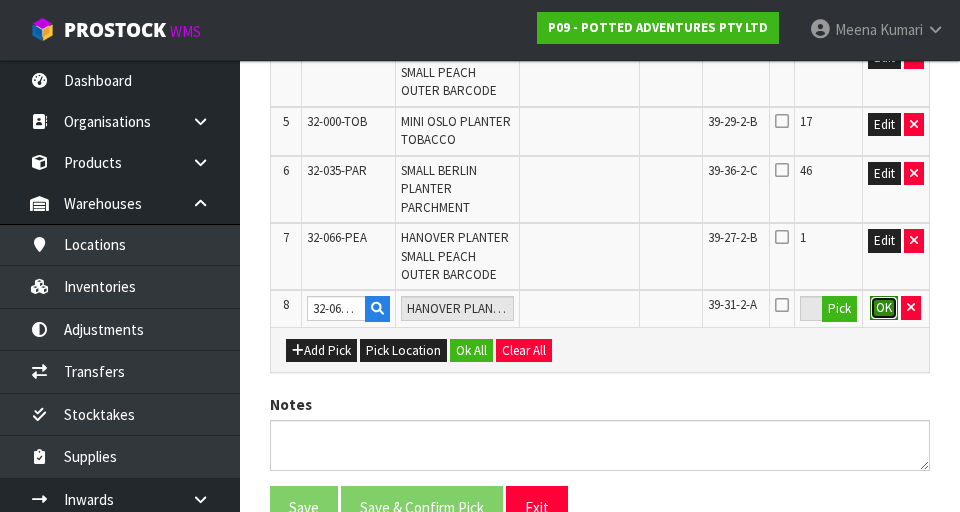 click on "OK" at bounding box center [884, 308] 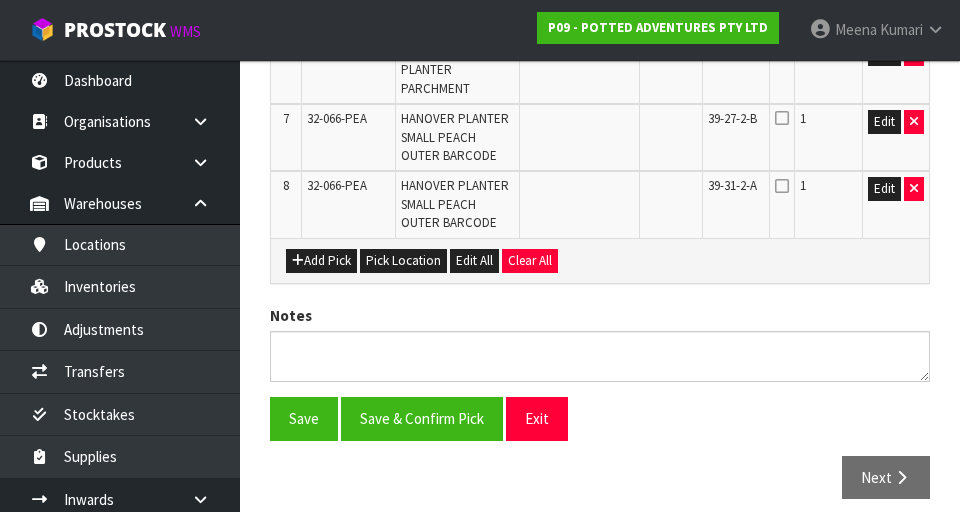 scroll, scrollTop: 920, scrollLeft: 0, axis: vertical 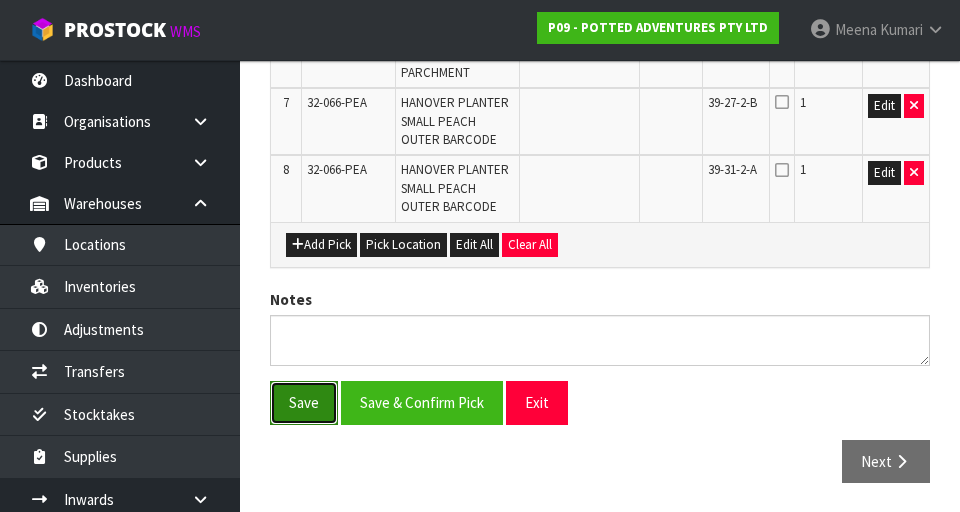 click on "Save" at bounding box center (304, 402) 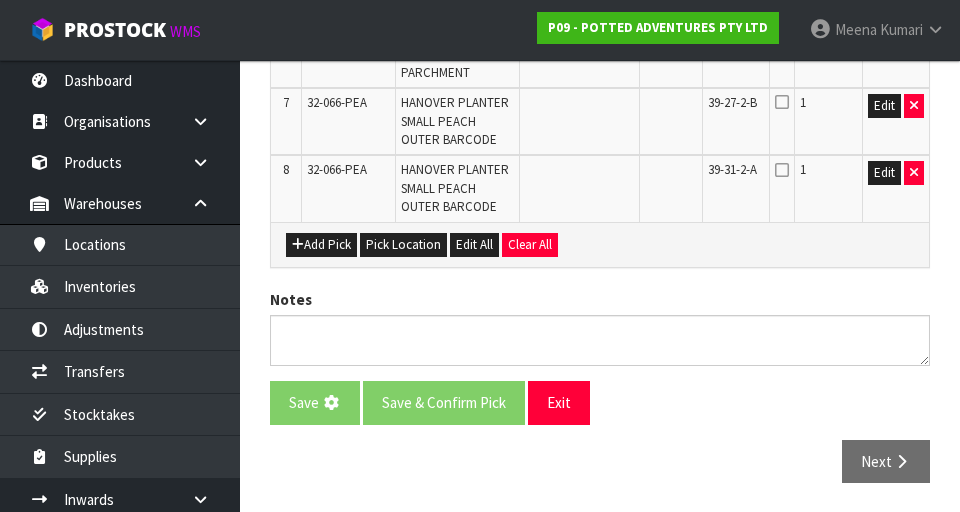 scroll, scrollTop: 0, scrollLeft: 0, axis: both 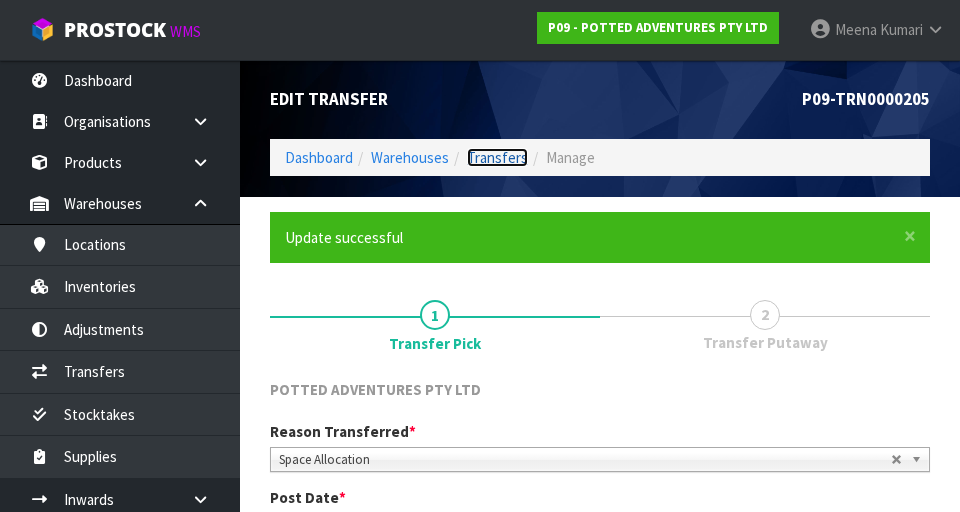 click on "Transfers" at bounding box center [497, 157] 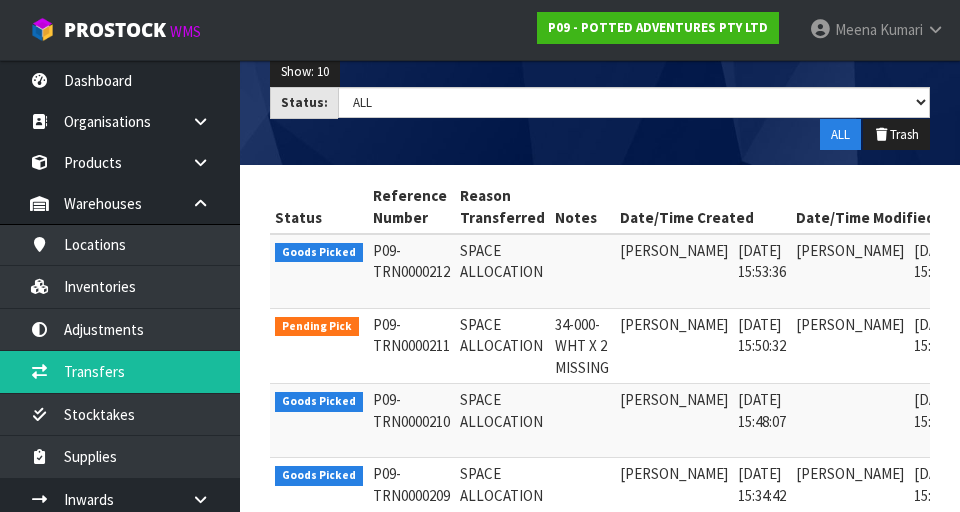 scroll, scrollTop: 304, scrollLeft: 0, axis: vertical 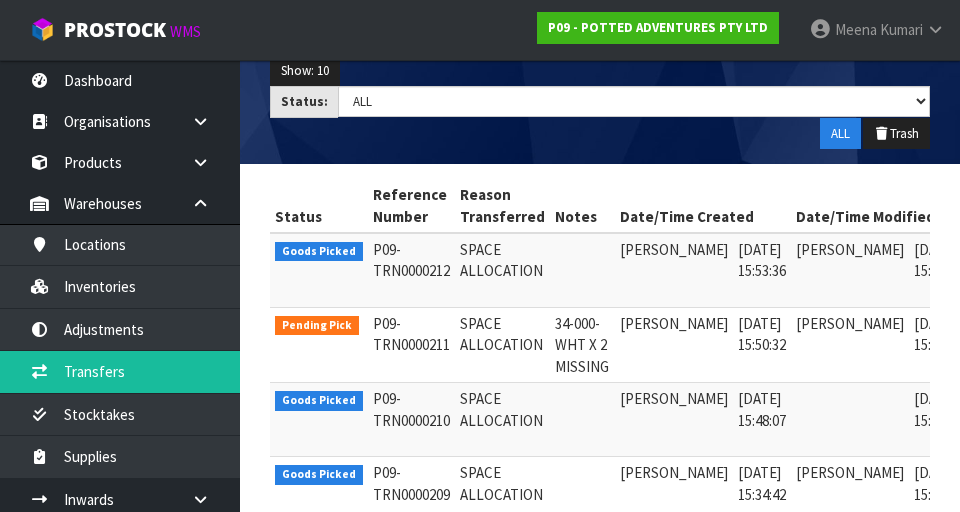 click at bounding box center [994, 328] 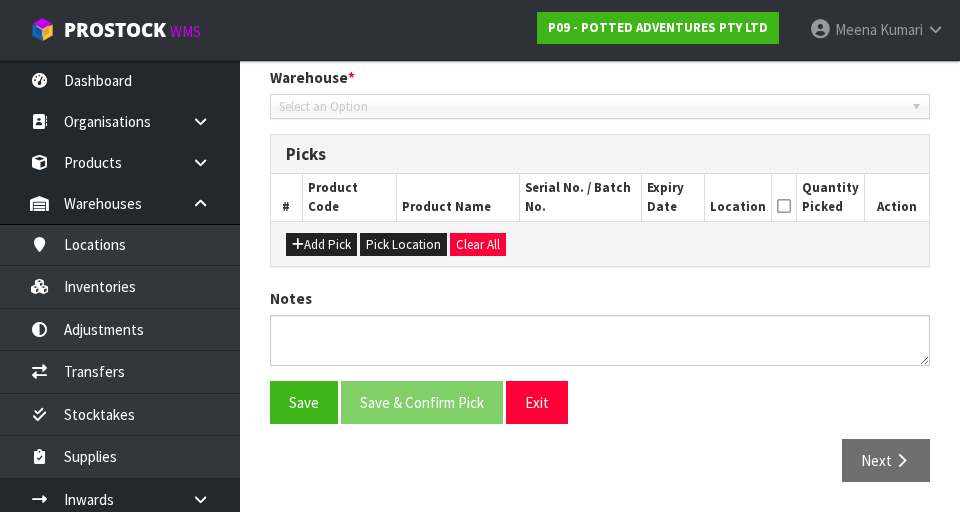 type on "[DATE]" 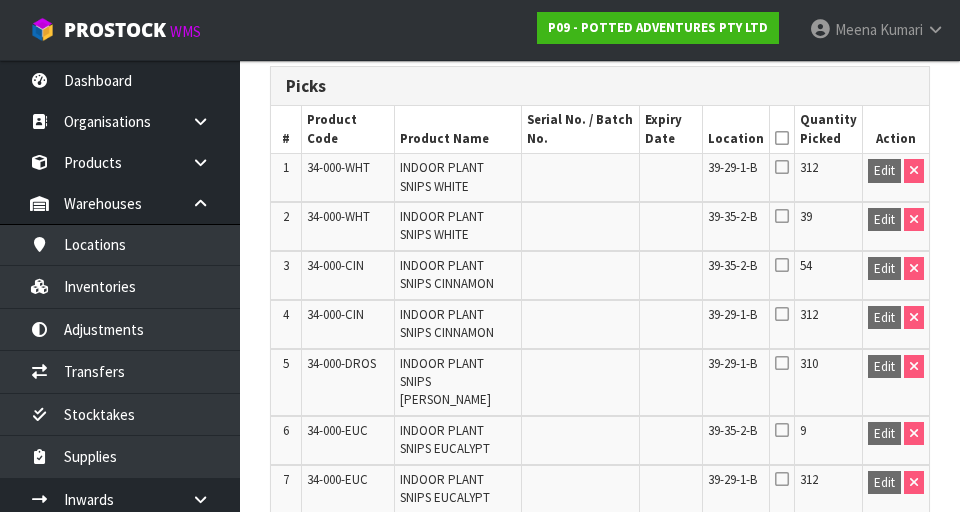 scroll, scrollTop: 472, scrollLeft: 0, axis: vertical 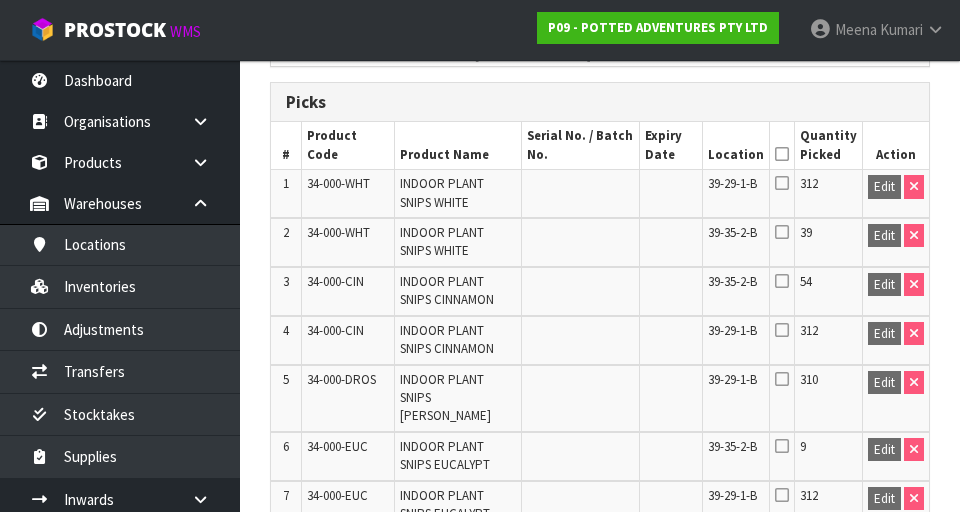 click at bounding box center [782, 154] 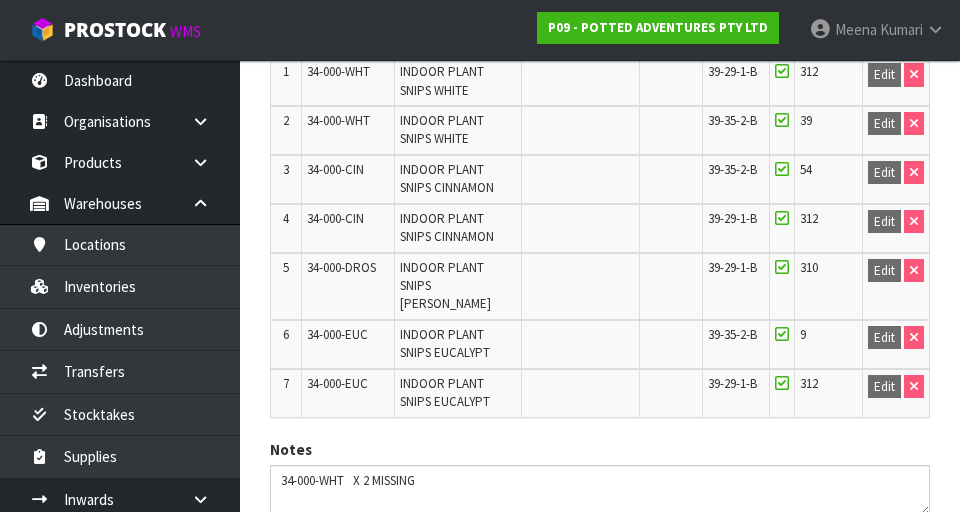 scroll, scrollTop: 716, scrollLeft: 0, axis: vertical 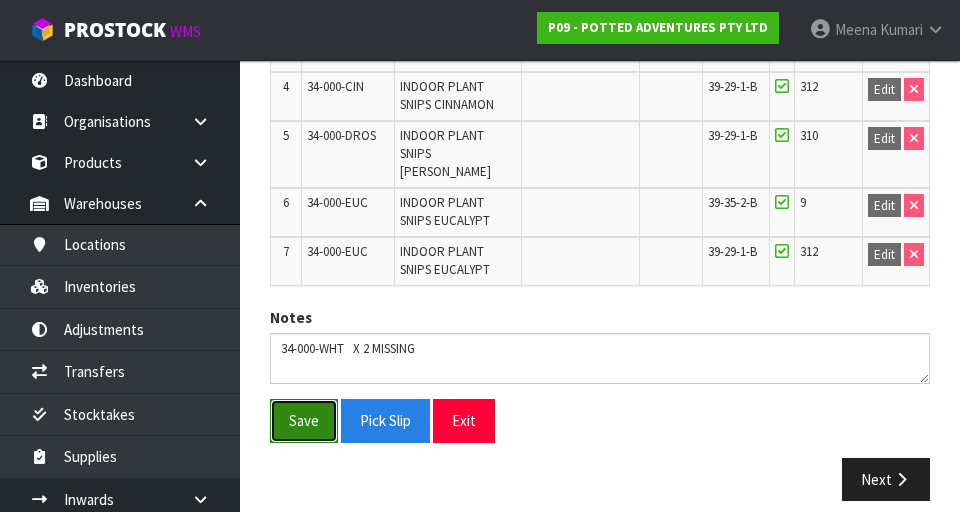 click on "Save" at bounding box center (304, 420) 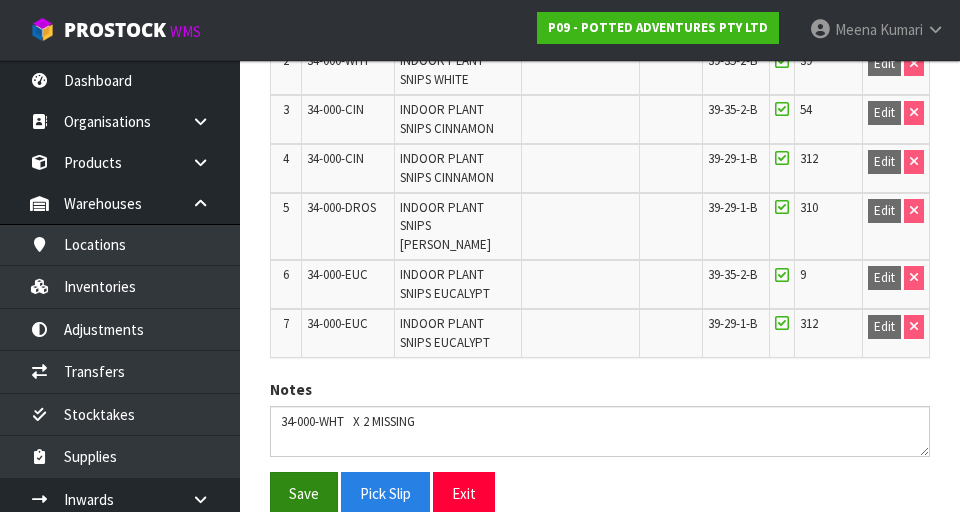scroll, scrollTop: 0, scrollLeft: 0, axis: both 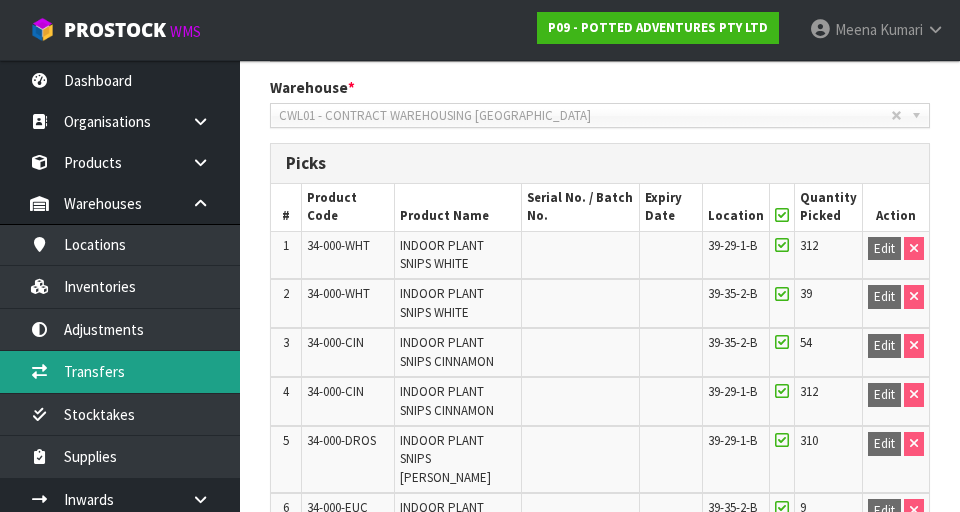 click on "Transfers" at bounding box center (120, 371) 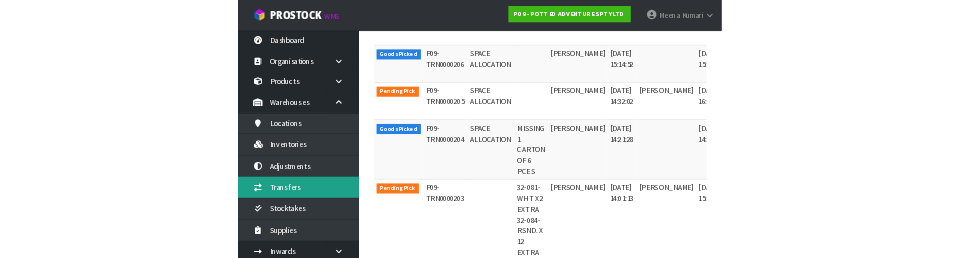 scroll, scrollTop: 0, scrollLeft: 0, axis: both 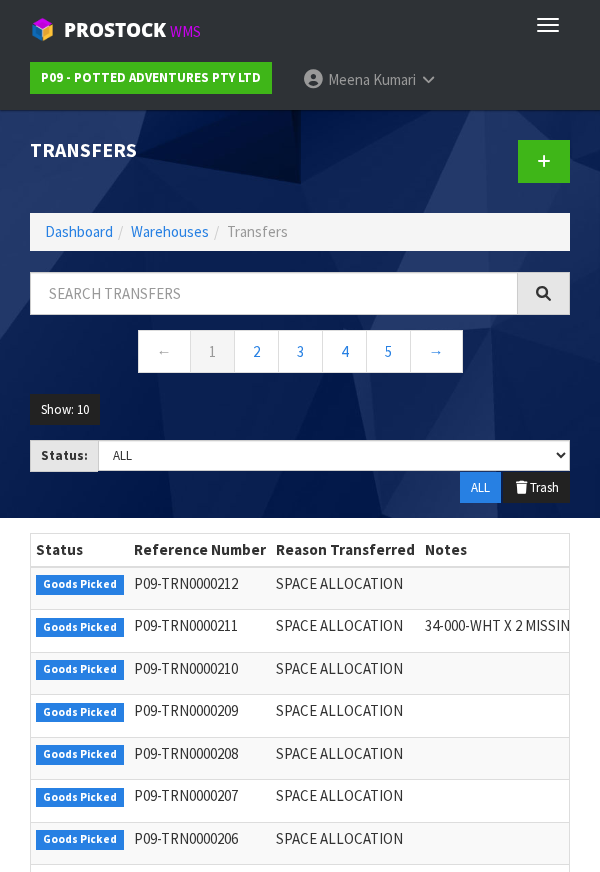 click at bounding box center [442, 161] 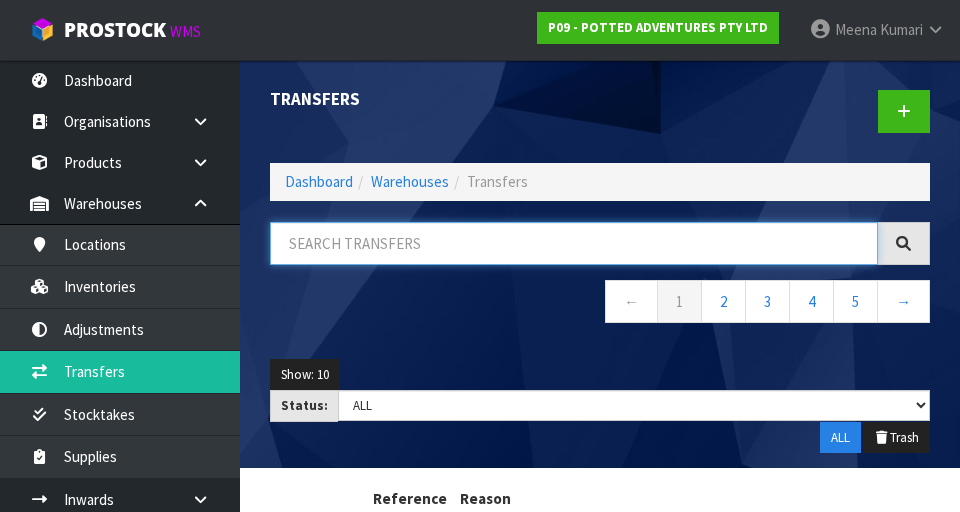 click at bounding box center (574, 243) 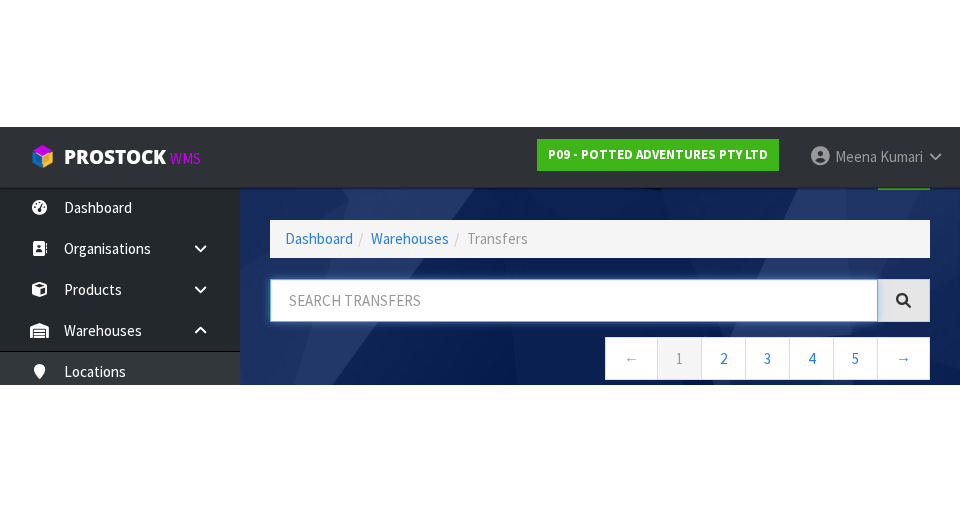 scroll, scrollTop: 114, scrollLeft: 0, axis: vertical 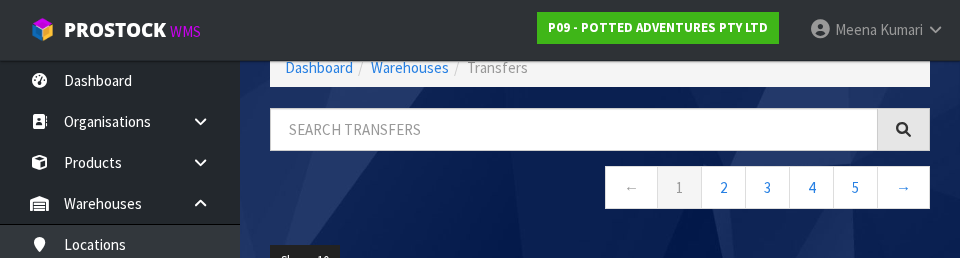 click on "←
1 2 3 4 5
→" at bounding box center (600, 190) 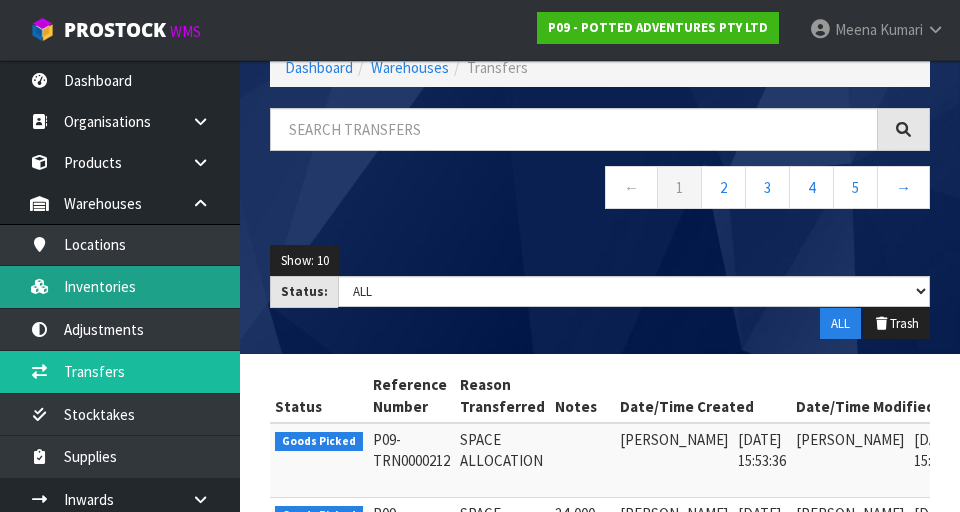 click on "Inventories" at bounding box center (120, 286) 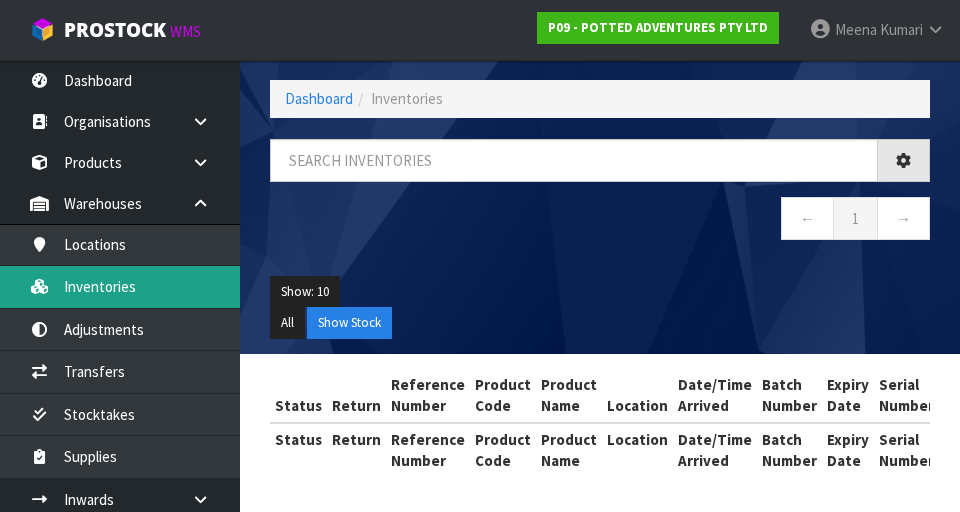 scroll, scrollTop: 114, scrollLeft: 0, axis: vertical 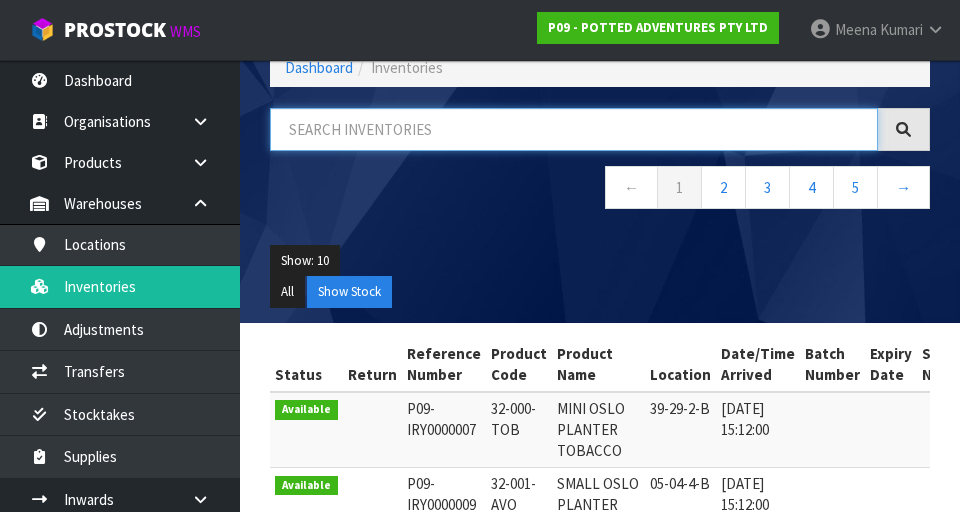 click at bounding box center [574, 129] 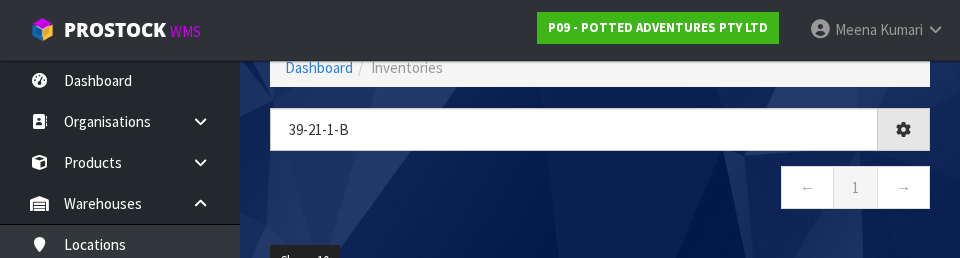 click on "←
1
→" at bounding box center [600, 190] 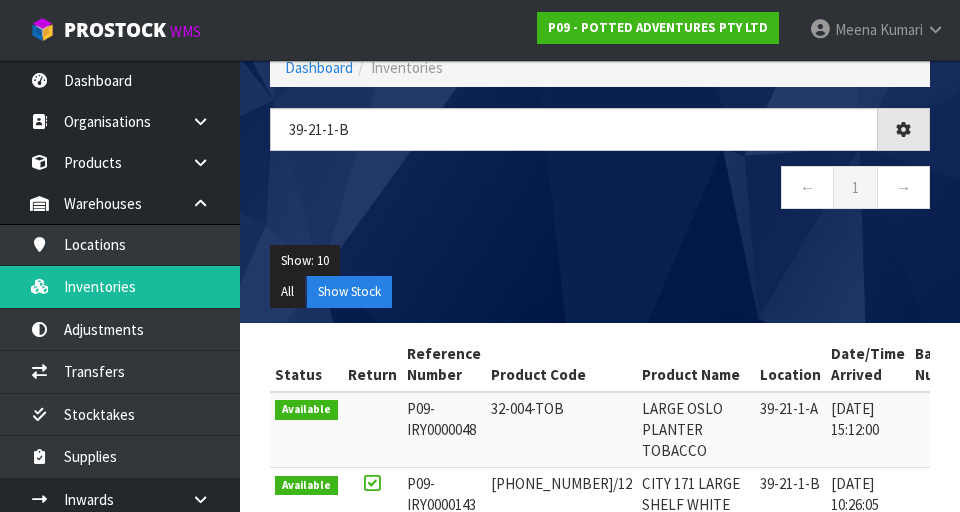 type on "39-21-1-B" 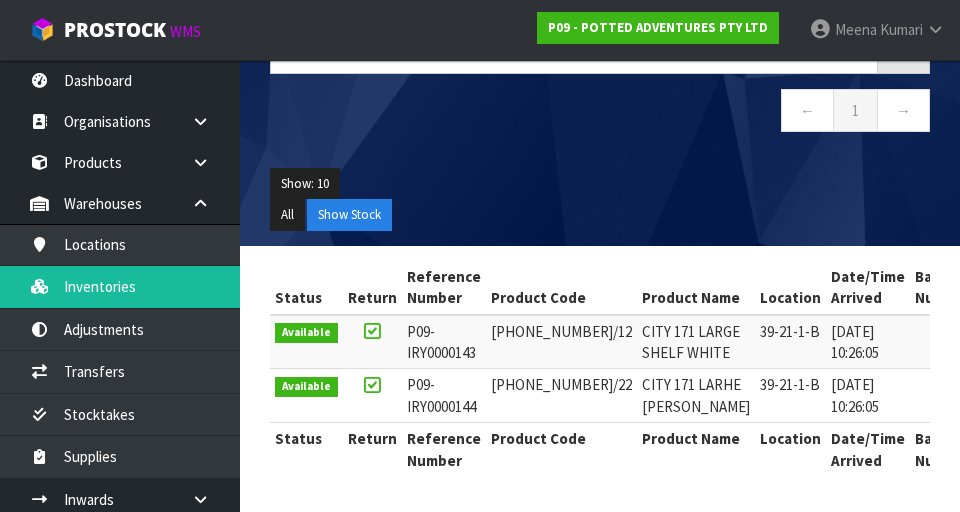 scroll, scrollTop: 320, scrollLeft: 0, axis: vertical 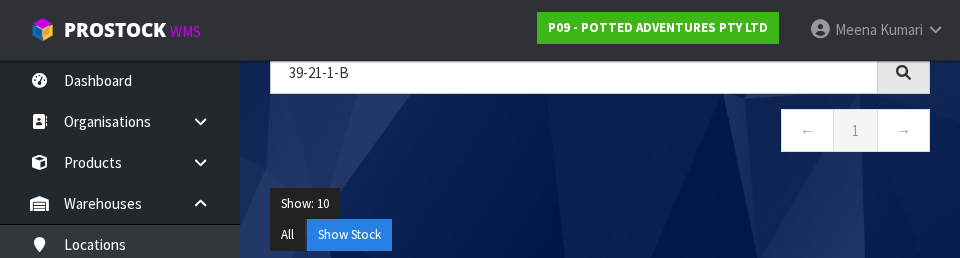 click on "39-21-1-B
←
1
→" at bounding box center [600, 112] 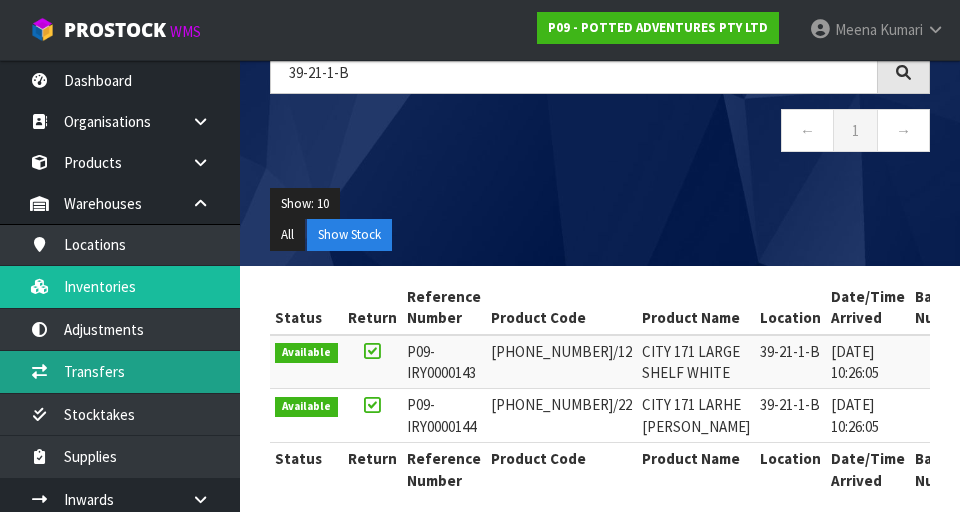 click on "Transfers" at bounding box center (120, 371) 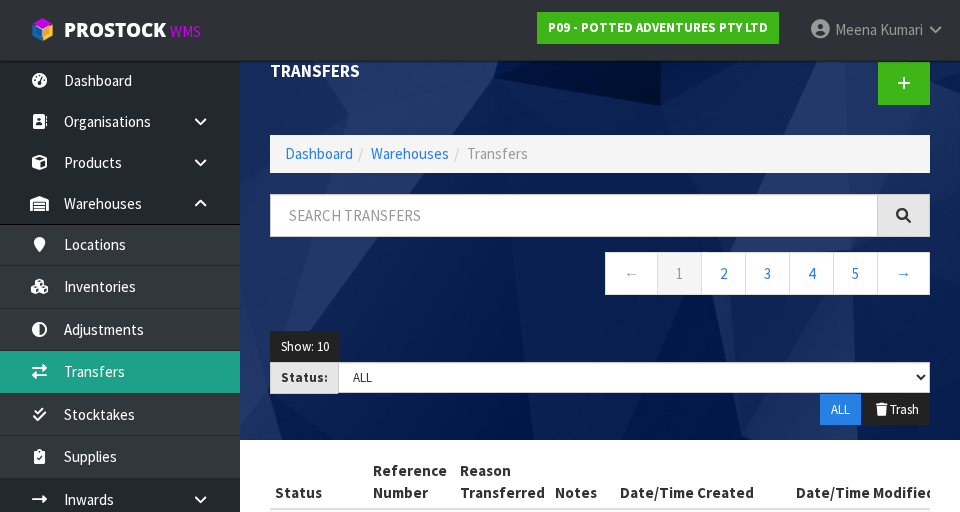 scroll, scrollTop: 0, scrollLeft: 0, axis: both 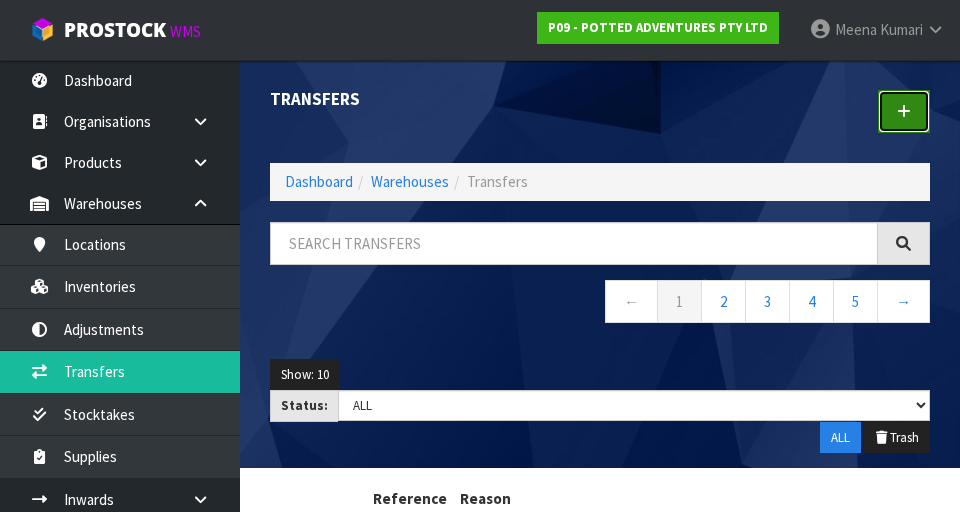 click at bounding box center [904, 111] 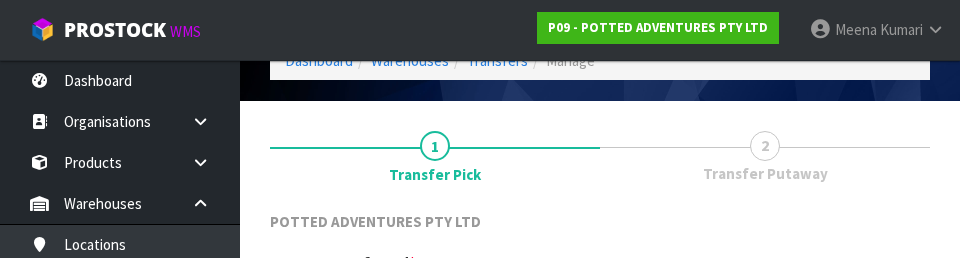 scroll, scrollTop: 276, scrollLeft: 0, axis: vertical 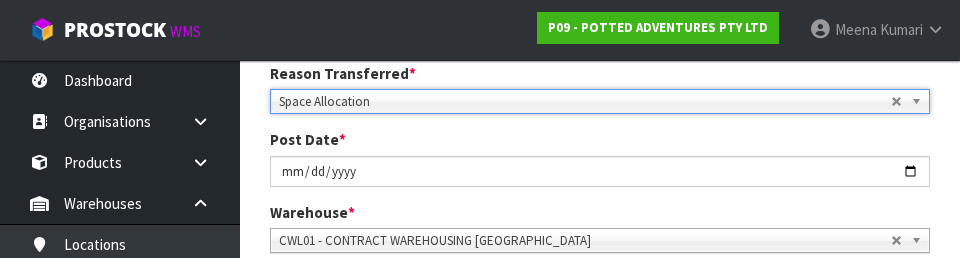 click on "Post Date  *
2025-07-30" at bounding box center (600, 157) 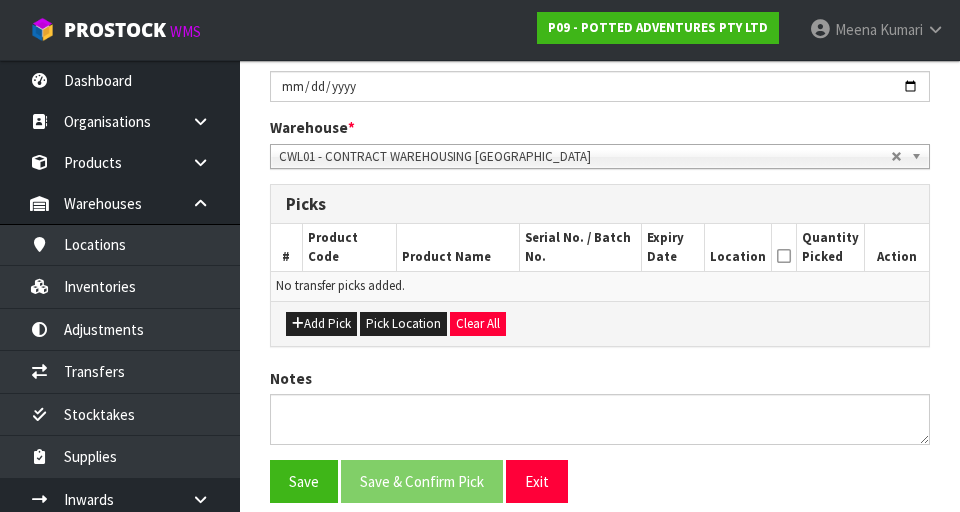 scroll, scrollTop: 374, scrollLeft: 0, axis: vertical 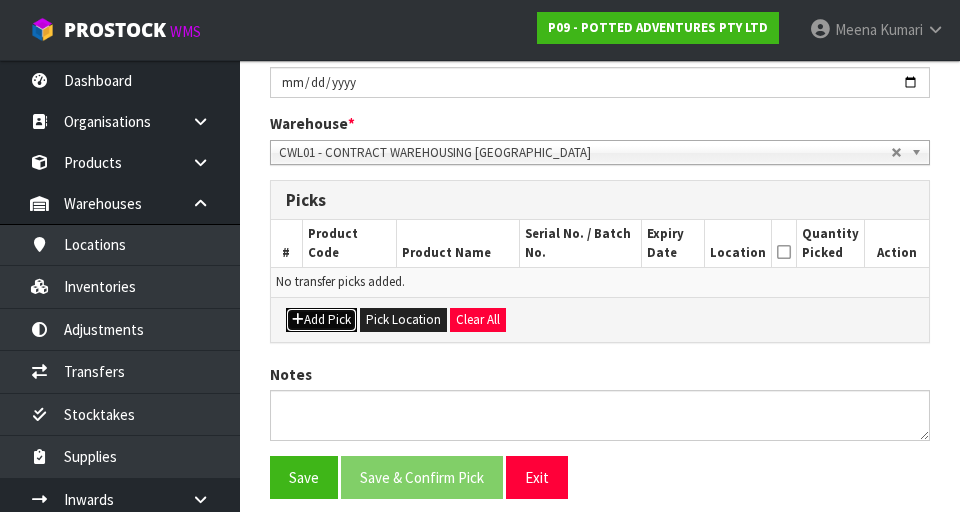 click on "Add Pick" at bounding box center (321, 320) 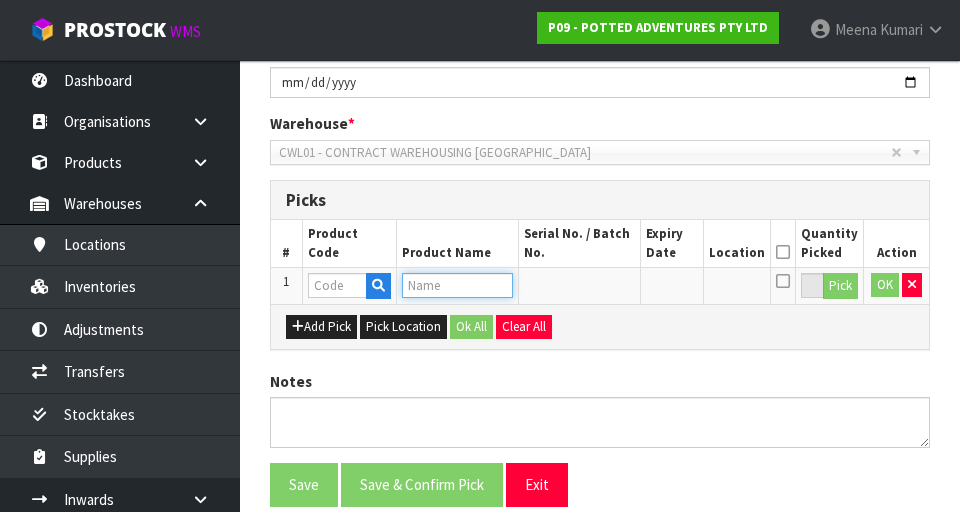click at bounding box center [458, 285] 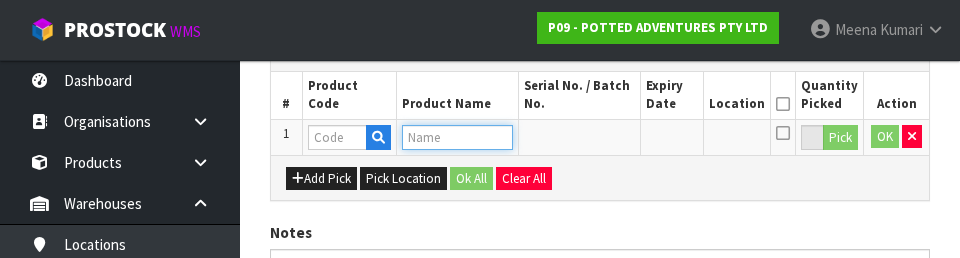 scroll, scrollTop: 521, scrollLeft: 0, axis: vertical 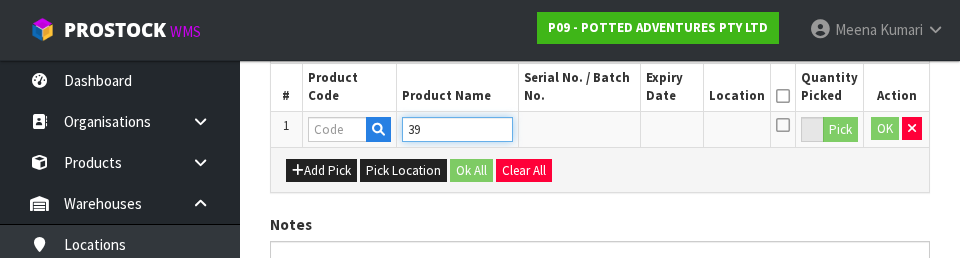 type on "3" 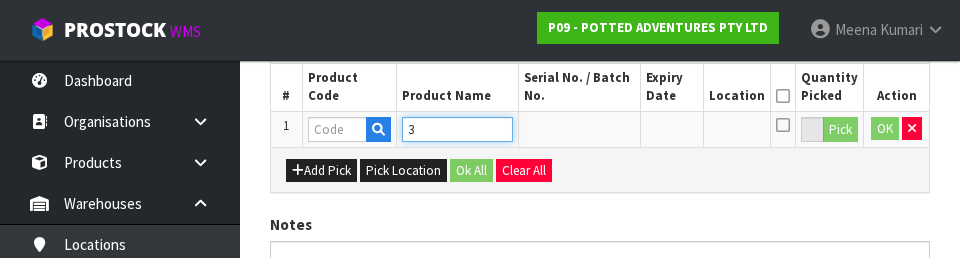 type 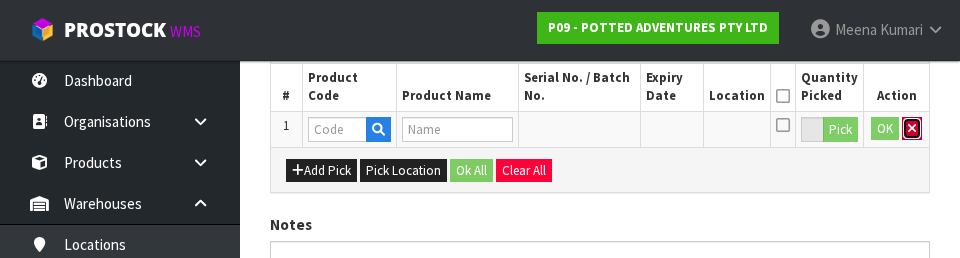 click at bounding box center [912, 129] 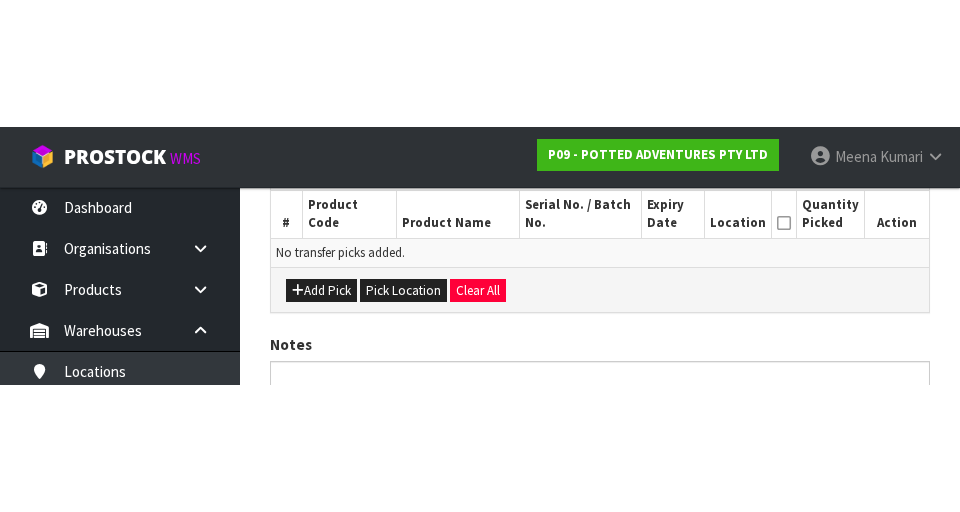 scroll, scrollTop: 449, scrollLeft: 0, axis: vertical 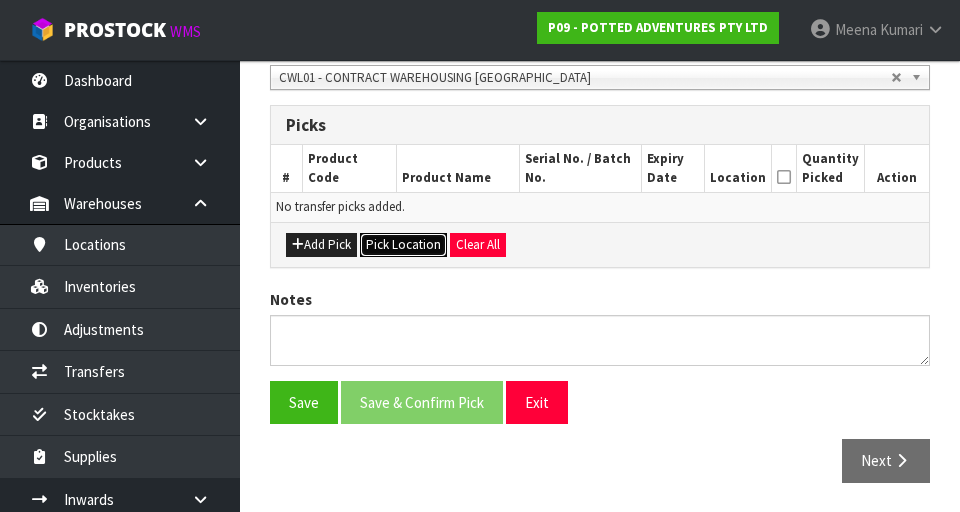 click on "Pick Location" at bounding box center [403, 245] 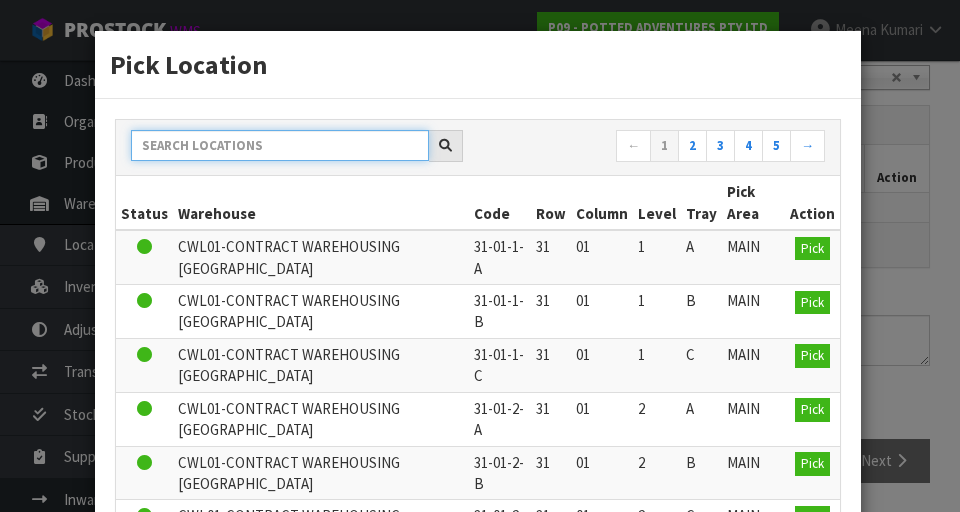paste on "39-21-1-B" 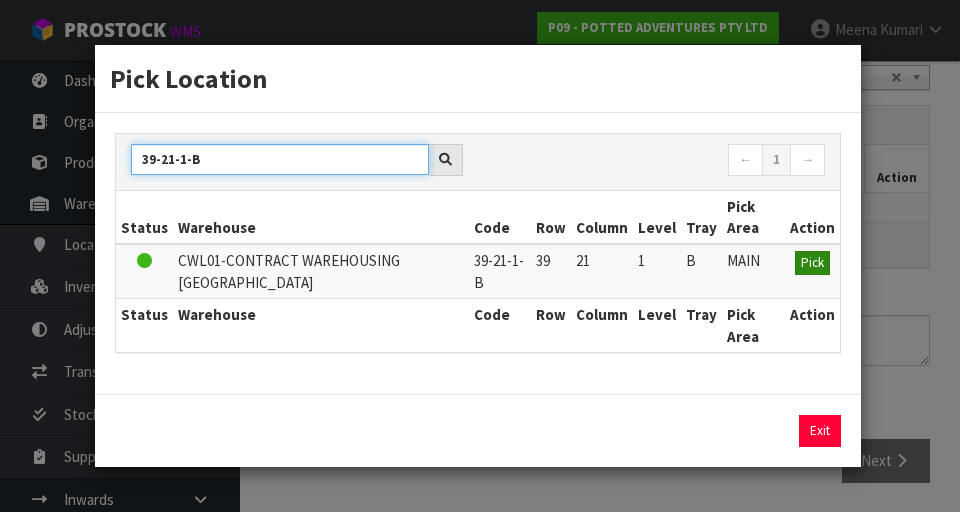 type on "39-21-1-B" 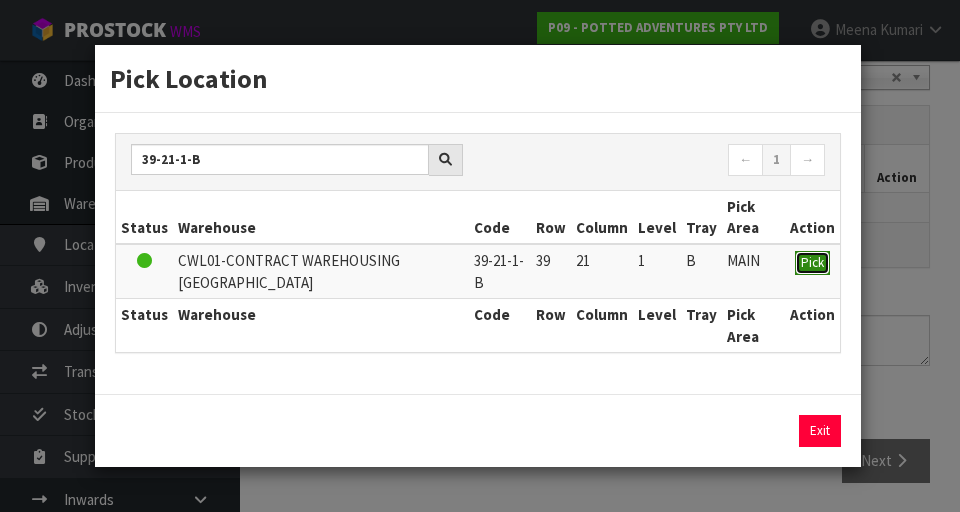 click on "Pick" at bounding box center (812, 262) 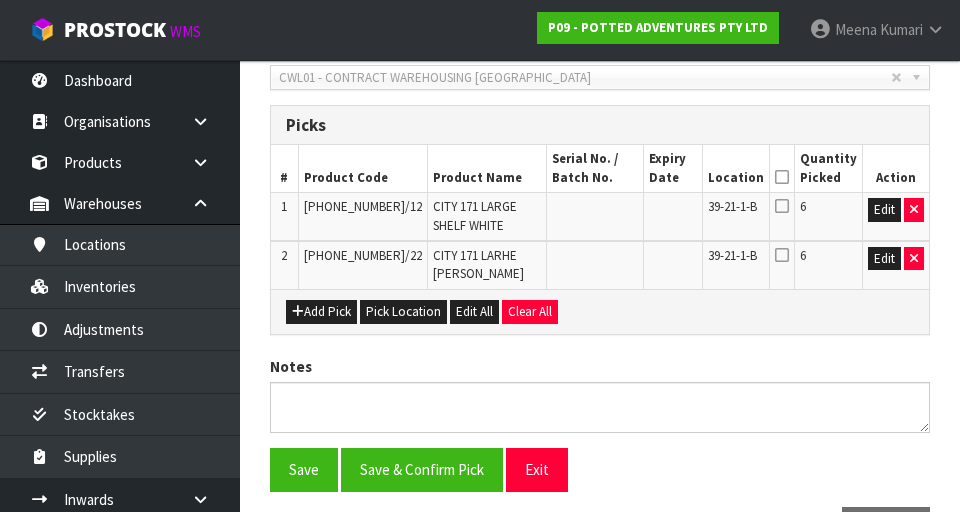 click at bounding box center (782, 177) 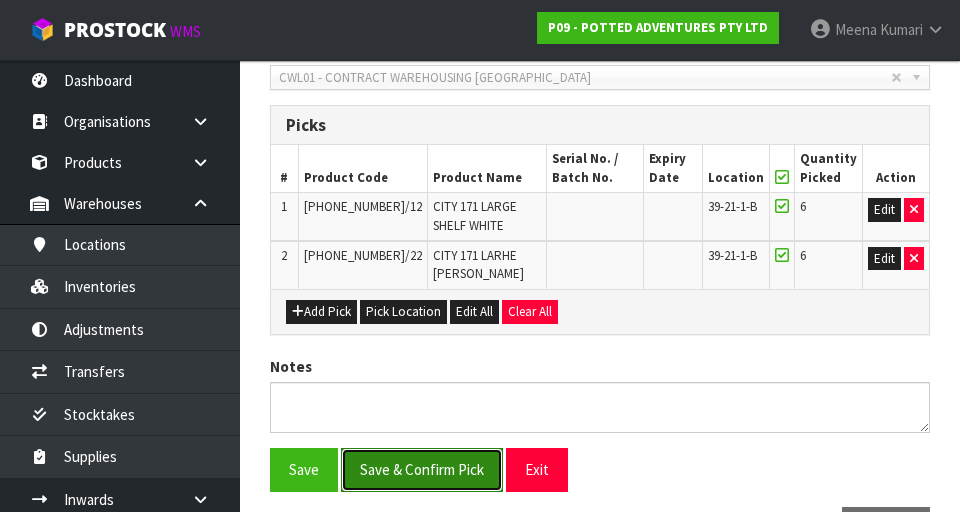 click on "Save & Confirm Pick" at bounding box center [422, 469] 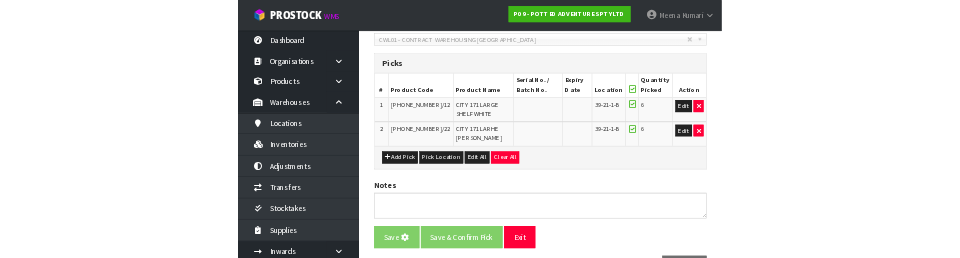 scroll, scrollTop: 0, scrollLeft: 0, axis: both 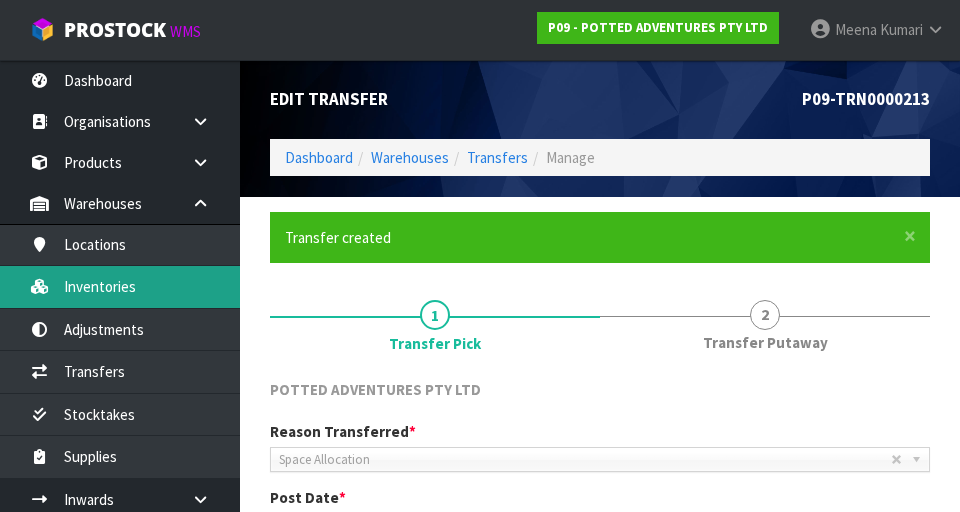 click on "Inventories" at bounding box center [120, 286] 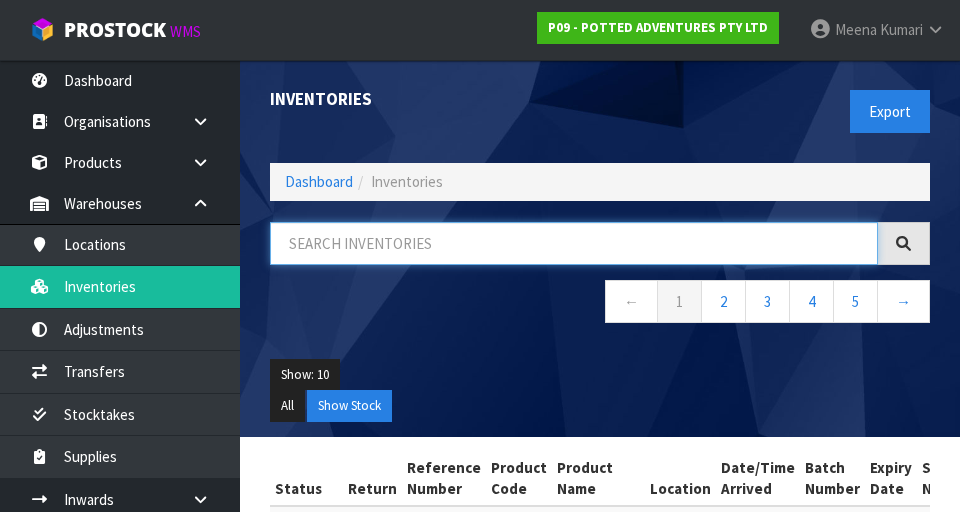 click at bounding box center (574, 243) 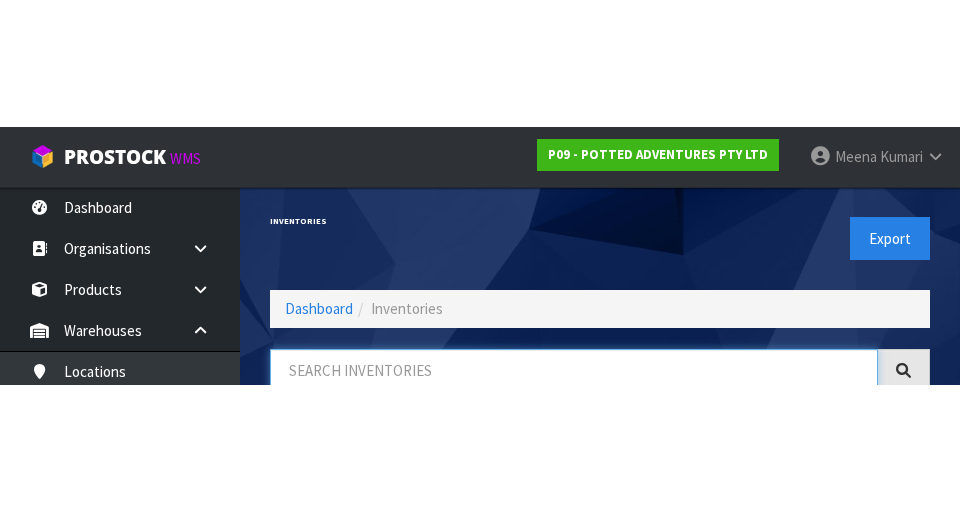 scroll, scrollTop: 114, scrollLeft: 0, axis: vertical 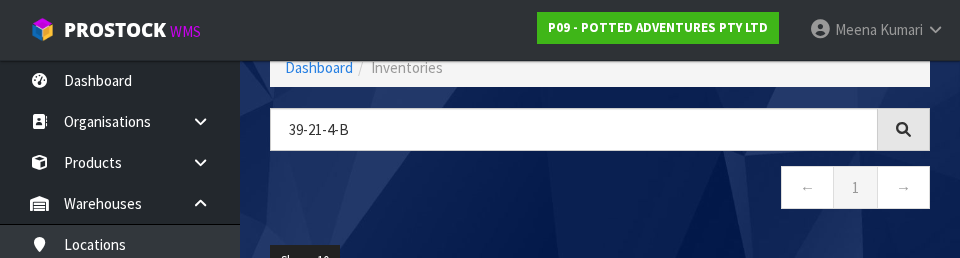 click on "←
1
→" at bounding box center [600, 190] 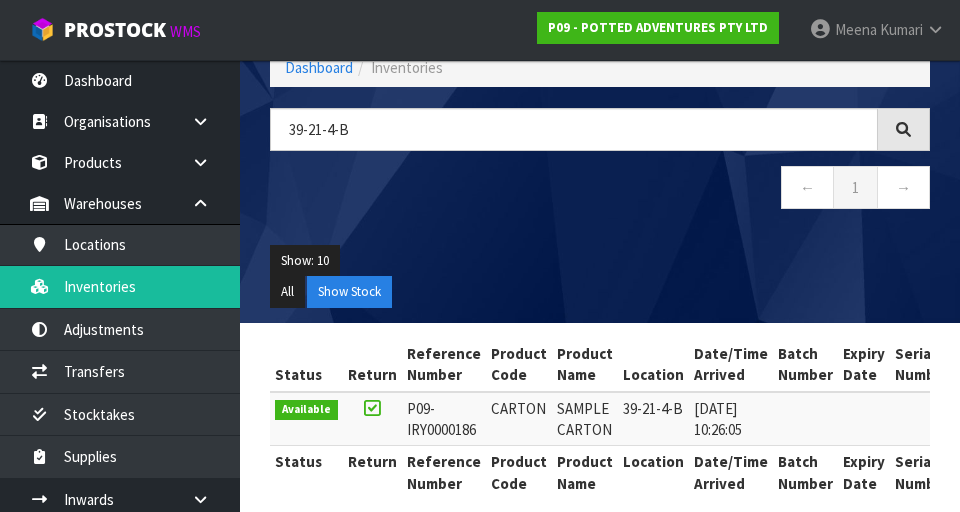 type on "39-21-4-B" 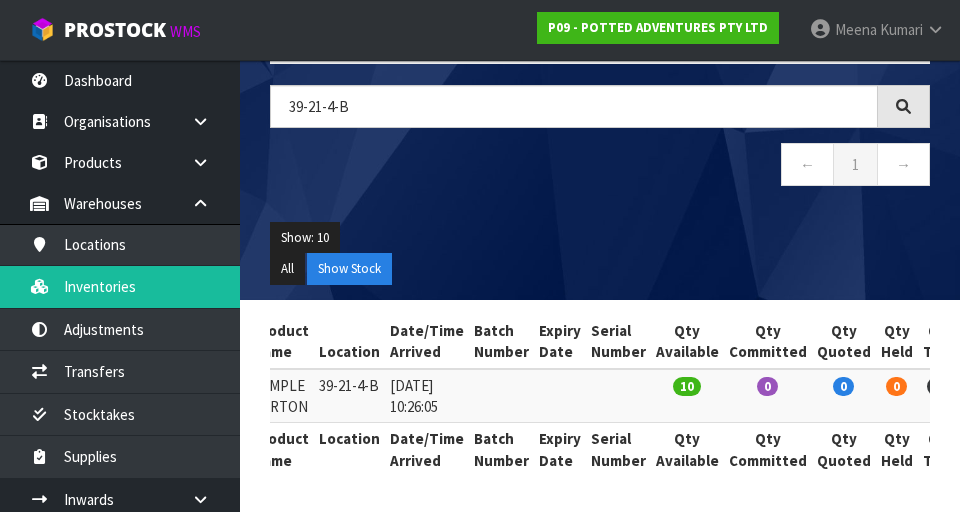 scroll, scrollTop: 0, scrollLeft: 351, axis: horizontal 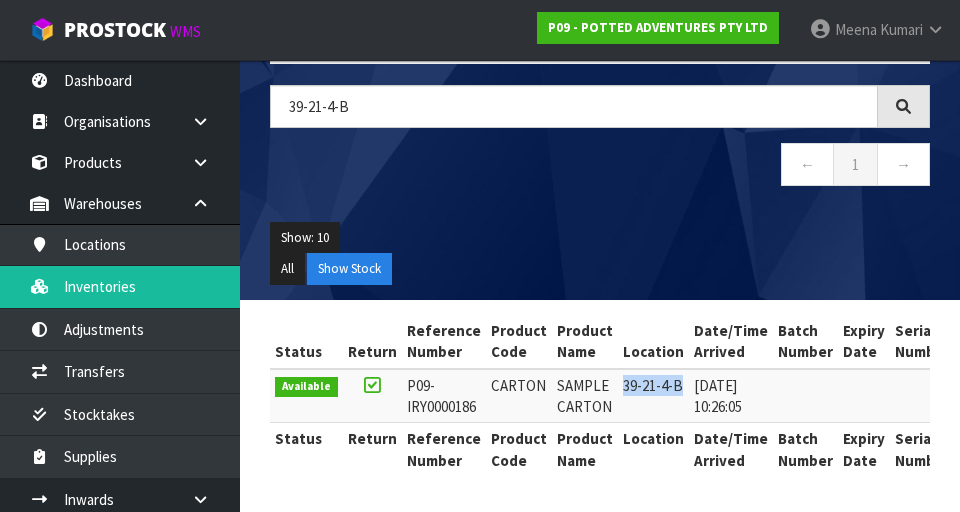 copy on "39-21-4-B" 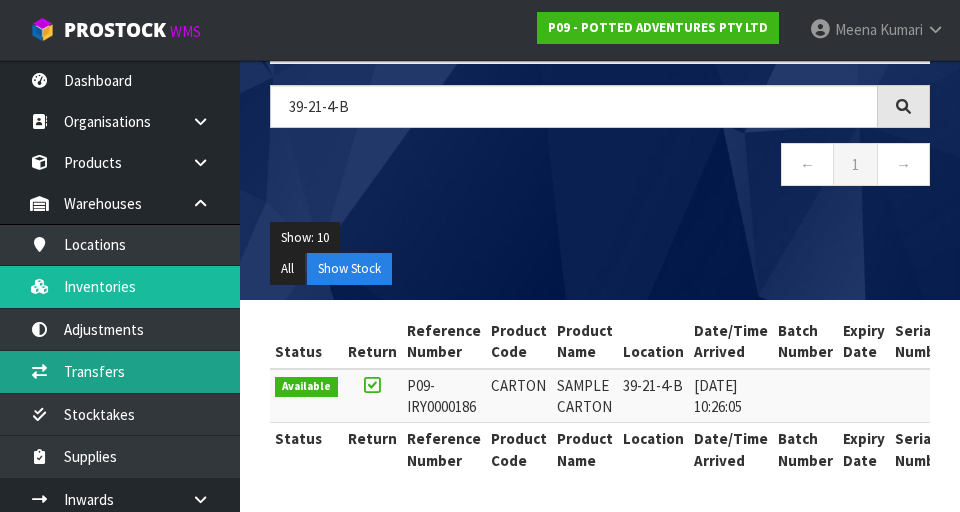 click on "Transfers" at bounding box center (120, 371) 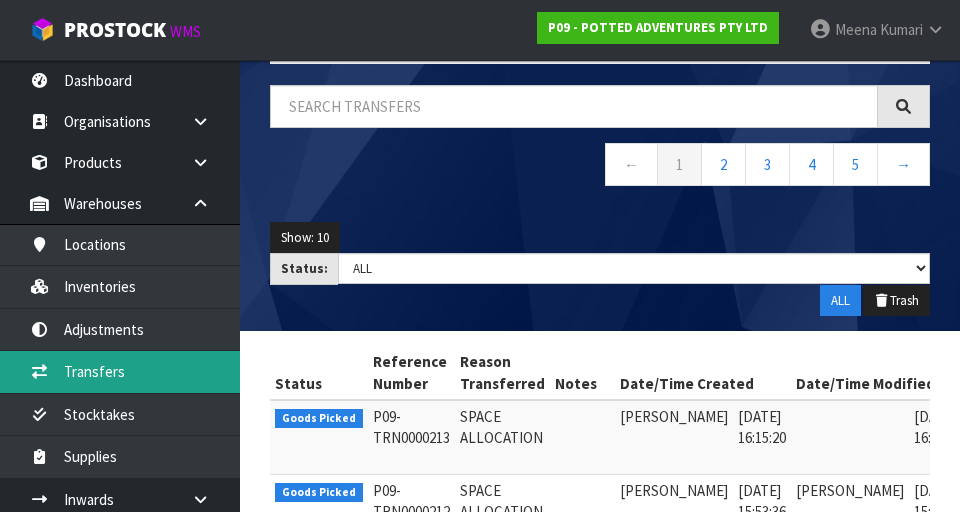 scroll, scrollTop: 0, scrollLeft: 0, axis: both 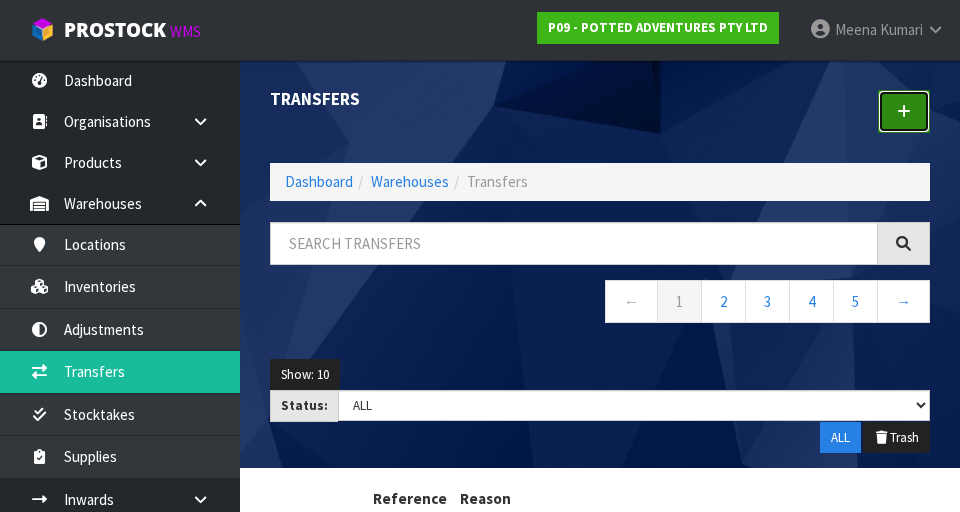 click at bounding box center (904, 111) 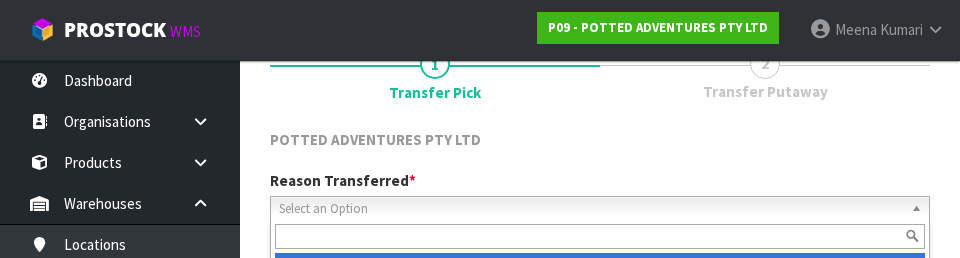 scroll, scrollTop: 276, scrollLeft: 0, axis: vertical 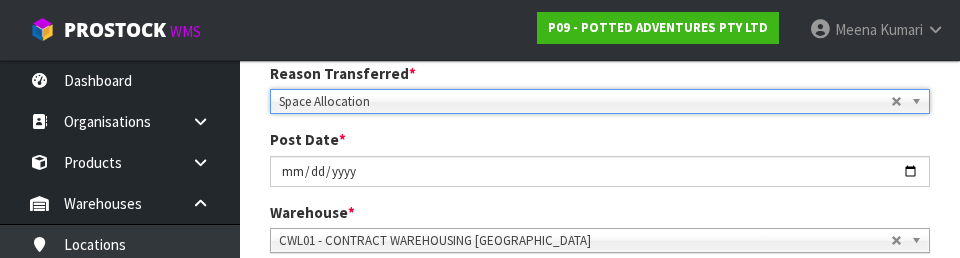 click on "1
Transfer Pick
2
Transfer Putaway
POTTED ADVENTURES PTY LTD
Reason Transferred  *
Space Allocation Damage Expired Stock Repair QA
Space Allocation
Space Allocation Damage Expired Stock Repair QA
Post Date  *
[DATE]
Warehouse  *
01 - CONTRACT WAREHOUSING MAIN 02 - CONTRACT WAREHOUSING NO 2 CHC - CWL [GEOGRAPHIC_DATA] WAIHEKE - SOLAR SHOP [GEOGRAPHIC_DATA] - CONTRACT WAREHOUSING [GEOGRAPHIC_DATA] - CONTRACT WAREHOUSING [DEMOGRAPHIC_DATA] RUBY CWL03 - CONTRACT WAREHOUSING NEILPARK
CWL01 - CONTRACT WAREHOUSING [GEOGRAPHIC_DATA]
Picks
#
Product	Code" at bounding box center [600, 294] 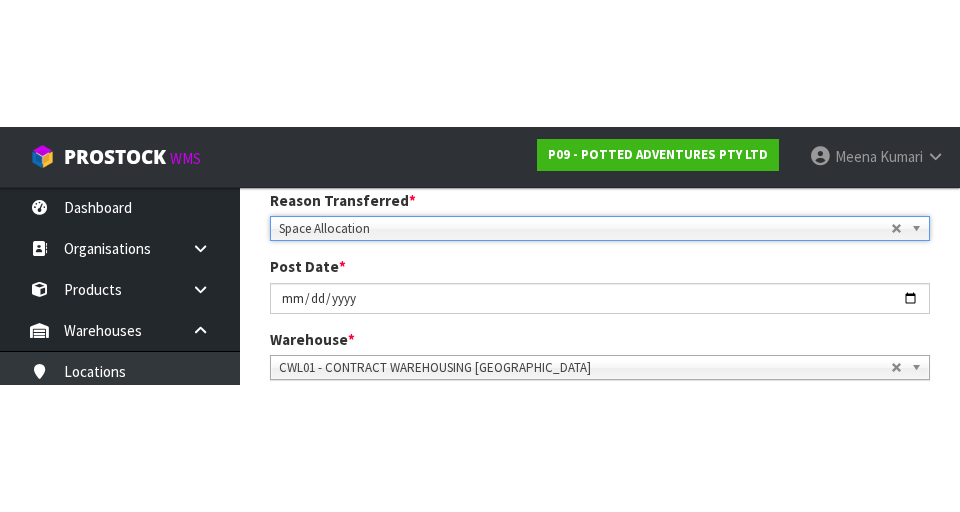 scroll, scrollTop: 285, scrollLeft: 0, axis: vertical 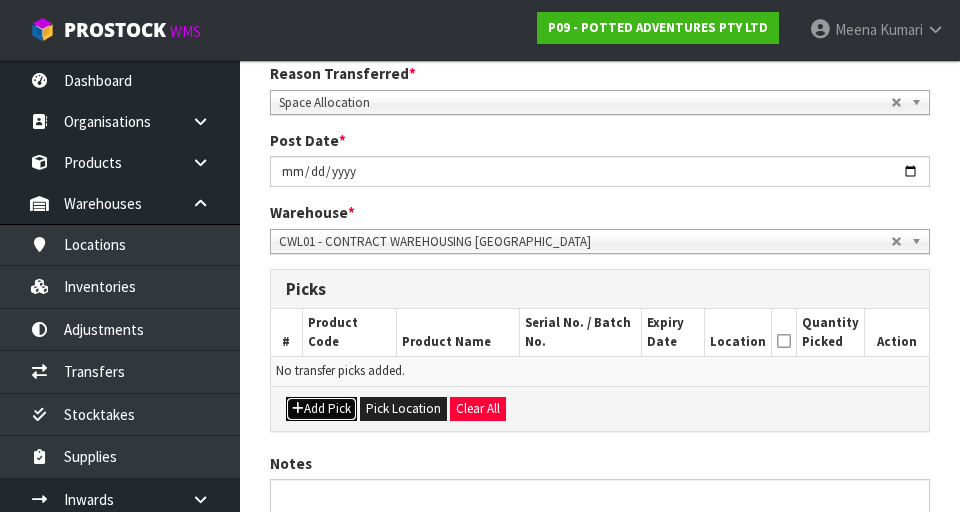 click on "Add Pick" at bounding box center (321, 409) 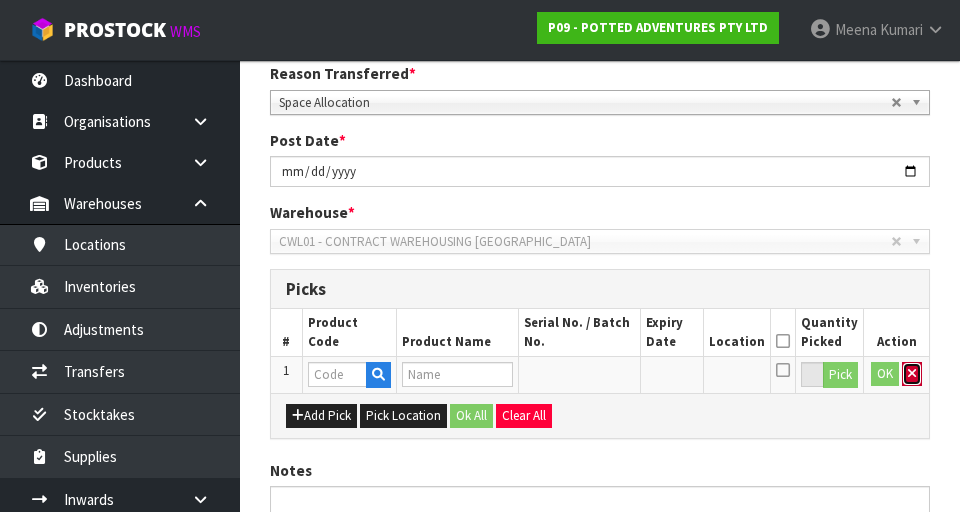 click at bounding box center (912, 373) 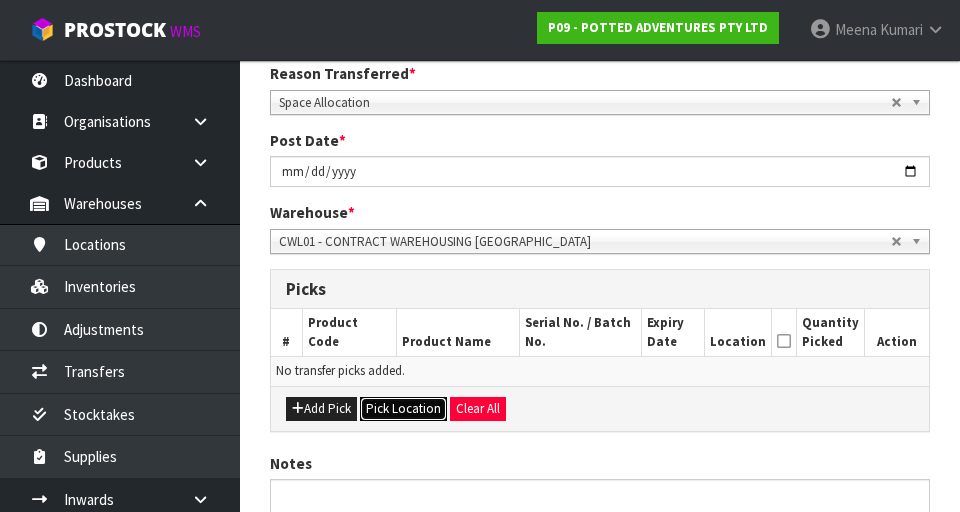 click on "Pick Location" at bounding box center (403, 409) 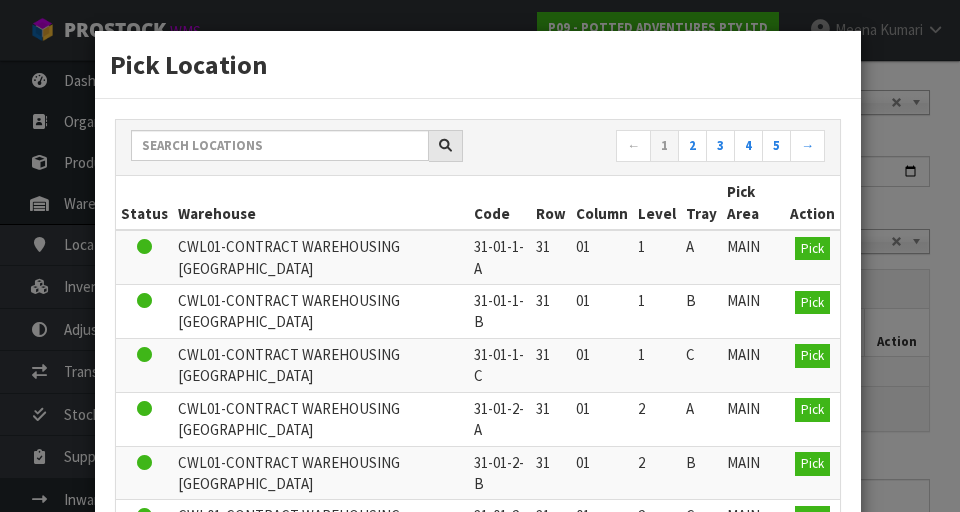 scroll, scrollTop: 142, scrollLeft: 0, axis: vertical 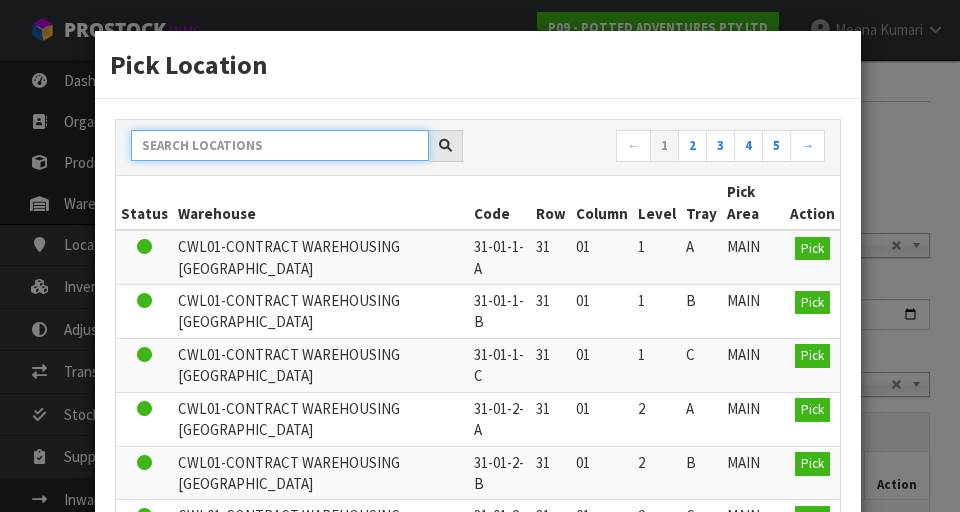 paste on "39-21-4-B" 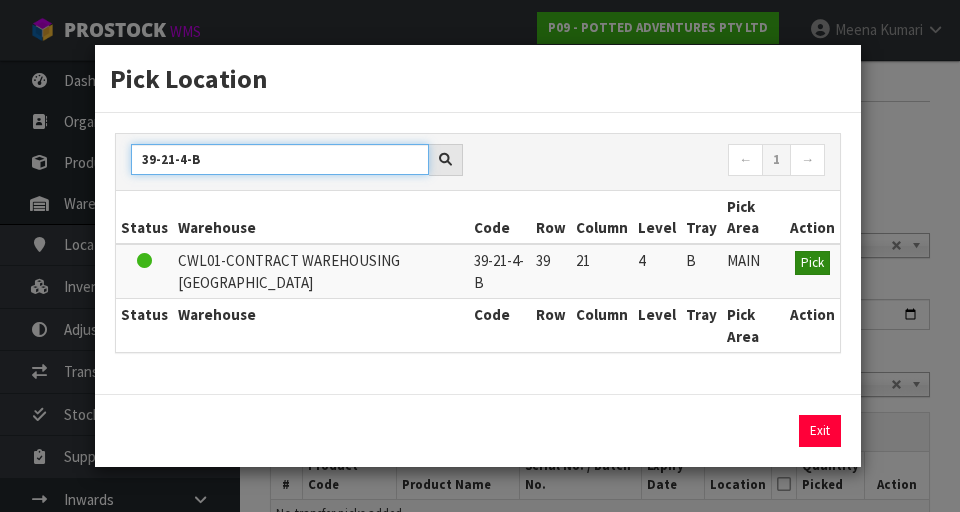 type on "39-21-4-B" 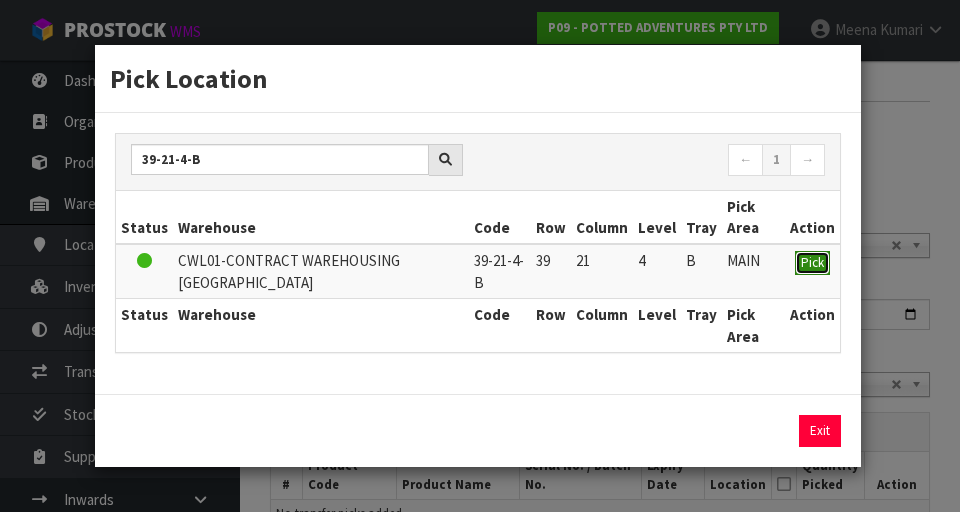 click on "Pick" at bounding box center [812, 262] 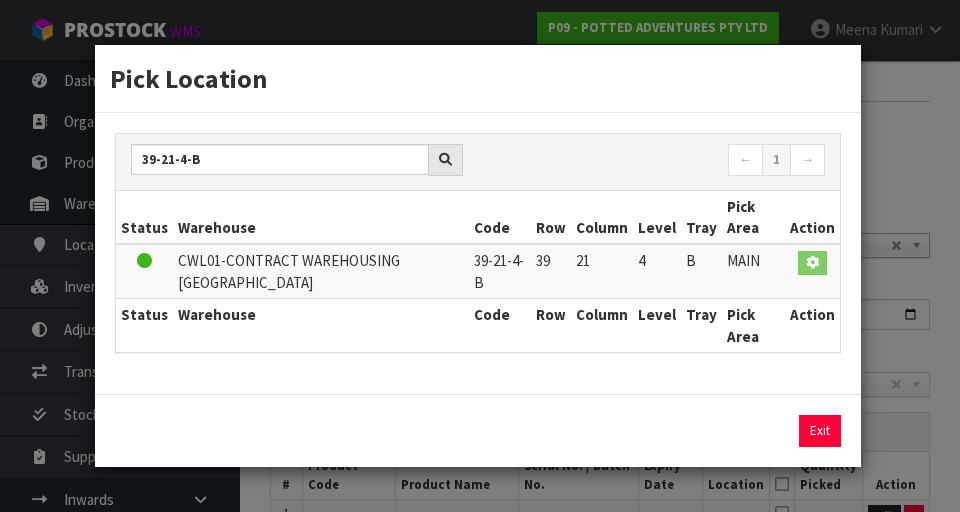 scroll, scrollTop: 442, scrollLeft: 0, axis: vertical 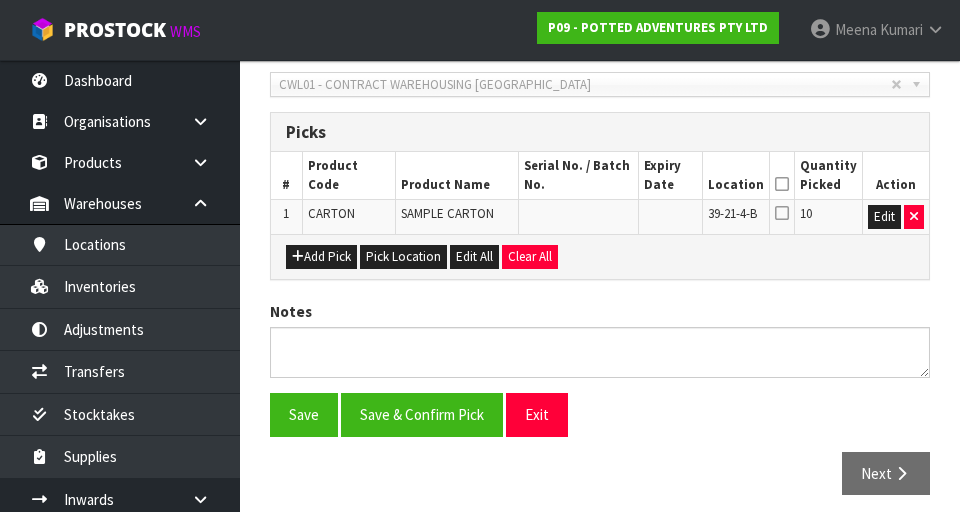 click at bounding box center (782, 184) 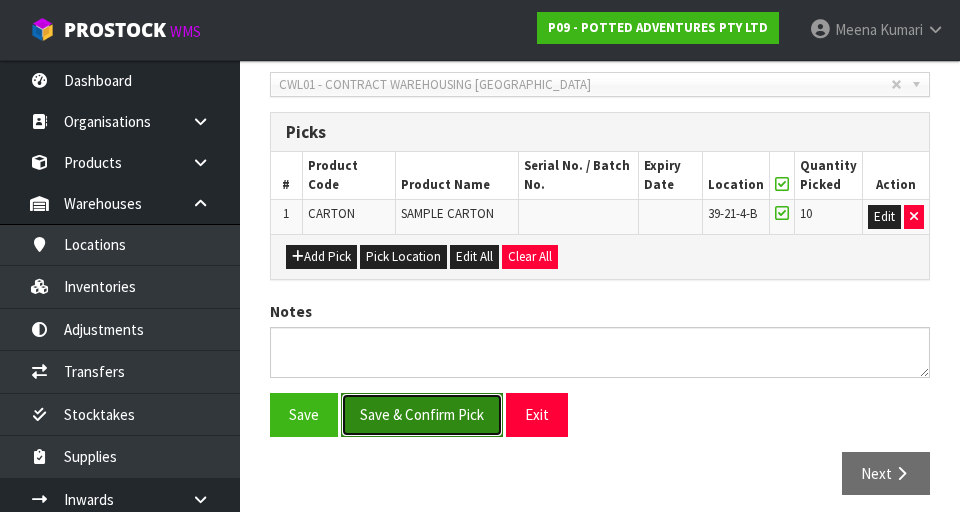 click on "Save & Confirm Pick" at bounding box center [422, 414] 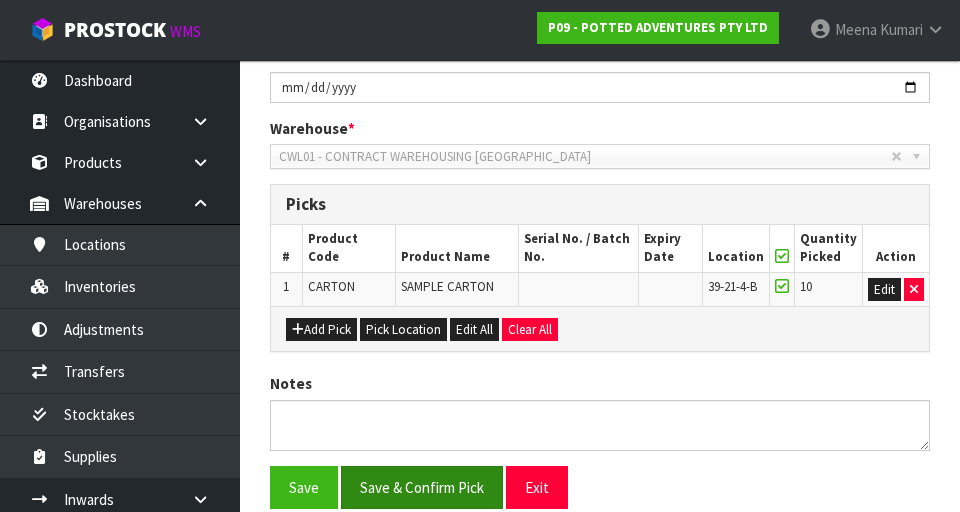 scroll, scrollTop: 0, scrollLeft: 0, axis: both 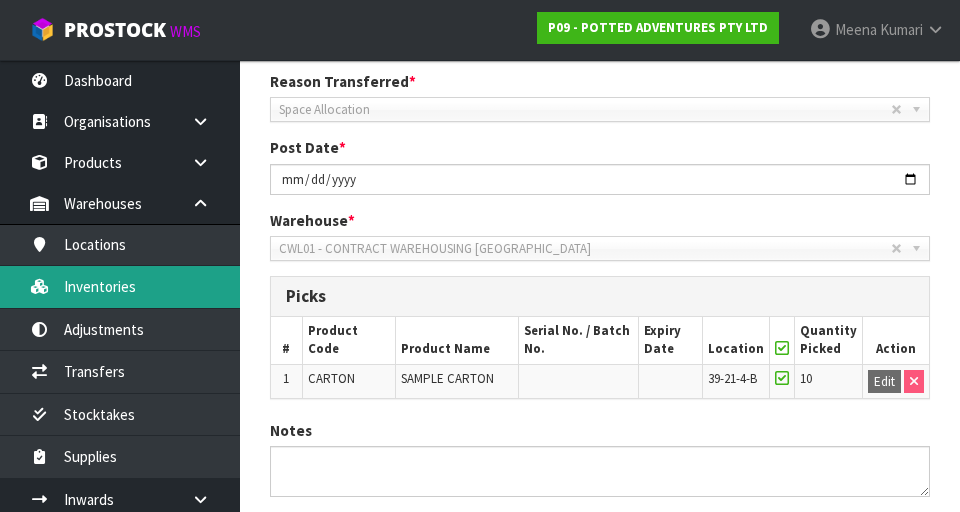 click on "Inventories" at bounding box center (120, 286) 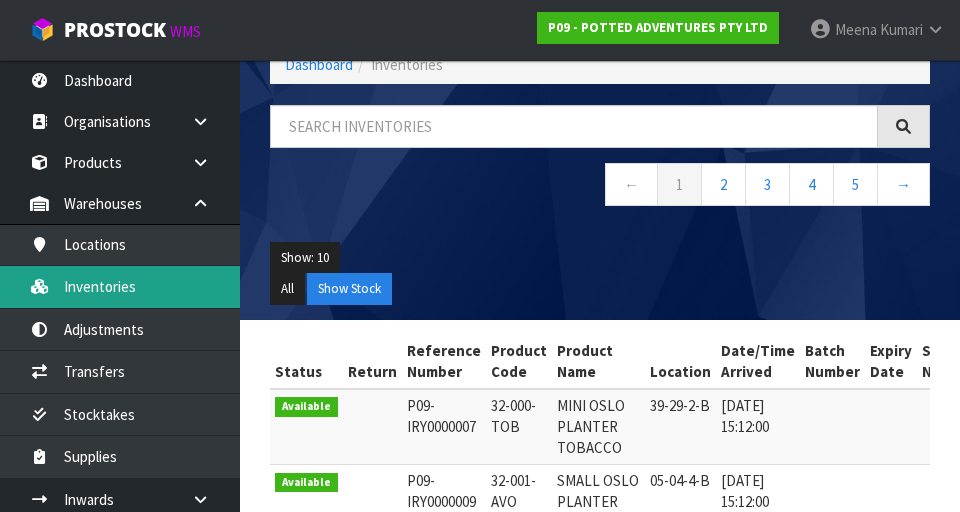 scroll, scrollTop: 0, scrollLeft: 0, axis: both 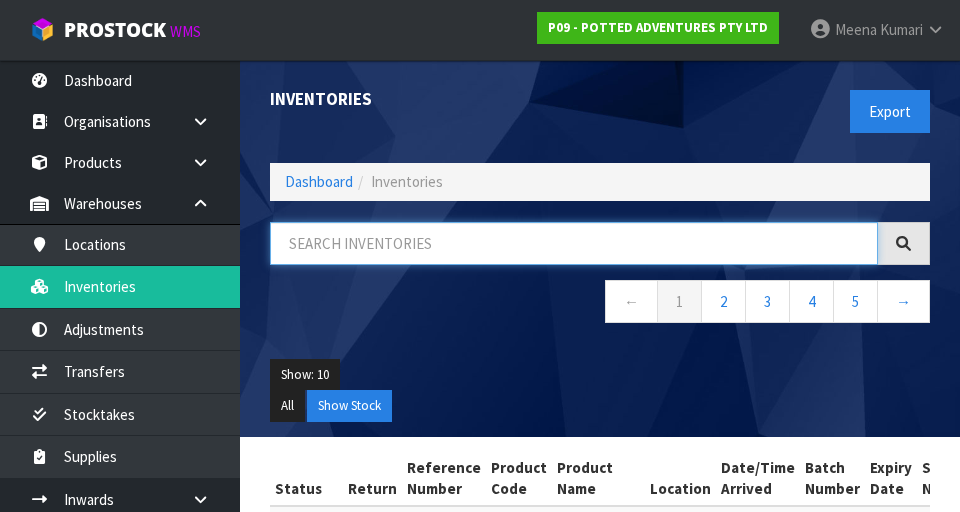 click at bounding box center [574, 243] 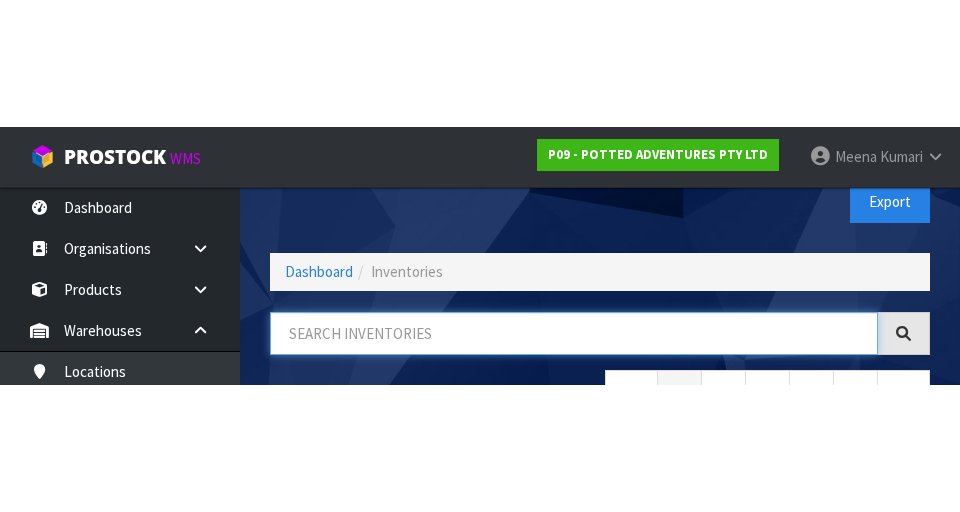 scroll, scrollTop: 114, scrollLeft: 0, axis: vertical 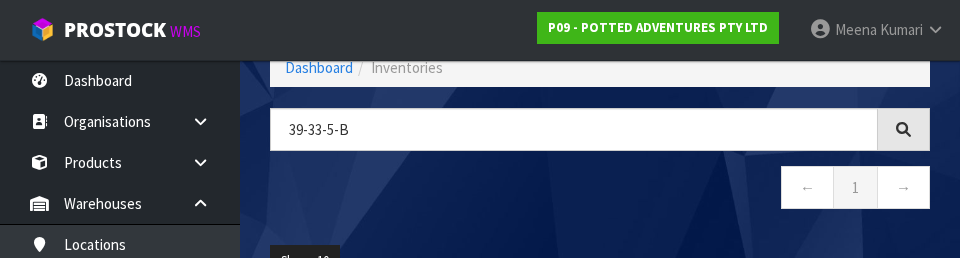 click on "←
1
→" at bounding box center (600, 190) 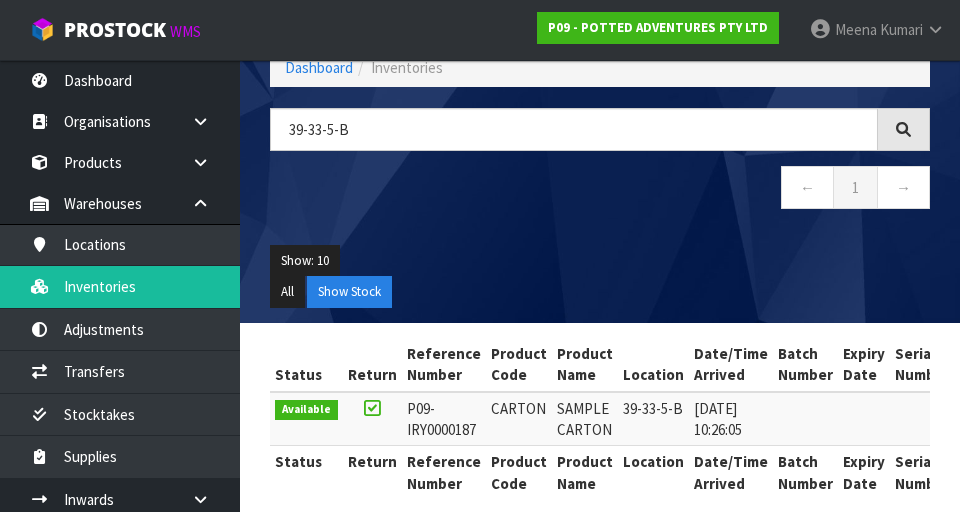 scroll, scrollTop: 137, scrollLeft: 0, axis: vertical 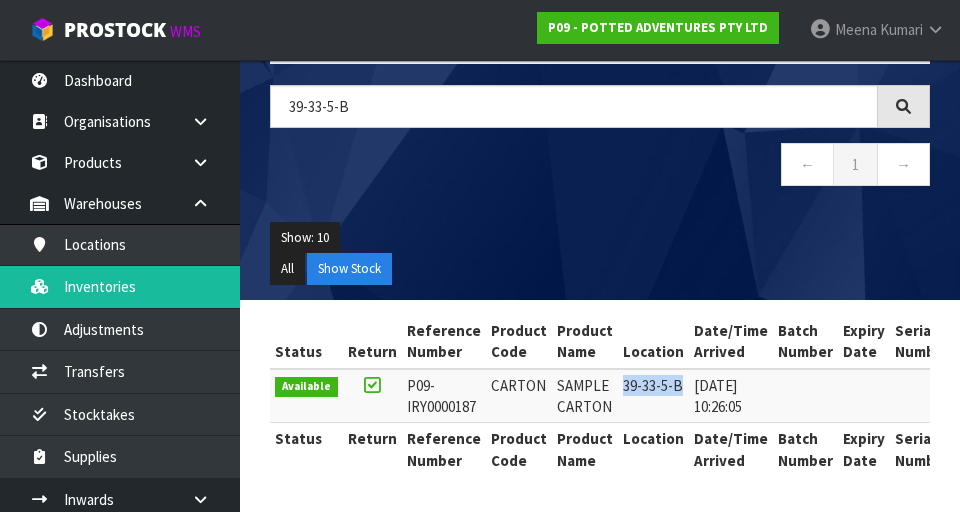copy on "39-33-5-B" 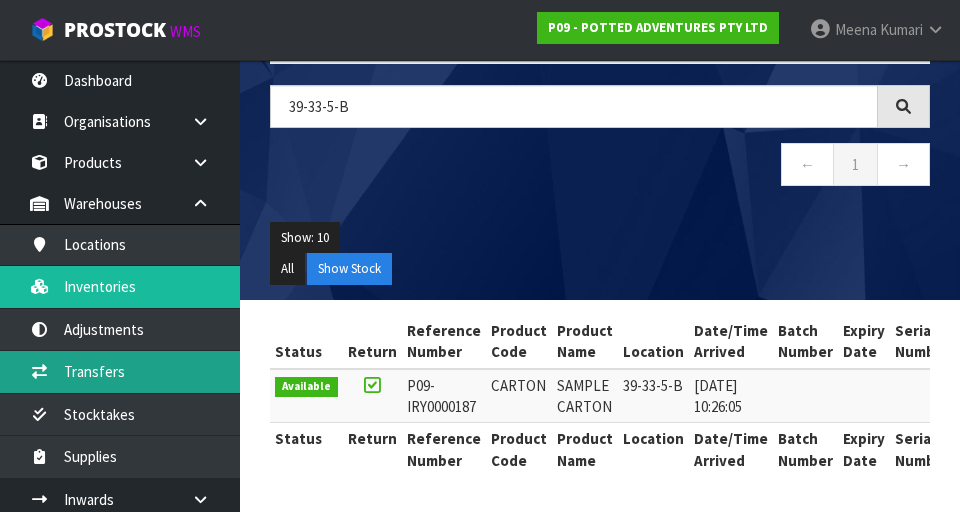 click on "Transfers" at bounding box center [120, 371] 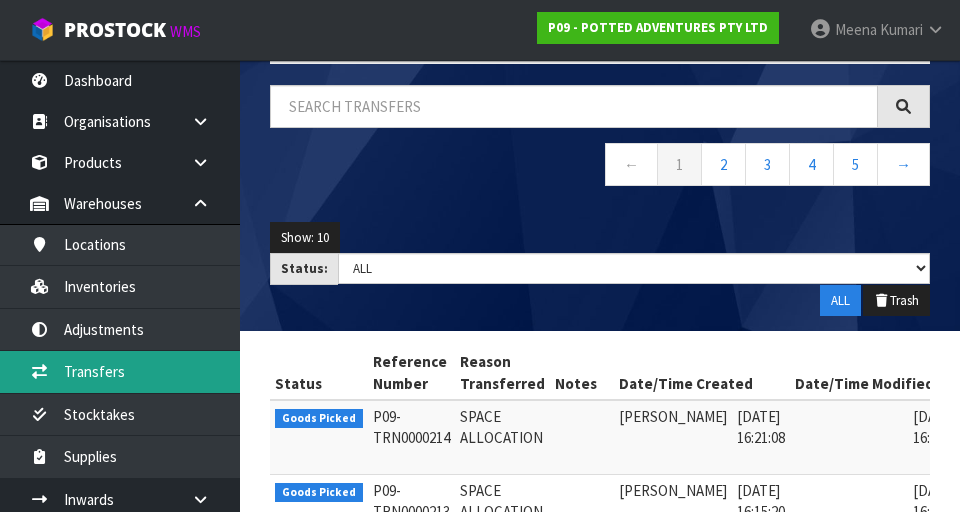 scroll, scrollTop: 0, scrollLeft: 0, axis: both 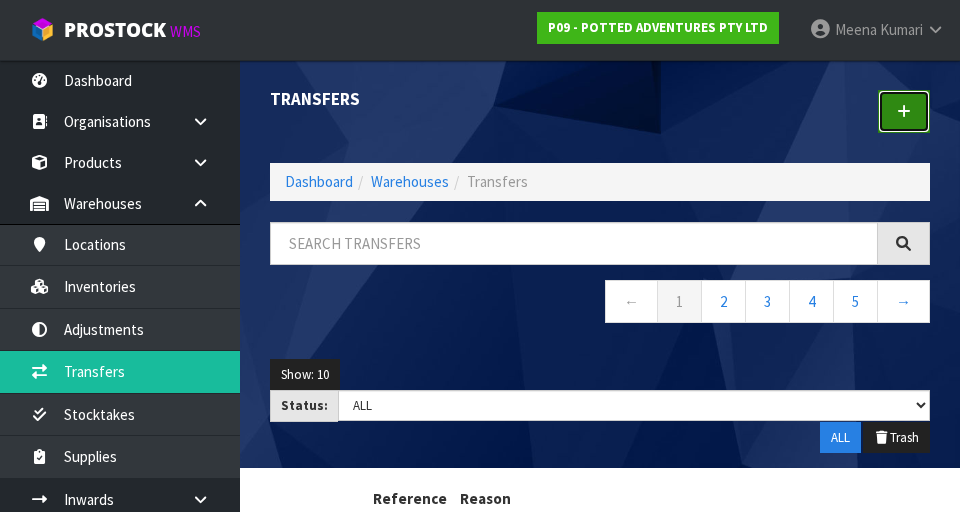 click at bounding box center (904, 111) 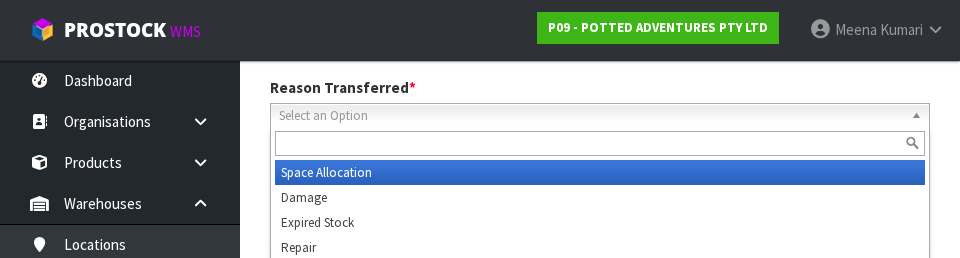 scroll, scrollTop: 276, scrollLeft: 0, axis: vertical 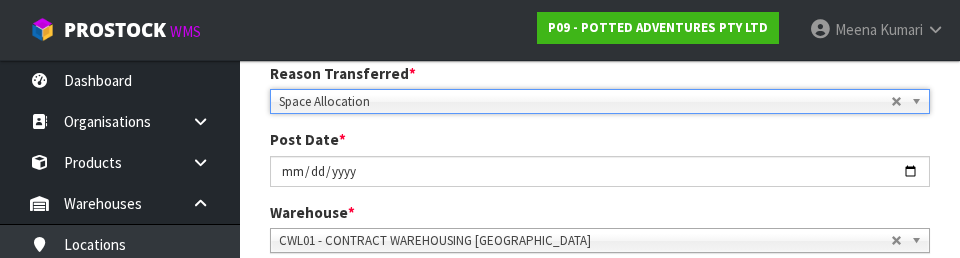 click on "1
Transfer Pick
2
Transfer Putaway
POTTED ADVENTURES PTY LTD
Reason Transferred  *
Space Allocation Damage Expired Stock Repair QA
Space Allocation
Space Allocation Damage Expired Stock Repair QA
Post Date  *
[DATE]
Warehouse  *
01 - CONTRACT WAREHOUSING MAIN 02 - CONTRACT WAREHOUSING NO 2 CHC - CWL [GEOGRAPHIC_DATA] WAIHEKE - SOLAR SHOP [GEOGRAPHIC_DATA] - CONTRACT WAREHOUSING [GEOGRAPHIC_DATA] - CONTRACT WAREHOUSING [DEMOGRAPHIC_DATA] RUBY CWL03 - CONTRACT WAREHOUSING NEILPARK
CWL01 - CONTRACT WAREHOUSING [GEOGRAPHIC_DATA]
Picks
#
Product	Code" at bounding box center (600, 294) 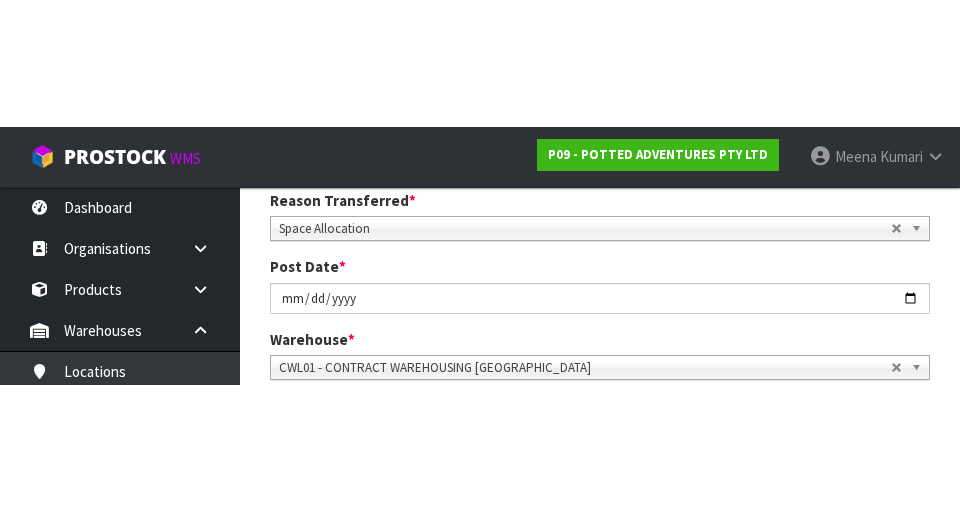 scroll, scrollTop: 285, scrollLeft: 0, axis: vertical 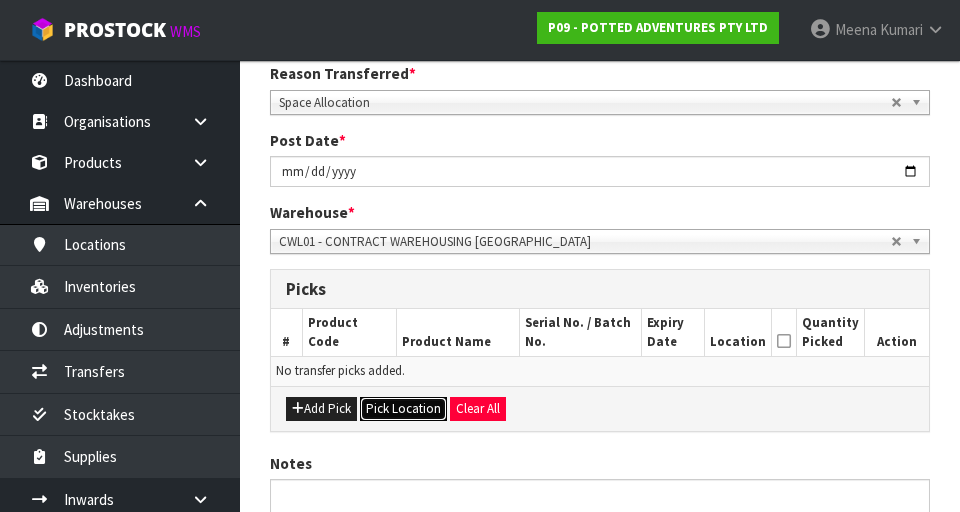click on "Pick Location" at bounding box center (403, 409) 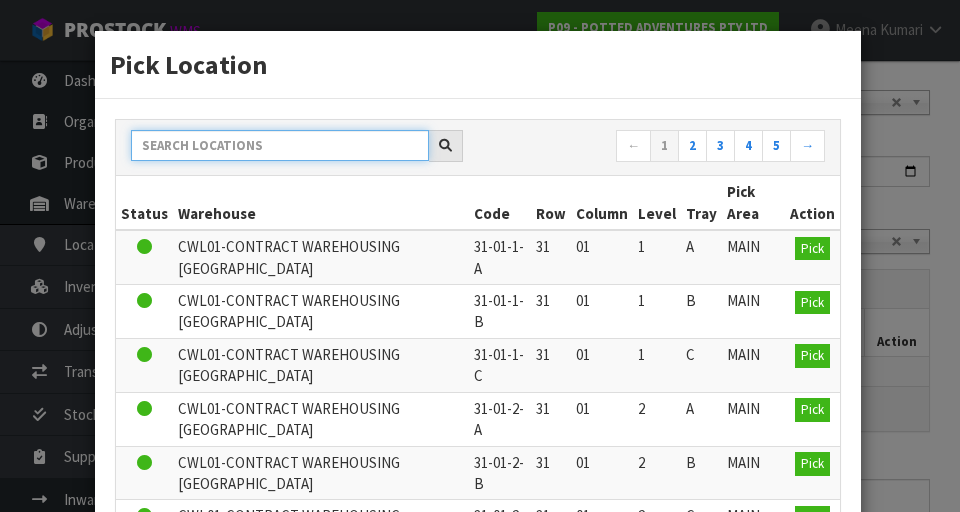 paste on "39-33-5-B" 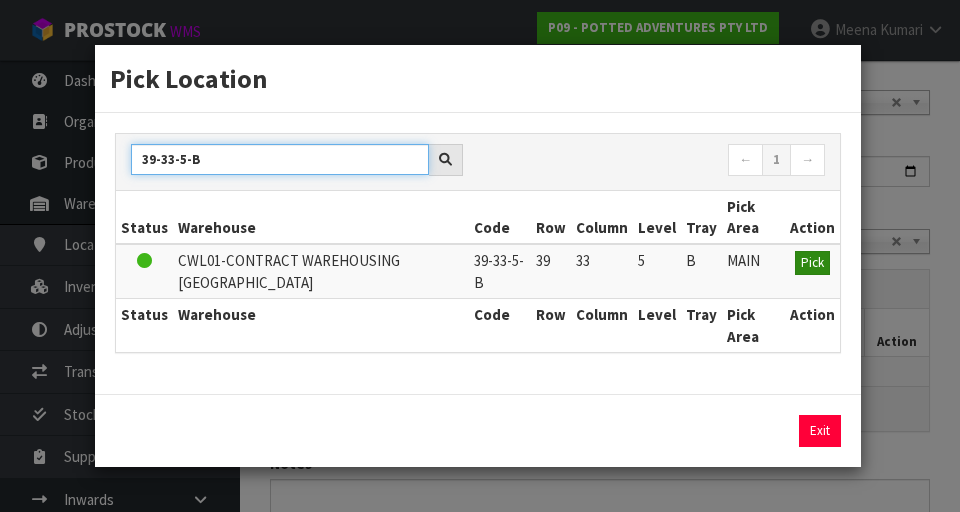 type on "39-33-5-B" 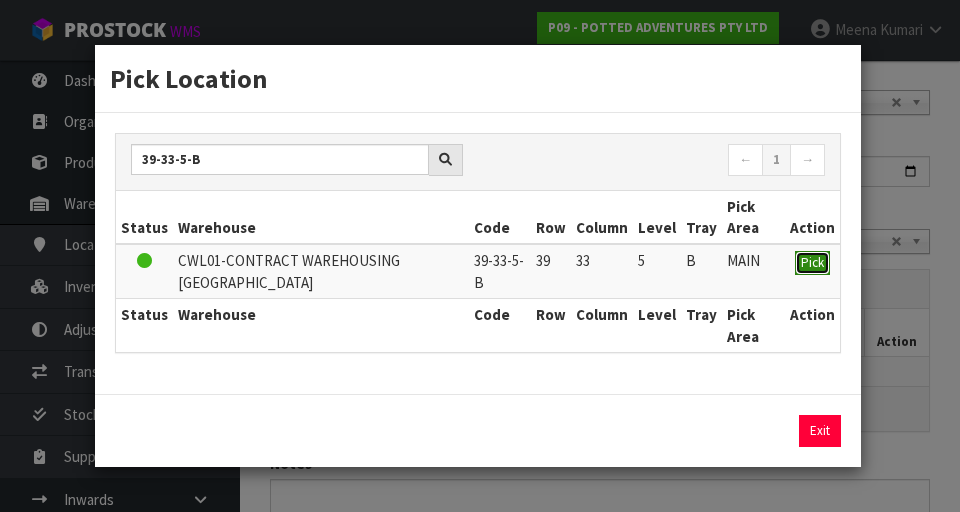 click on "Pick" at bounding box center [812, 262] 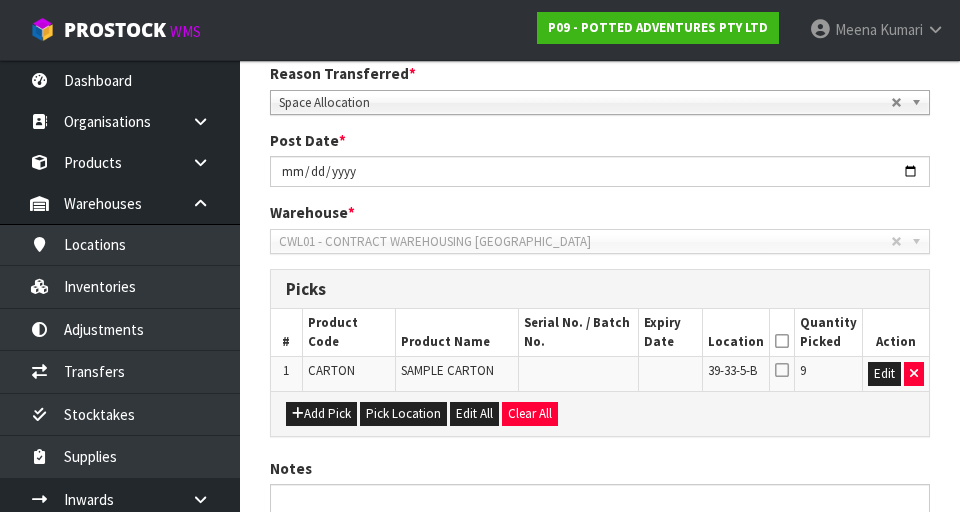 click on "POTTED ADVENTURES PTY LTD
Reason Transferred  *
Space Allocation Damage Expired Stock Repair QA
Space Allocation
Space Allocation Damage Expired Stock Repair QA
Post Date  *
2025-07-30
Warehouse  *
01 - CONTRACT WAREHOUSING MAIN 02 - CONTRACT WAREHOUSING NO 2 CHC - CWL CHRISTCHURCH WAIHEKE - SOLAR SHOP WAIHEKE CWL01 - CONTRACT WAREHOUSING ALLENS ROAD CWL02 - CONTRACT WAREHOUSING LADY RUBY CWL03 - CONTRACT WAREHOUSING NEILPARK
CWL01 - CONTRACT WAREHOUSING ALLENS ROAD
Picks
#
Product	Code
Product	Name
Serial No. / Batch No.
Expiry Date
Location
Quantity
Picked
Action
1
CARTON" at bounding box center (600, 344) 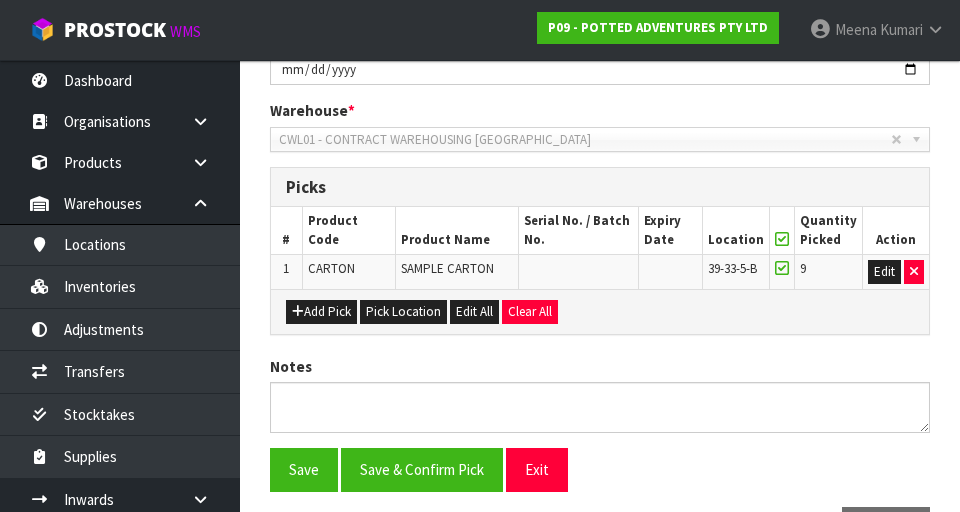 scroll, scrollTop: 454, scrollLeft: 0, axis: vertical 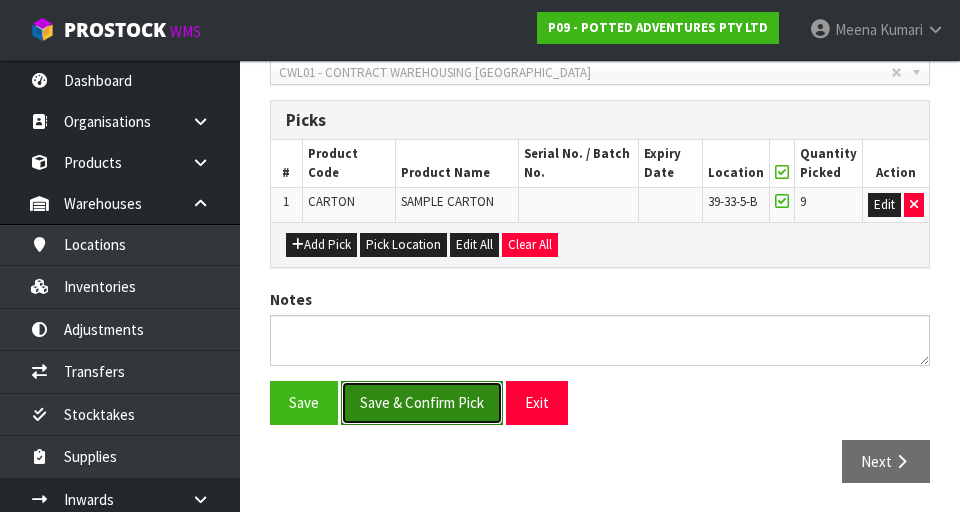 click on "Save & Confirm Pick" at bounding box center (422, 402) 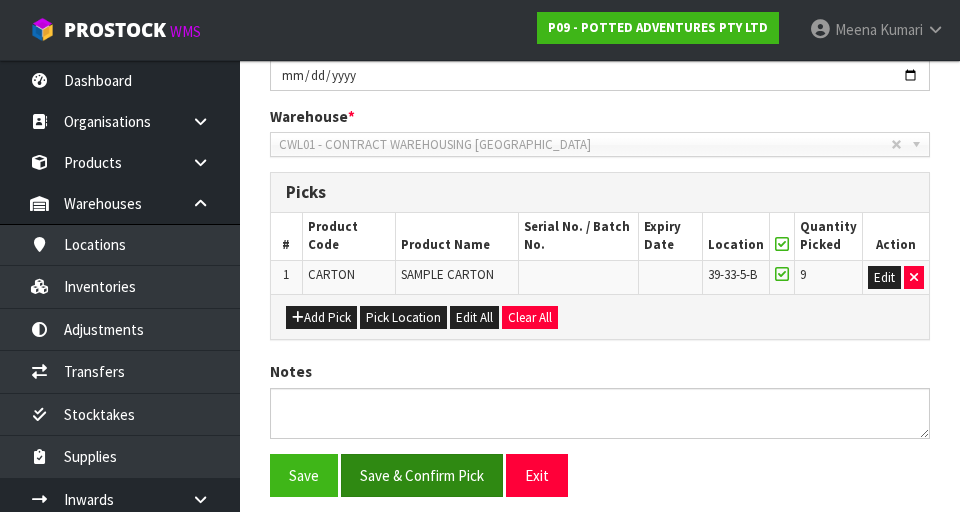 scroll, scrollTop: 0, scrollLeft: 0, axis: both 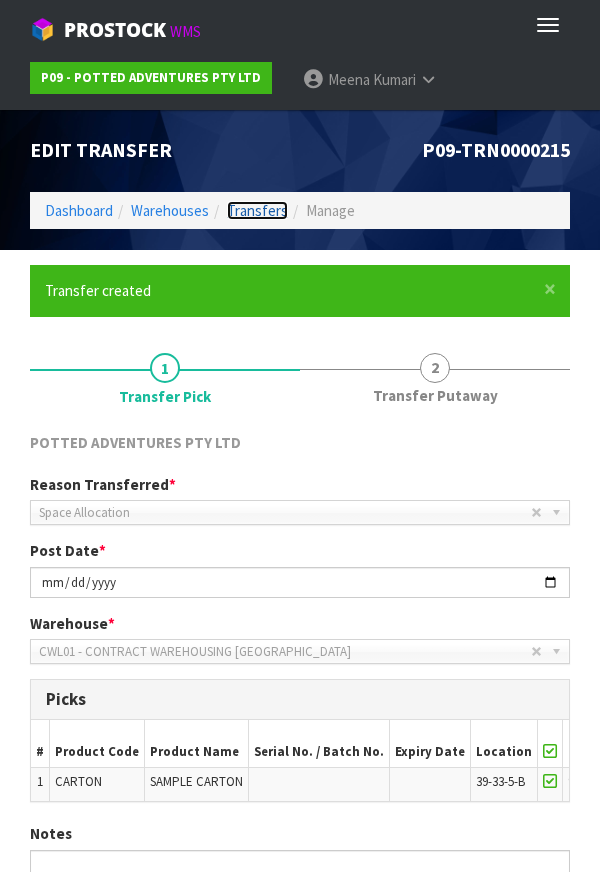 click on "Transfers" at bounding box center [257, 210] 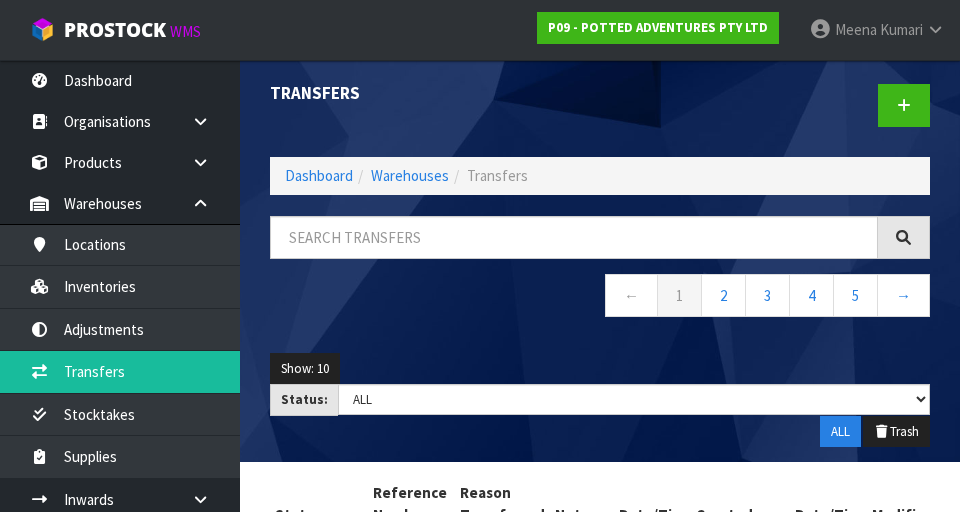 scroll, scrollTop: 7, scrollLeft: 0, axis: vertical 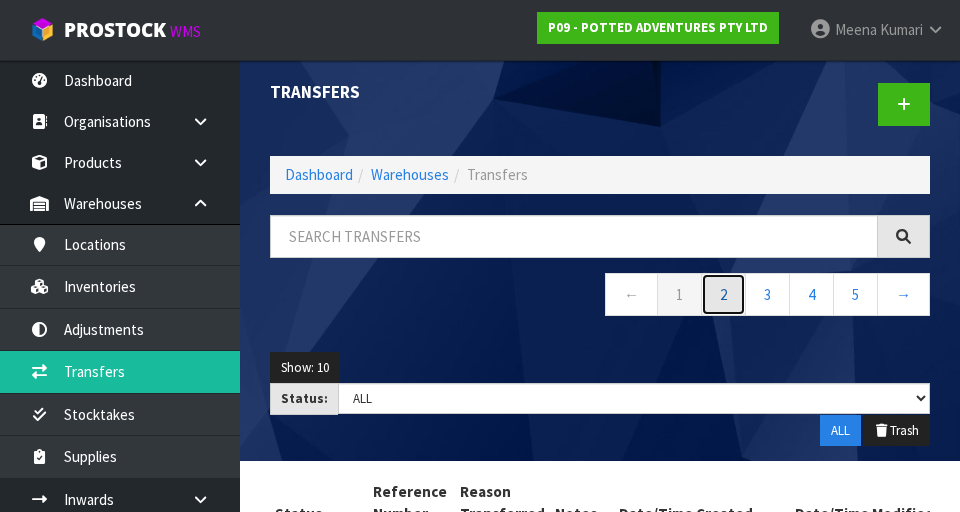 click on "2" at bounding box center (723, 294) 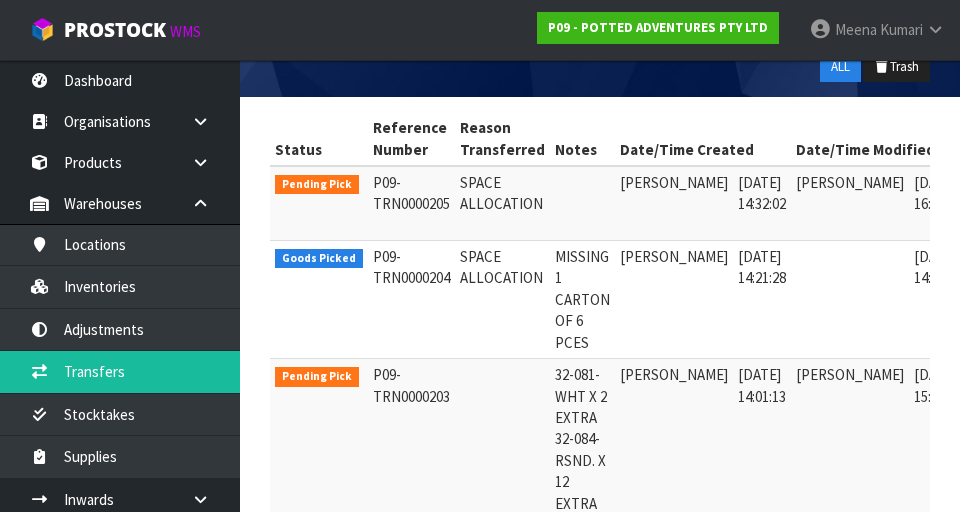 scroll, scrollTop: 373, scrollLeft: 0, axis: vertical 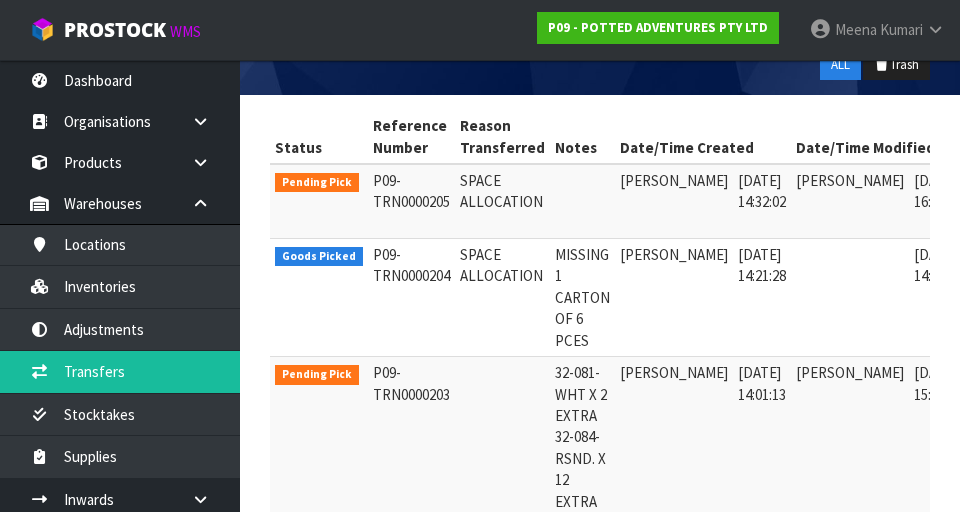 click at bounding box center (994, 186) 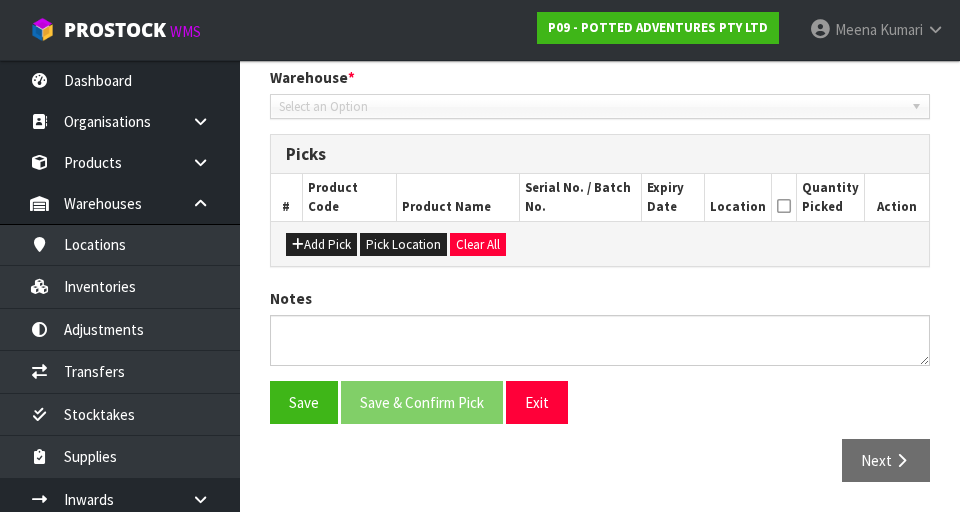 type on "[DATE]" 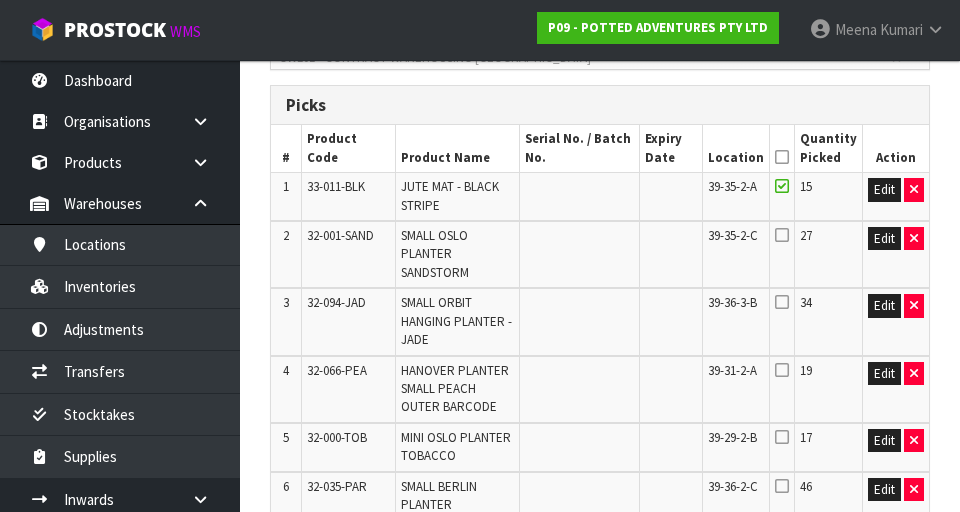 scroll, scrollTop: 469, scrollLeft: 0, axis: vertical 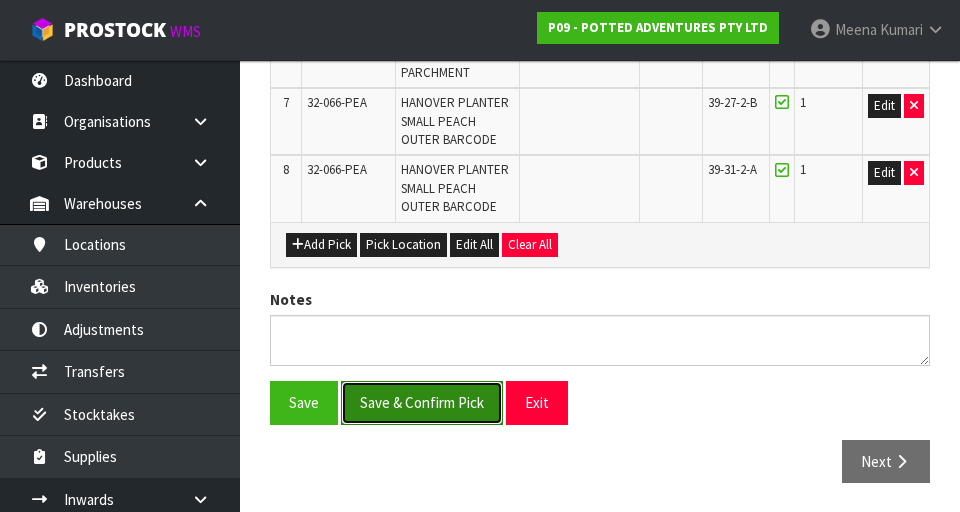 click on "Save & Confirm Pick" at bounding box center [422, 402] 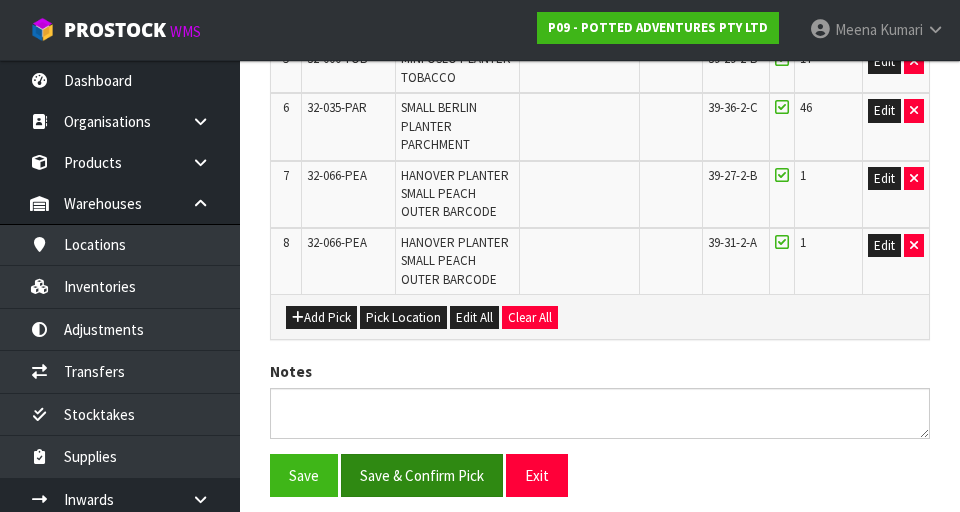 scroll, scrollTop: 0, scrollLeft: 0, axis: both 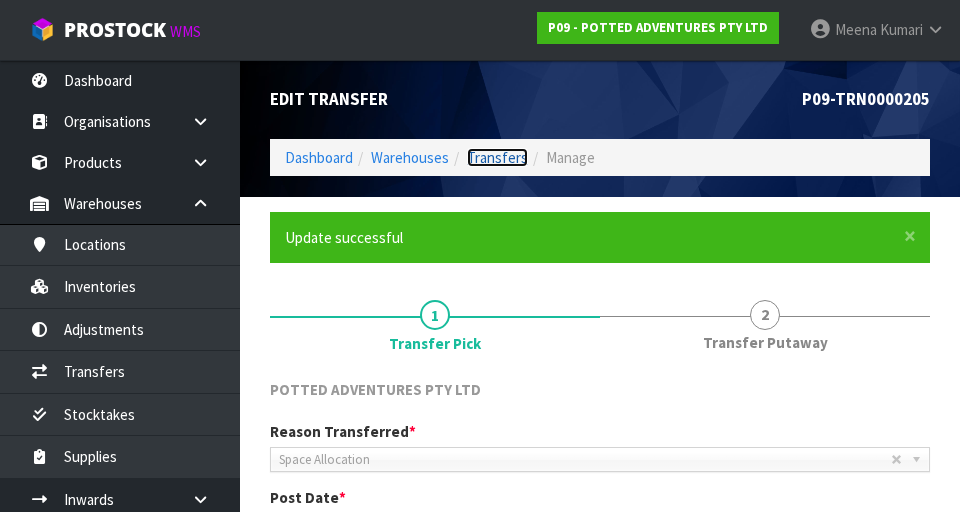 click on "Transfers" at bounding box center [497, 157] 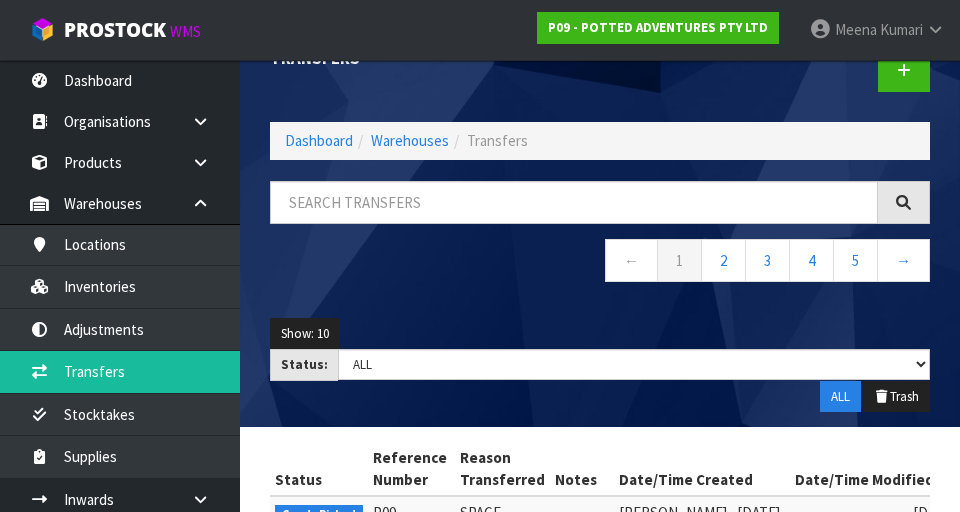 scroll, scrollTop: 0, scrollLeft: 0, axis: both 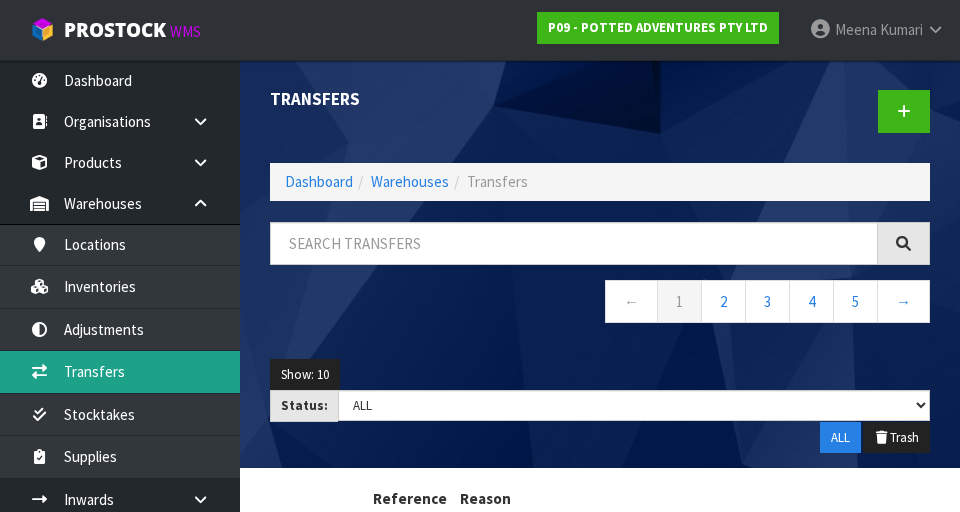 click on "Transfers" at bounding box center [120, 371] 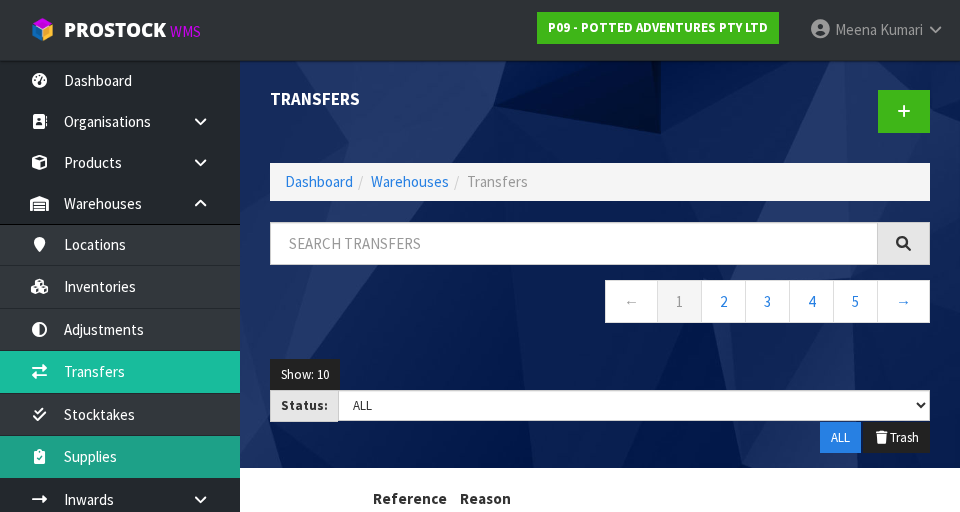 click on "Supplies" at bounding box center (120, 456) 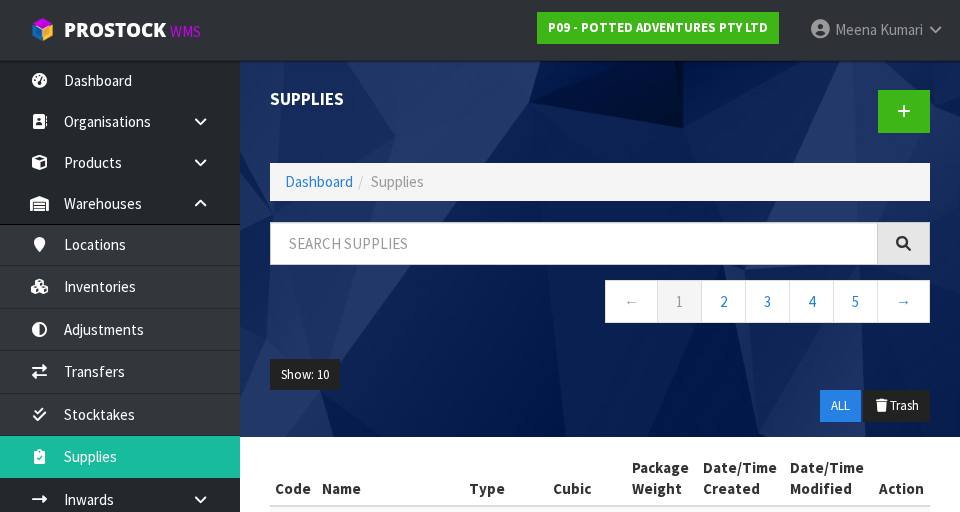 click on "Supplies
Dashboard Supplies
←
1 2 3 4 5
→
Show: 10
5
10
25
50
ALL
Trash
Code
Name
Type
Cubic
Package Weight
Date/Time Created
Date/Time Modified
Action
007-001
PLT GEN120 (1200 X 1000)
3" at bounding box center (480, 668) 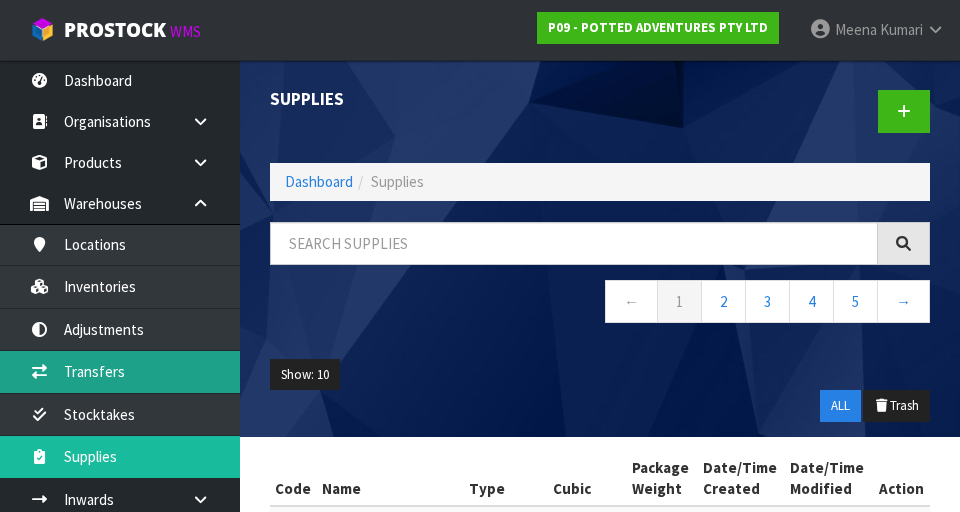 click on "Transfers" at bounding box center [120, 371] 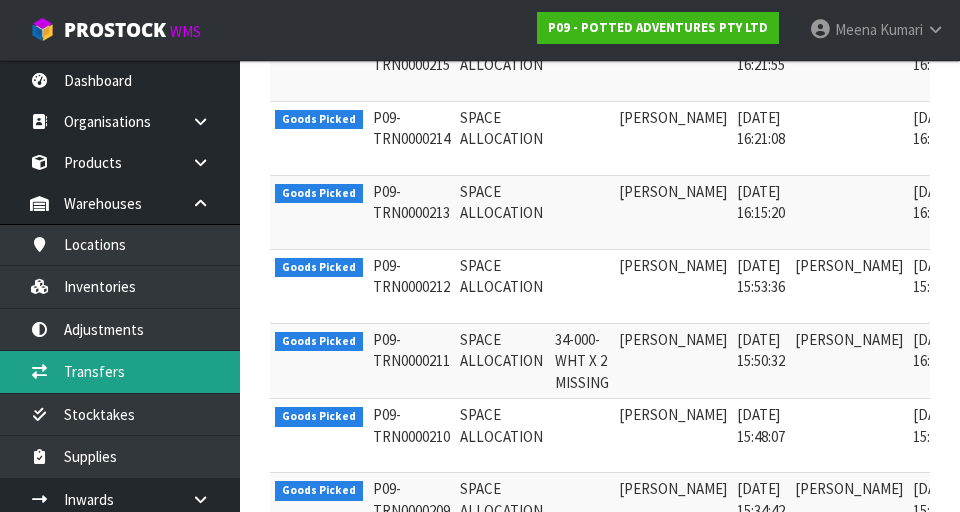 scroll, scrollTop: 511, scrollLeft: 0, axis: vertical 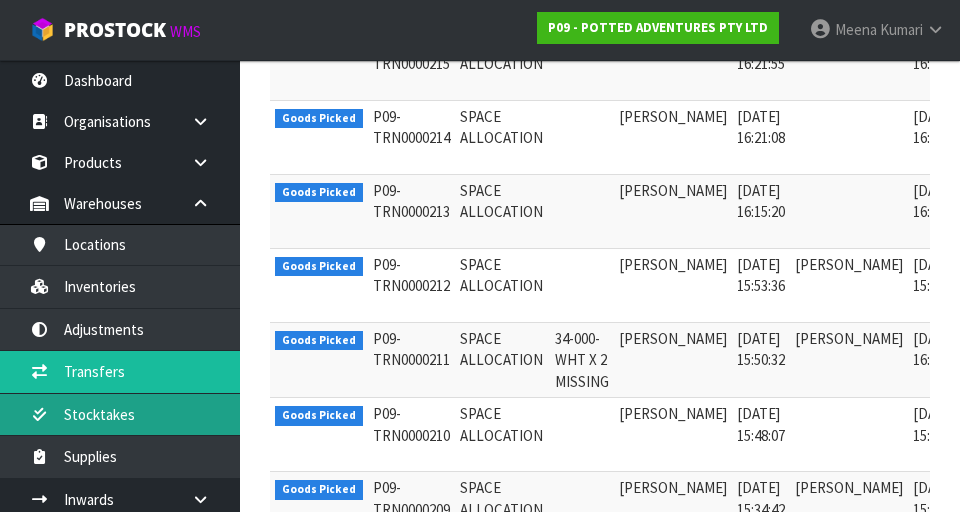 click on "Stocktakes" at bounding box center [120, 414] 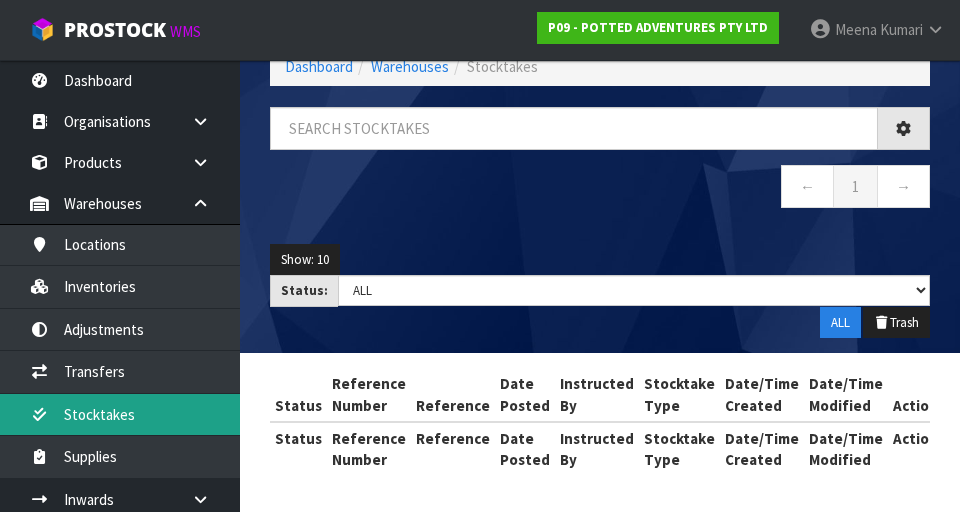 scroll, scrollTop: 115, scrollLeft: 0, axis: vertical 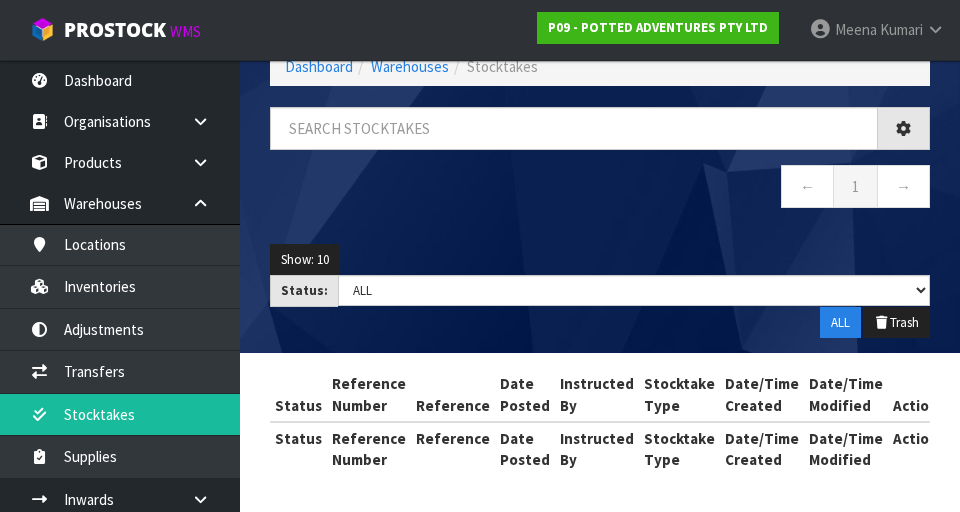 click on "Stocktakes
Dashboard Warehouses Stocktakes
←
1
→
Show: 10
5
10
25
50
Status:
Draft In Progress Pending Charges Finalised Cancelled ALL
ALL
Trash
Status
Reference Number
Reference
Date Posted
Instructed By
Stocktake Type
Date/Time Created
Date/Time Modified Action" at bounding box center [480, 198] 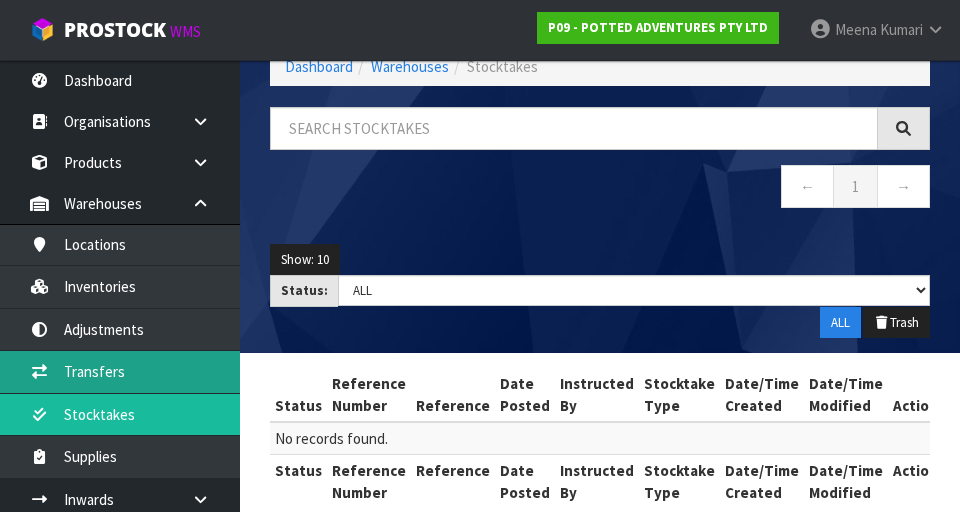 click on "Transfers" at bounding box center (120, 371) 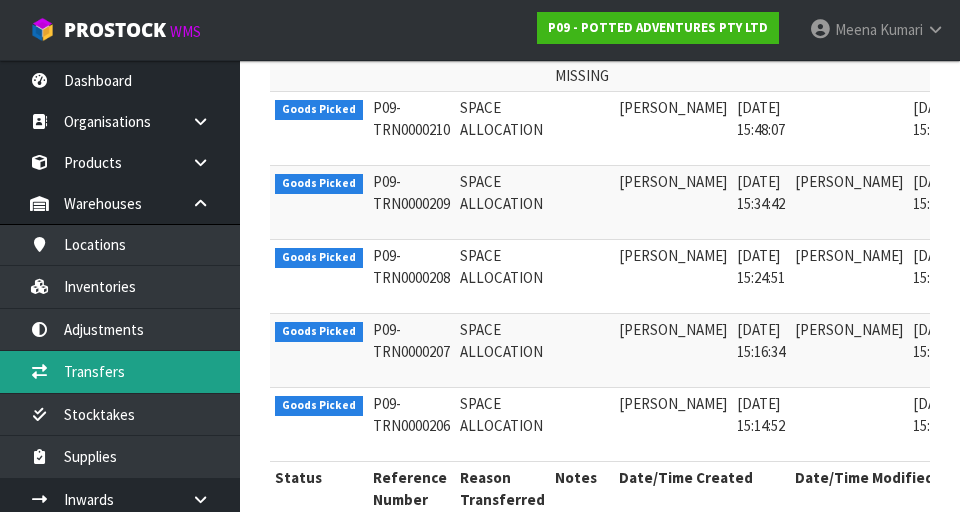 scroll, scrollTop: 830, scrollLeft: 0, axis: vertical 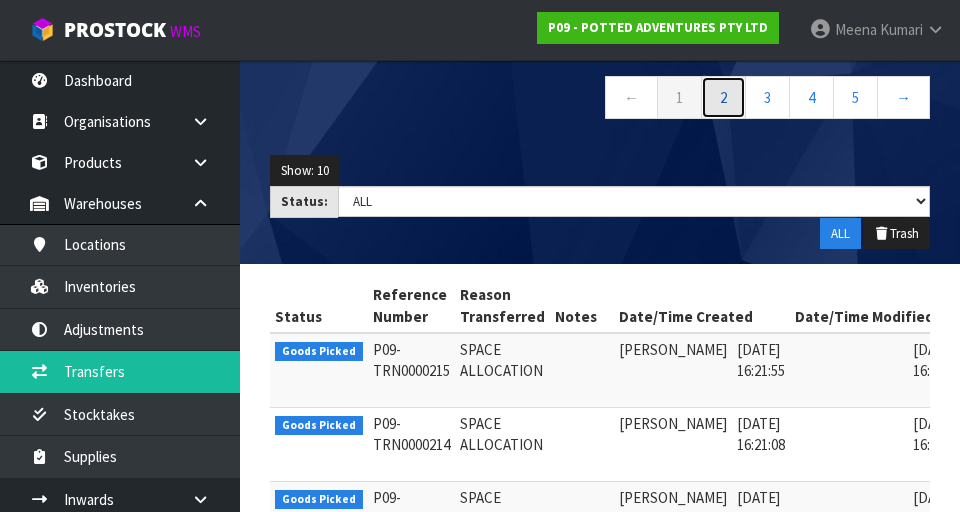 click on "2" at bounding box center [723, 97] 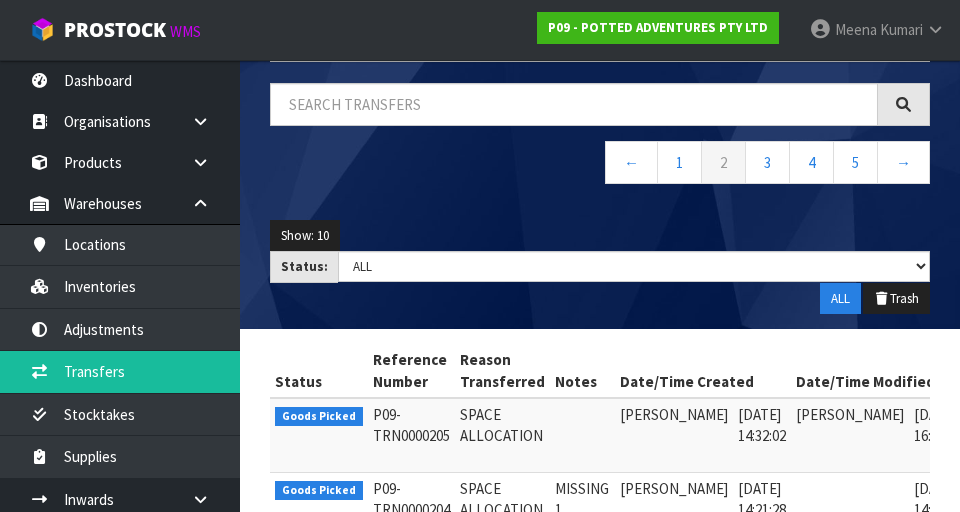 scroll, scrollTop: 0, scrollLeft: 0, axis: both 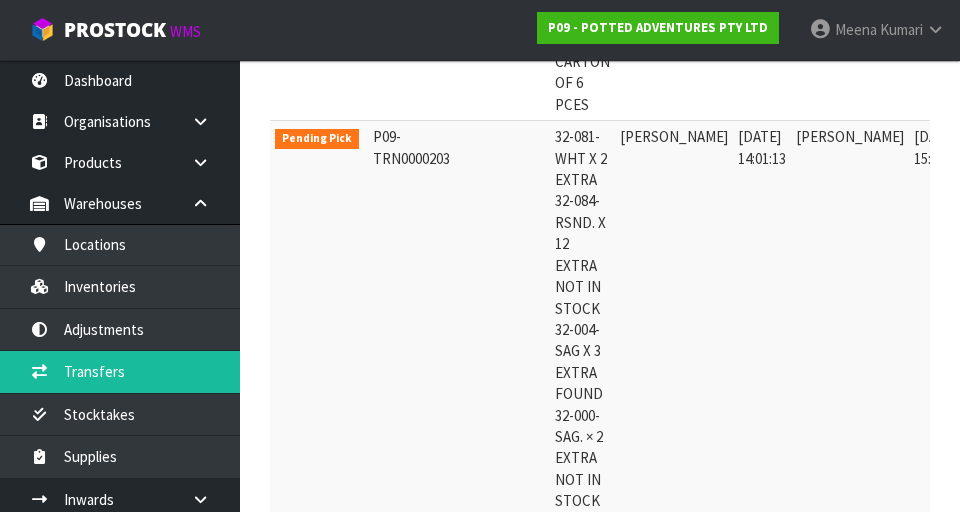 click at bounding box center (994, 142) 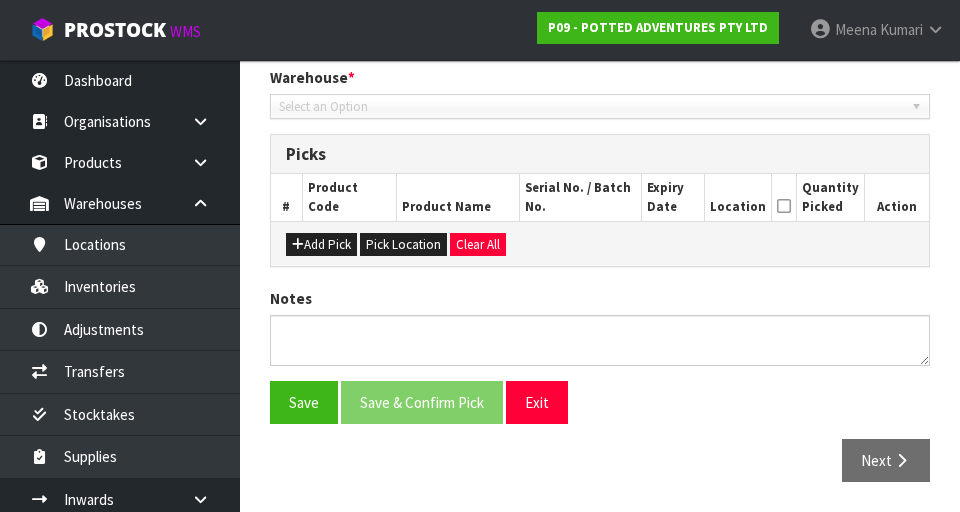 type on "[DATE]" 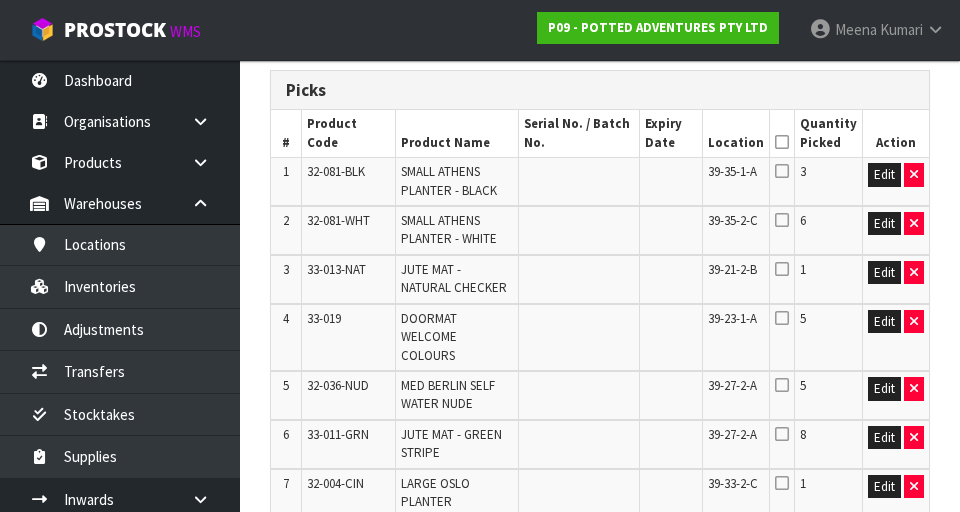 click at bounding box center (782, 142) 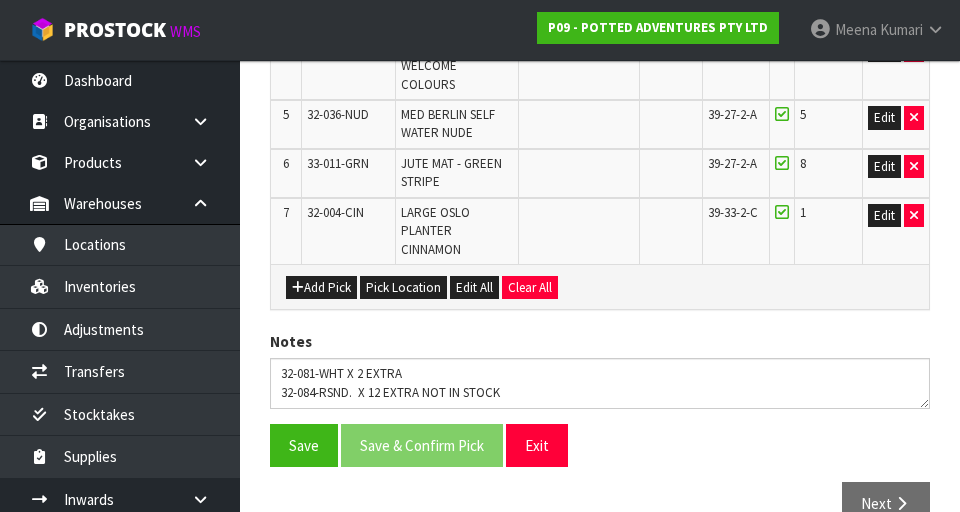 scroll, scrollTop: 761, scrollLeft: 0, axis: vertical 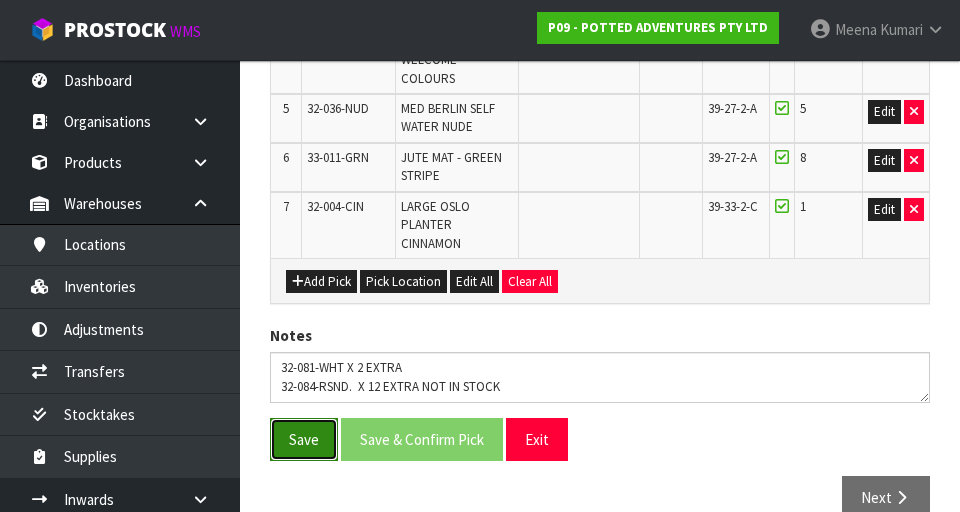 click on "Save" at bounding box center [304, 439] 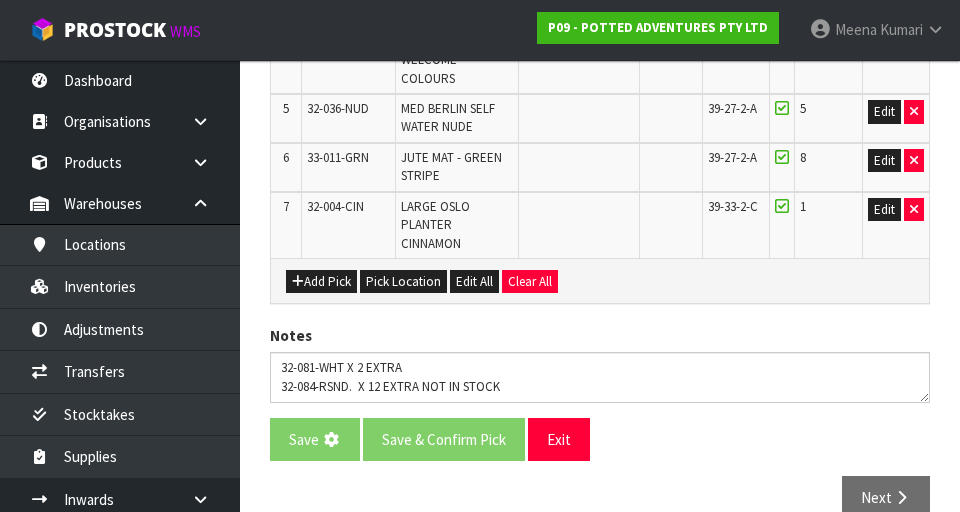 scroll, scrollTop: 0, scrollLeft: 0, axis: both 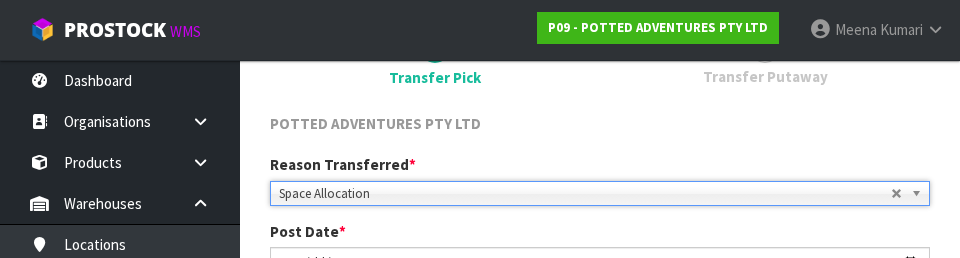 click on "2
Transfer Putaway" at bounding box center [765, 57] 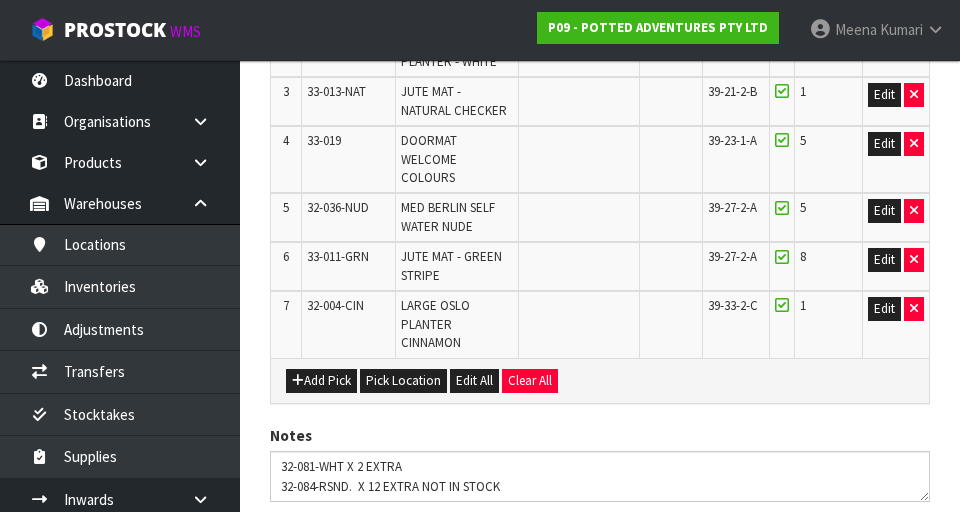 scroll, scrollTop: 833, scrollLeft: 0, axis: vertical 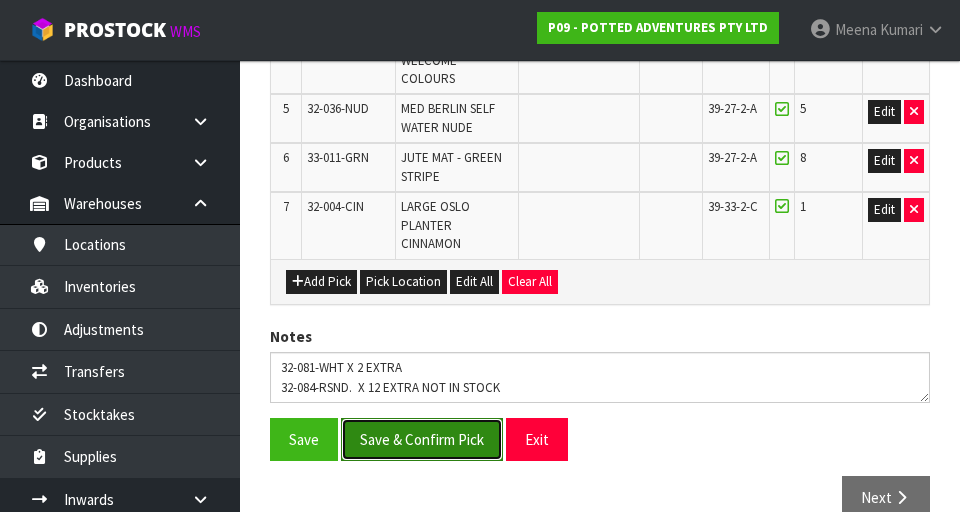 click on "Save & Confirm Pick" at bounding box center (422, 439) 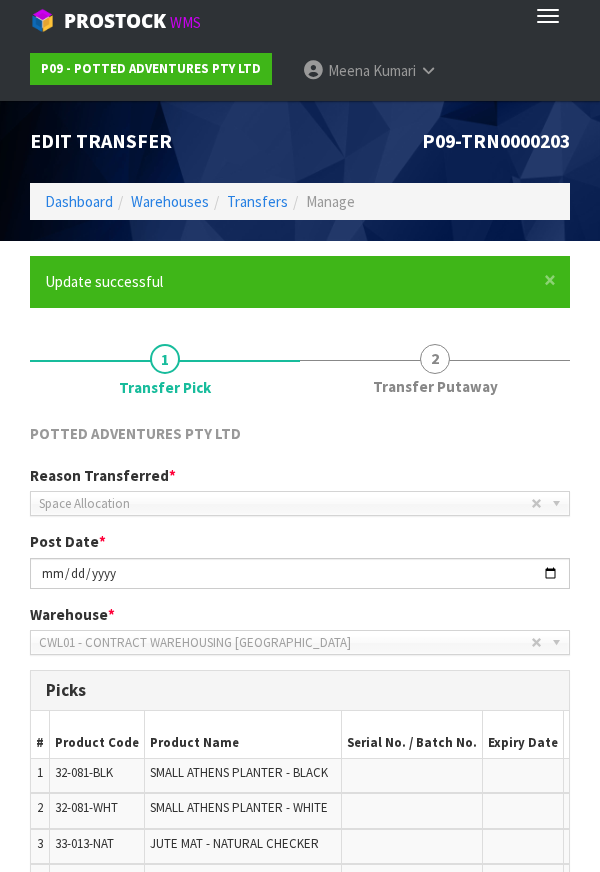 scroll, scrollTop: 0, scrollLeft: 0, axis: both 